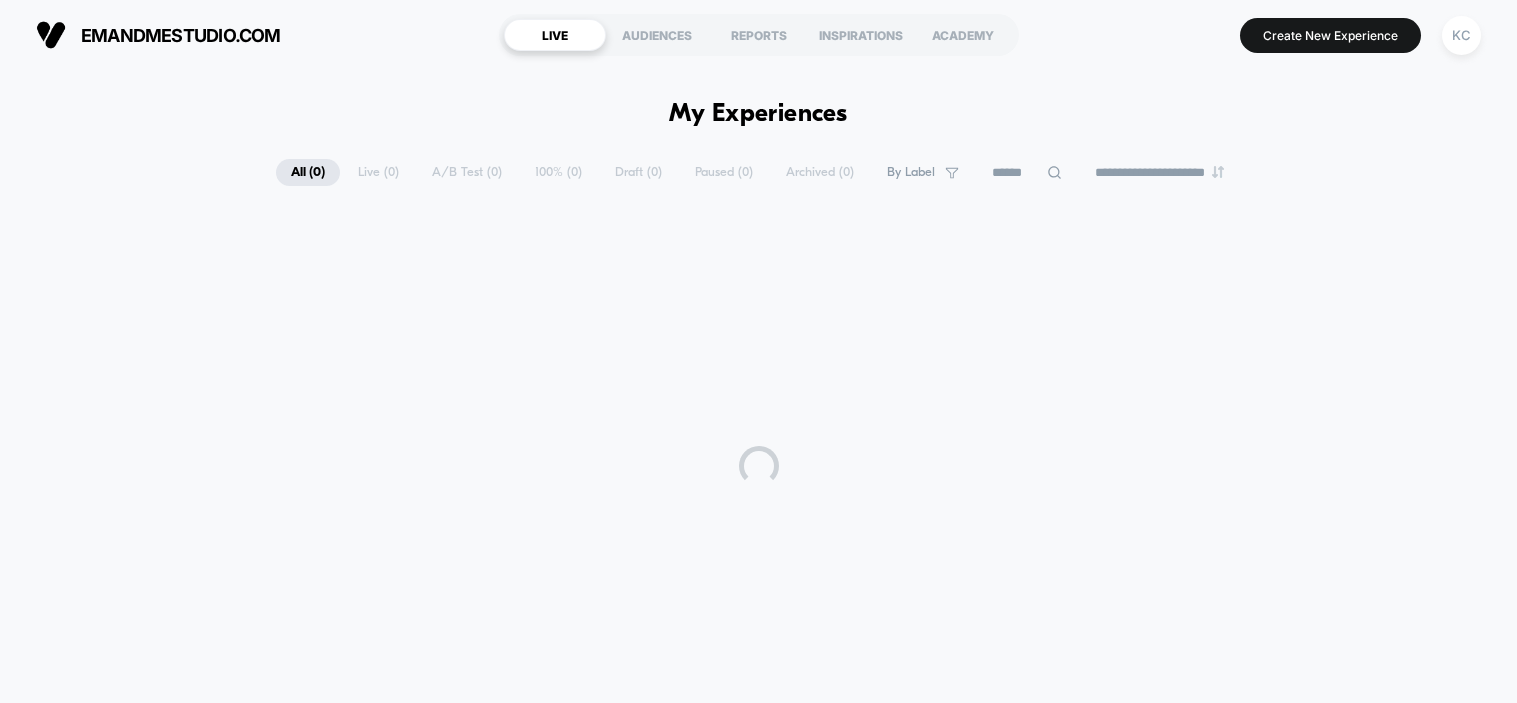 scroll, scrollTop: 0, scrollLeft: 0, axis: both 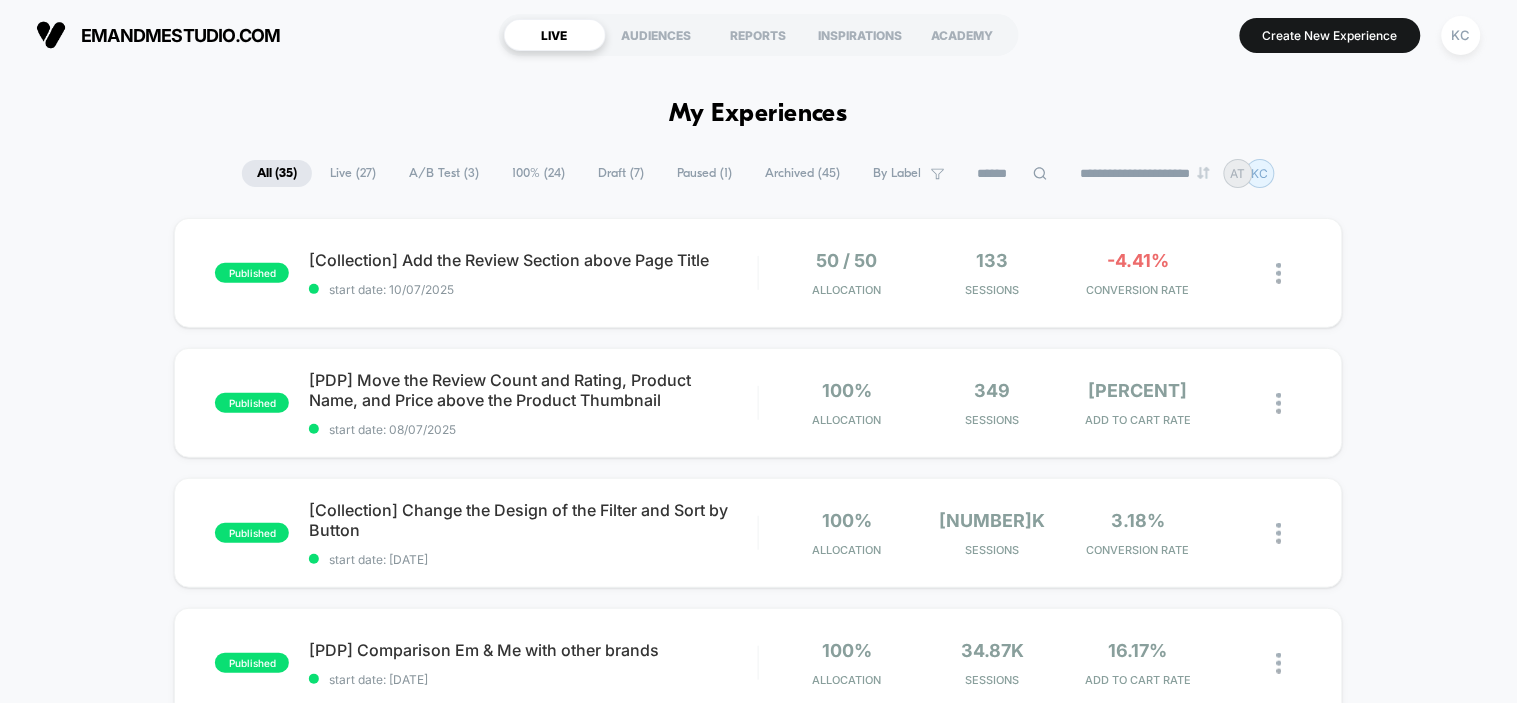 click on "A/B Test ( 3 )" at bounding box center (444, 173) 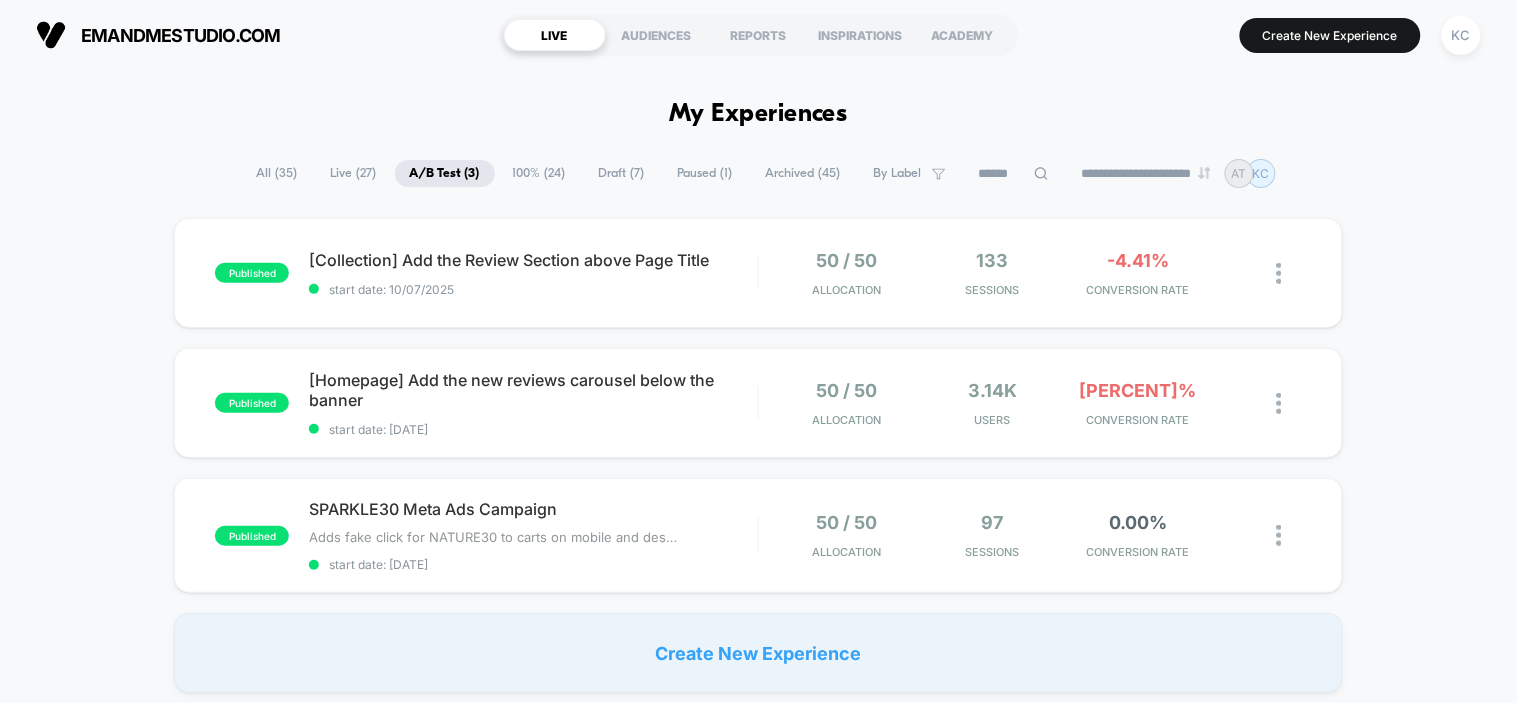 click on "Draft ( 7 )" at bounding box center [622, 173] 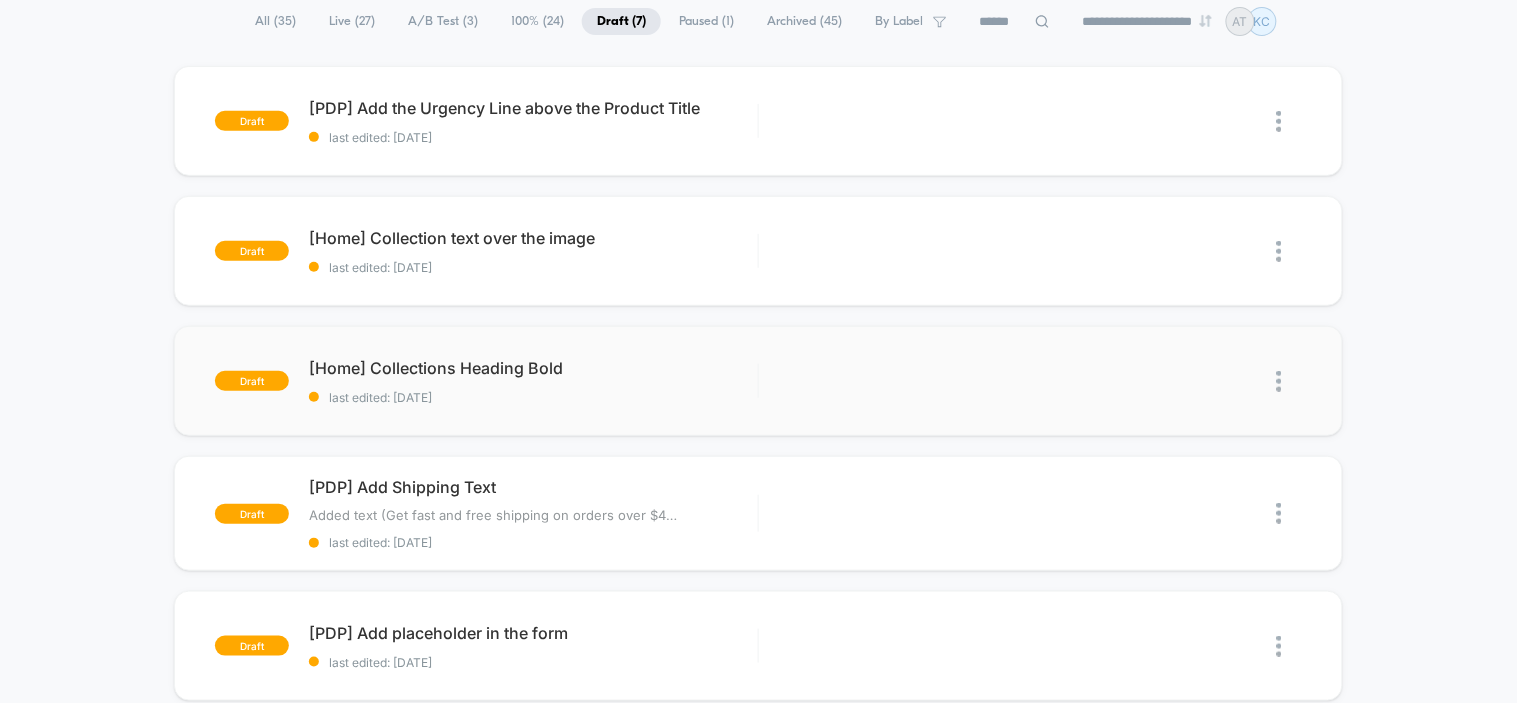 scroll, scrollTop: 222, scrollLeft: 0, axis: vertical 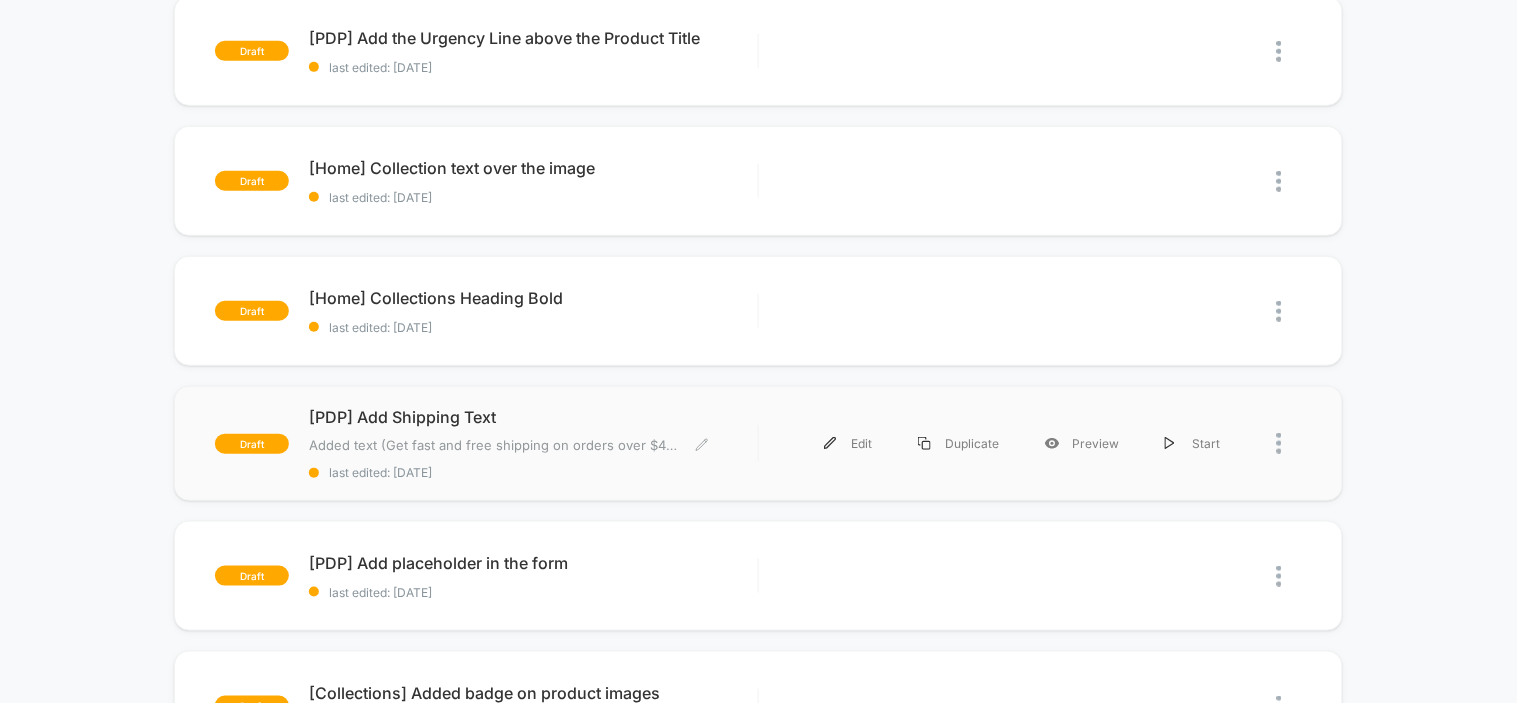 click on "last edited: [DATE]" at bounding box center [533, 472] 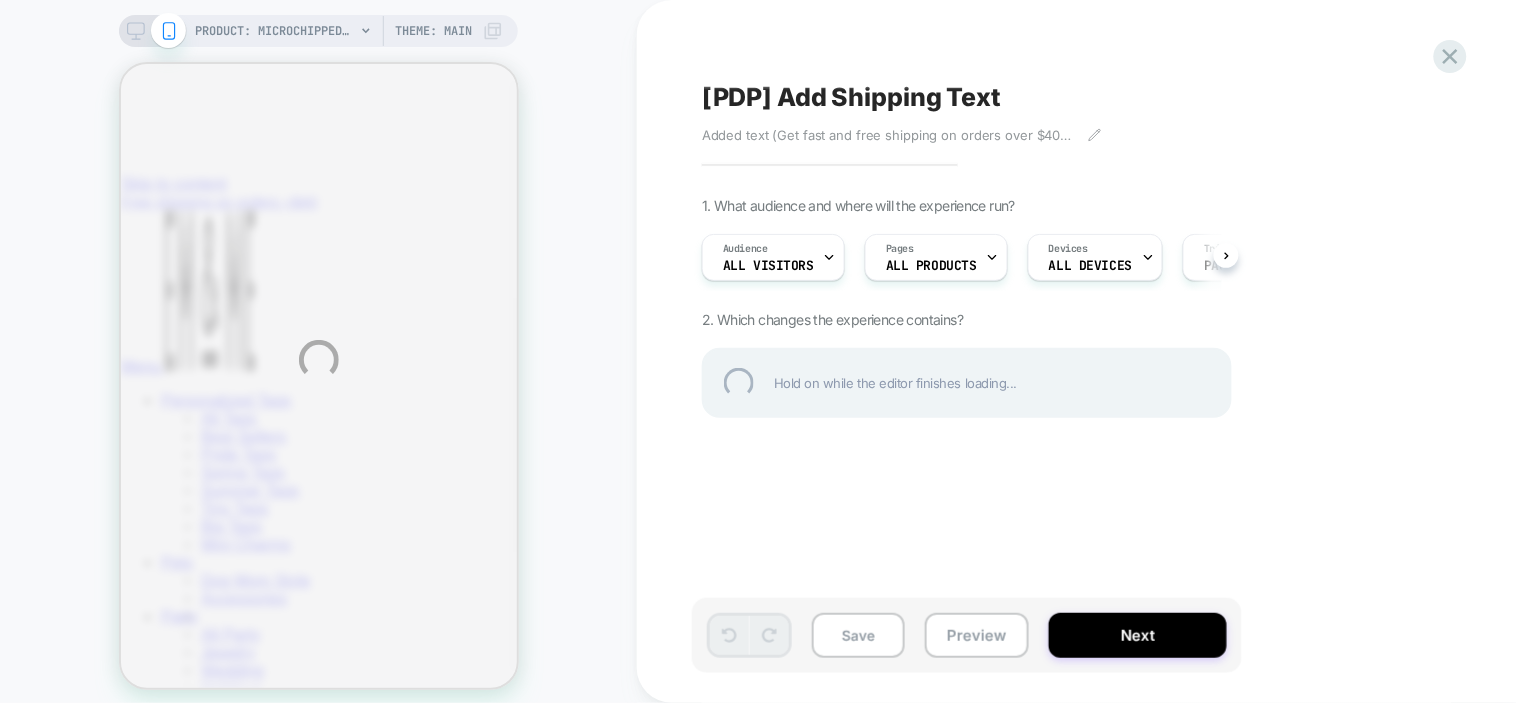 scroll, scrollTop: 0, scrollLeft: 0, axis: both 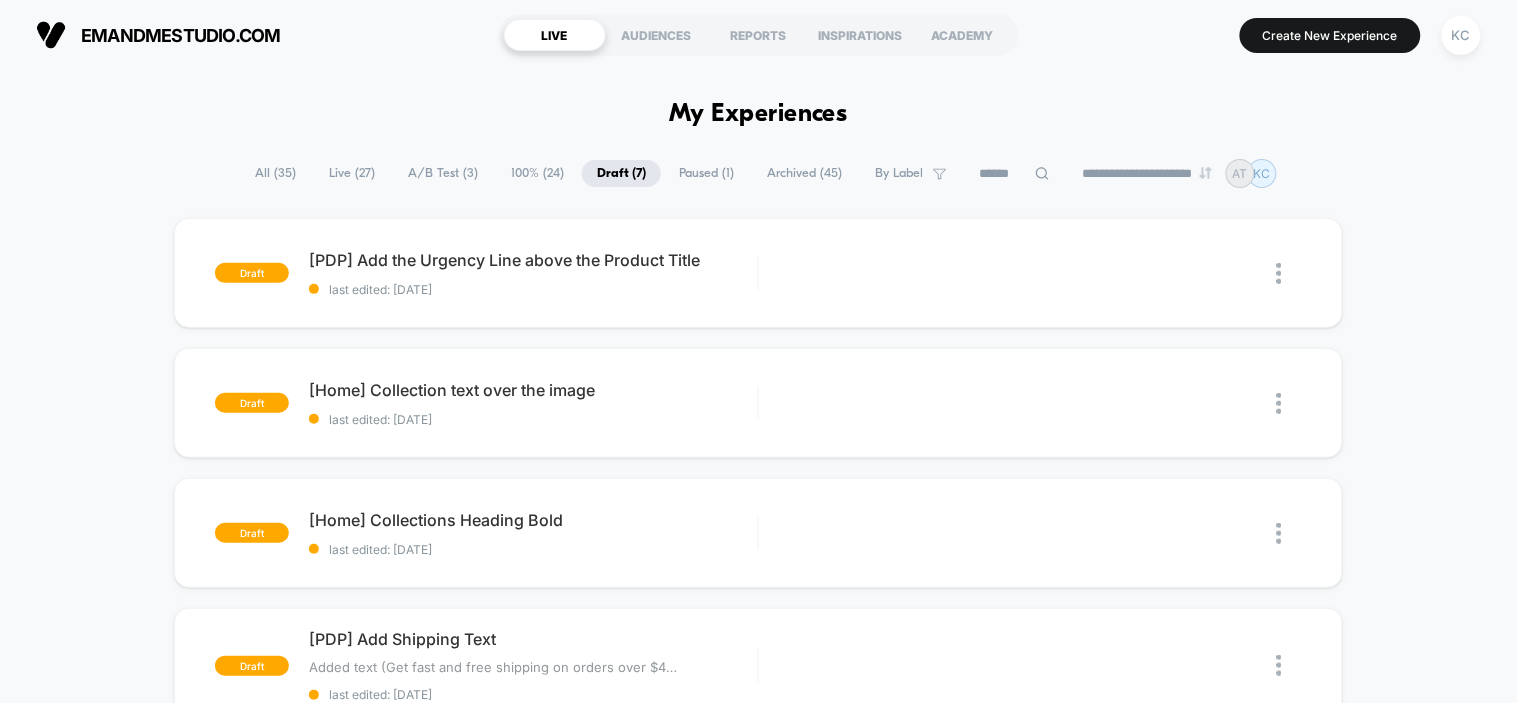 click on "100% ( 24 )" at bounding box center (537, 173) 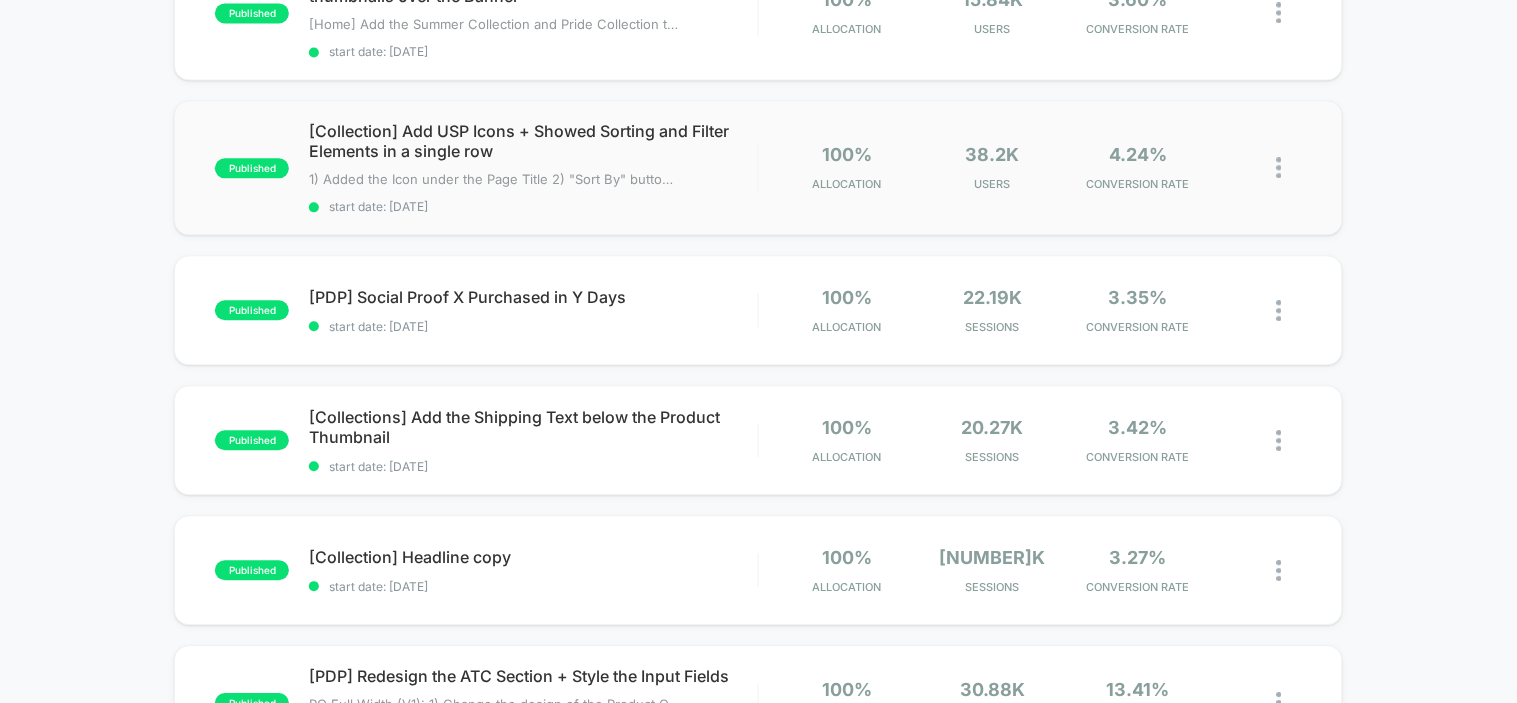 scroll, scrollTop: 1111, scrollLeft: 0, axis: vertical 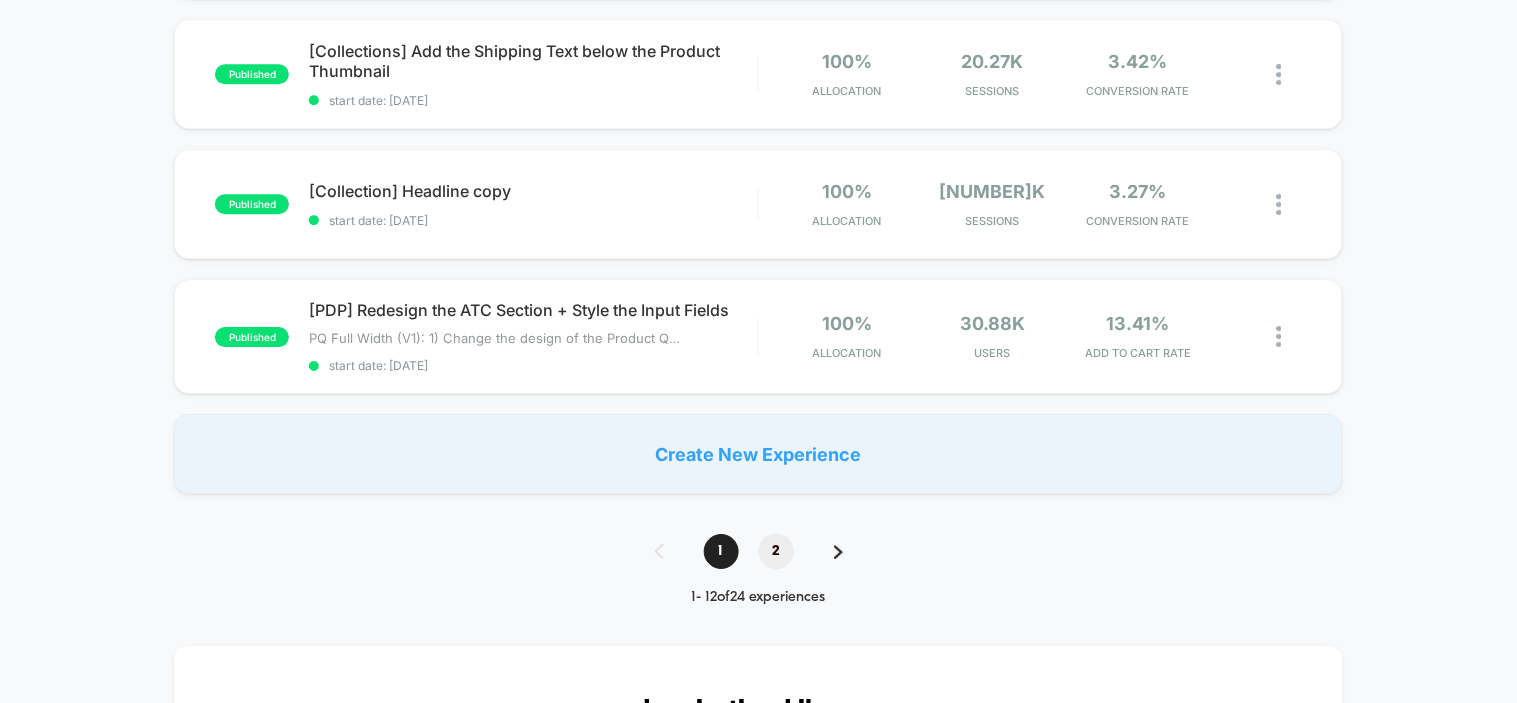 click on "2" at bounding box center [776, 551] 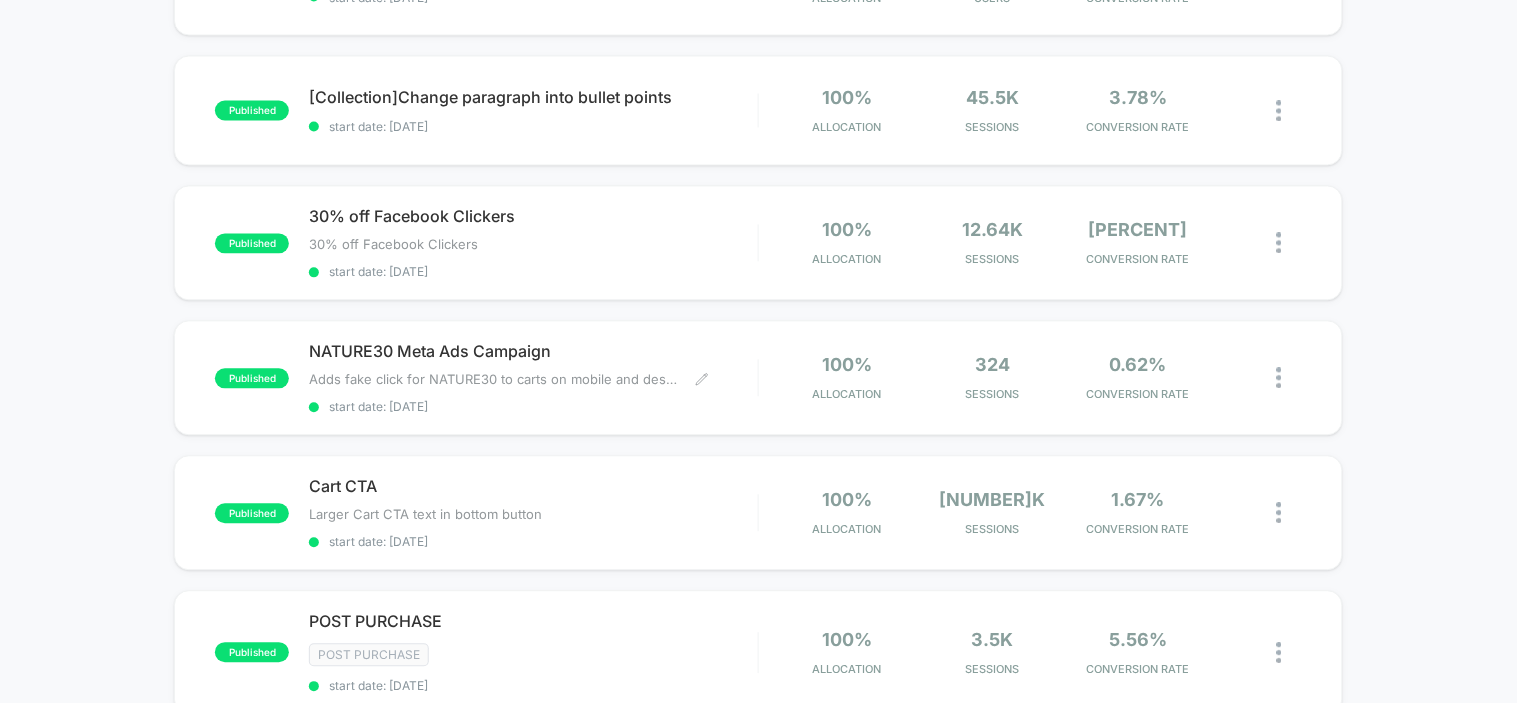 scroll, scrollTop: 1000, scrollLeft: 0, axis: vertical 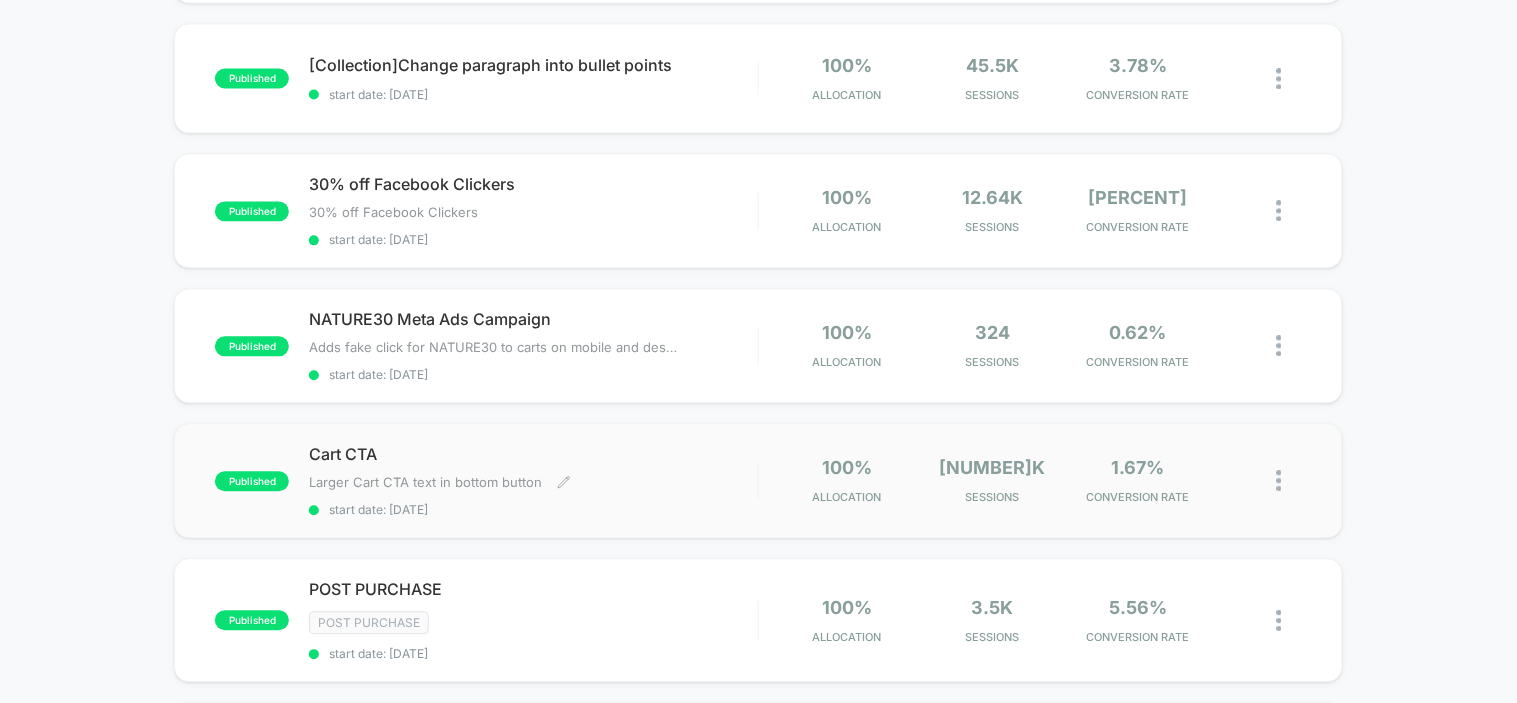 click on "Cart CTA Larger Cart CTA text in bottom button Click to edit experience details Larger Cart CTA text in bottom button start date: [DATE]" at bounding box center [533, 480] 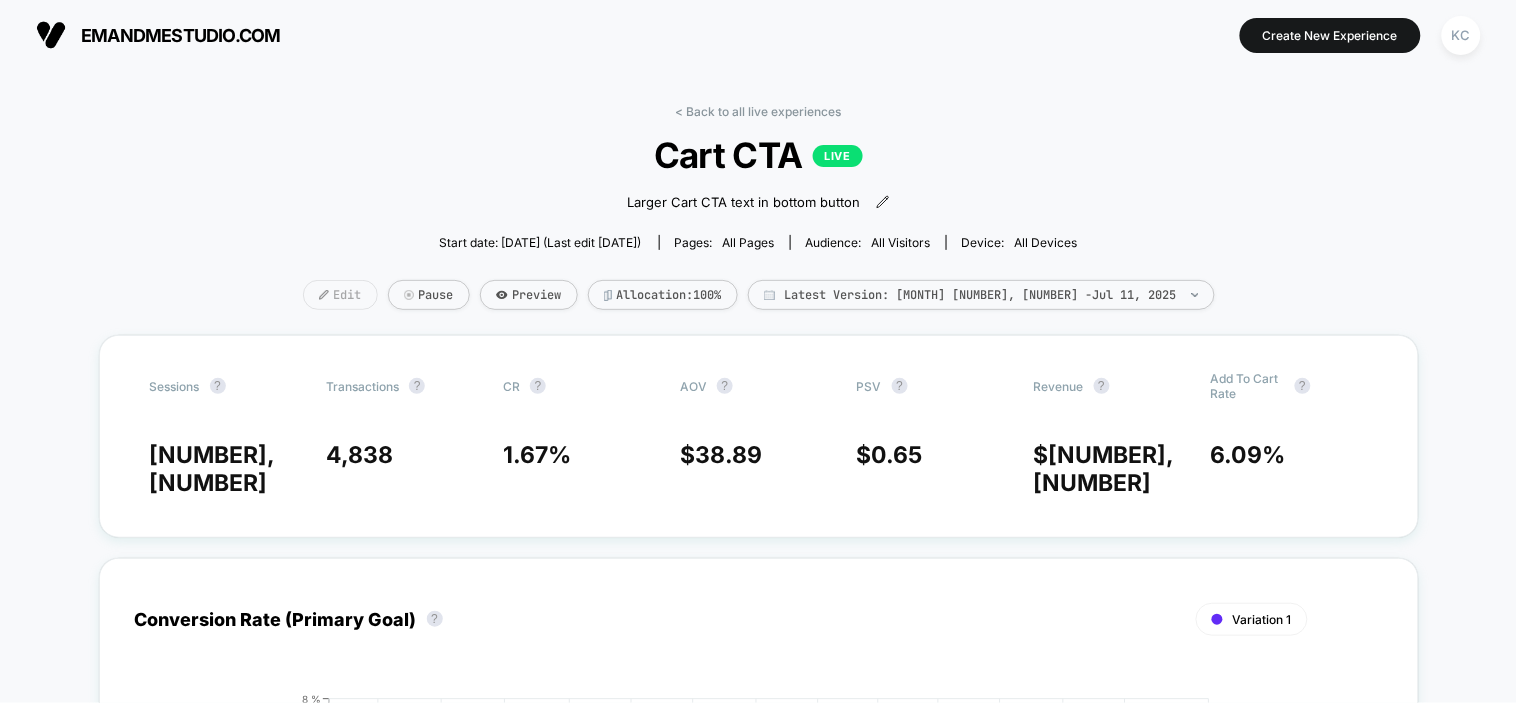scroll, scrollTop: 0, scrollLeft: 0, axis: both 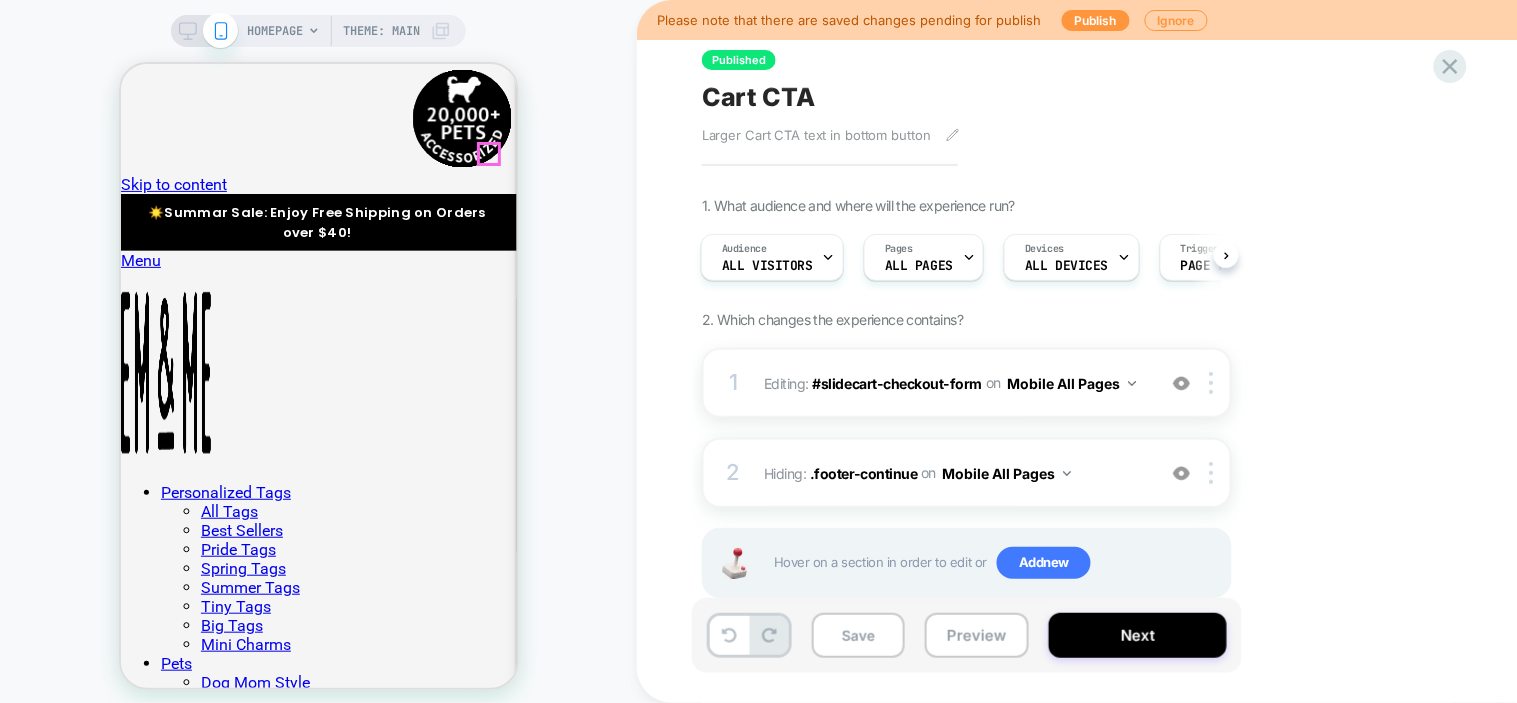 click on "1" at bounding box center (318, 2392) 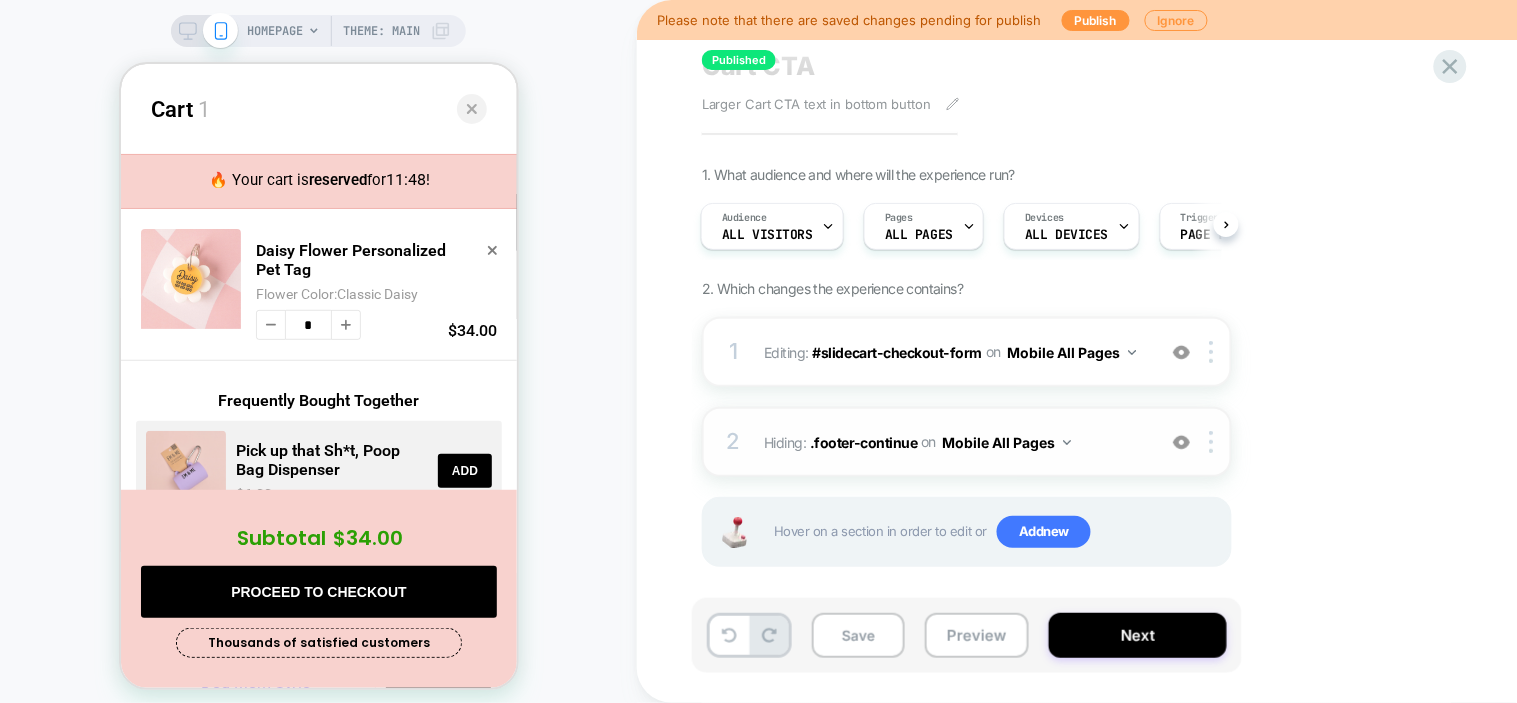 scroll, scrollTop: 43, scrollLeft: 0, axis: vertical 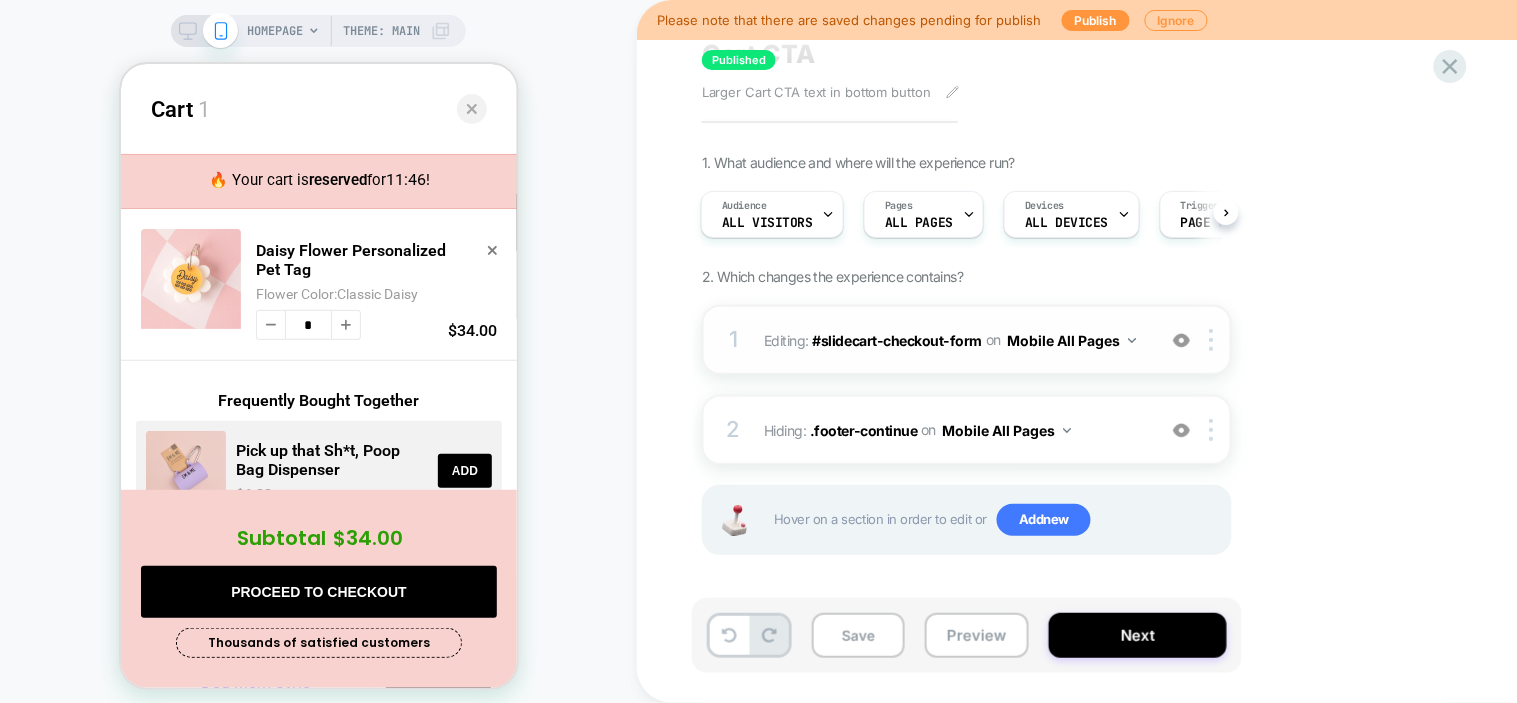 click at bounding box center (1181, 340) 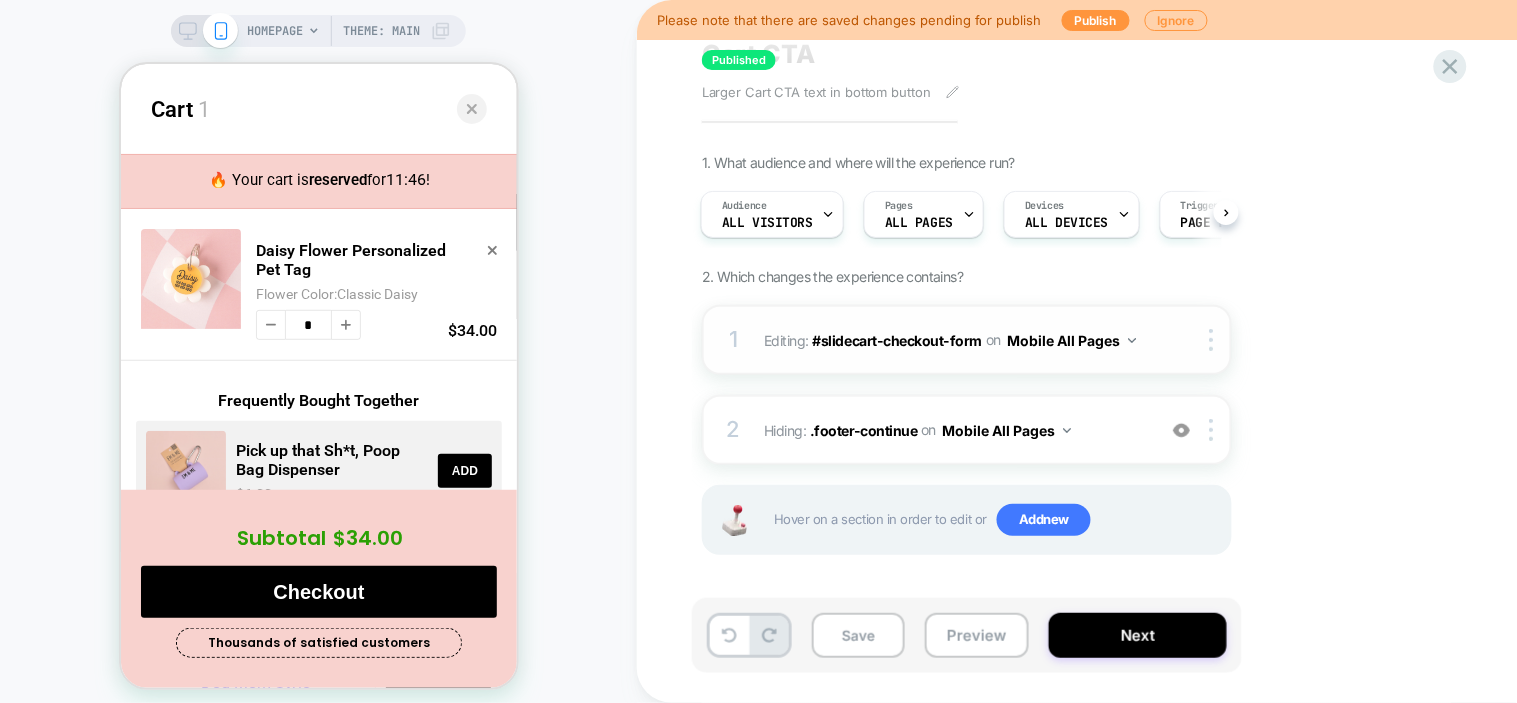 click at bounding box center [1181, 340] 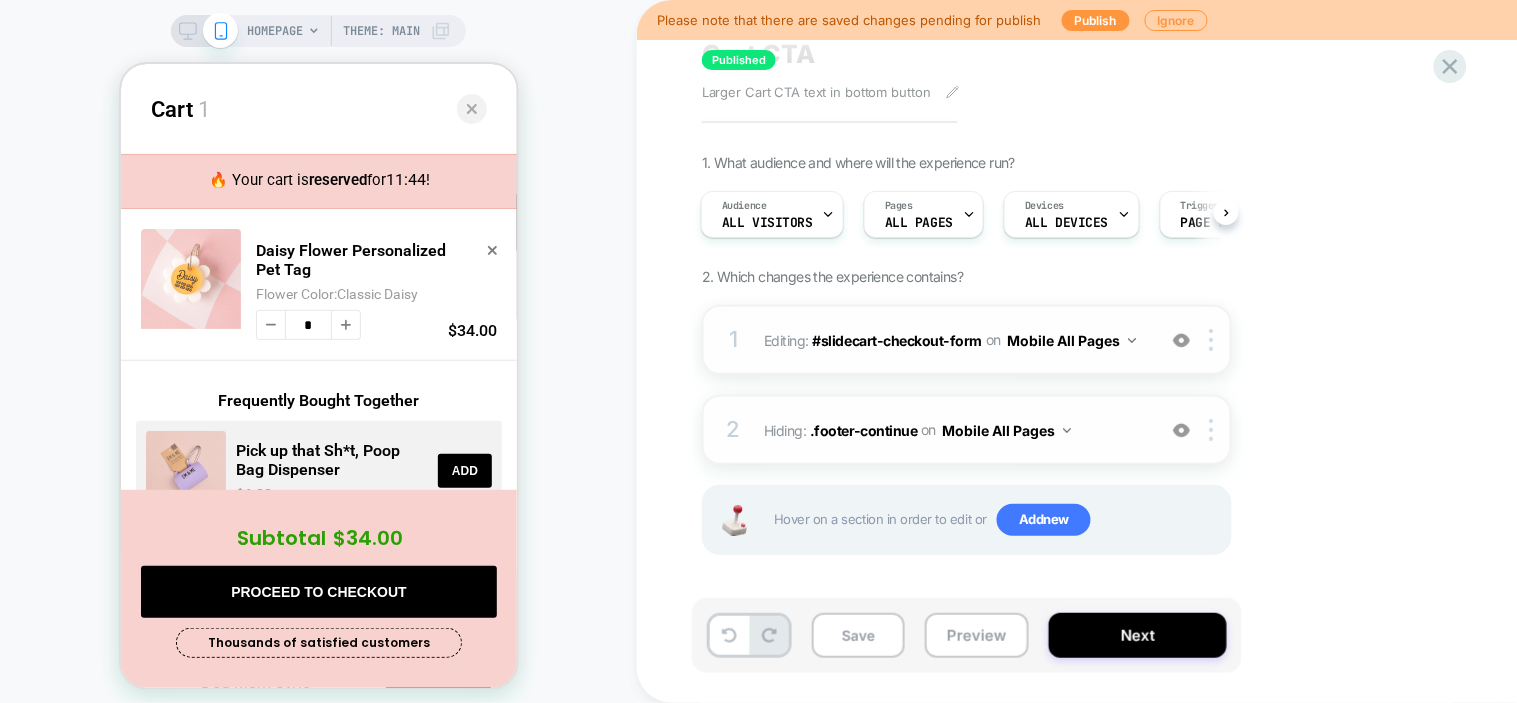 click on "2 Hiding :   .footer-continue .footer-continue   on Mobile All Pages Add Before Add After Copy CSS Selector Rename Copy to   Desktop Target   All Devices Delete" at bounding box center [967, 430] 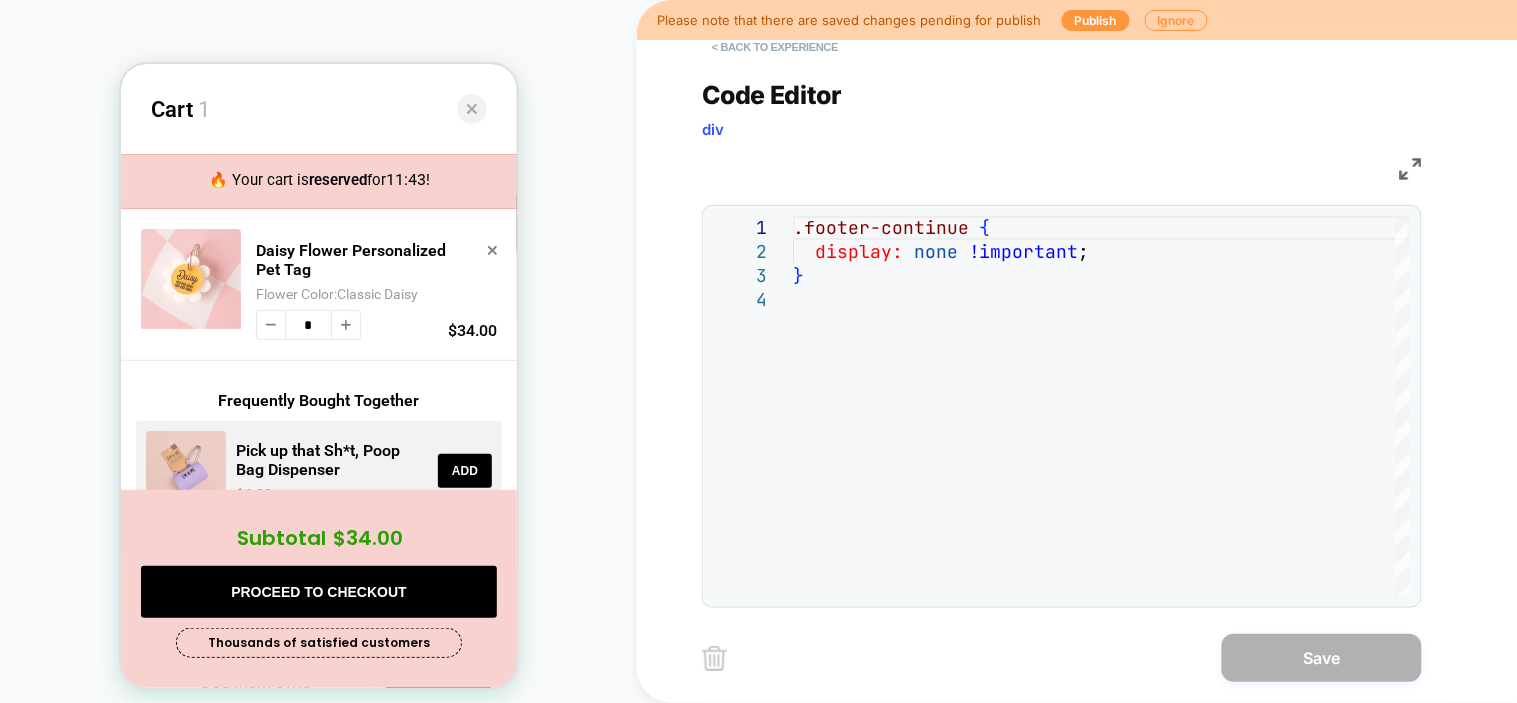 click on "< Back to experience" at bounding box center (775, 47) 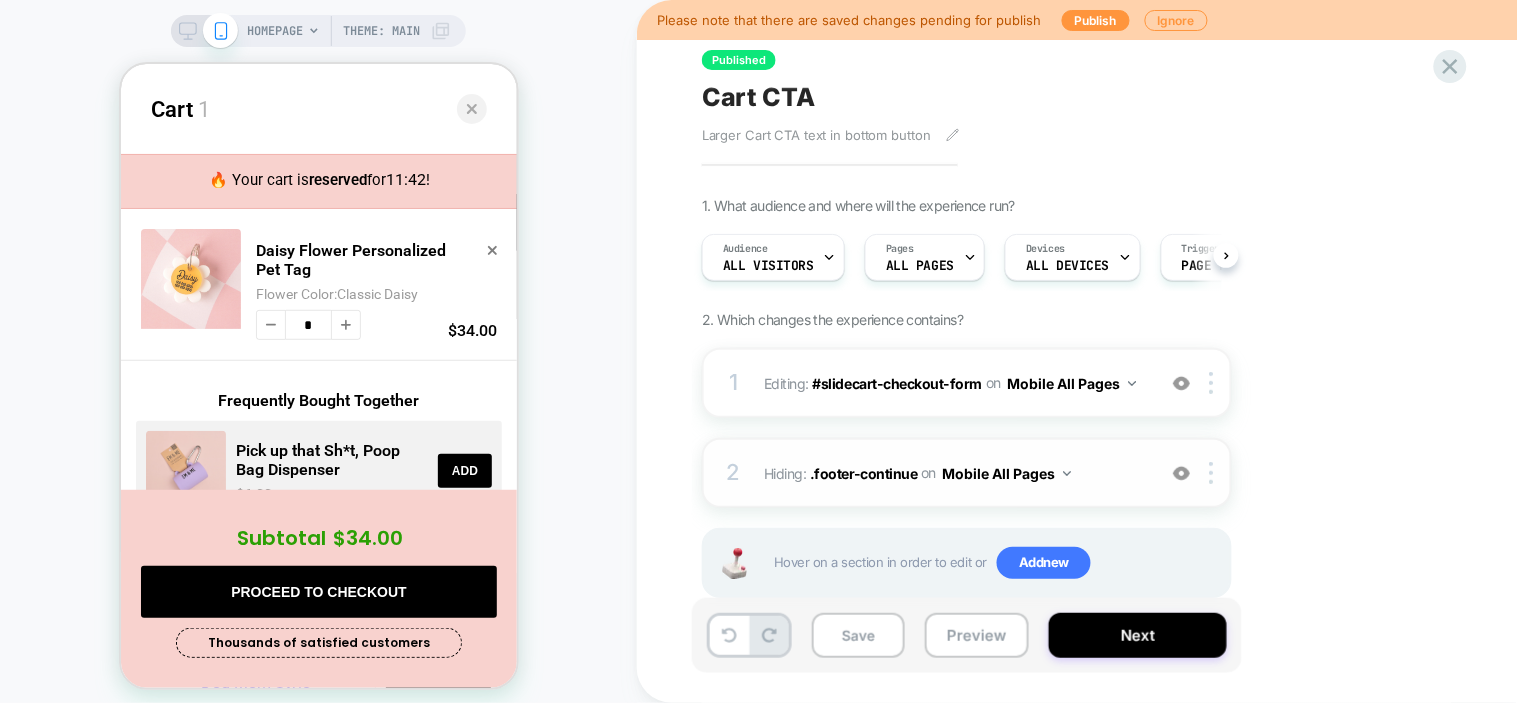 scroll, scrollTop: 0, scrollLeft: 1, axis: horizontal 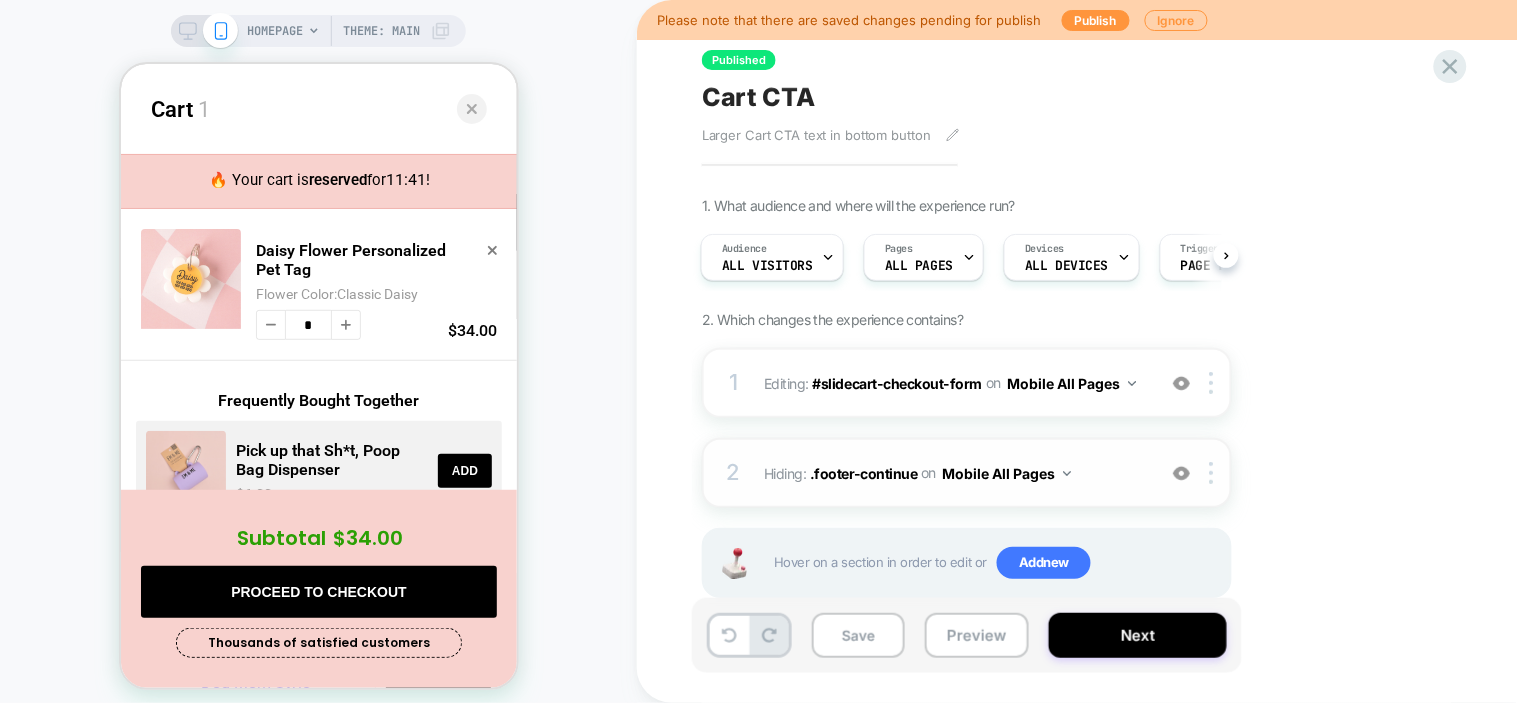 click at bounding box center [1181, 473] 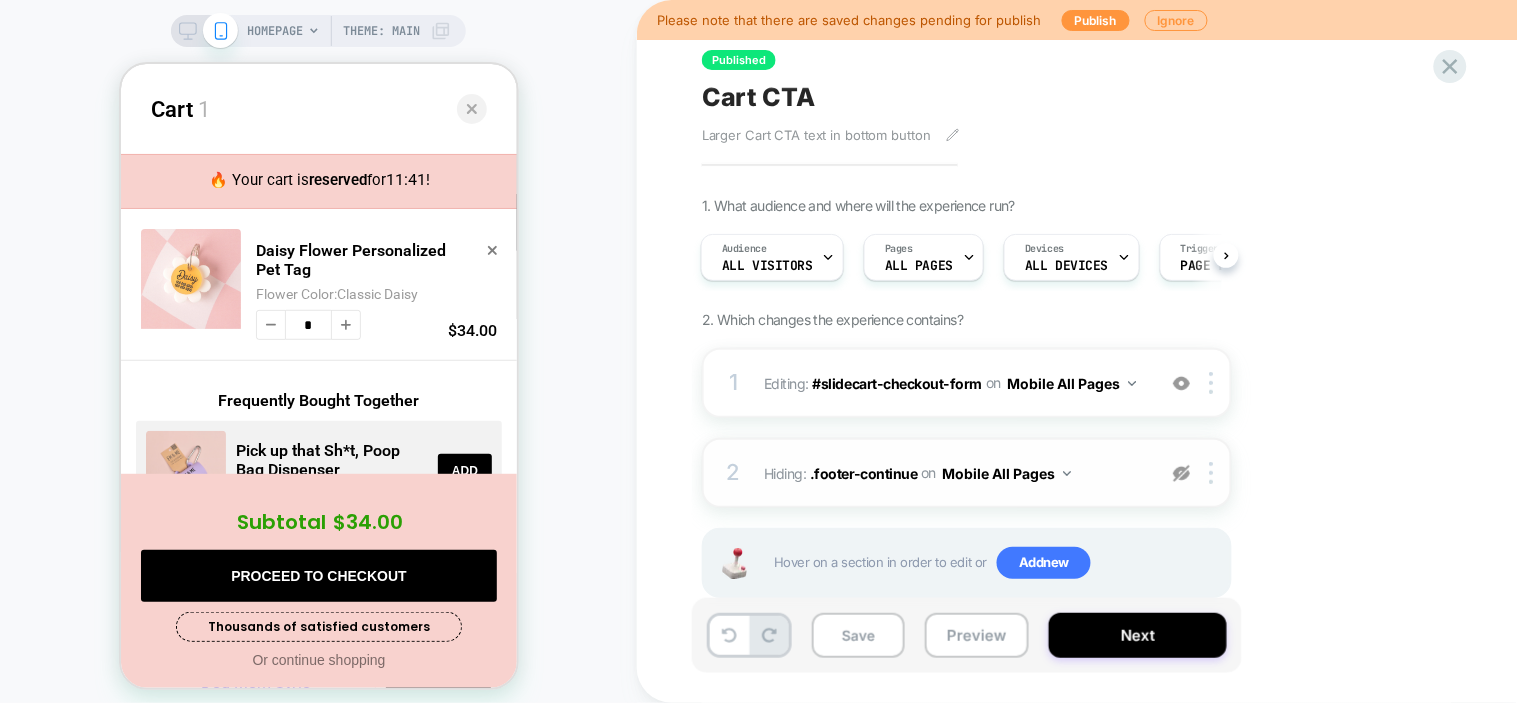 click at bounding box center [1181, 473] 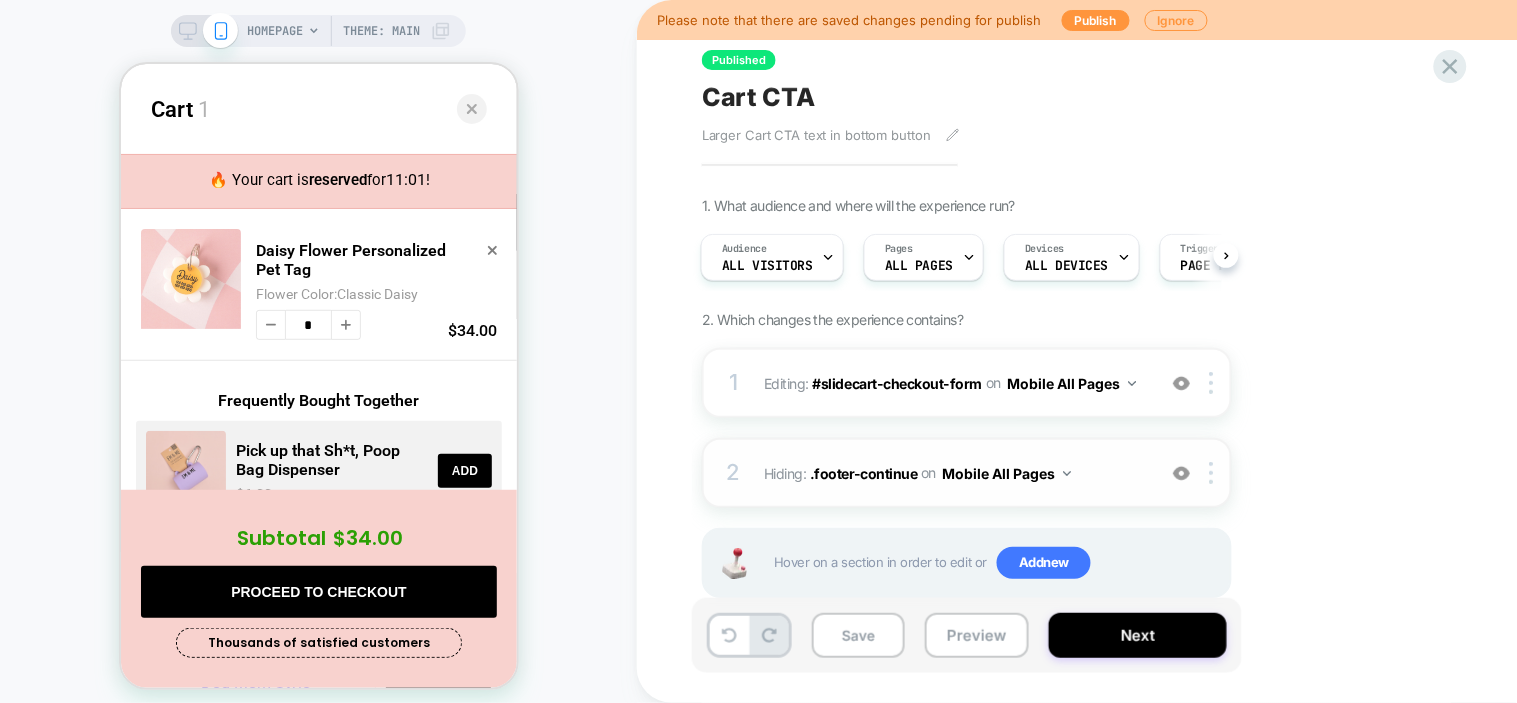 click at bounding box center [1181, 473] 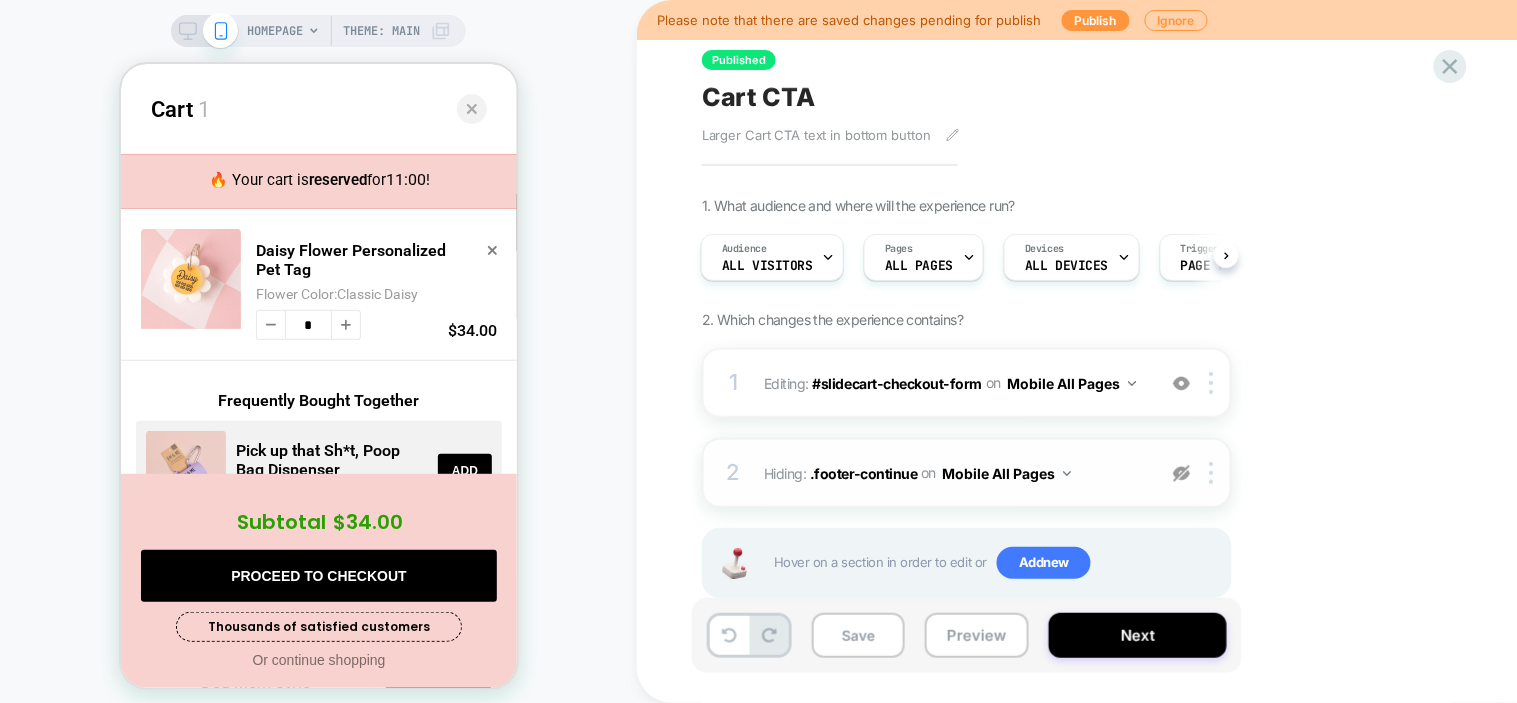click at bounding box center (1181, 473) 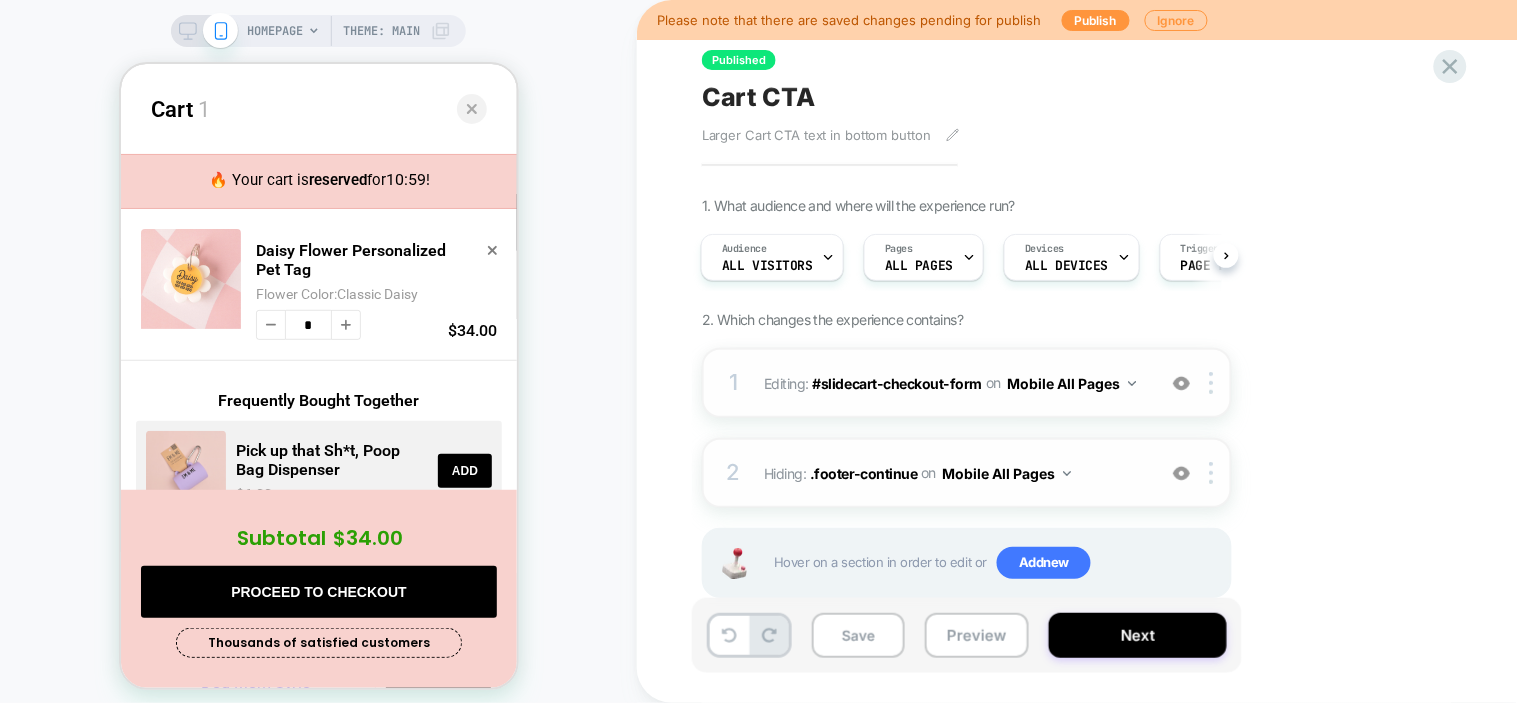click at bounding box center [1181, 383] 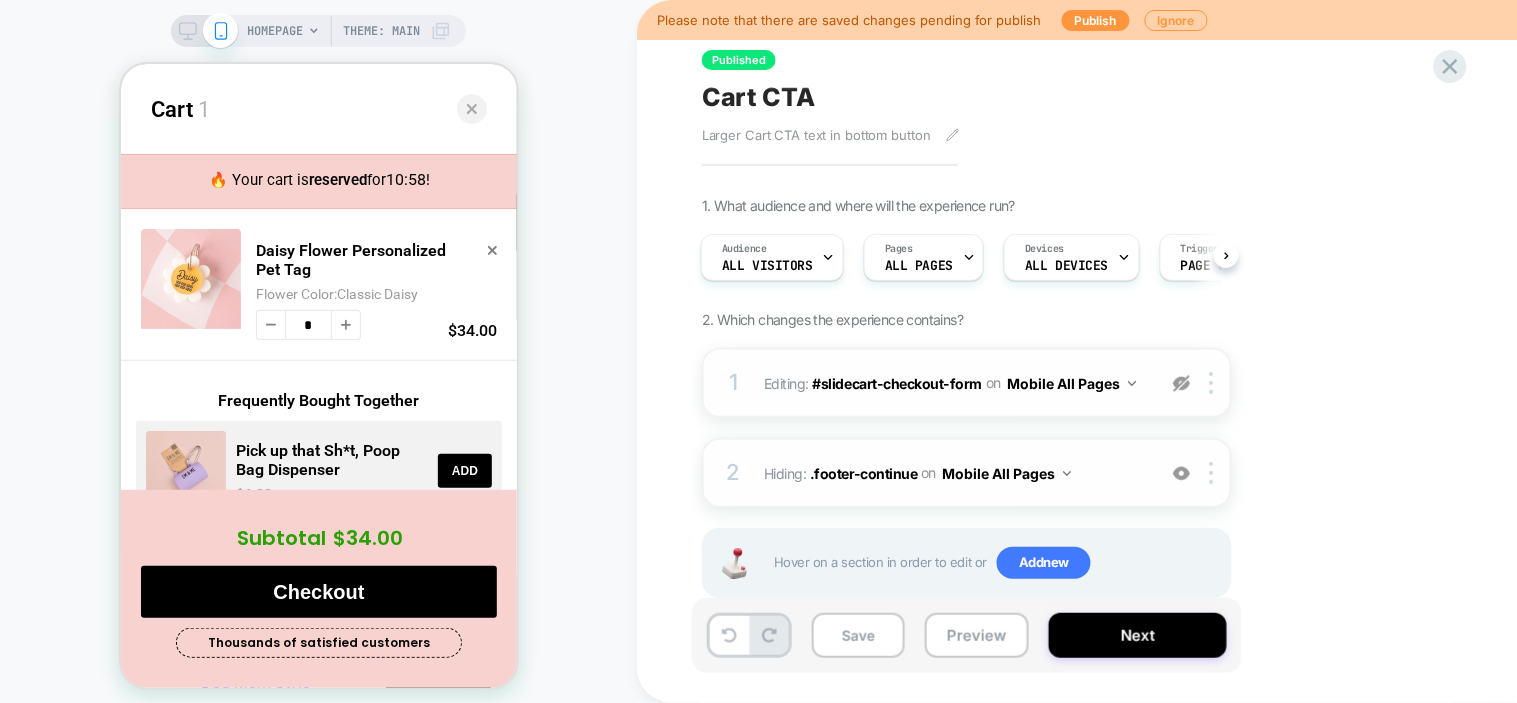 click at bounding box center [1181, 383] 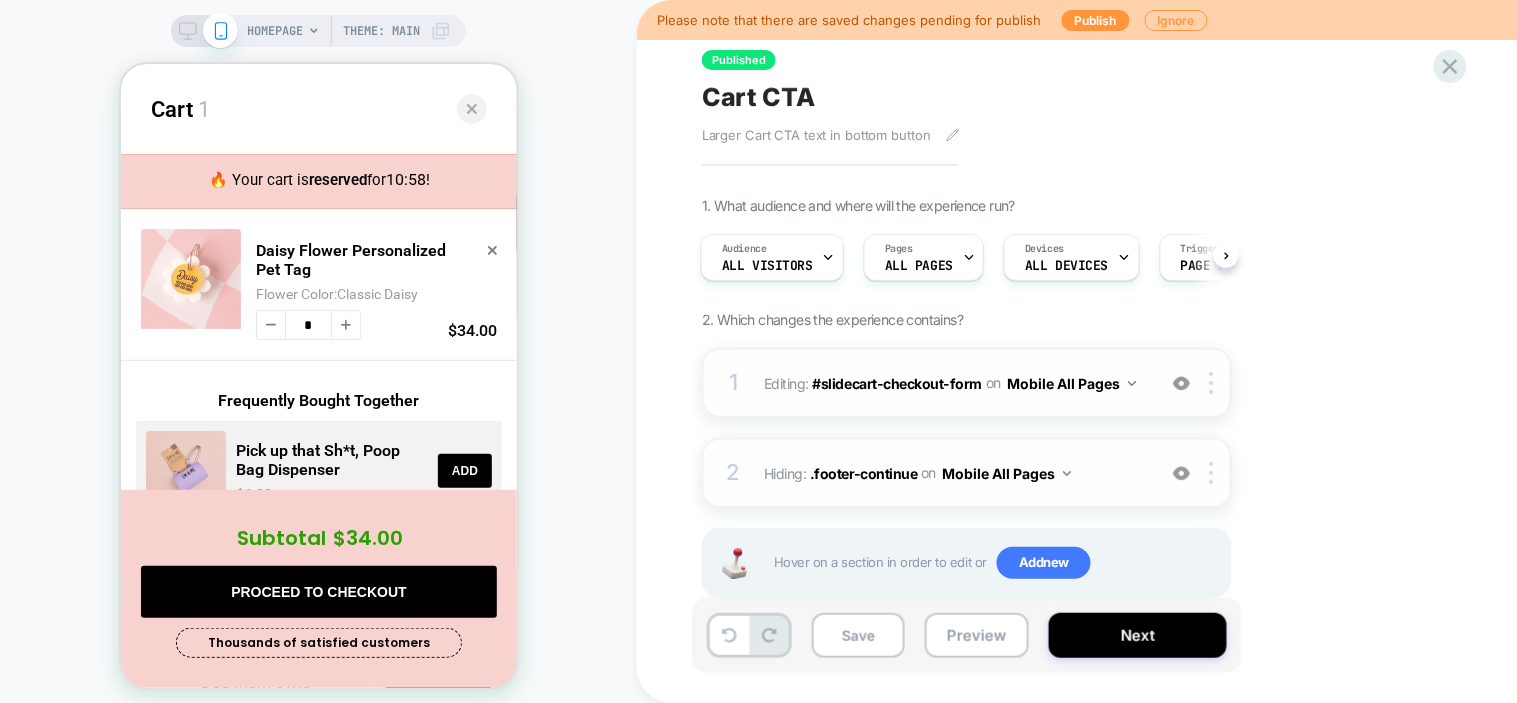 click at bounding box center (1181, 383) 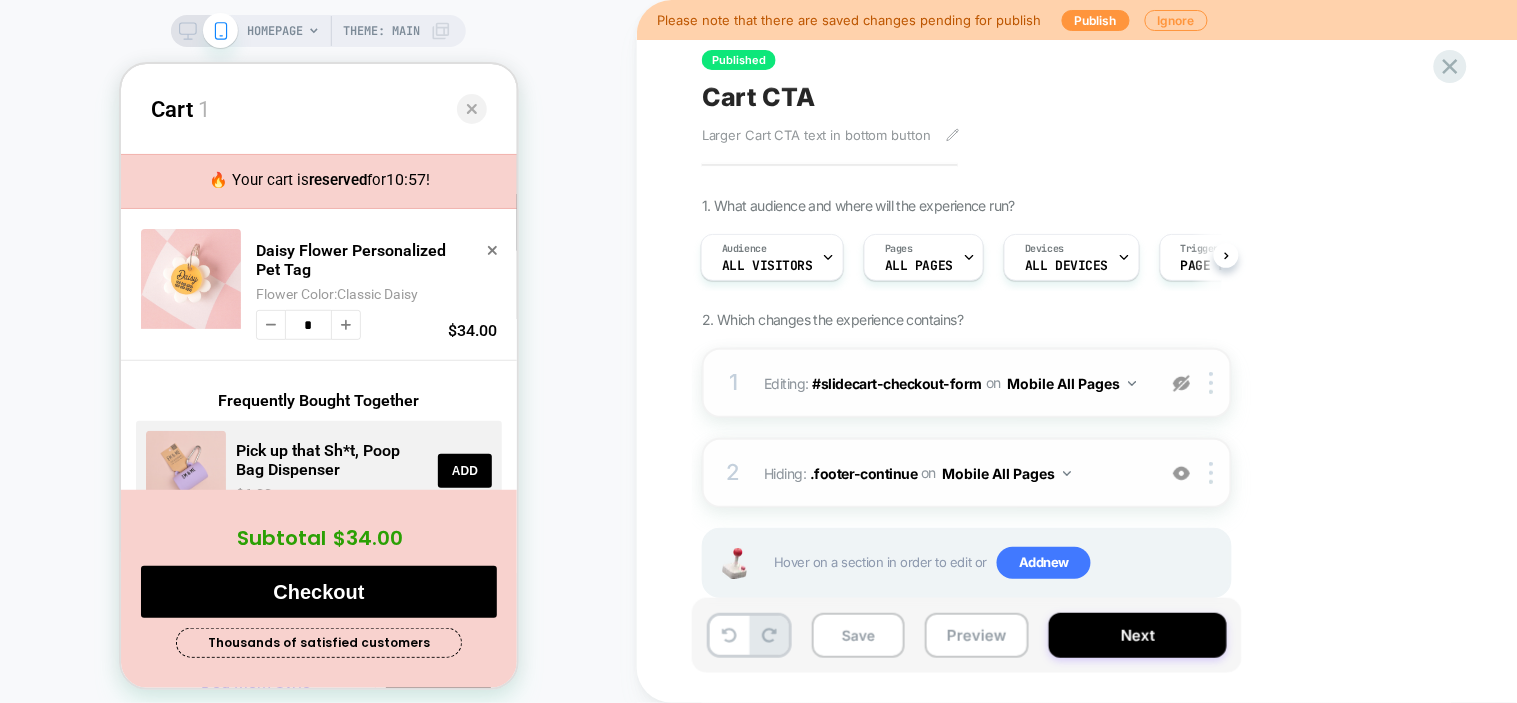 click at bounding box center (1181, 383) 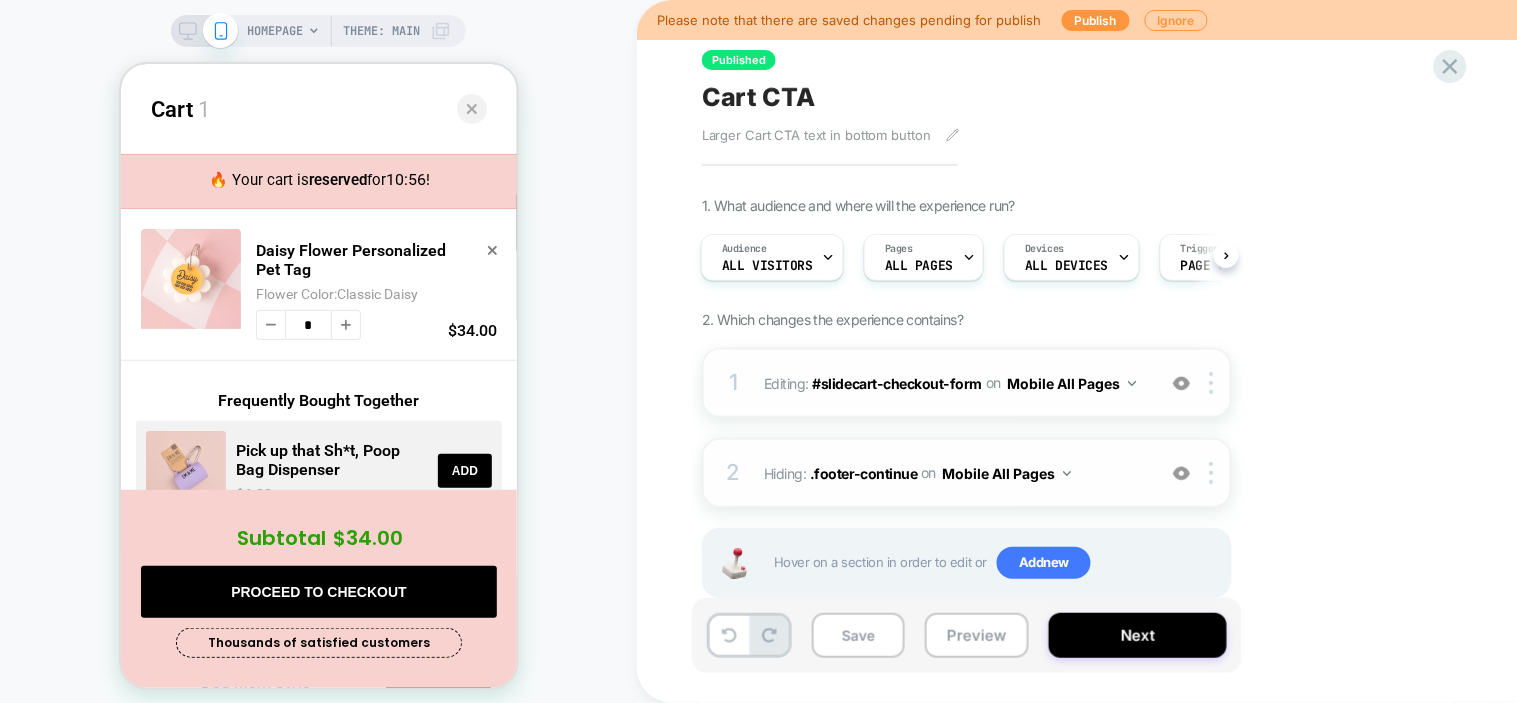 click on "1 Editing :   #slidecart-checkout-form #slidecart-checkout-form   on Mobile All Pages Add Before Add After Delete" at bounding box center (967, 383) 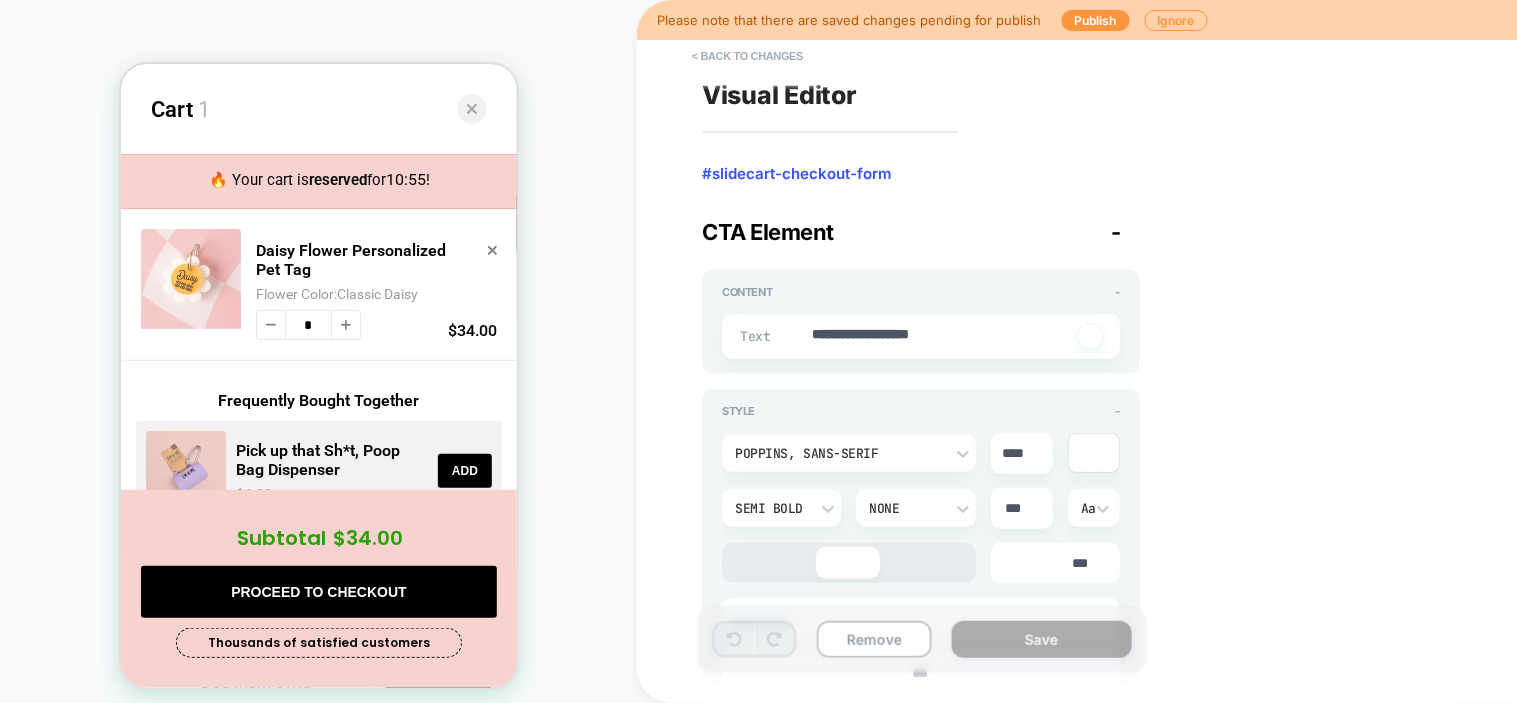 scroll, scrollTop: 217, scrollLeft: 0, axis: vertical 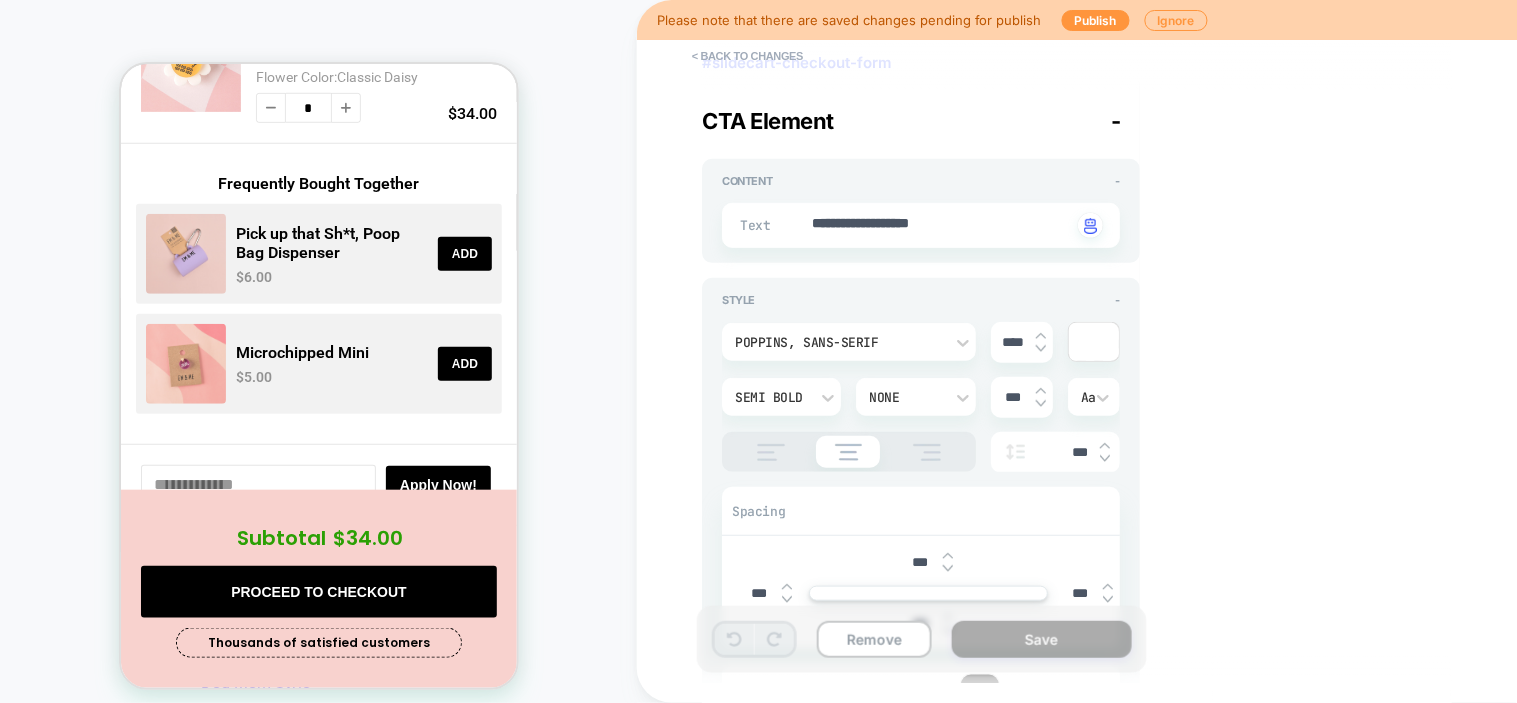 click at bounding box center (1041, 342) 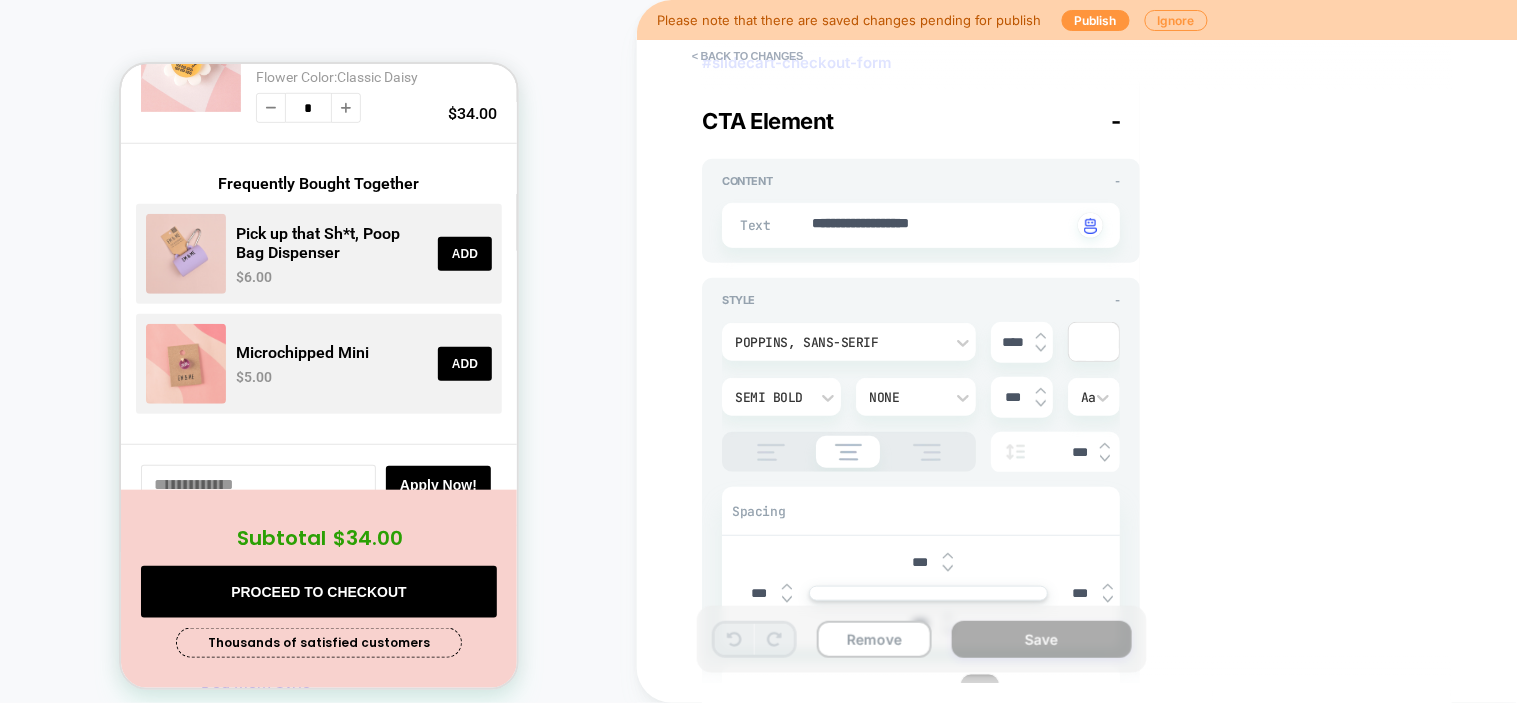 click at bounding box center (1041, 336) 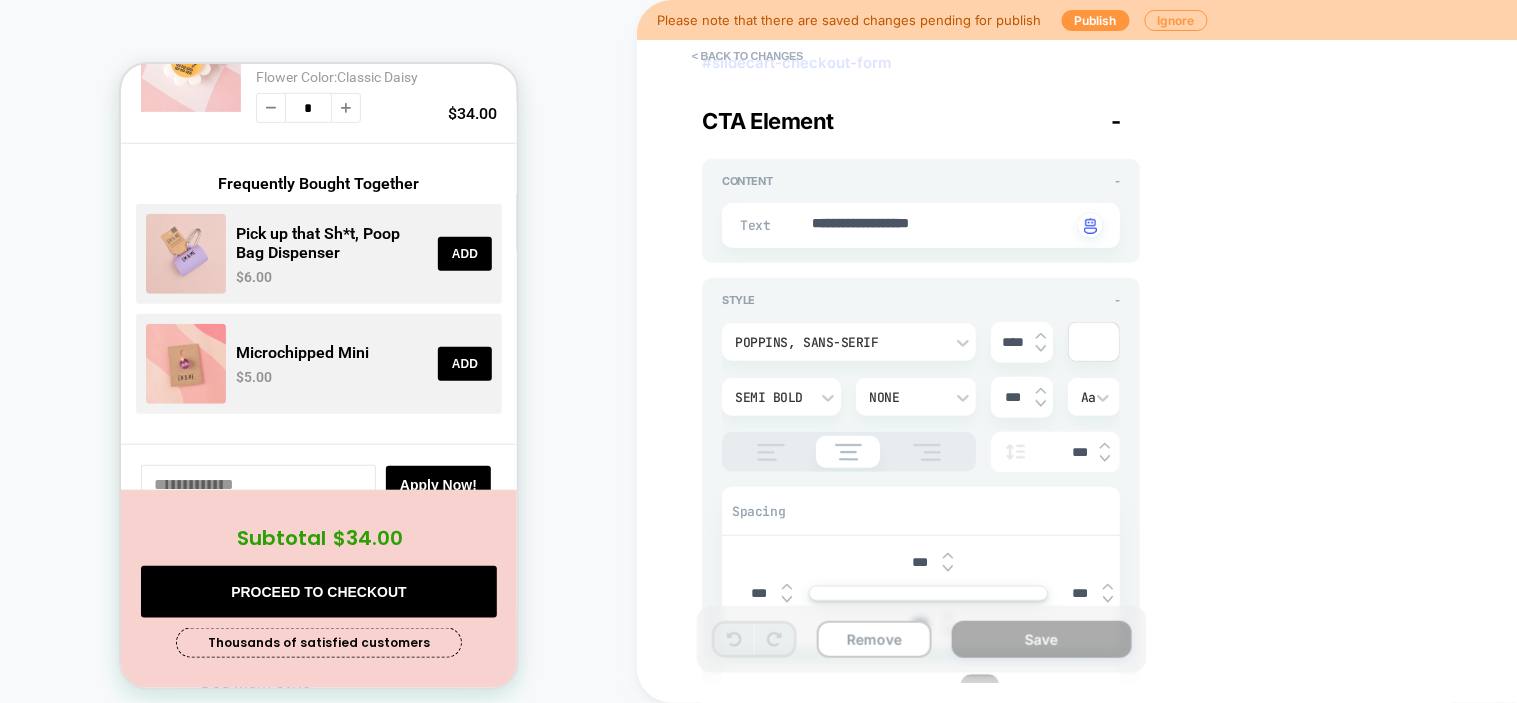 type on "*" 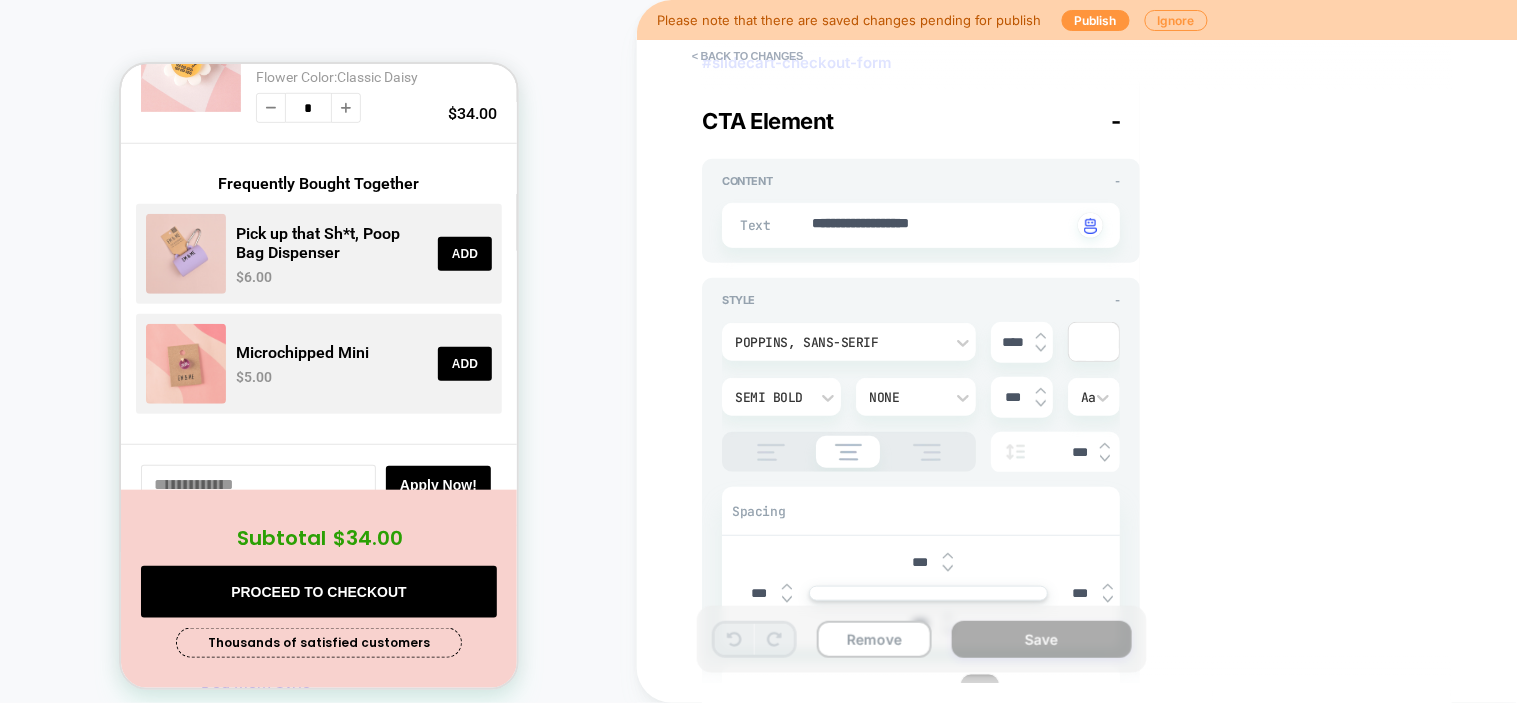 type on "****" 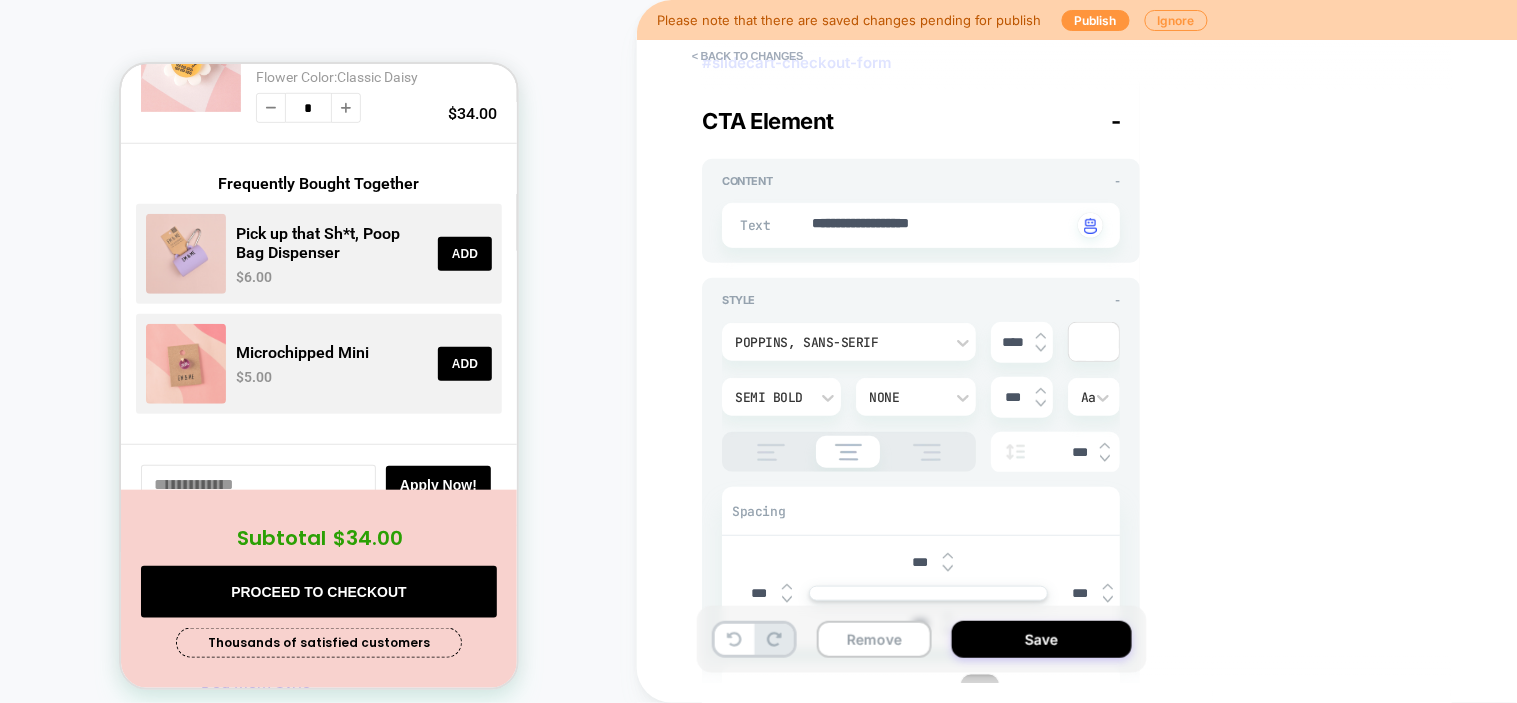 click at bounding box center [1041, 336] 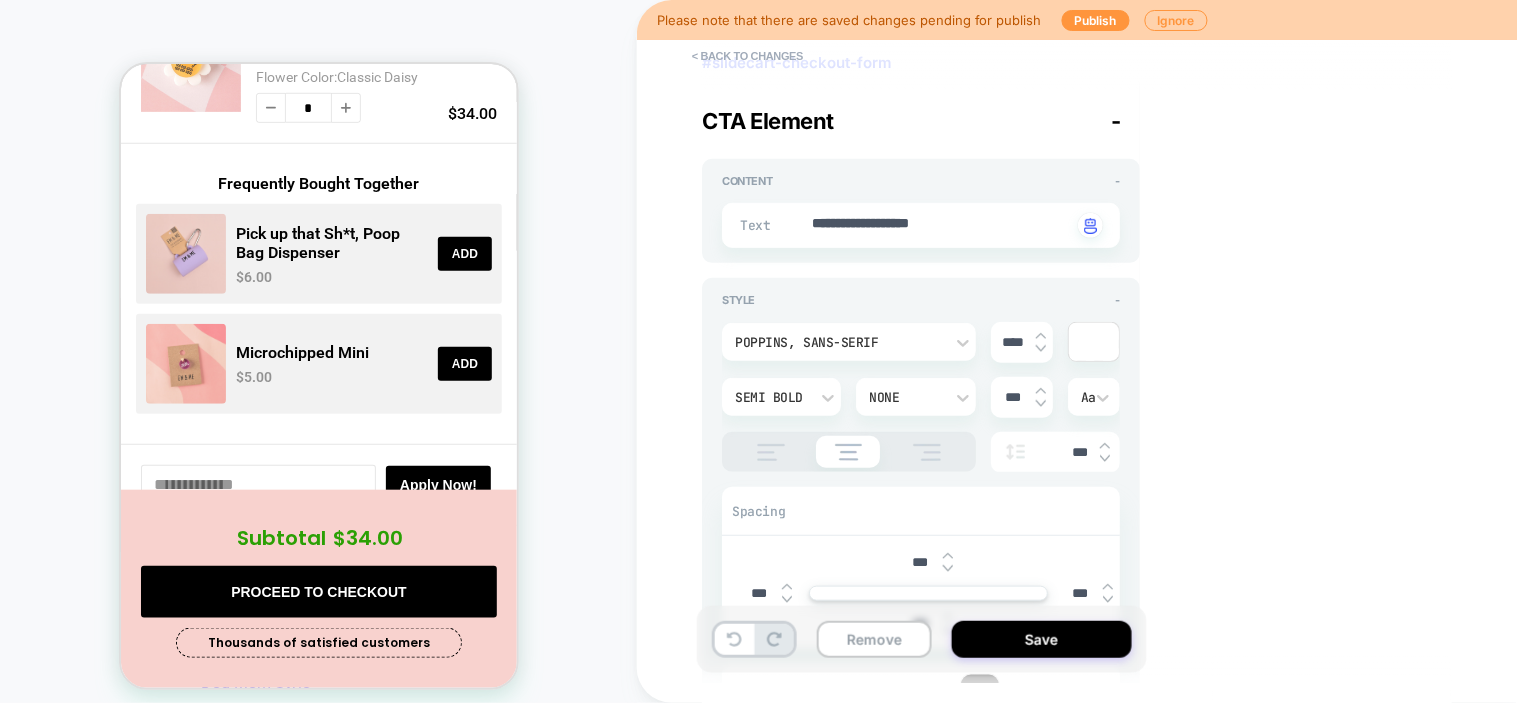 type on "*" 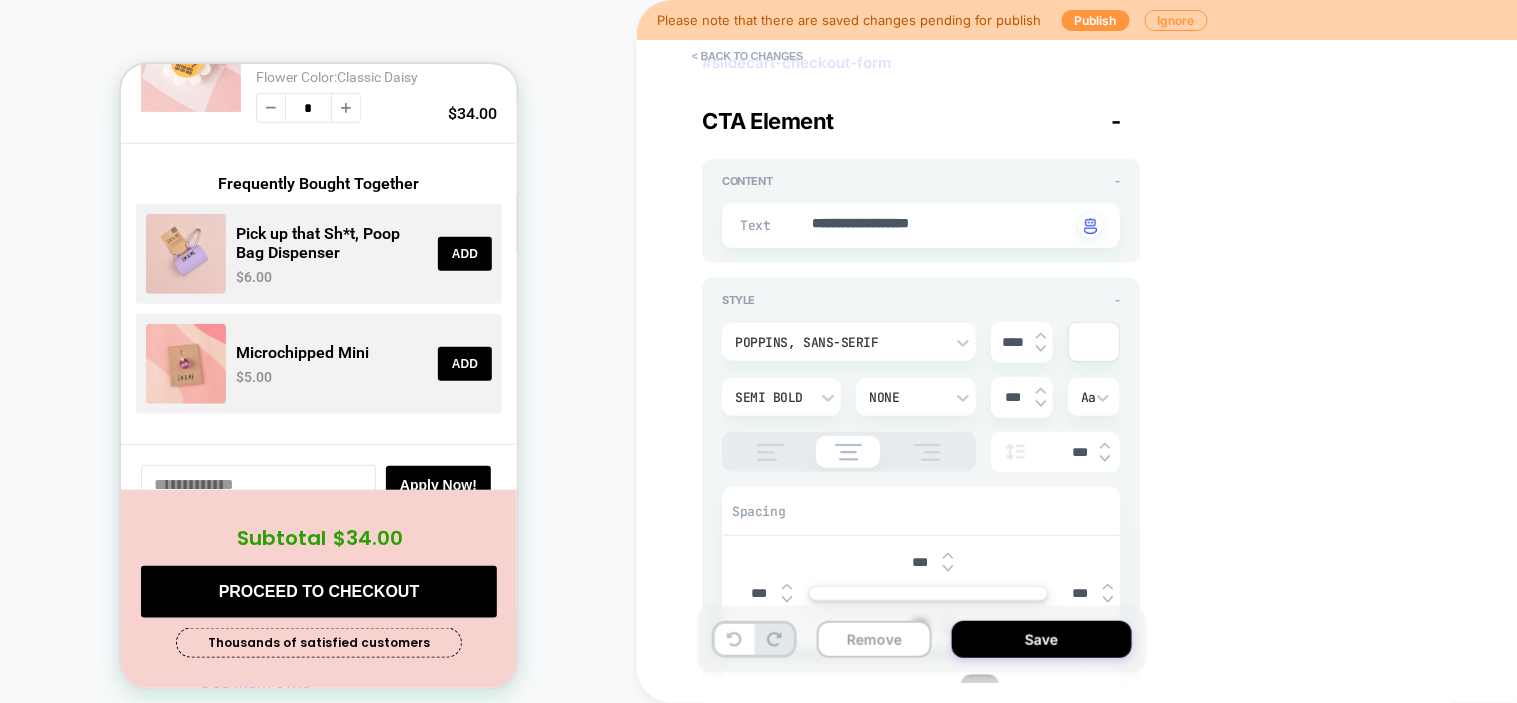click at bounding box center [1041, 336] 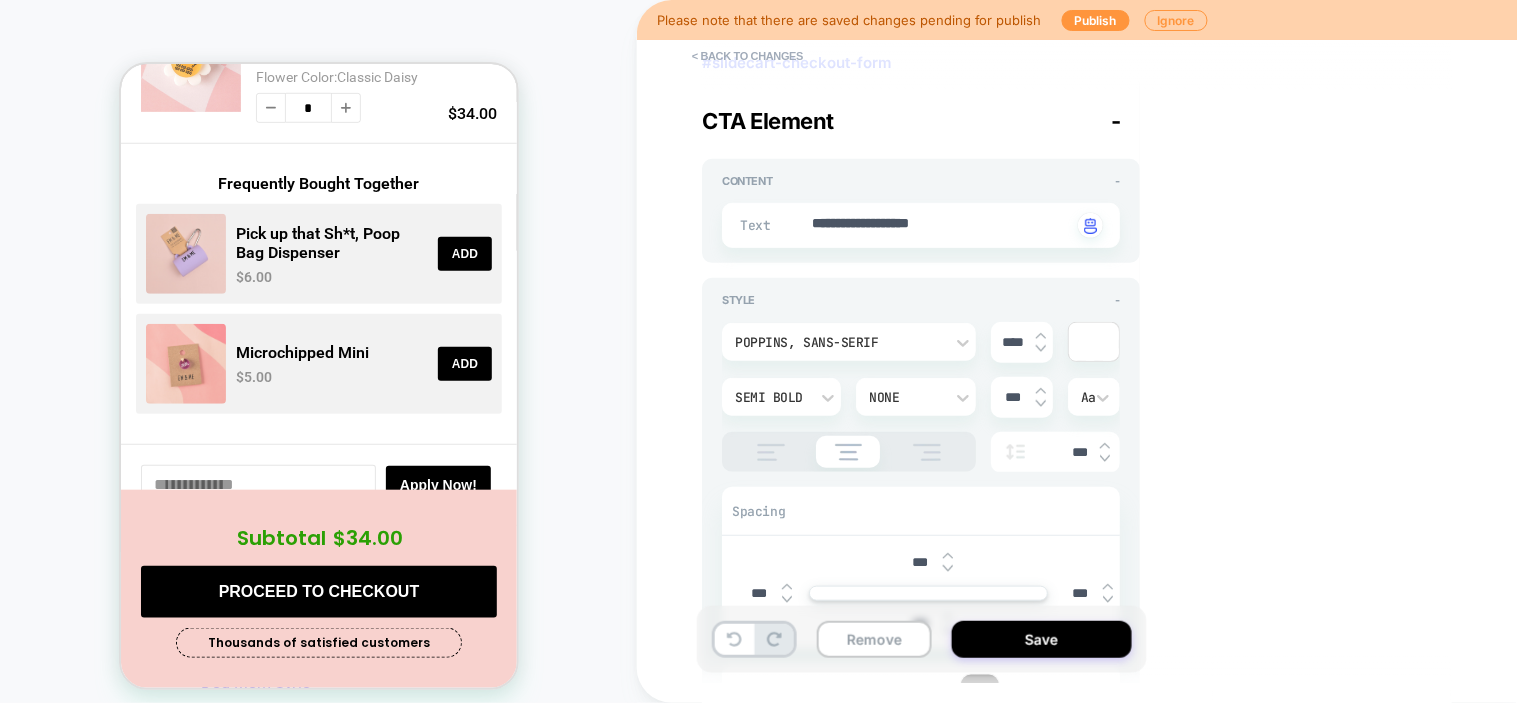 type on "*" 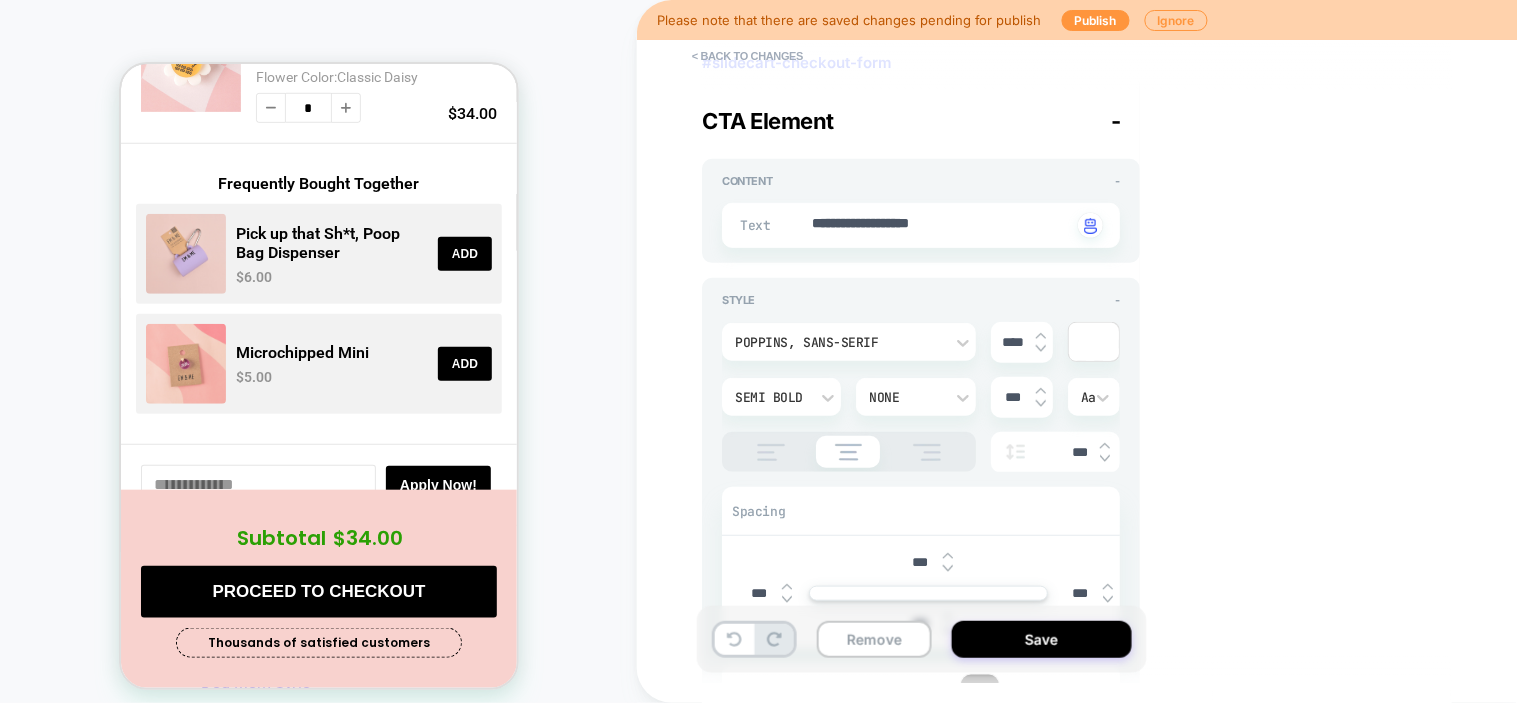 click at bounding box center (1041, 336) 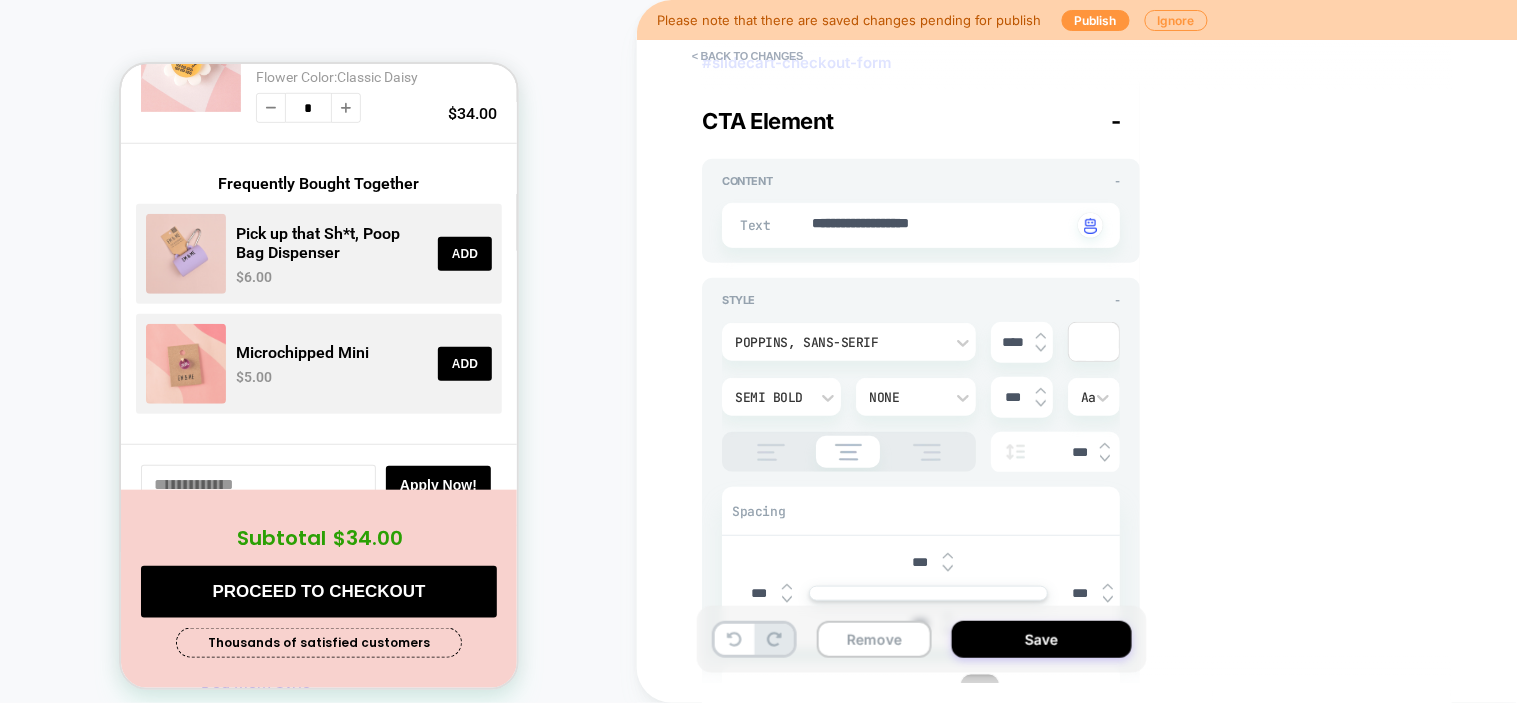 type on "*" 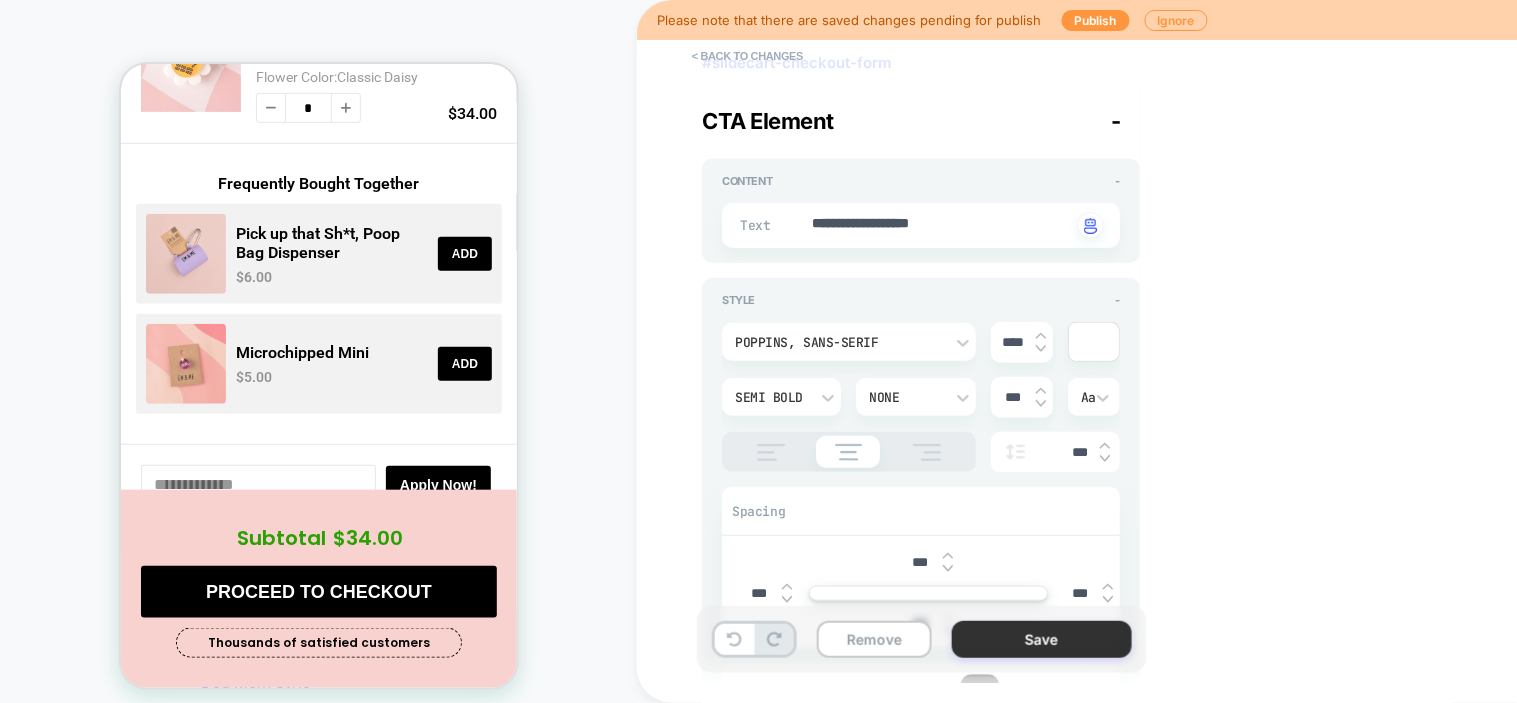 click on "Save" at bounding box center [1042, 639] 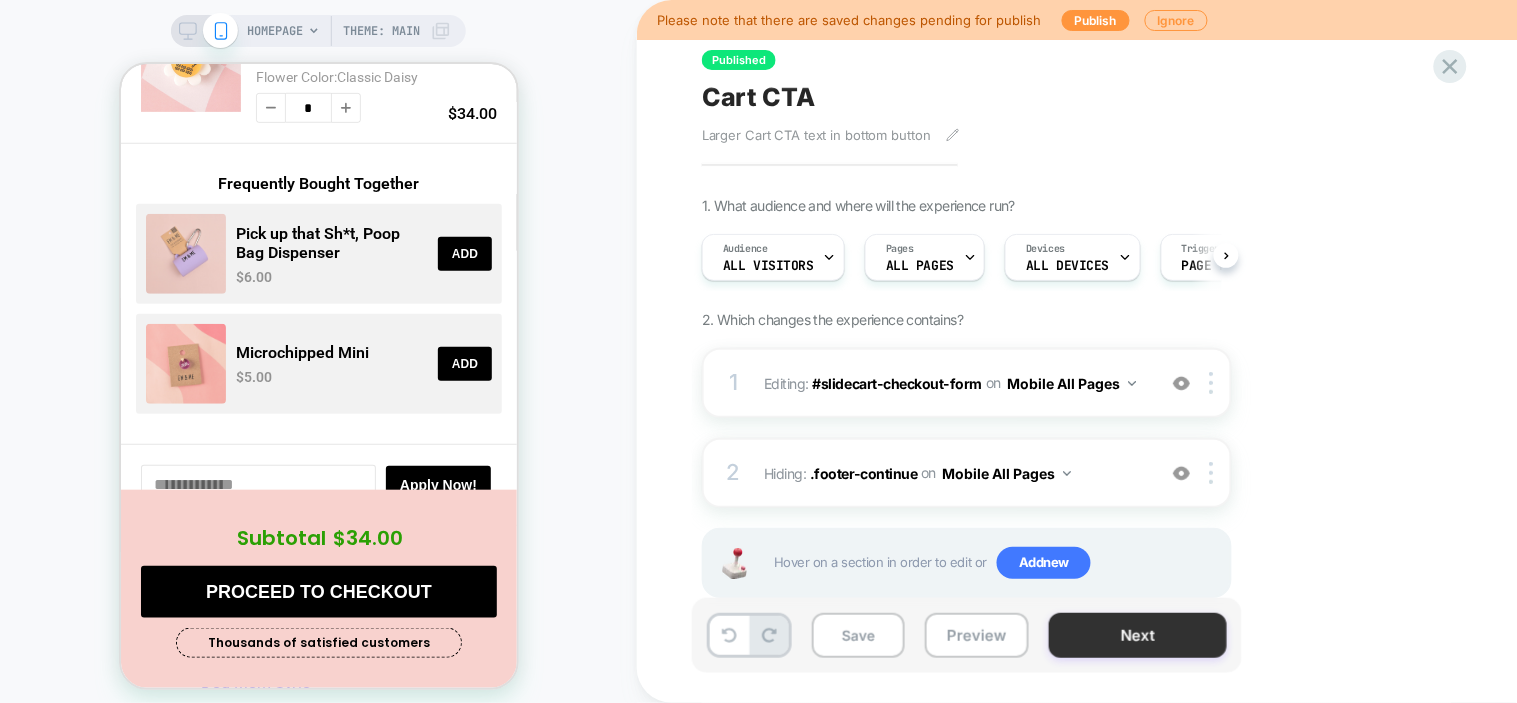 scroll, scrollTop: 0, scrollLeft: 1, axis: horizontal 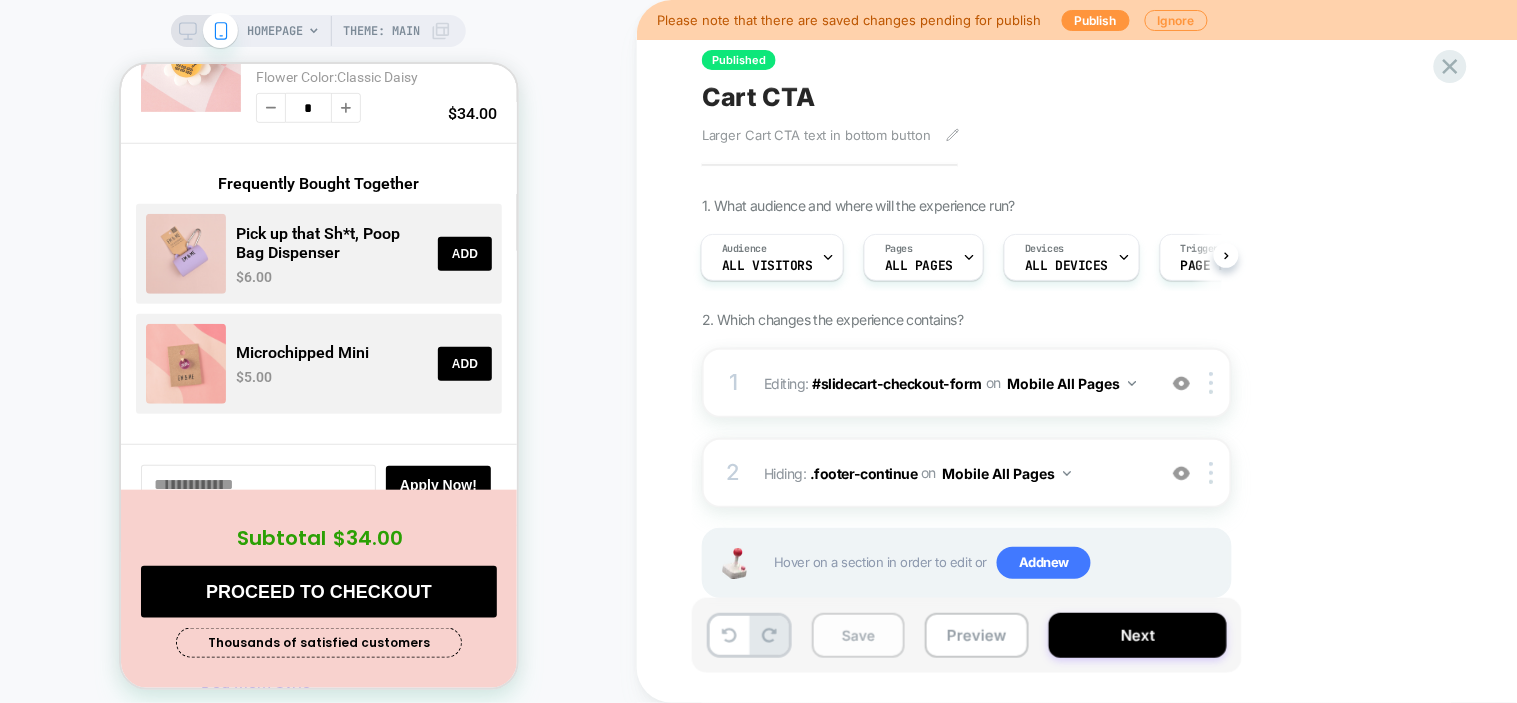 click on "Save" at bounding box center [858, 635] 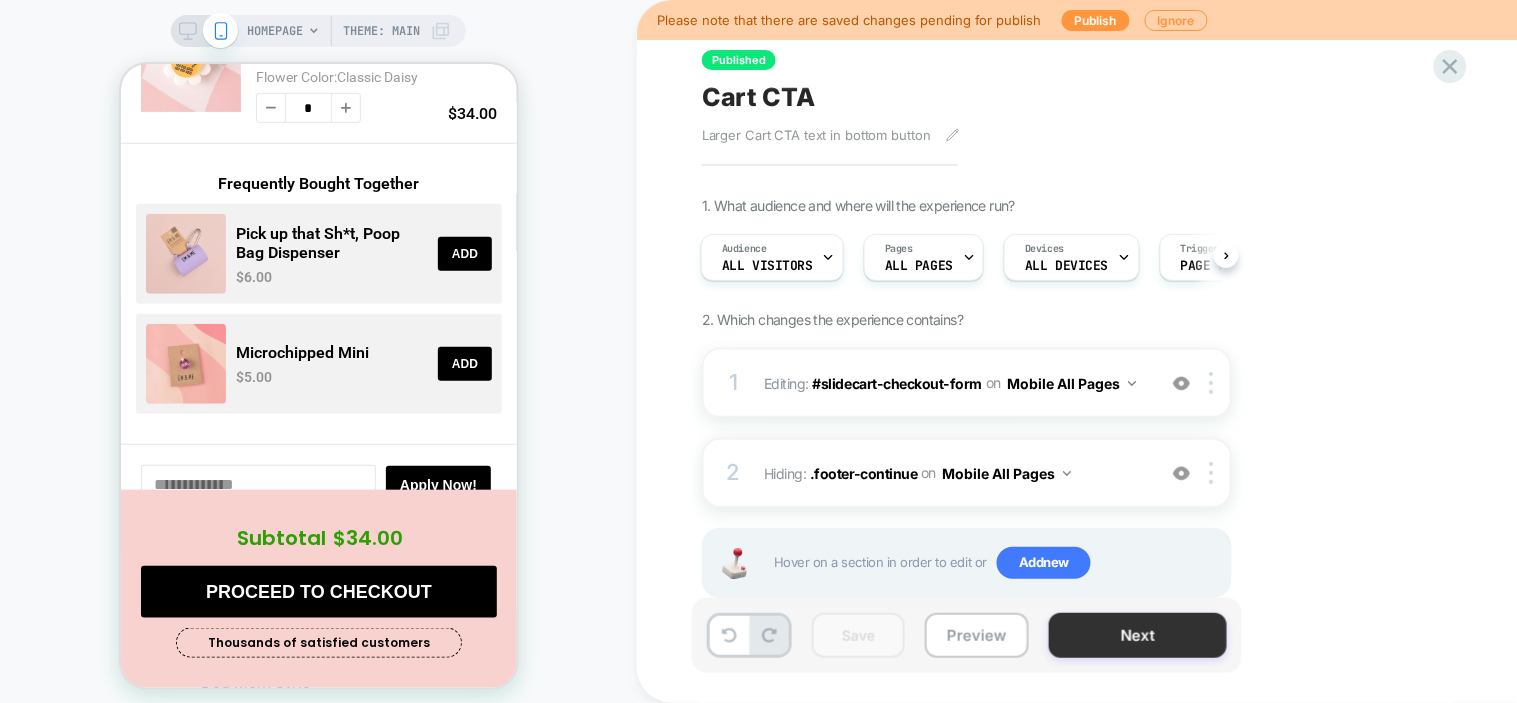 click on "Next" at bounding box center (1138, 635) 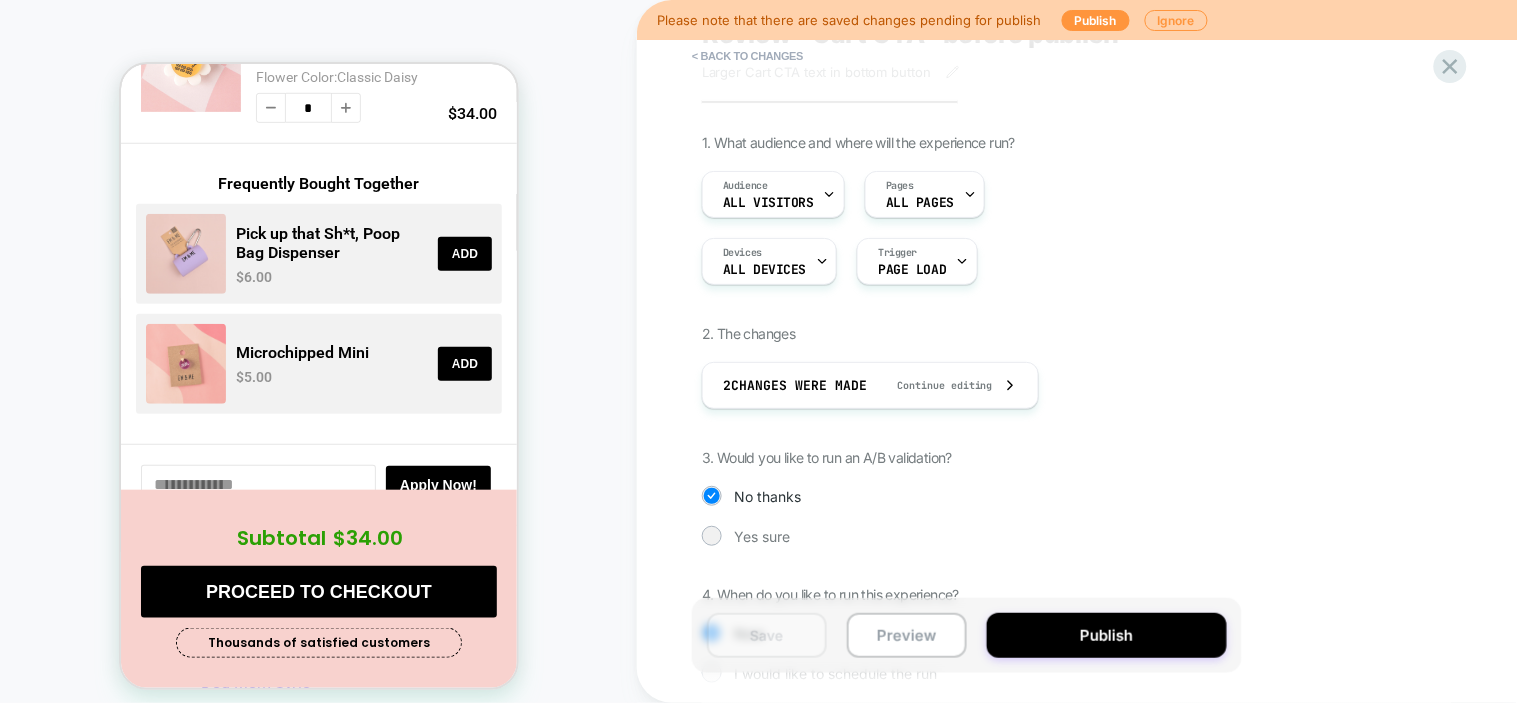 scroll, scrollTop: 171, scrollLeft: 0, axis: vertical 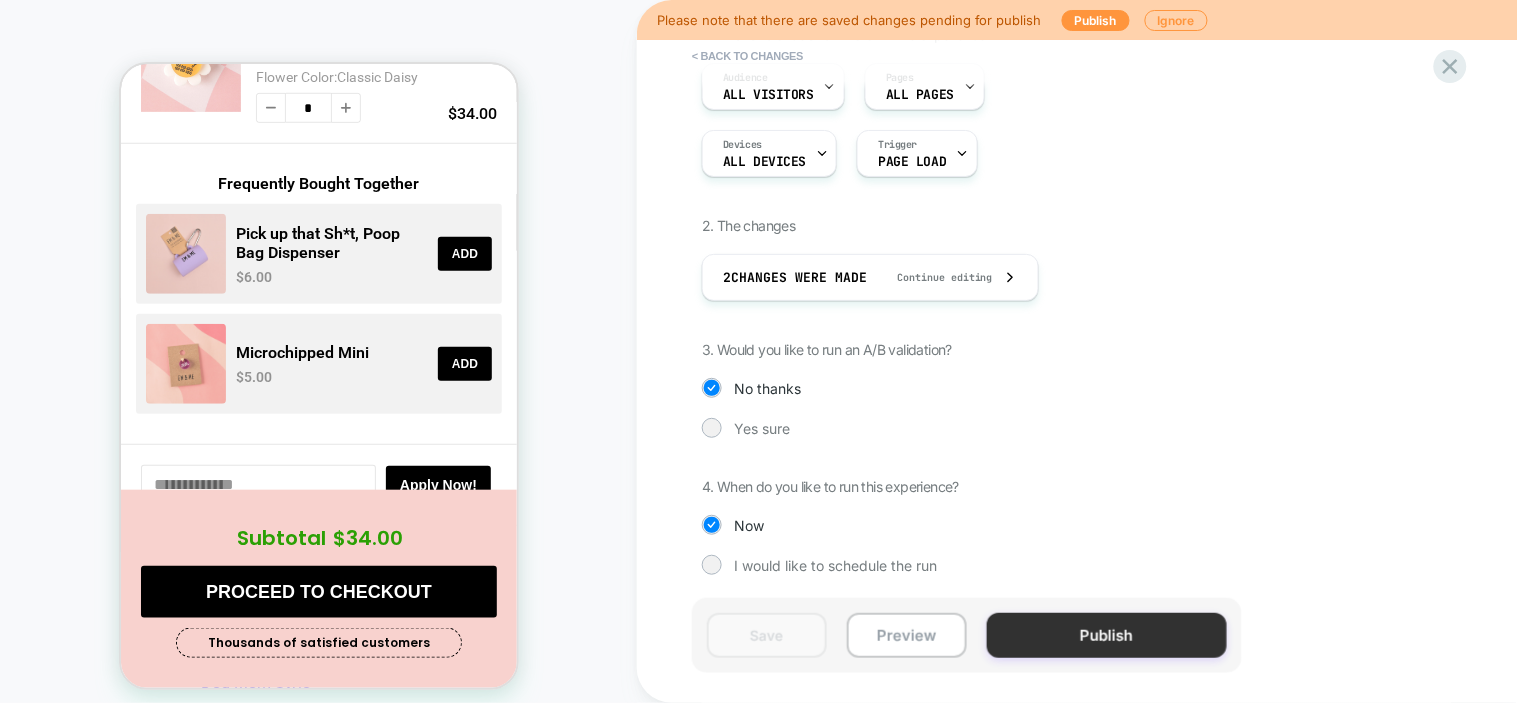 click on "Publish" at bounding box center [1107, 635] 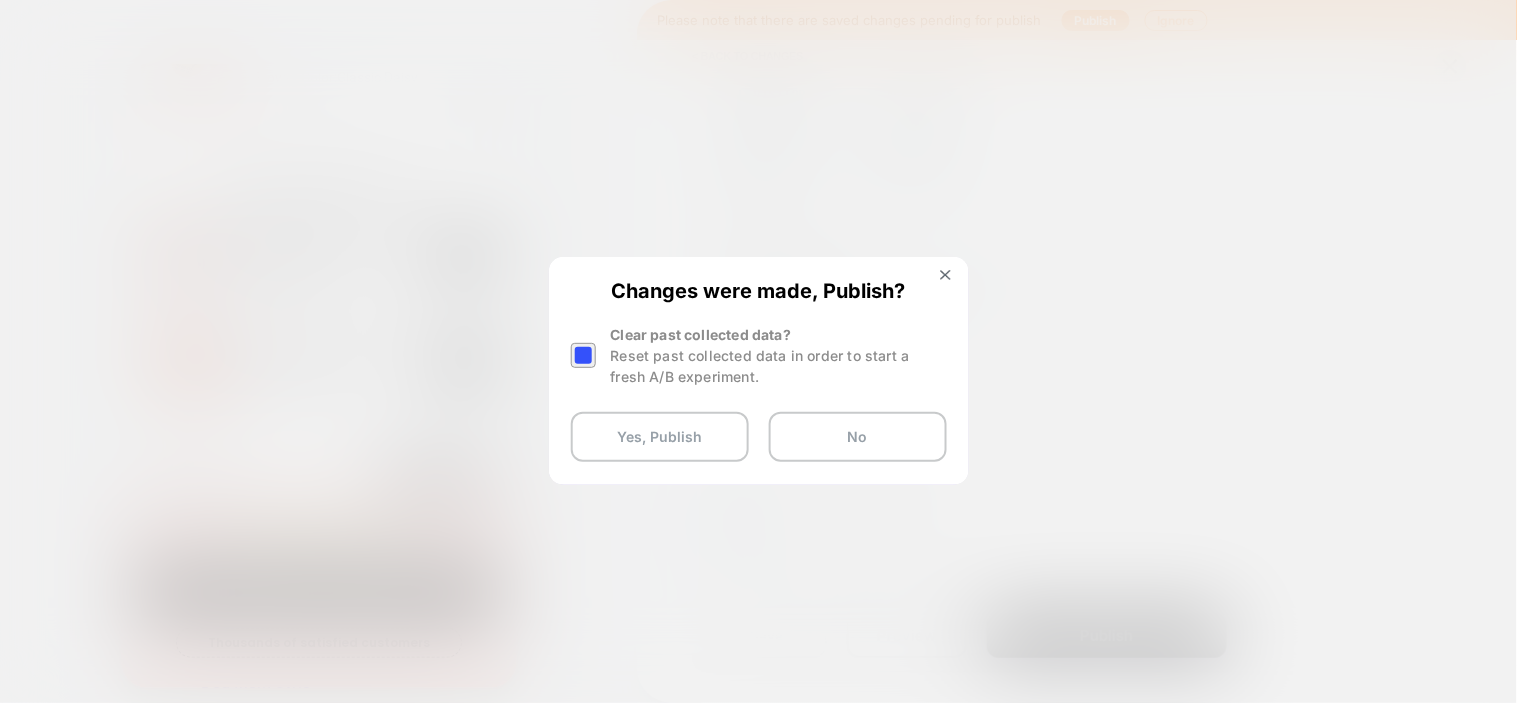 click at bounding box center [583, 355] 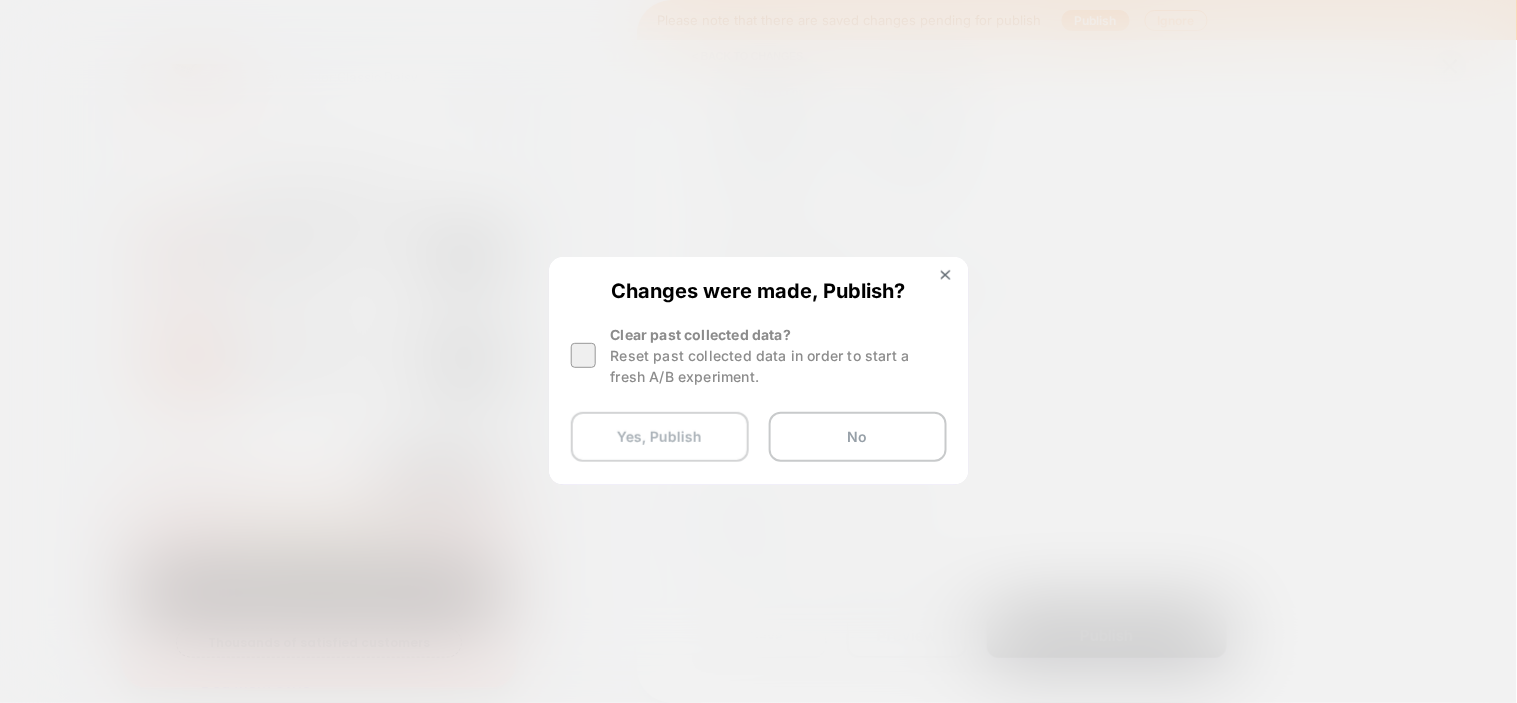 click on "Yes, Publish" at bounding box center (660, 437) 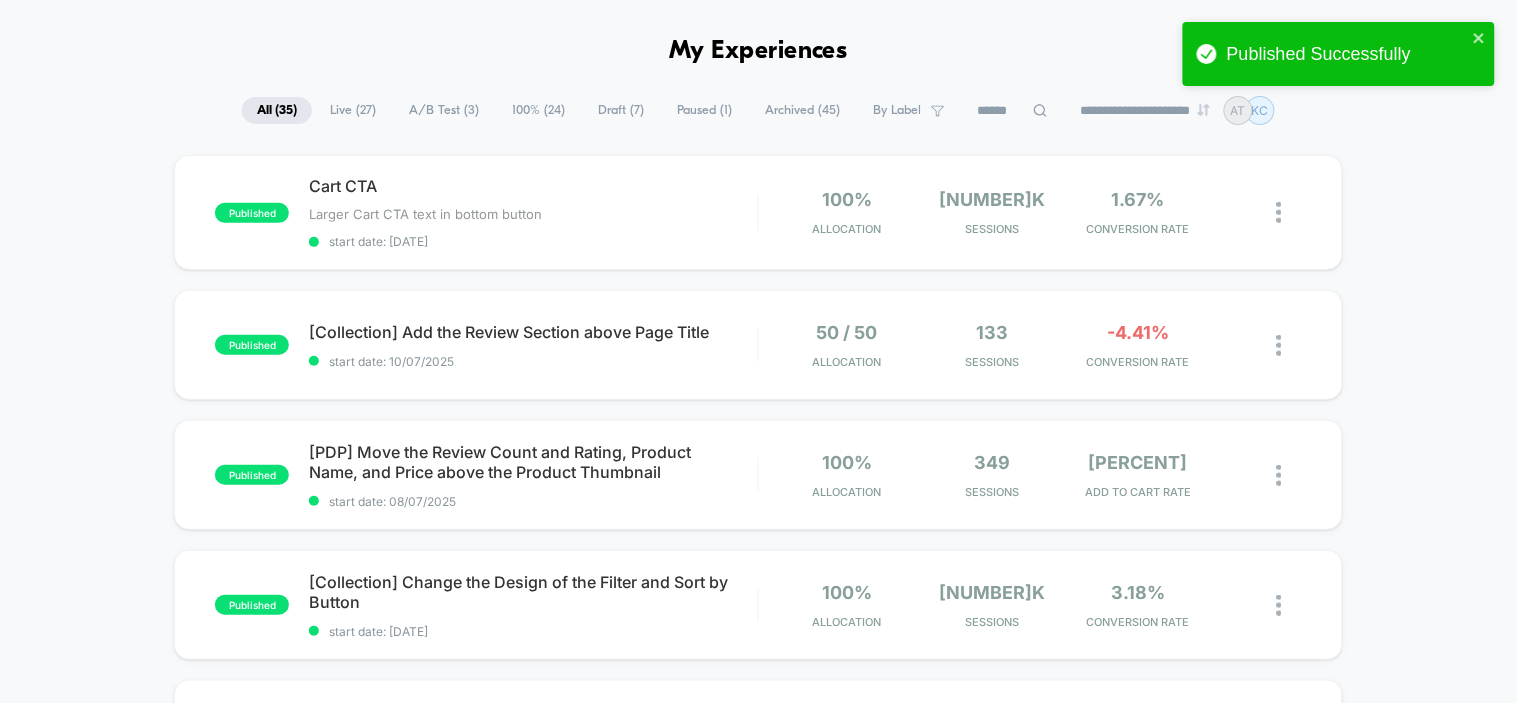 scroll, scrollTop: 0, scrollLeft: 0, axis: both 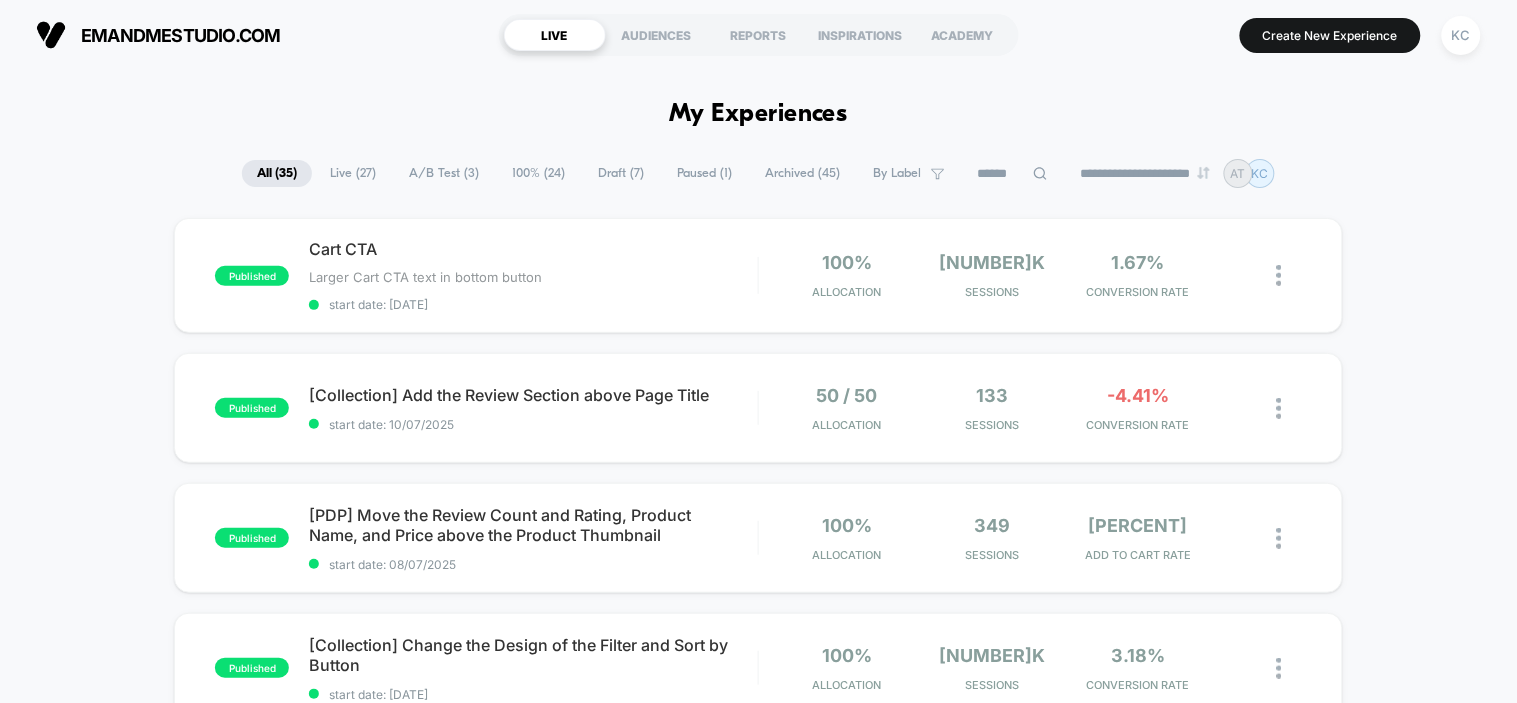click on "Draft ( 7 )" at bounding box center [621, 173] 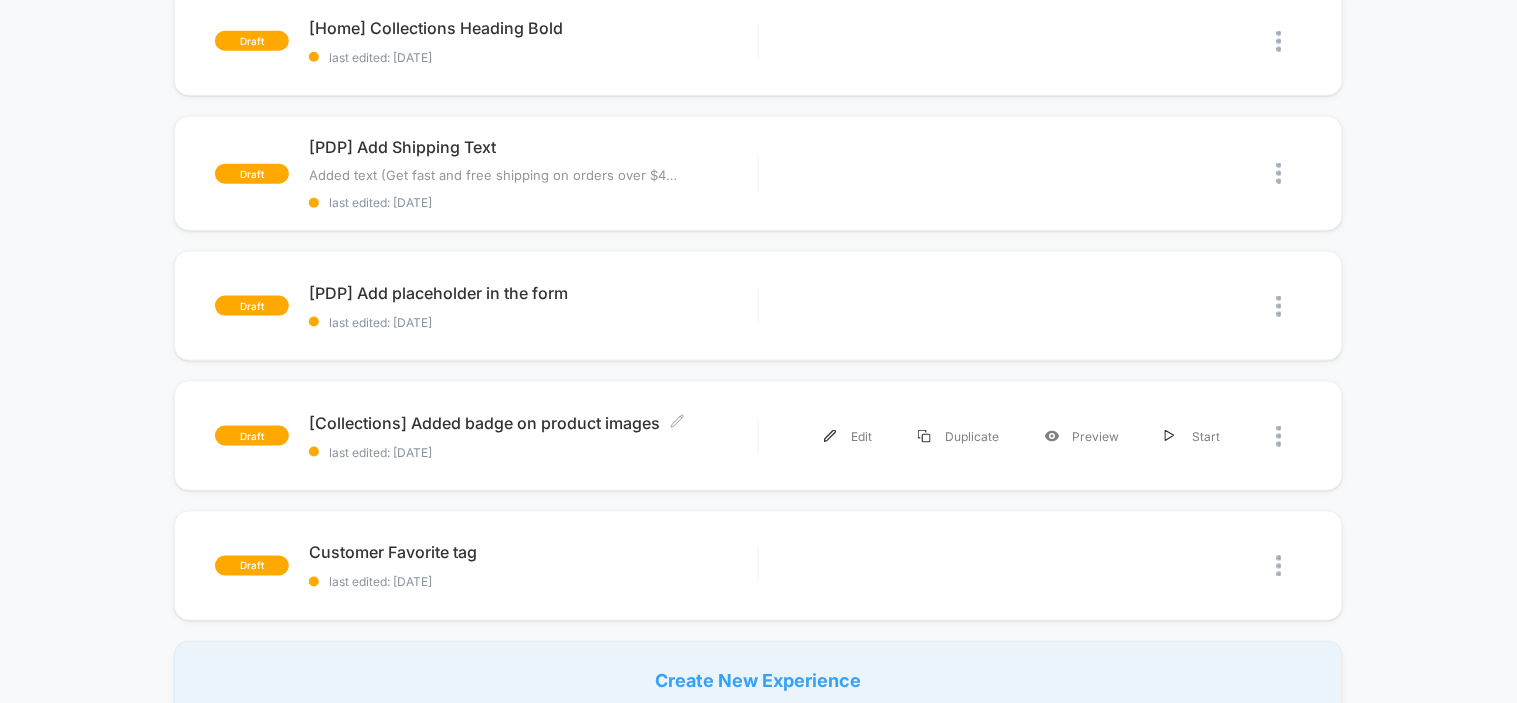 scroll, scrollTop: 555, scrollLeft: 0, axis: vertical 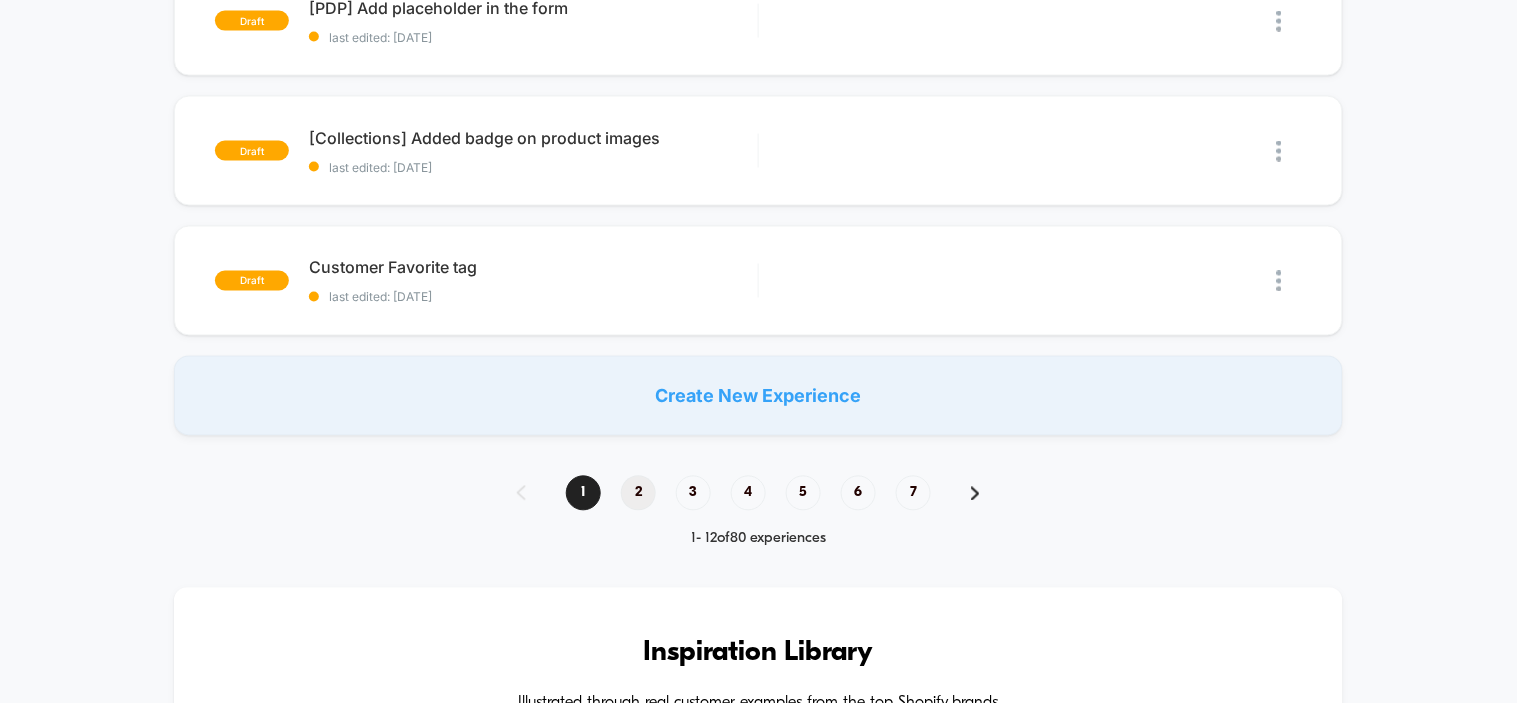 click on "2" at bounding box center [638, 493] 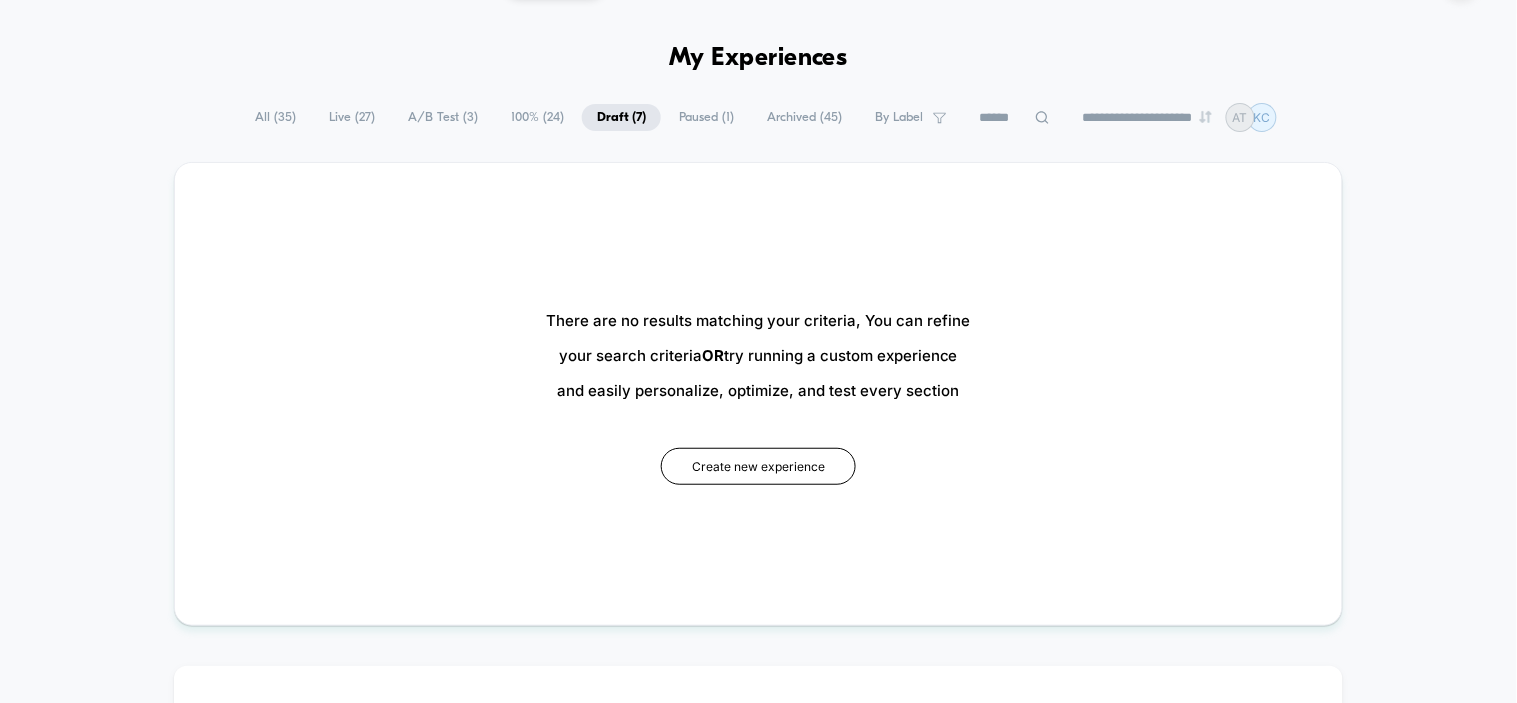 scroll, scrollTop: 0, scrollLeft: 0, axis: both 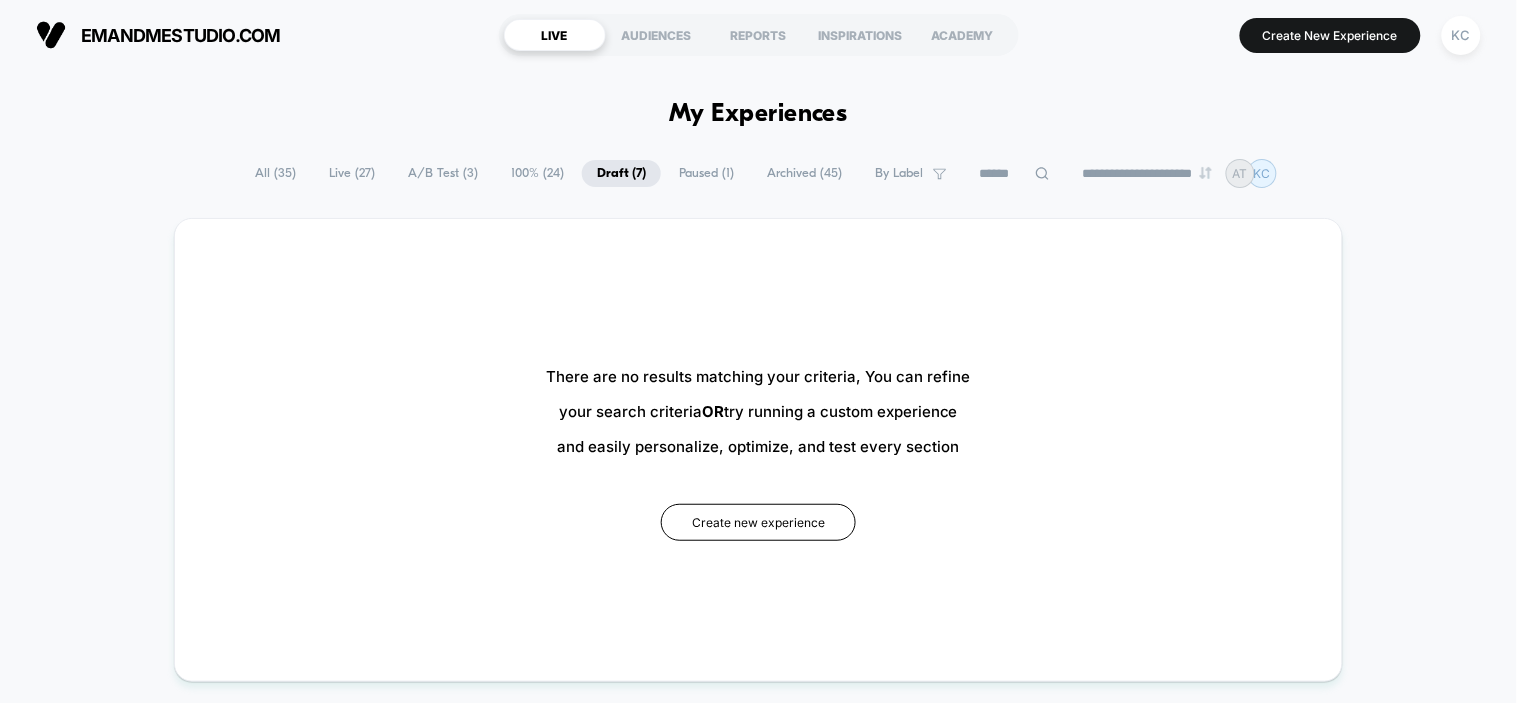 click on "Draft ( 7 )" at bounding box center (621, 173) 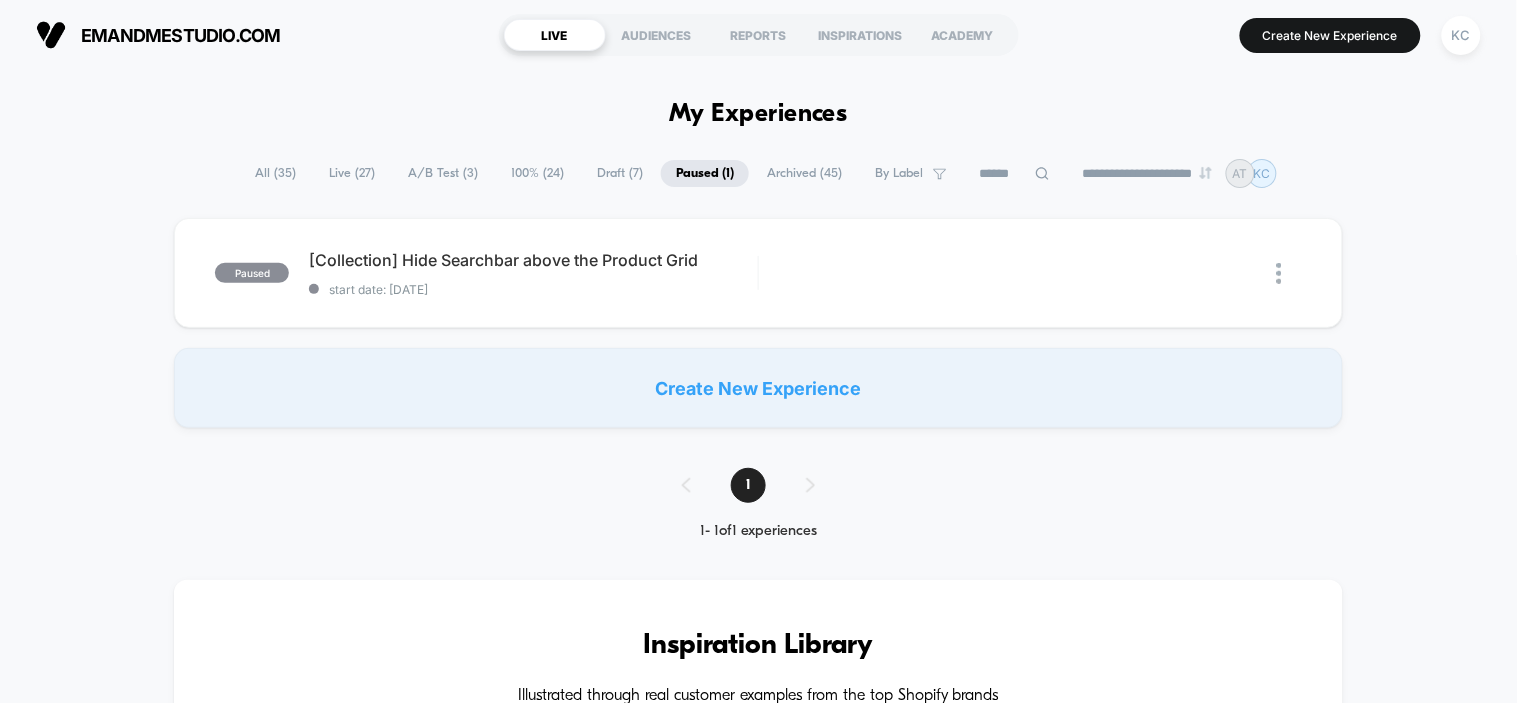 click on "Draft ( 7 )" at bounding box center [620, 173] 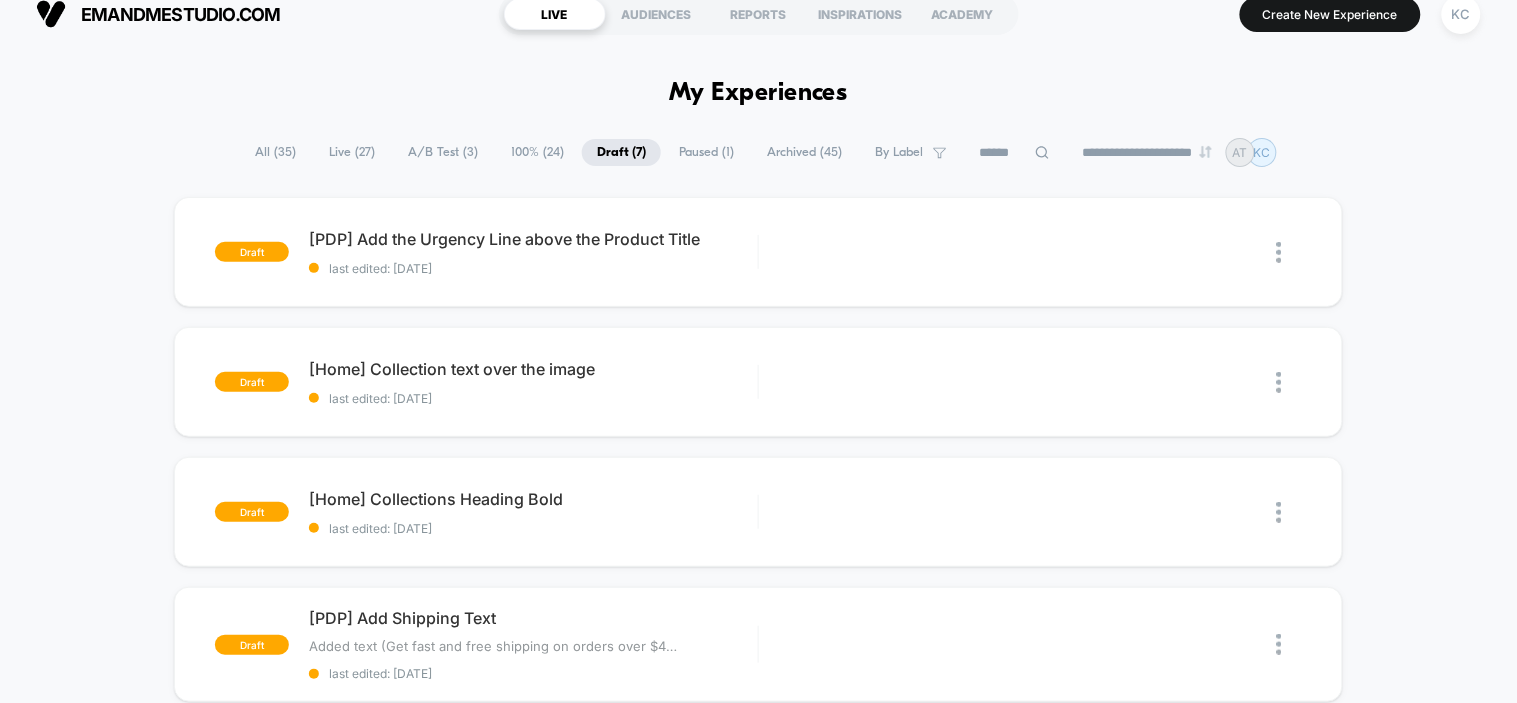 scroll, scrollTop: 0, scrollLeft: 0, axis: both 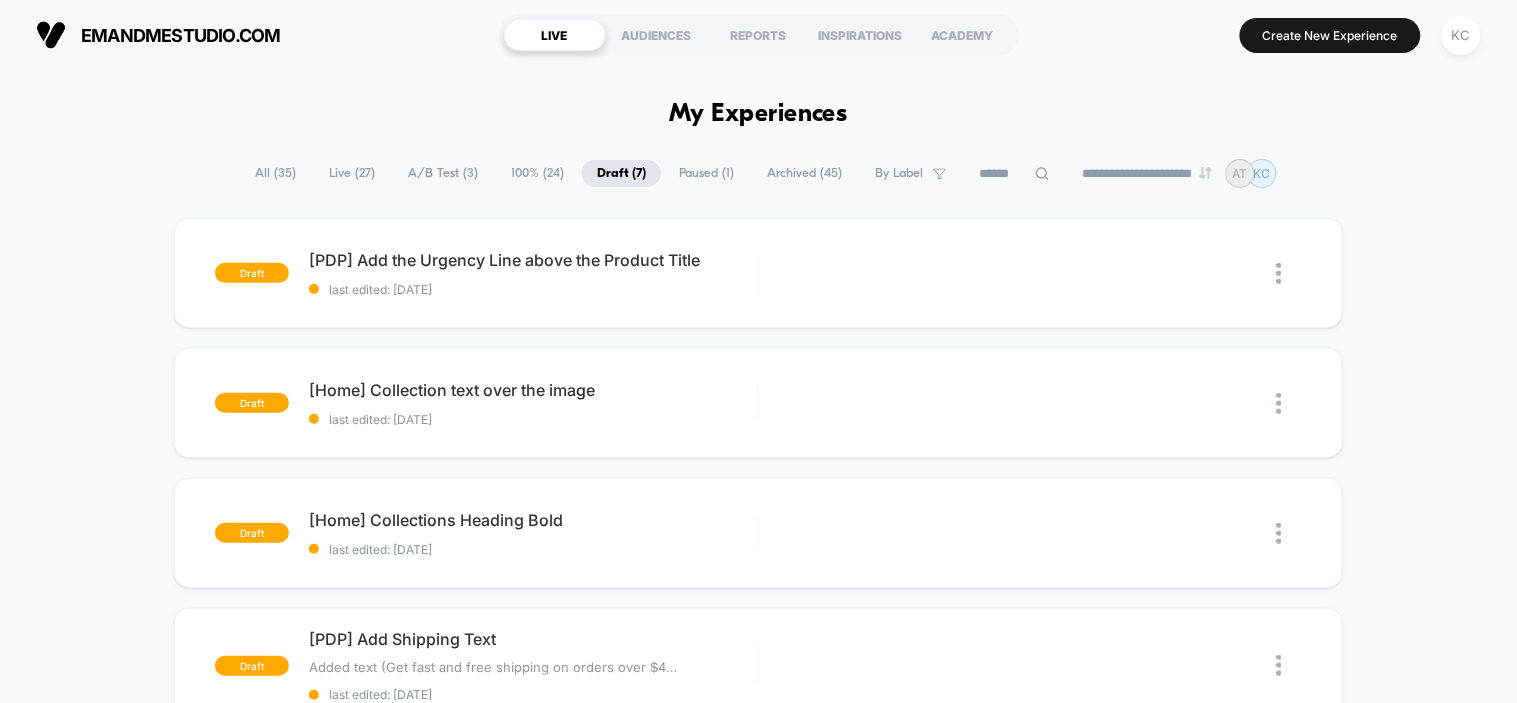 click on "100% ( 24 )" at bounding box center [537, 173] 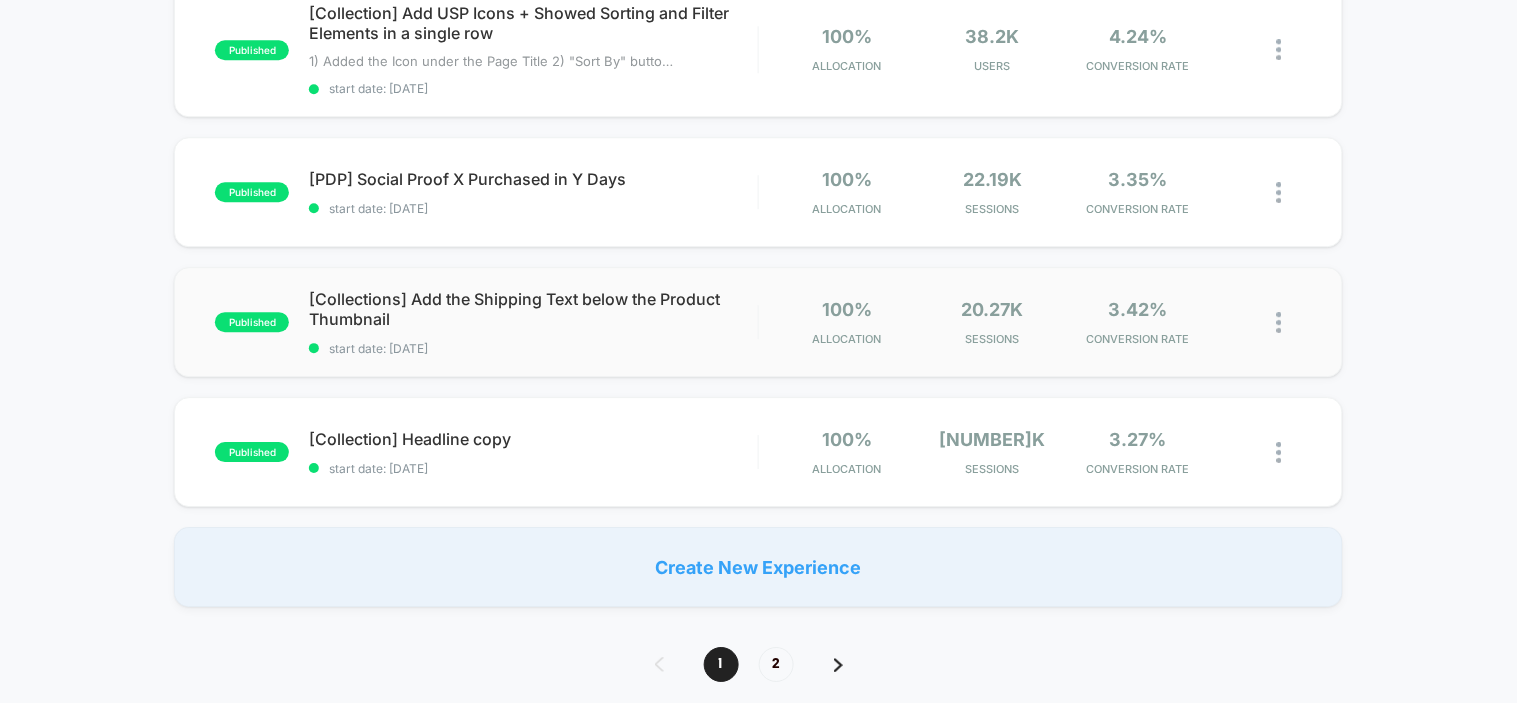scroll, scrollTop: 1333, scrollLeft: 0, axis: vertical 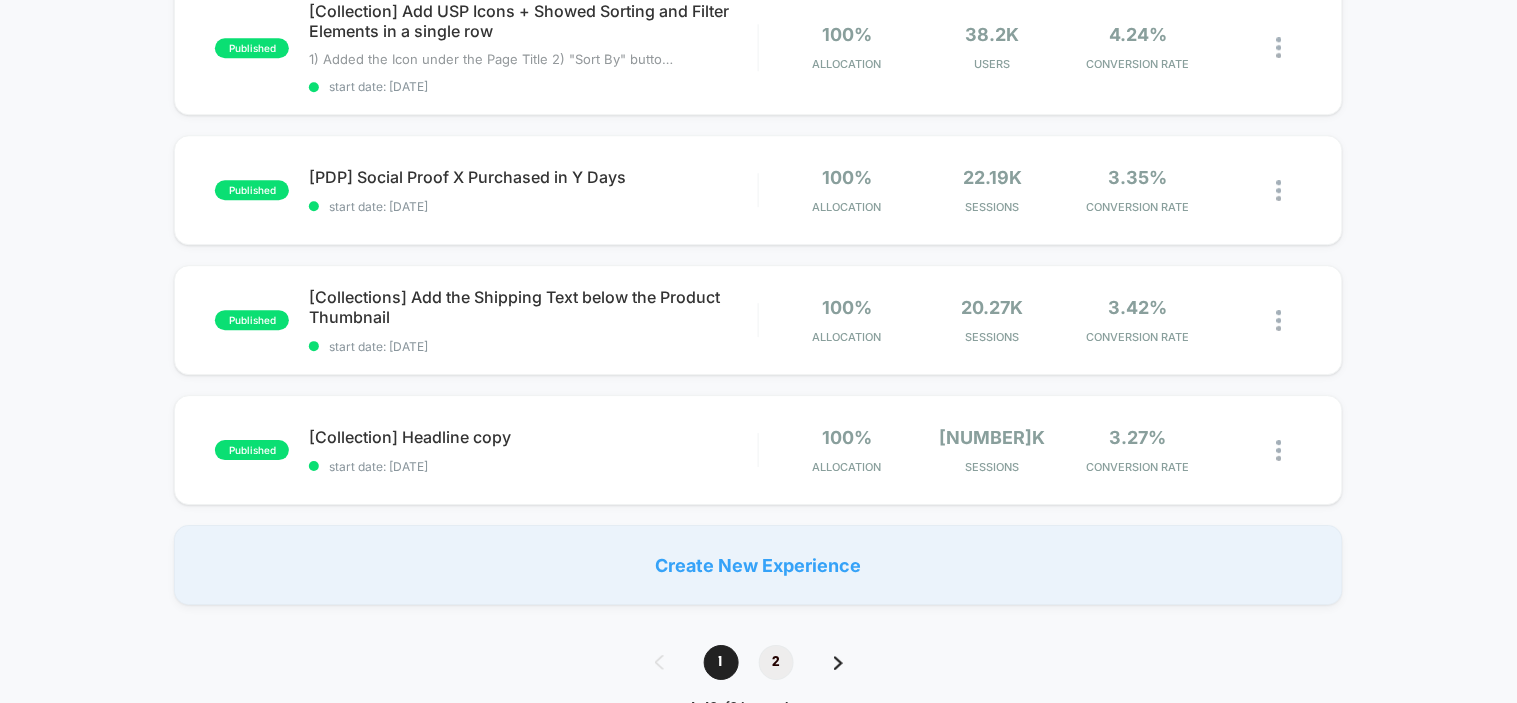 click on "2" at bounding box center [776, 662] 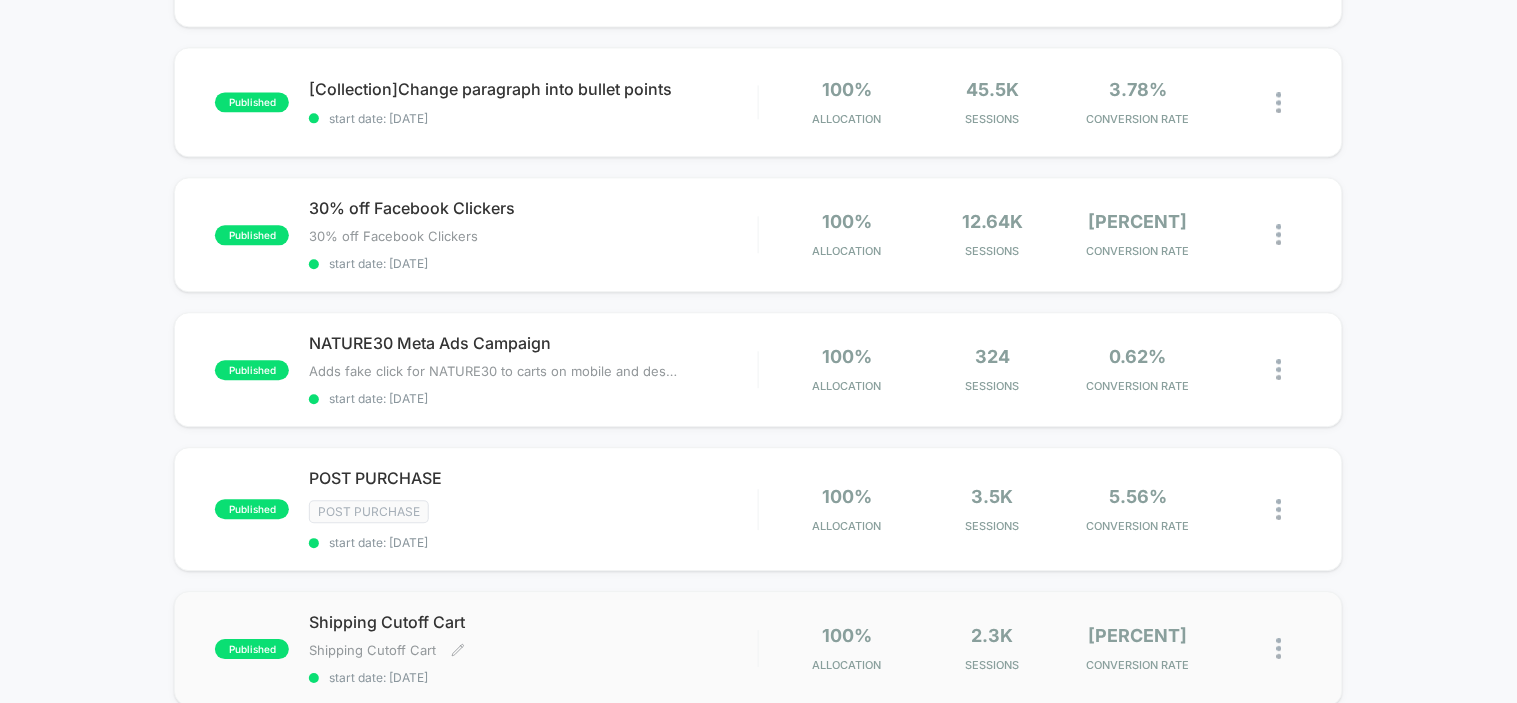 scroll, scrollTop: 1222, scrollLeft: 0, axis: vertical 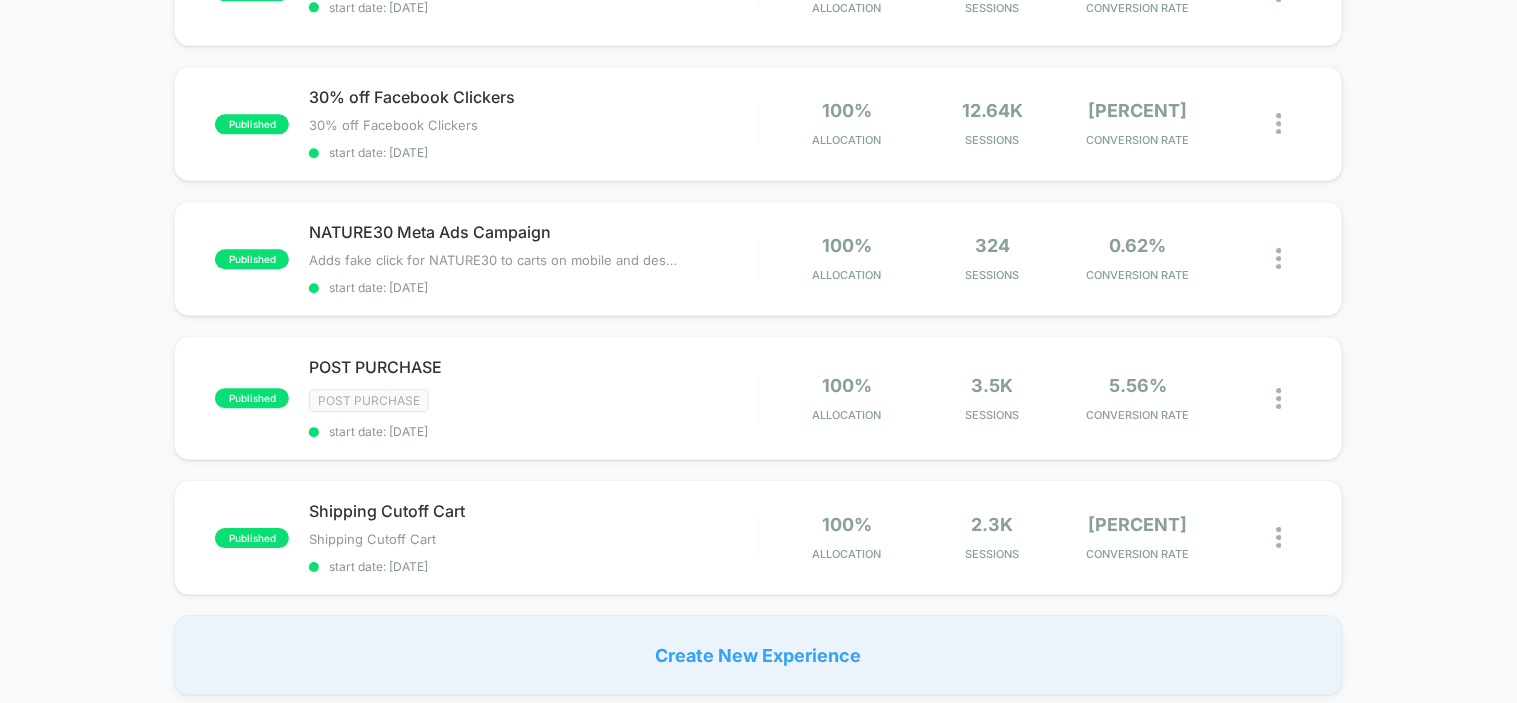 click on "published [PDP] Redesign the ATC Section + Style the Input Fields PQ Full Width (V1):
1) Change the design of the Product Quantity border color grey to pink brand color and bold the text.
2) Change the Product quantity into full width.
3) Customize Tag  input field  border color change (grey to brand color pink) and add the border radius.
Parallel ATC (V2):
1) Change the design of the Product Quantity border color grey to pink brand color and bold the text.
2) Change the ATC full  into Product Quantity and ATC in one row.
3) Customize Tag  input field  border color change (grey to brand color pink) and add the border radius. Click to edit experience details start date: [DATE] 100% Allocation 30.88k Users 13.41% ADD TO CART RATE published [PDP]Added Customer Review under Product Thumbnail (Winner) start date: [DATE] 100% Allocation 34.42k Sessions 3.19% CONVERSION RATE published Tiny Tags start date: [DATE] 100% Allocation 221.52k Sessions 1.76% CONVERSION RATE published start date: [DATE]" at bounding box center [758, -155] 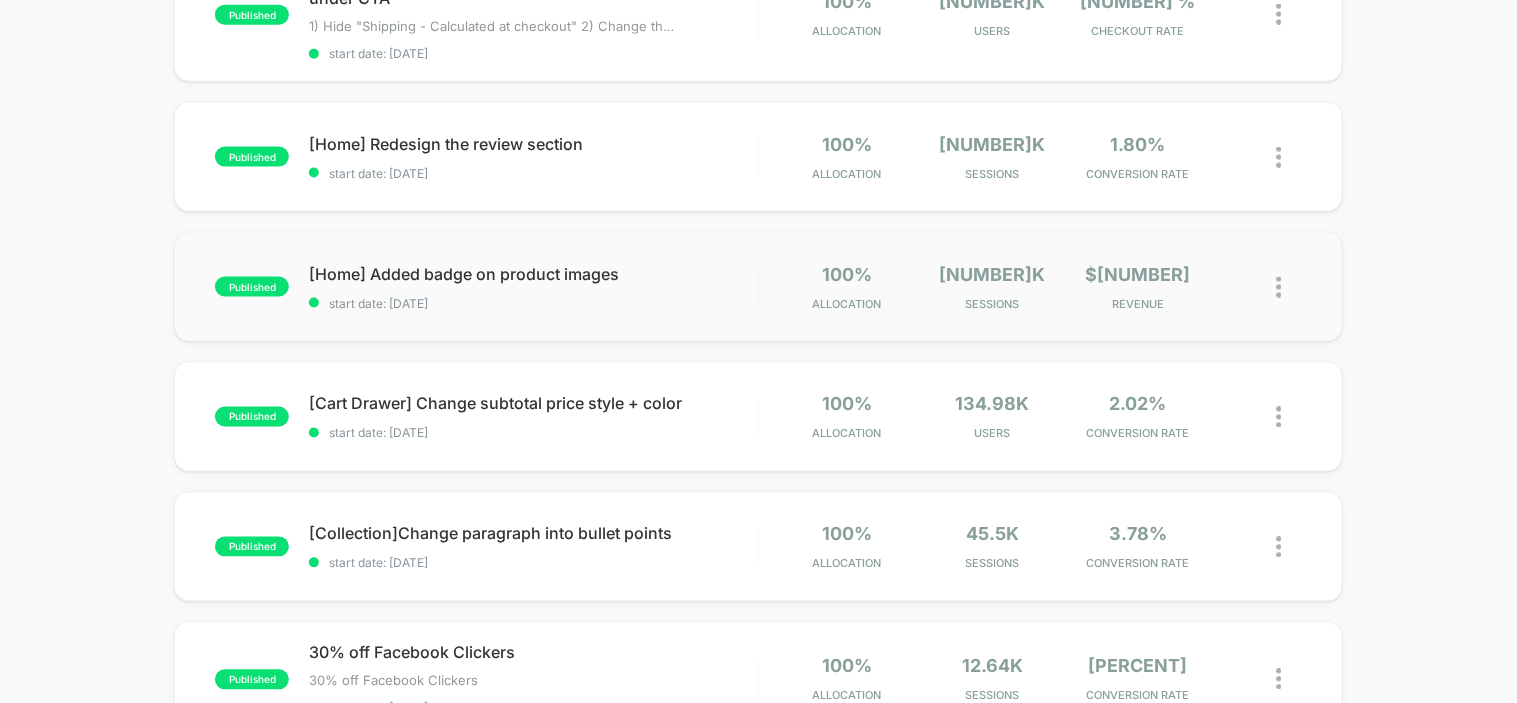 scroll, scrollTop: 0, scrollLeft: 0, axis: both 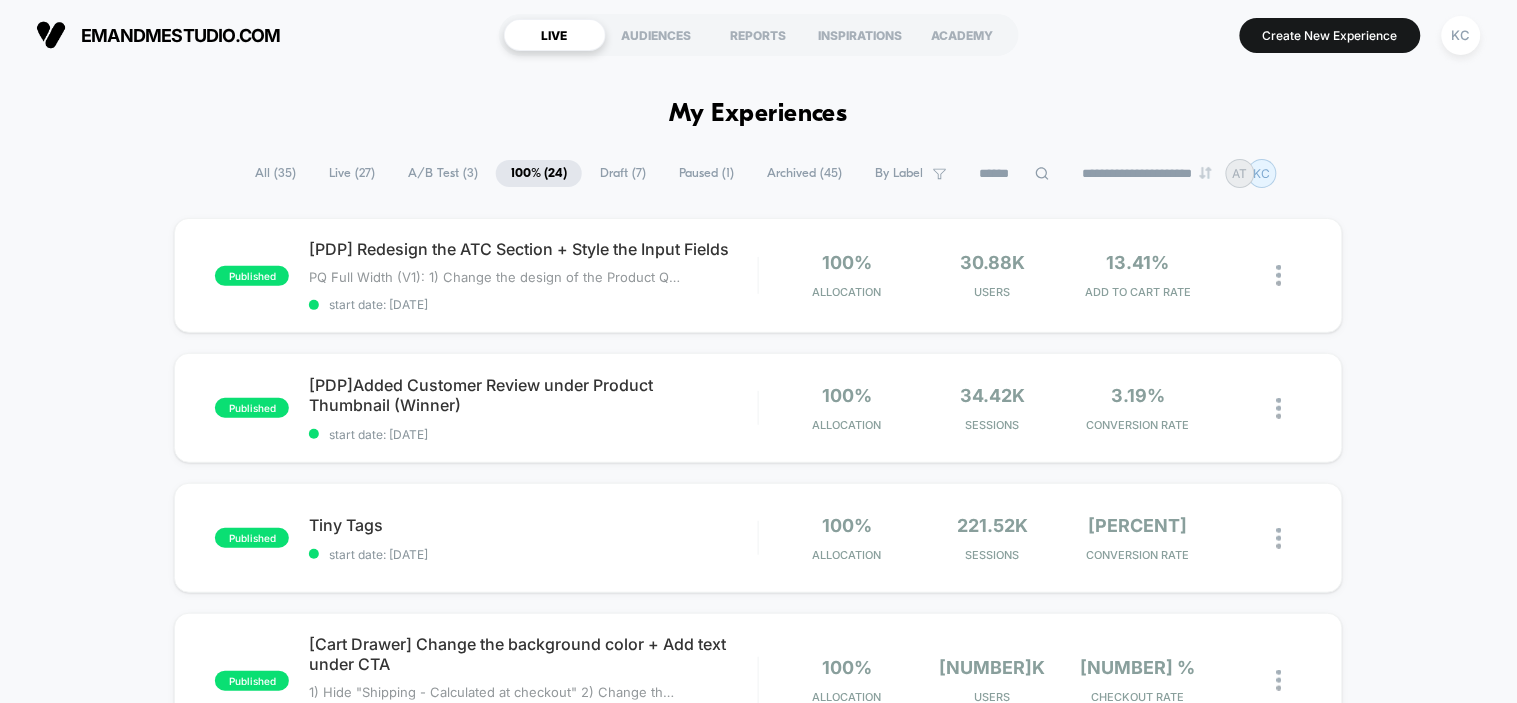 click at bounding box center [1015, 174] 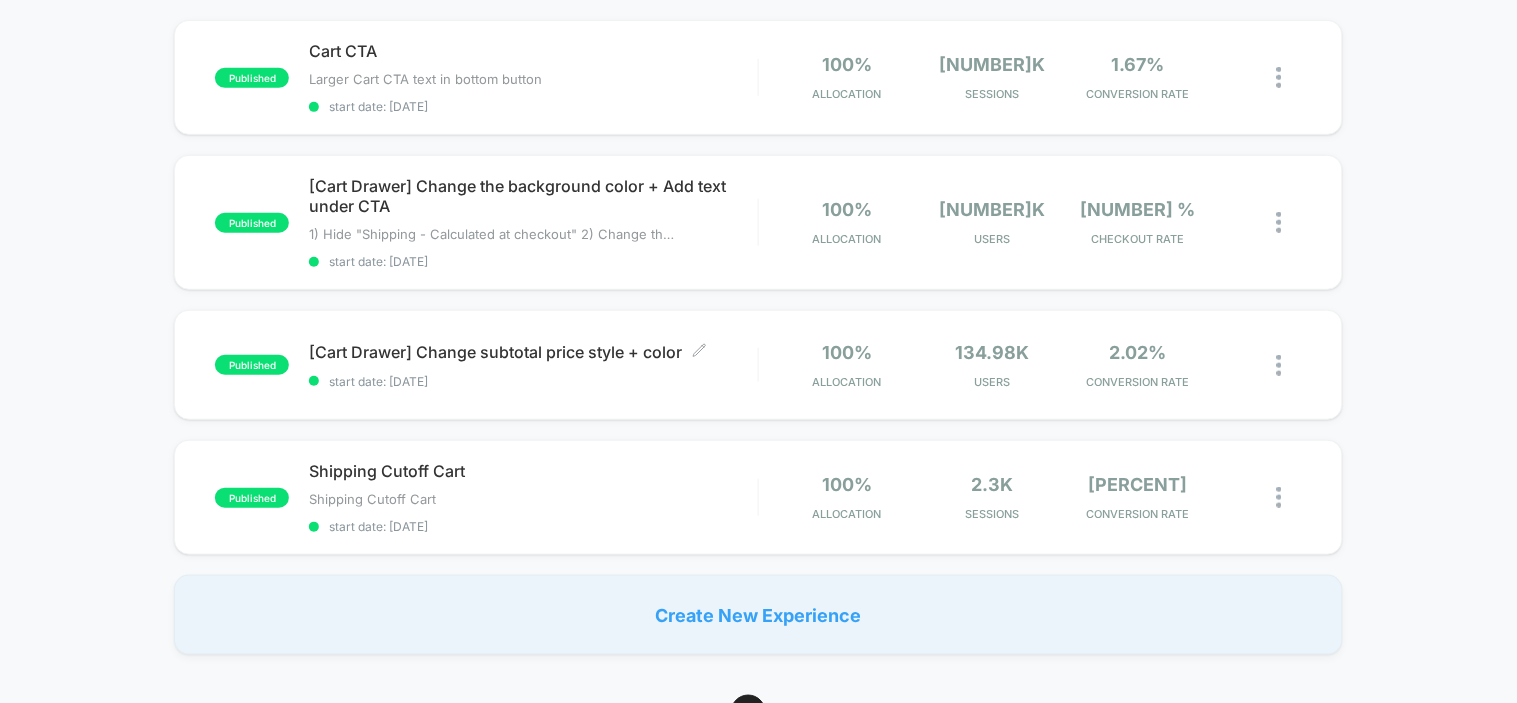 scroll, scrollTop: 333, scrollLeft: 0, axis: vertical 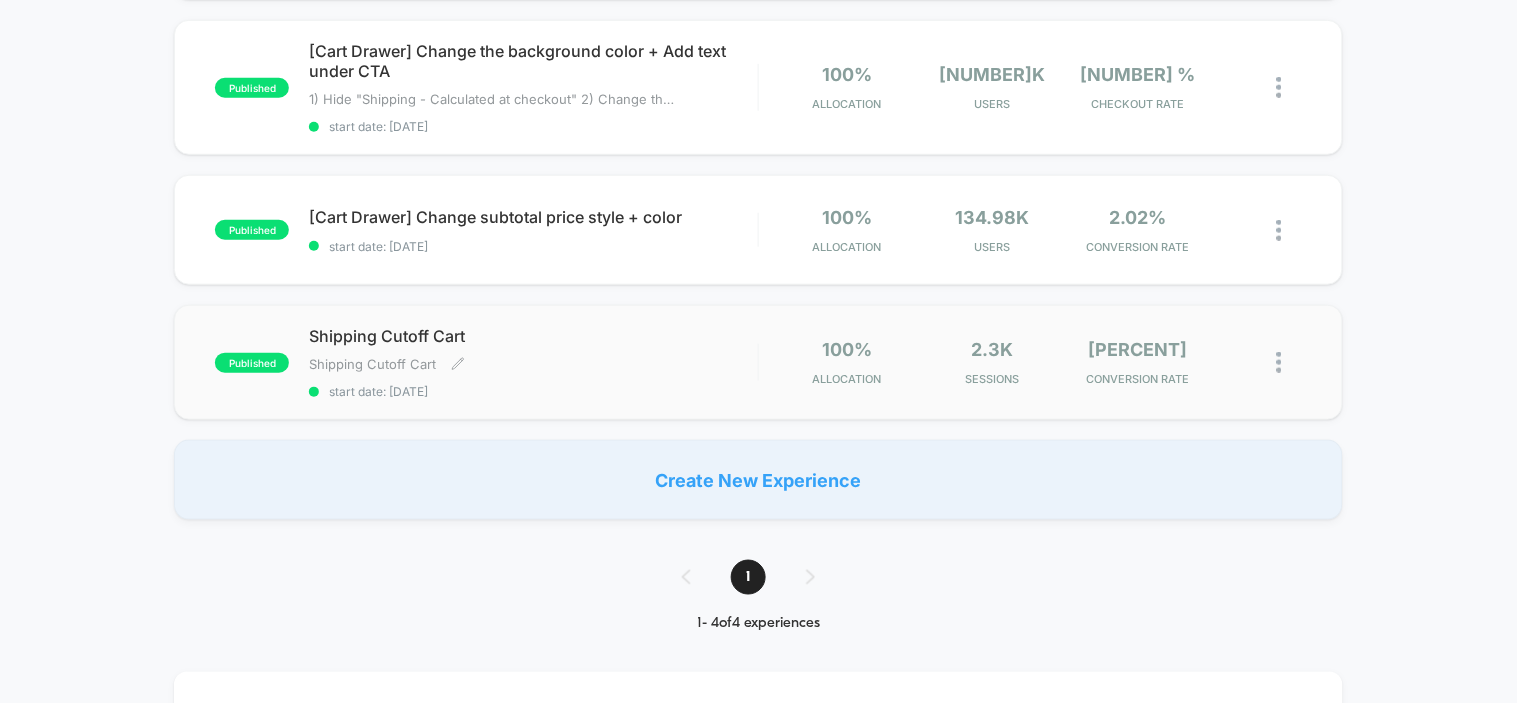 type on "****" 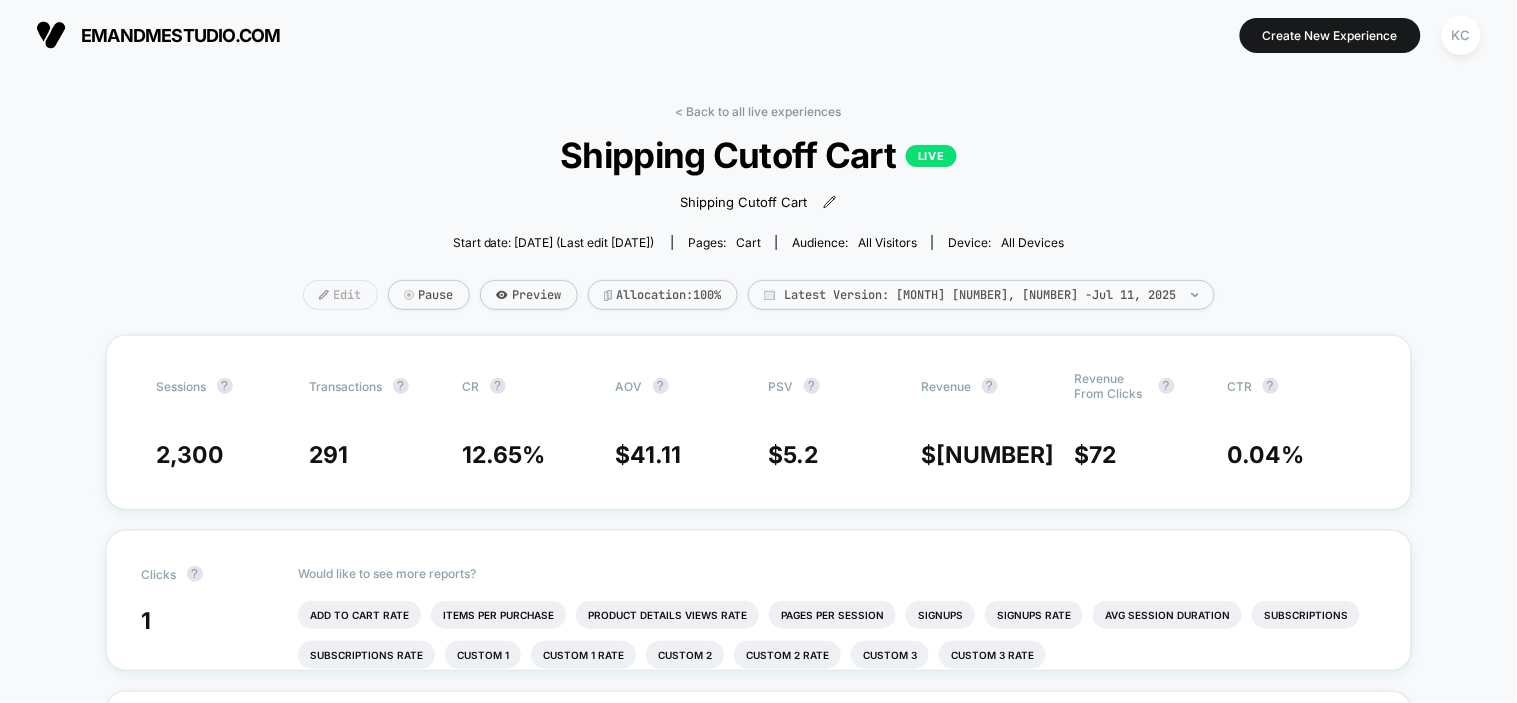 click at bounding box center (324, 295) 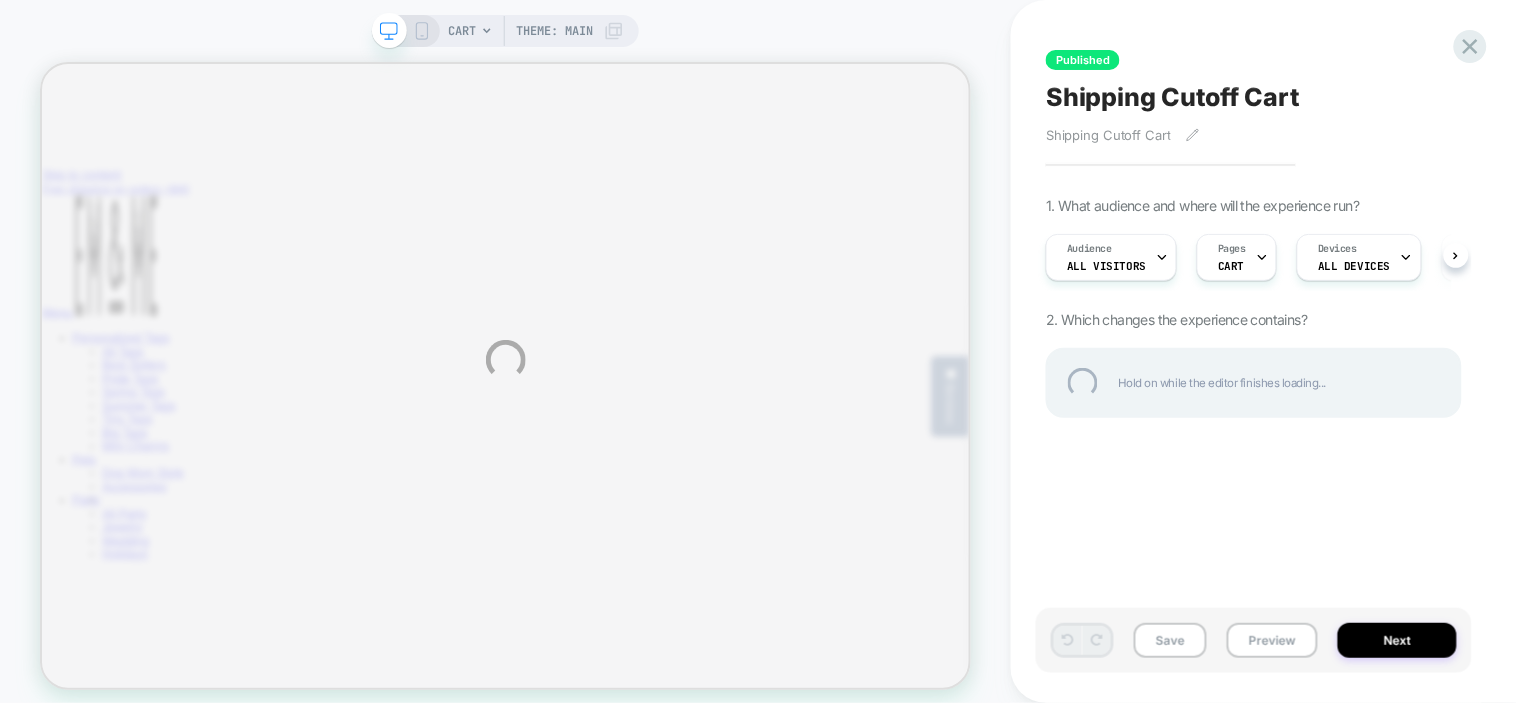 scroll, scrollTop: 0, scrollLeft: 0, axis: both 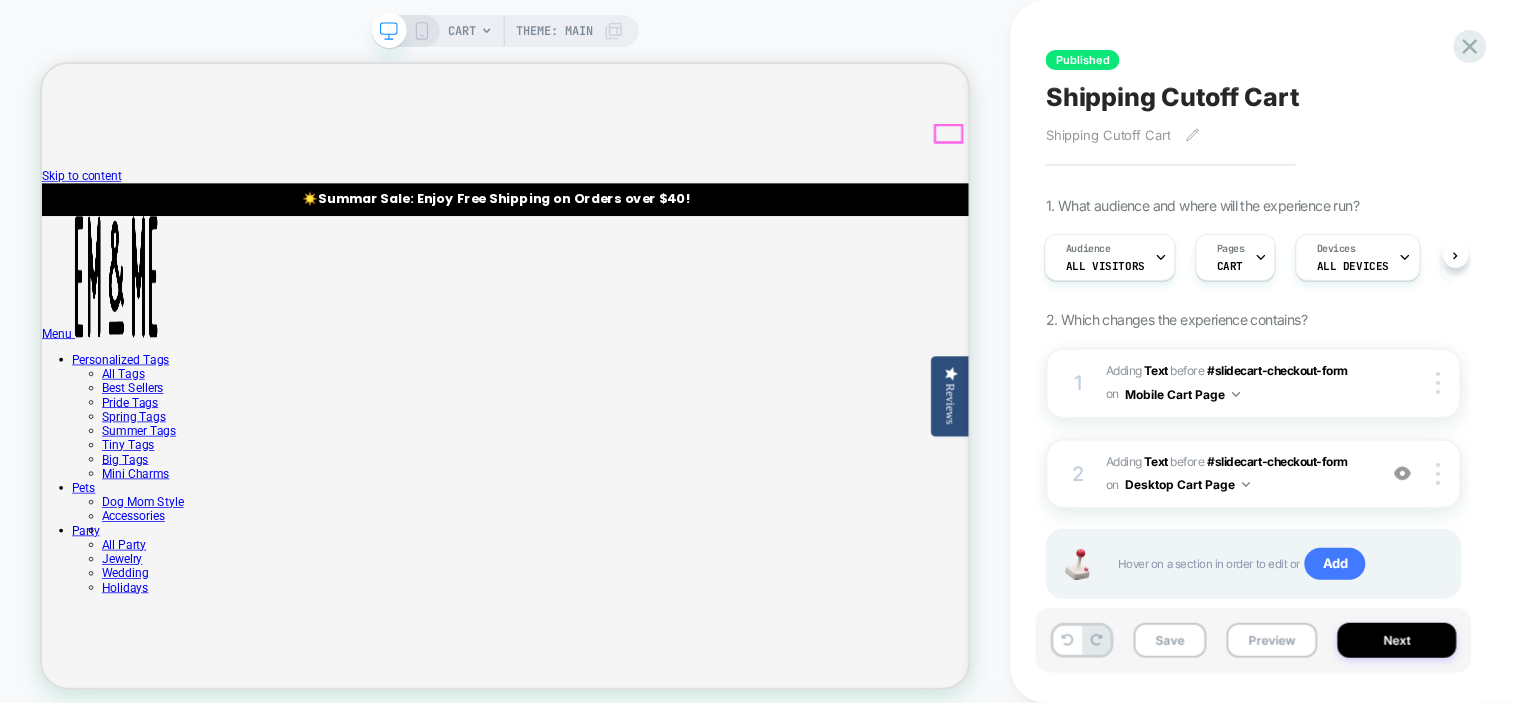 click on "0" at bounding box center (659, 4812) 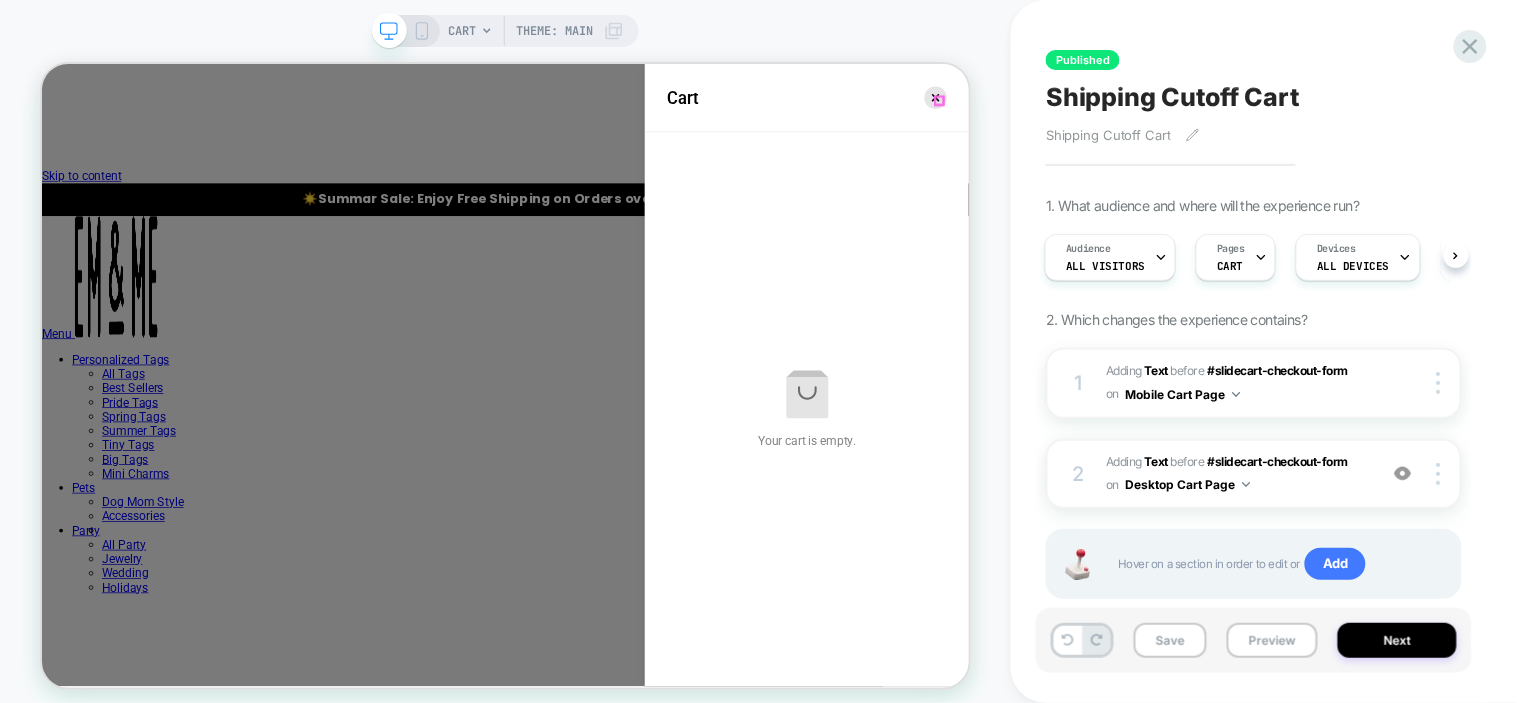 click 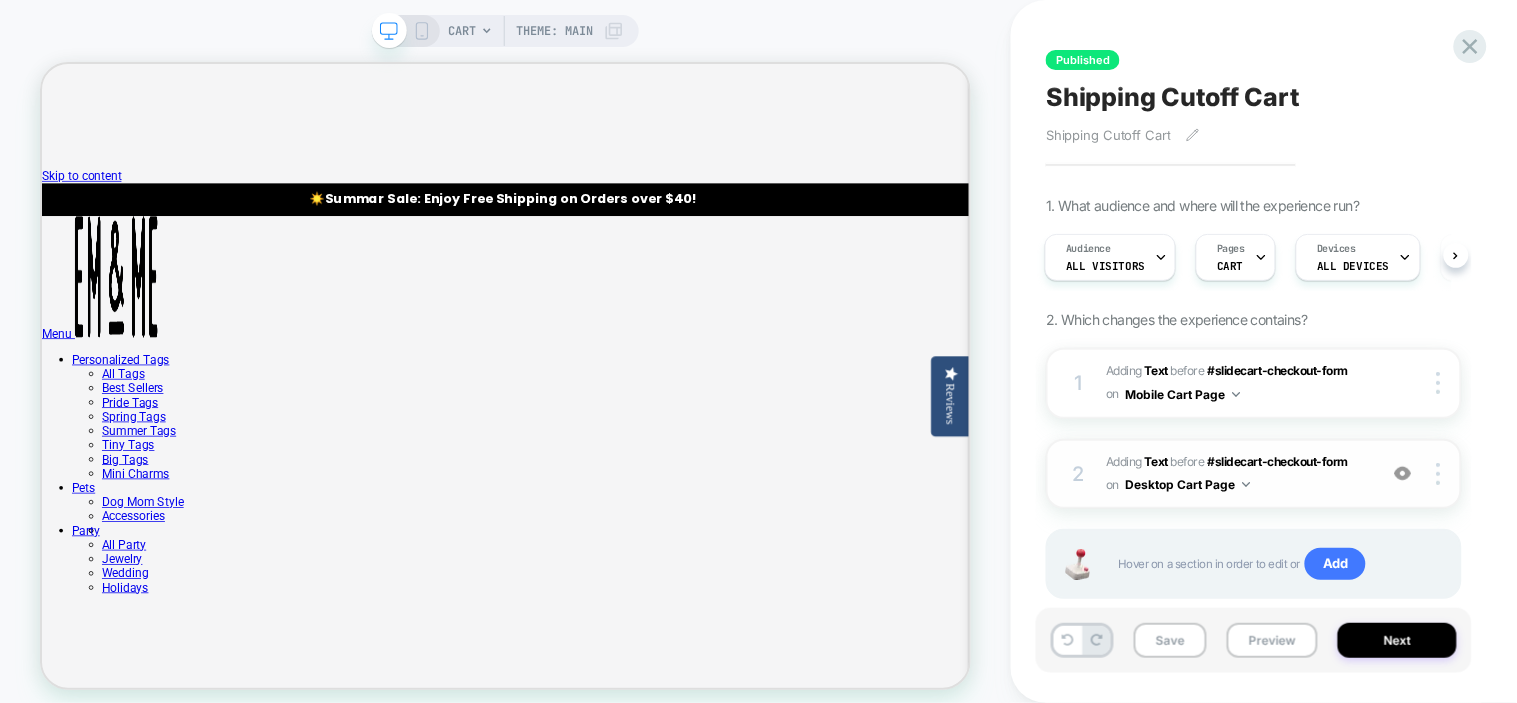 click at bounding box center [1403, 473] 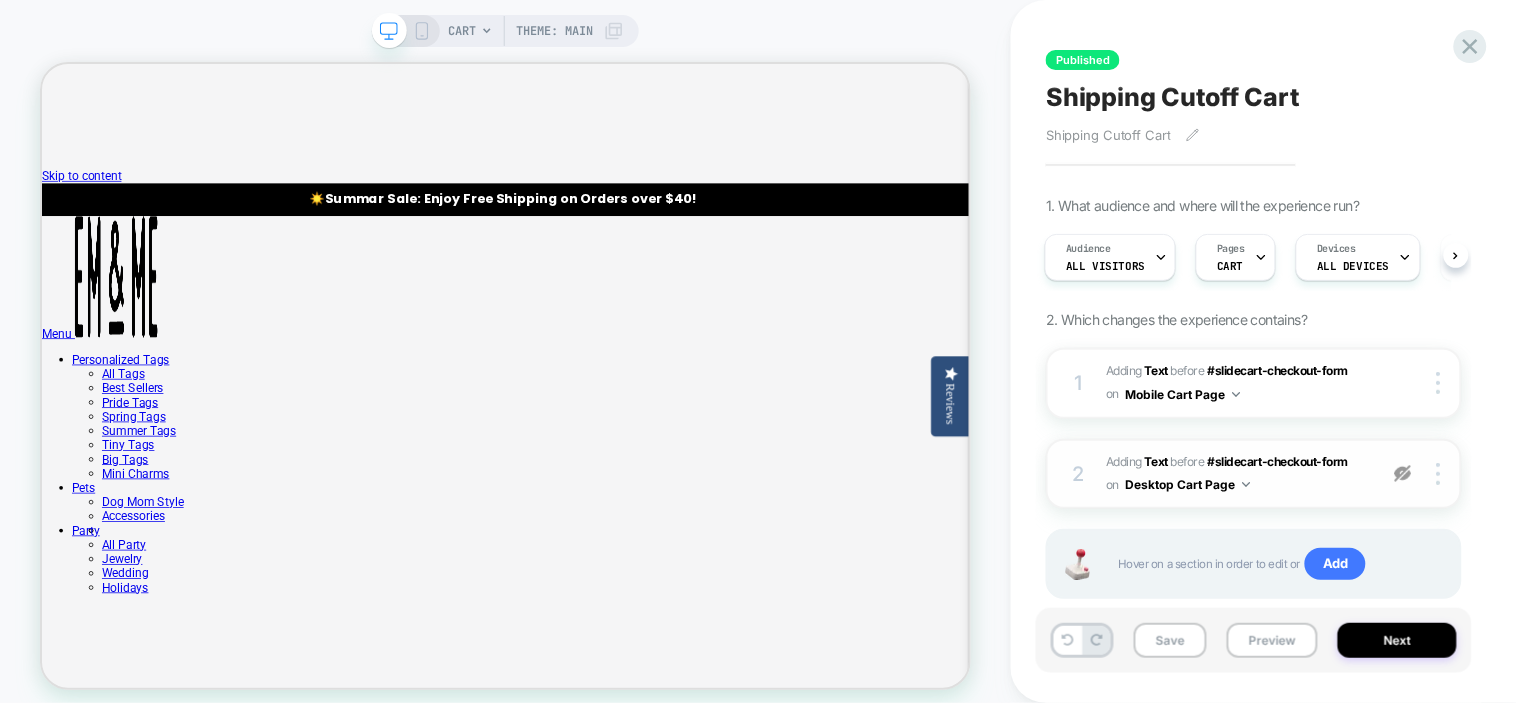 click at bounding box center [1403, 473] 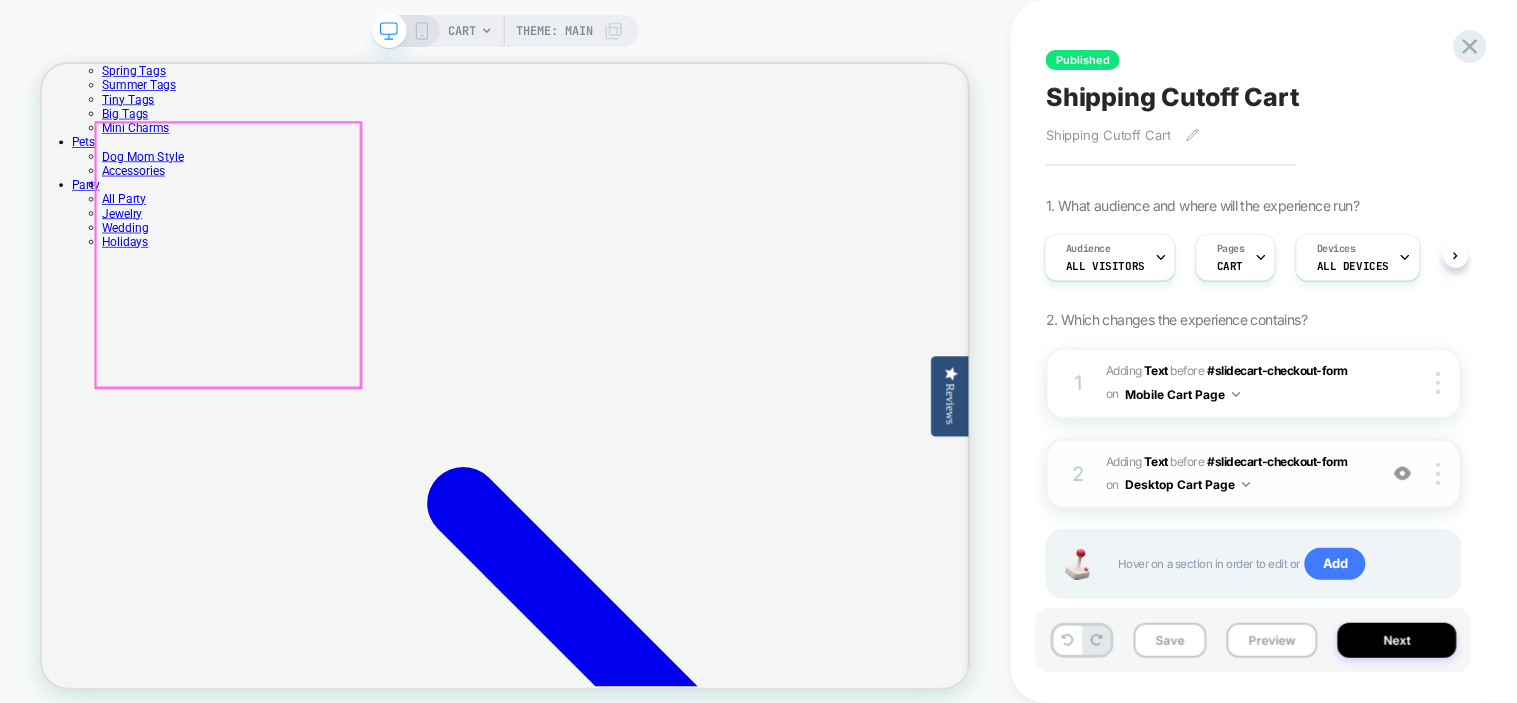 scroll, scrollTop: 666, scrollLeft: 0, axis: vertical 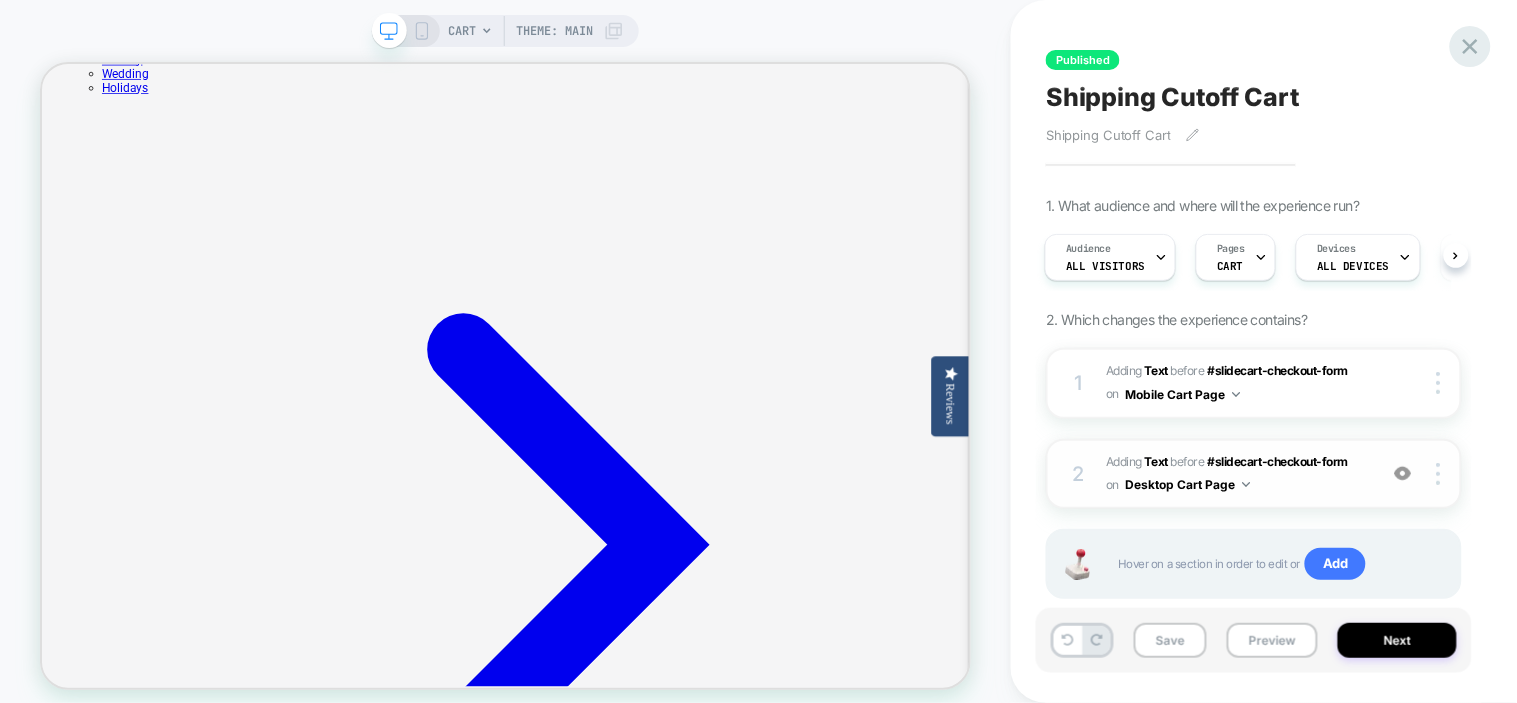 click 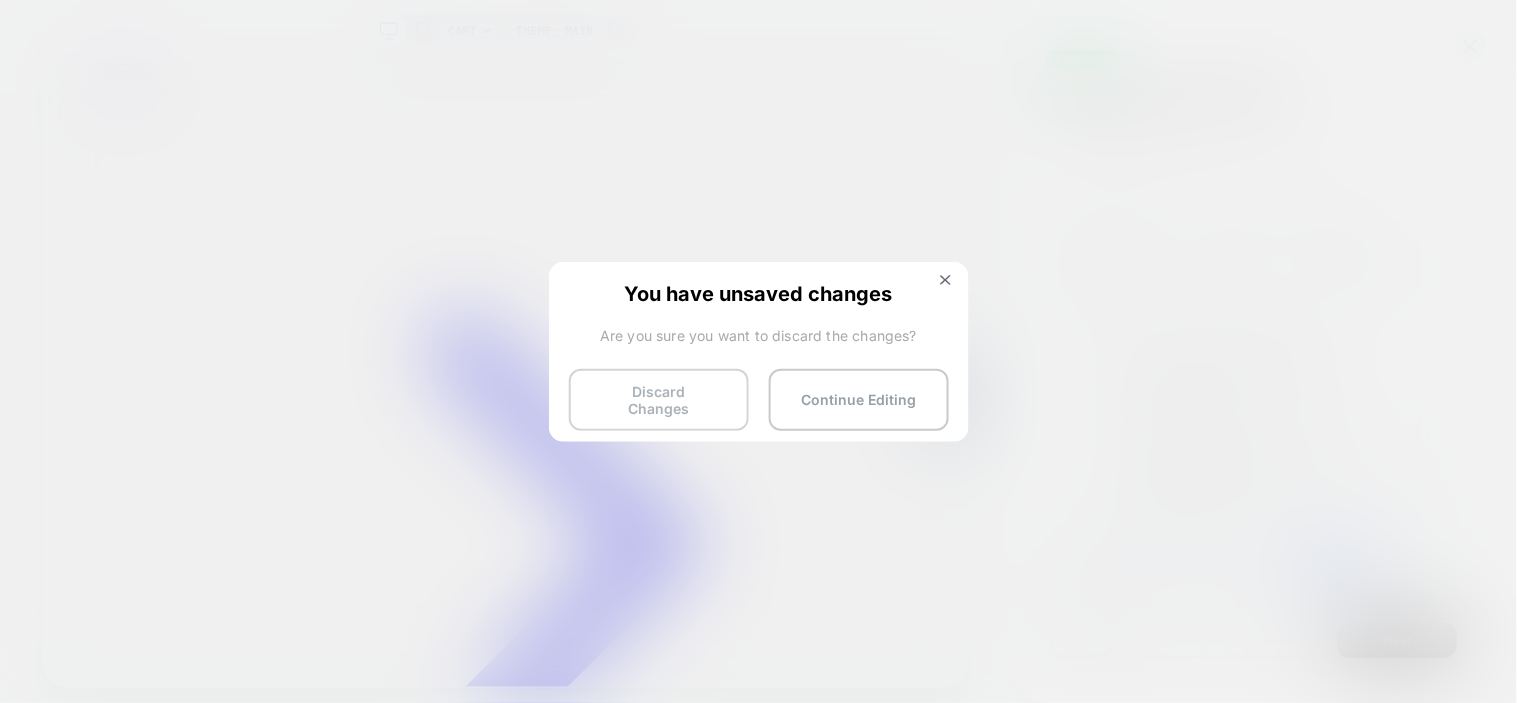 click on "Discard Changes" at bounding box center [659, 400] 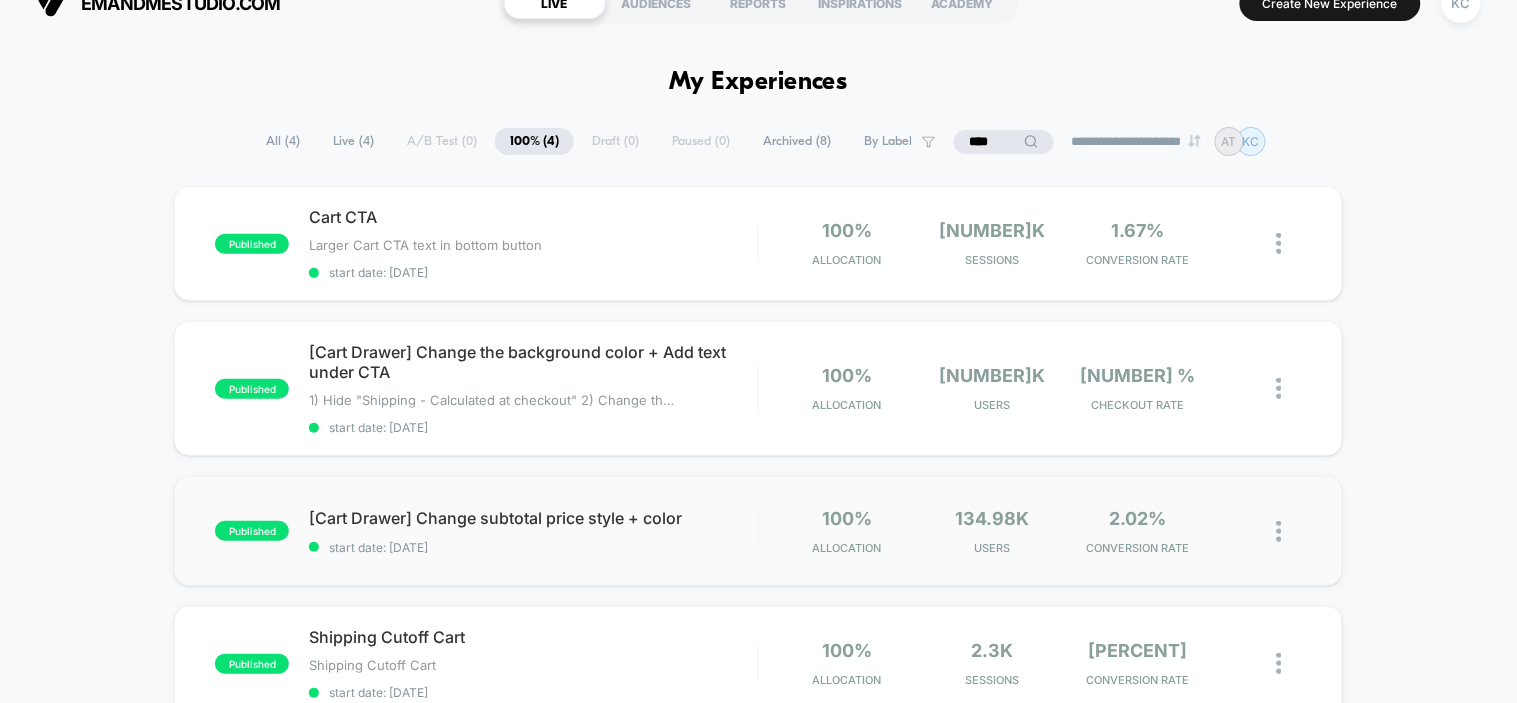 scroll, scrollTop: 0, scrollLeft: 0, axis: both 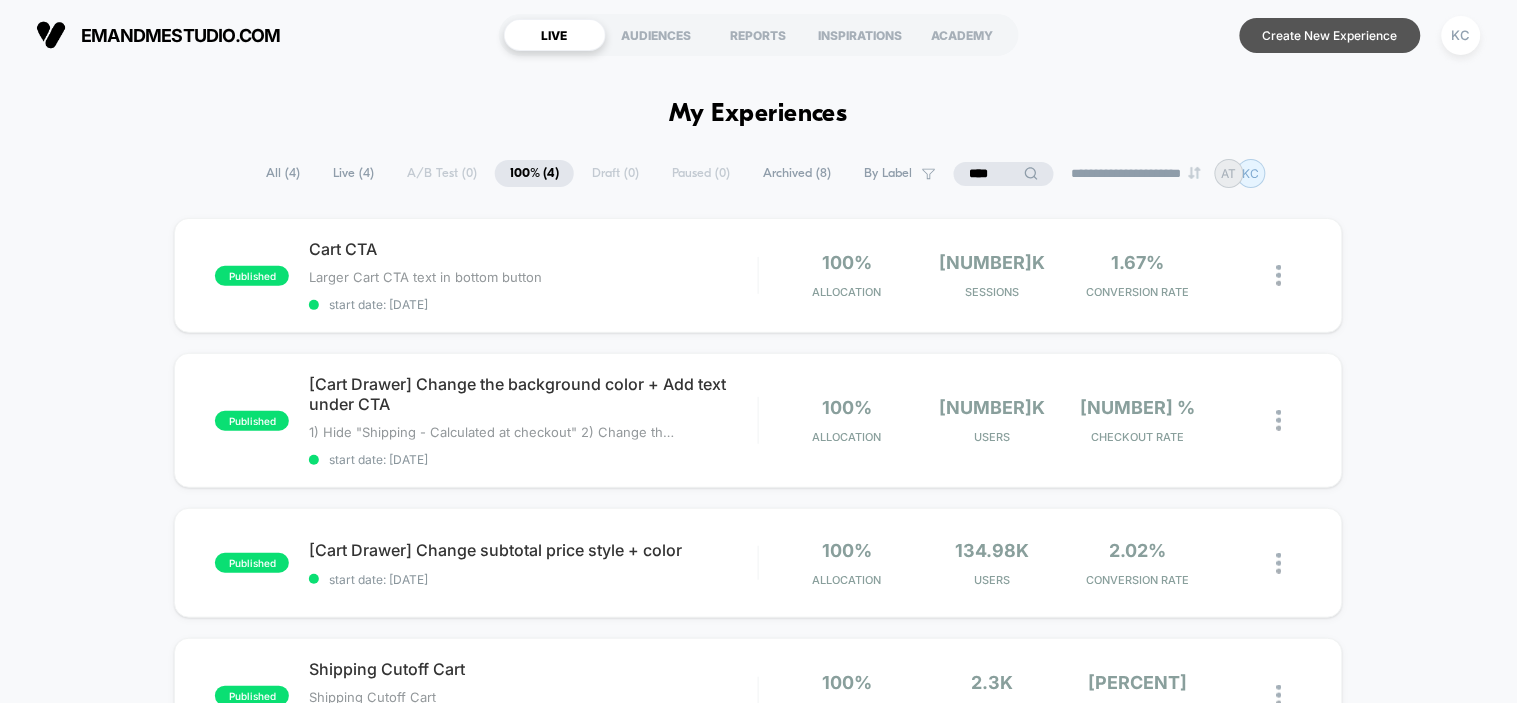 click on "Create New Experience" at bounding box center [1330, 35] 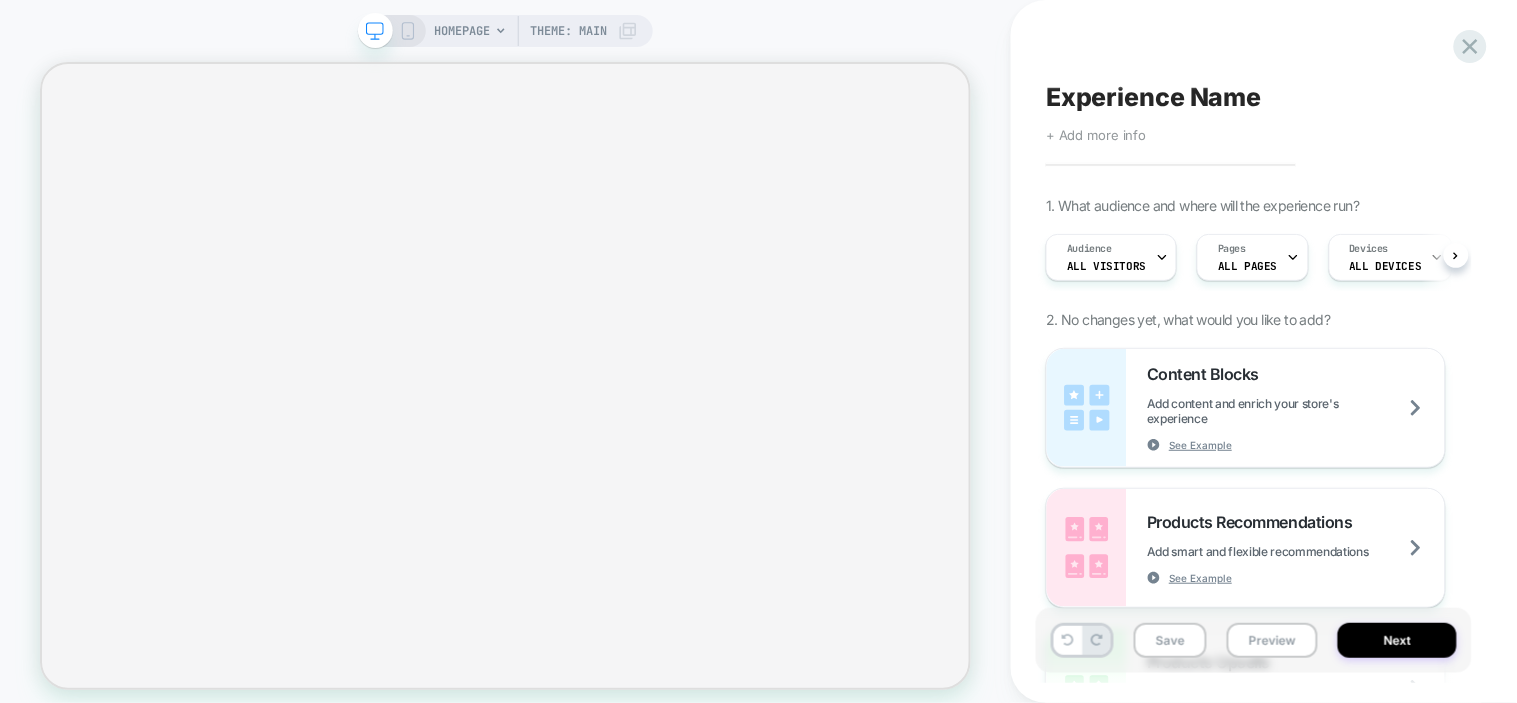 scroll, scrollTop: 0, scrollLeft: 1, axis: horizontal 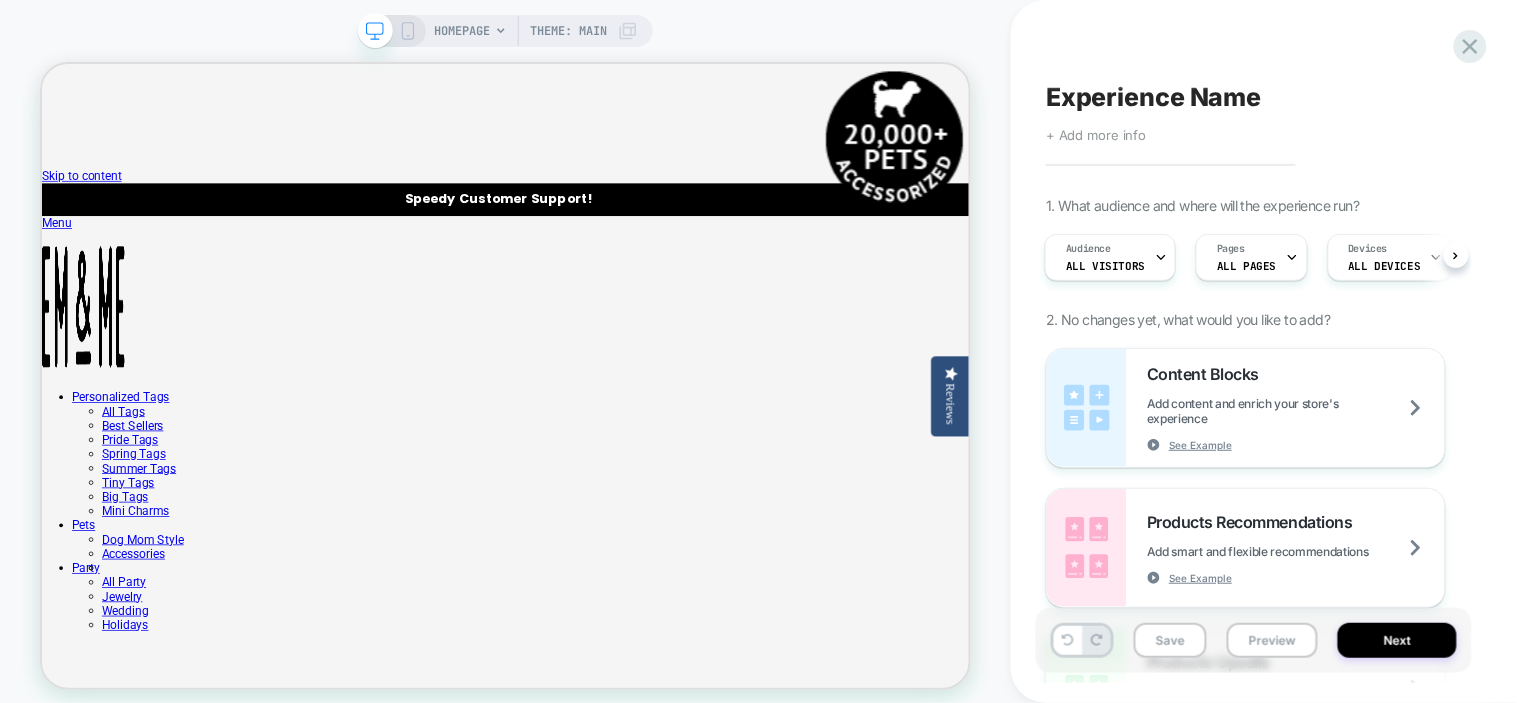 click 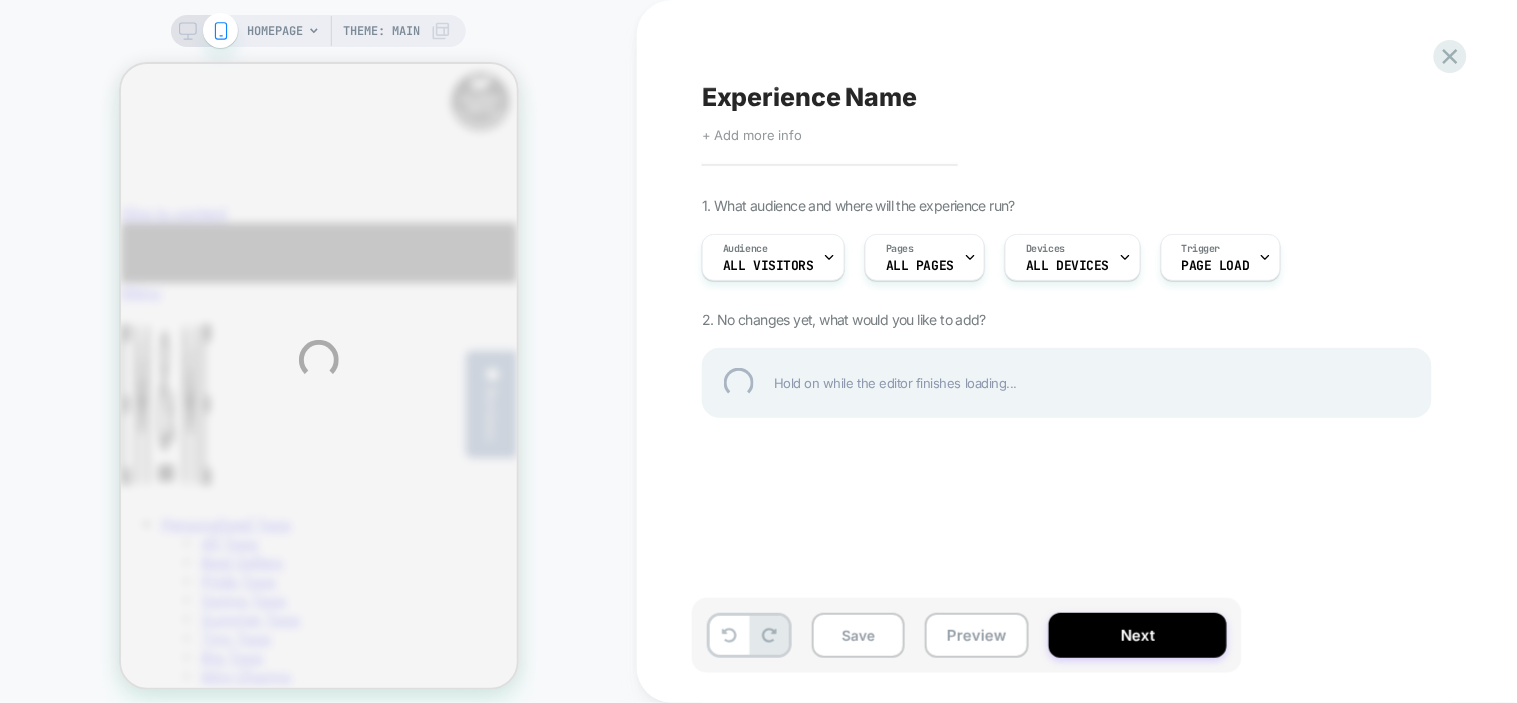 scroll, scrollTop: 0, scrollLeft: 0, axis: both 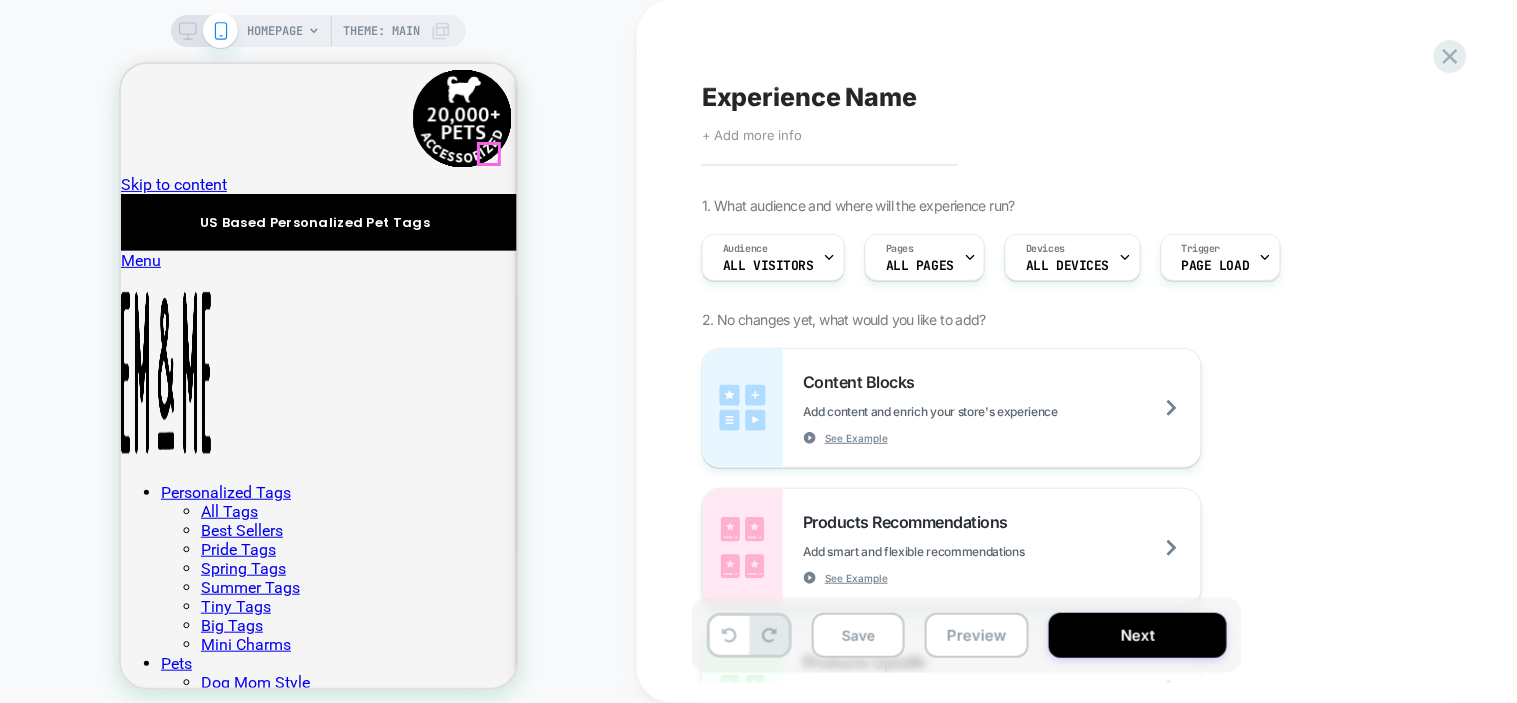 click on "1" at bounding box center [318, 2392] 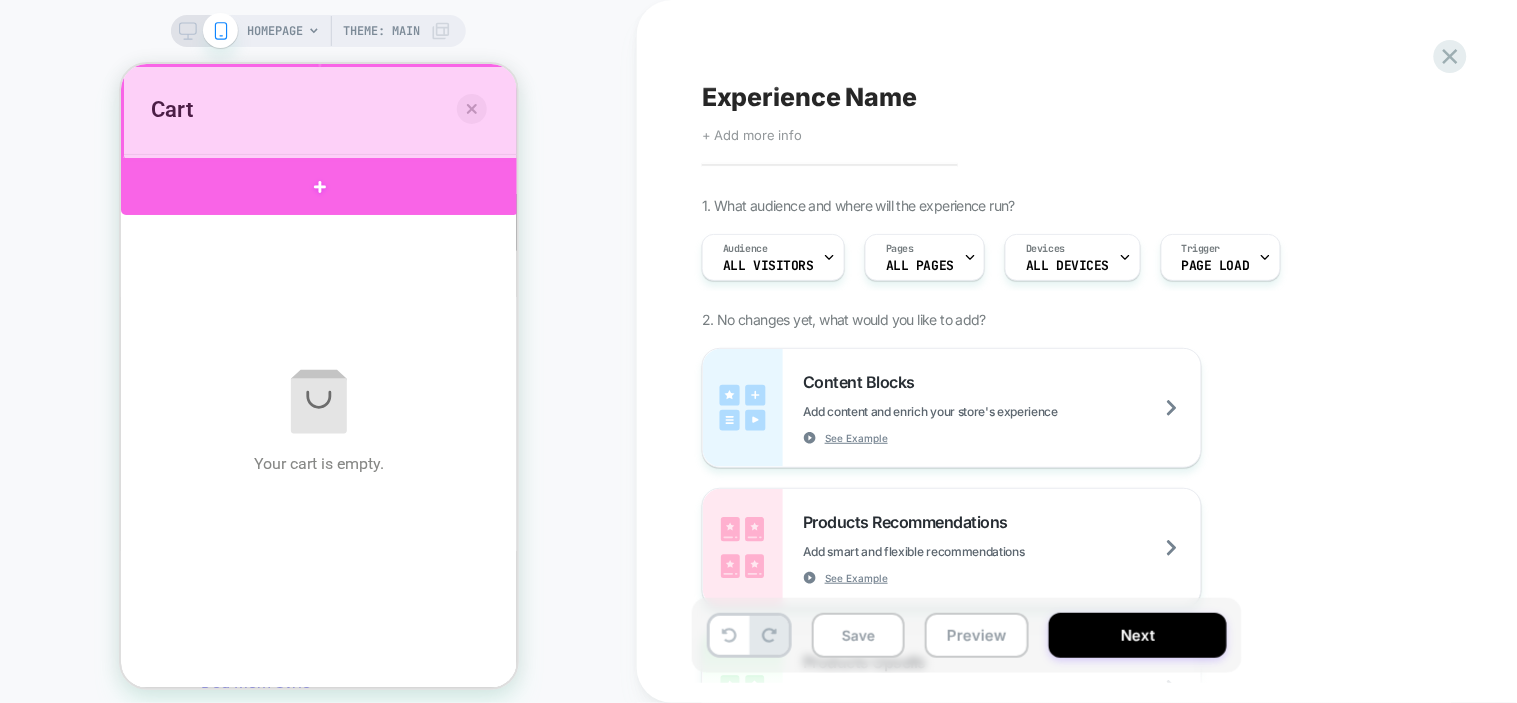 click at bounding box center (319, 185) 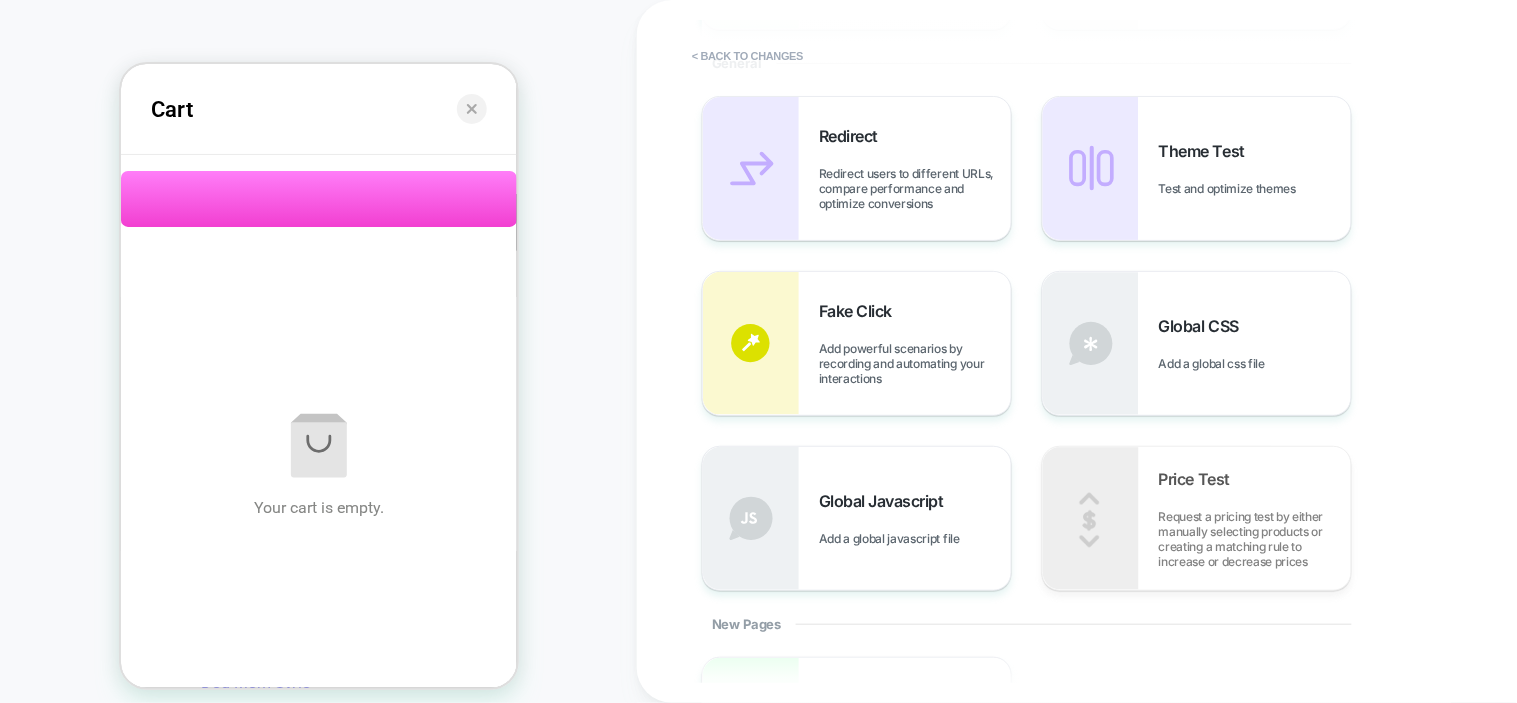 scroll, scrollTop: 717, scrollLeft: 0, axis: vertical 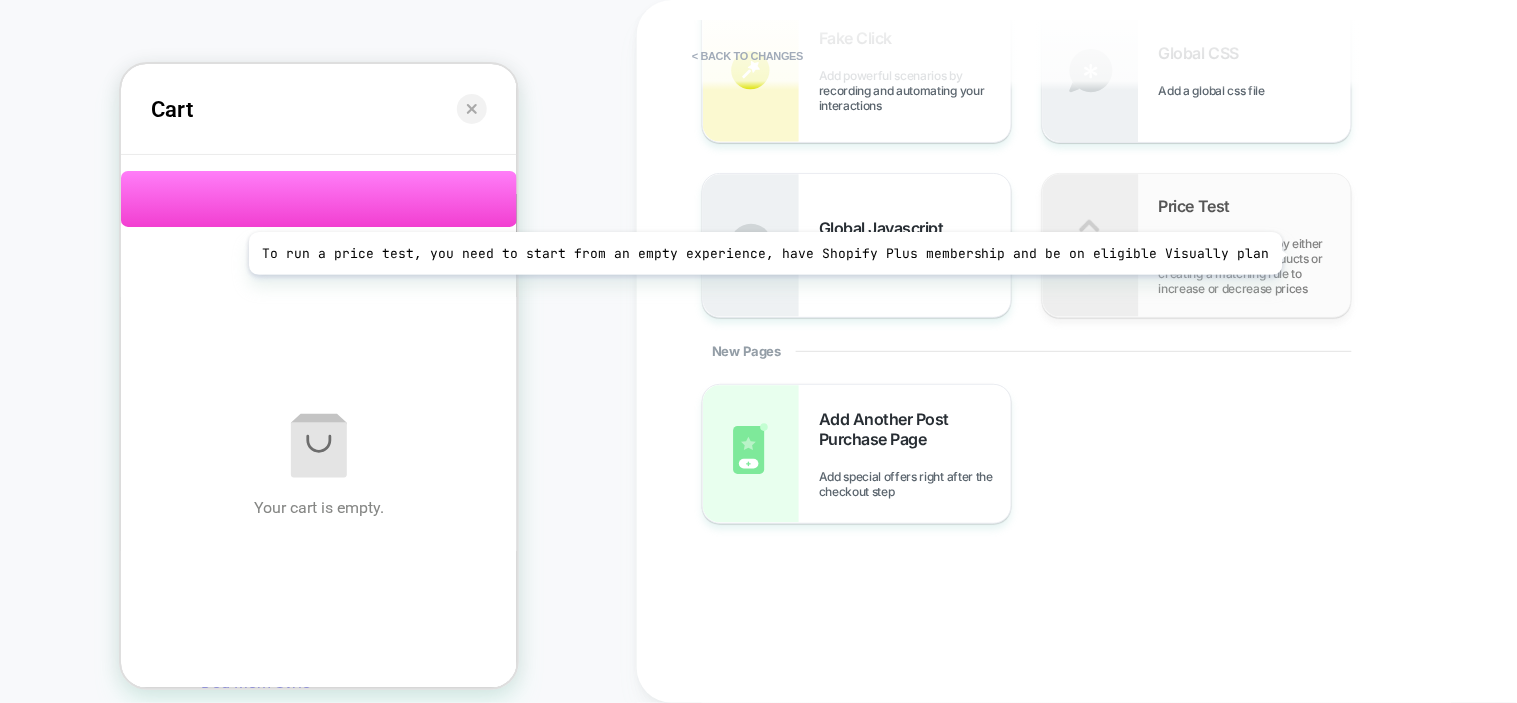 click on "Request a pricing test by either manually selecting products or creating a matching rule to increase or decrease prices" at bounding box center (1255, 266) 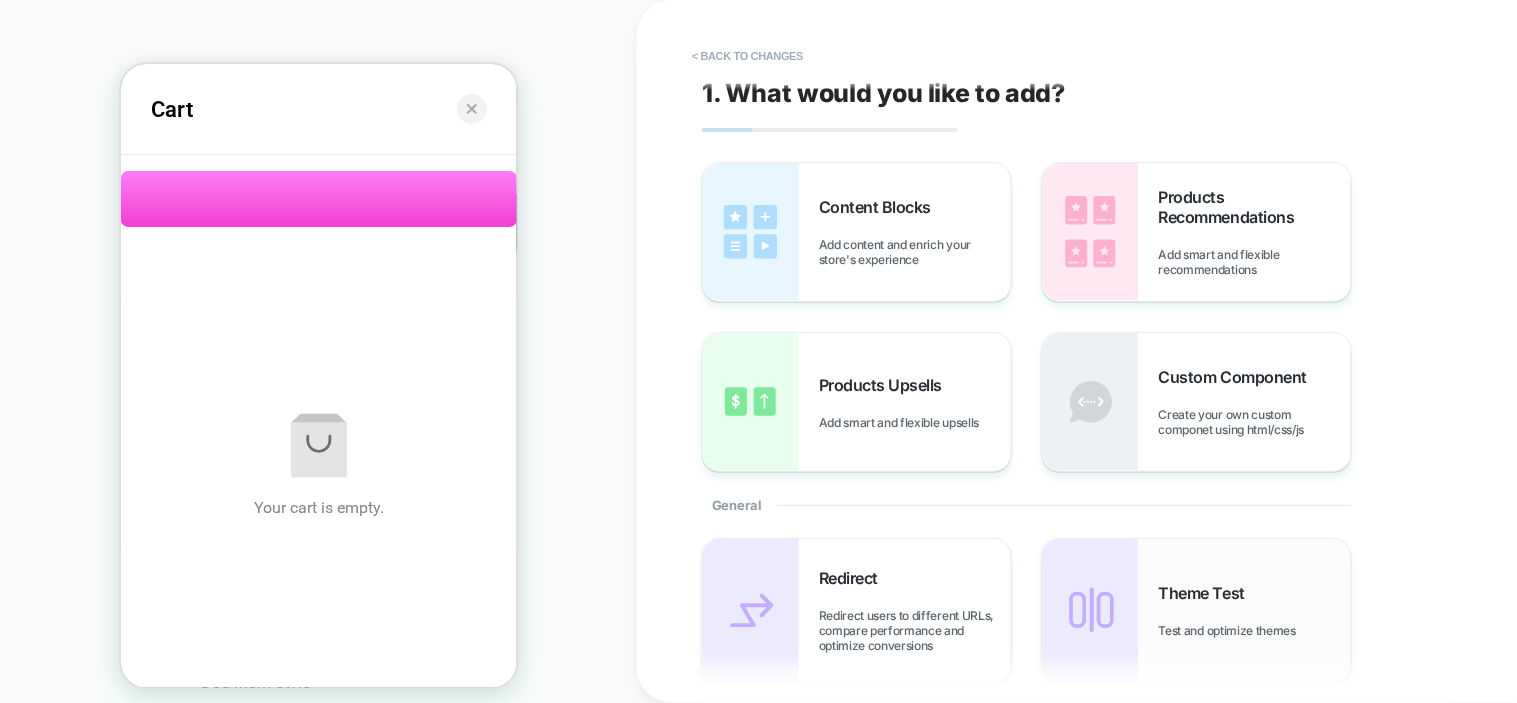 scroll, scrollTop: 0, scrollLeft: 0, axis: both 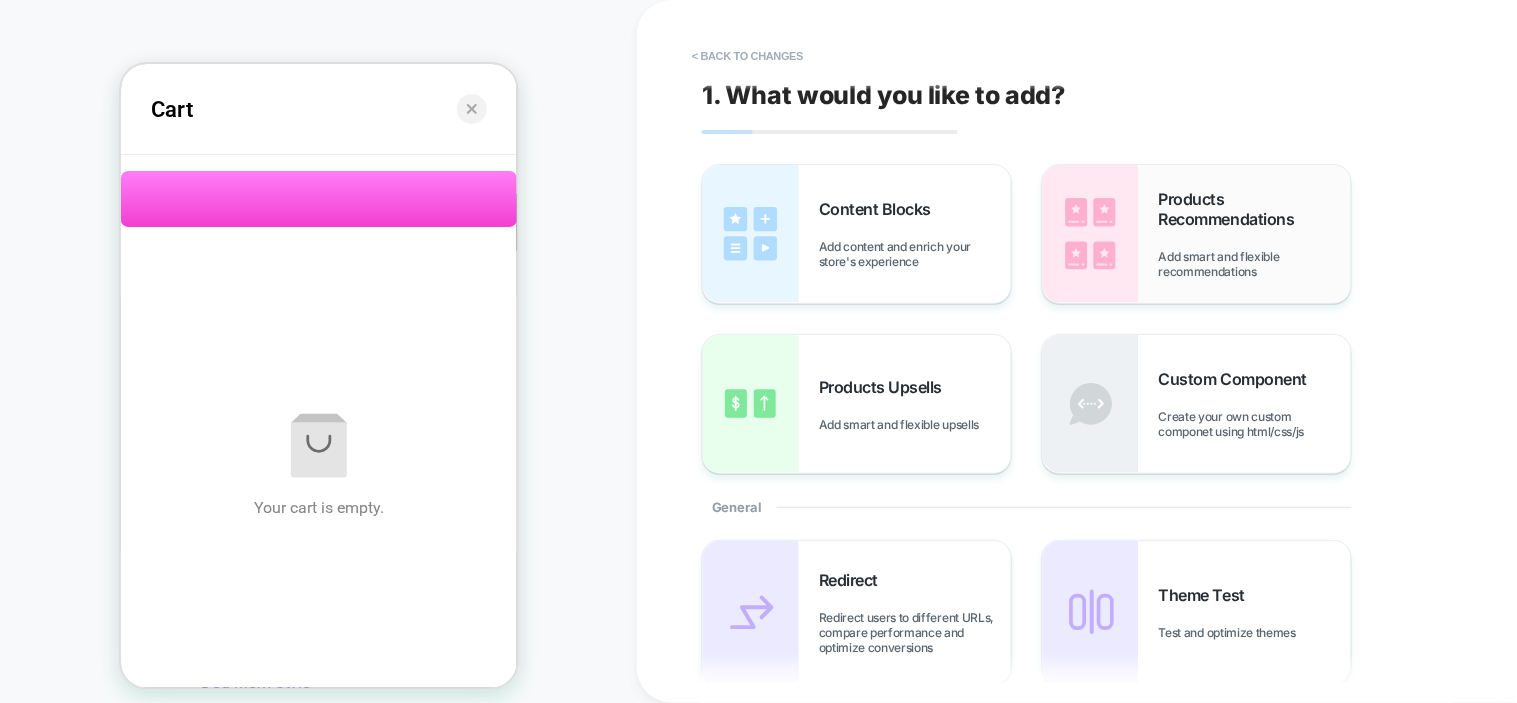 click on "Add smart and flexible recommendations" at bounding box center (1255, 264) 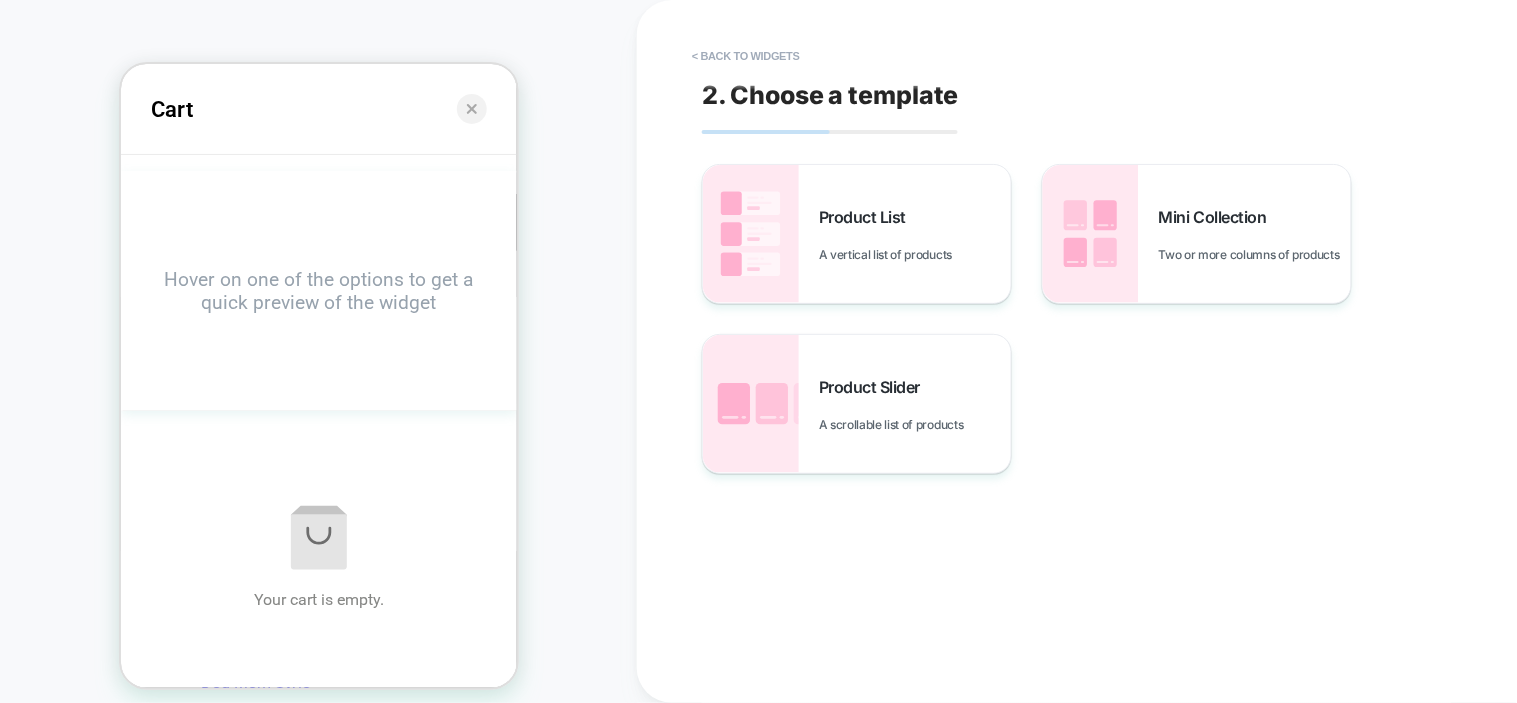 click on "2. Choose a template Product List A vertical list of products Mini Collection Two or more columns of products Product Slider A scrollable list of products" at bounding box center (1067, 351) 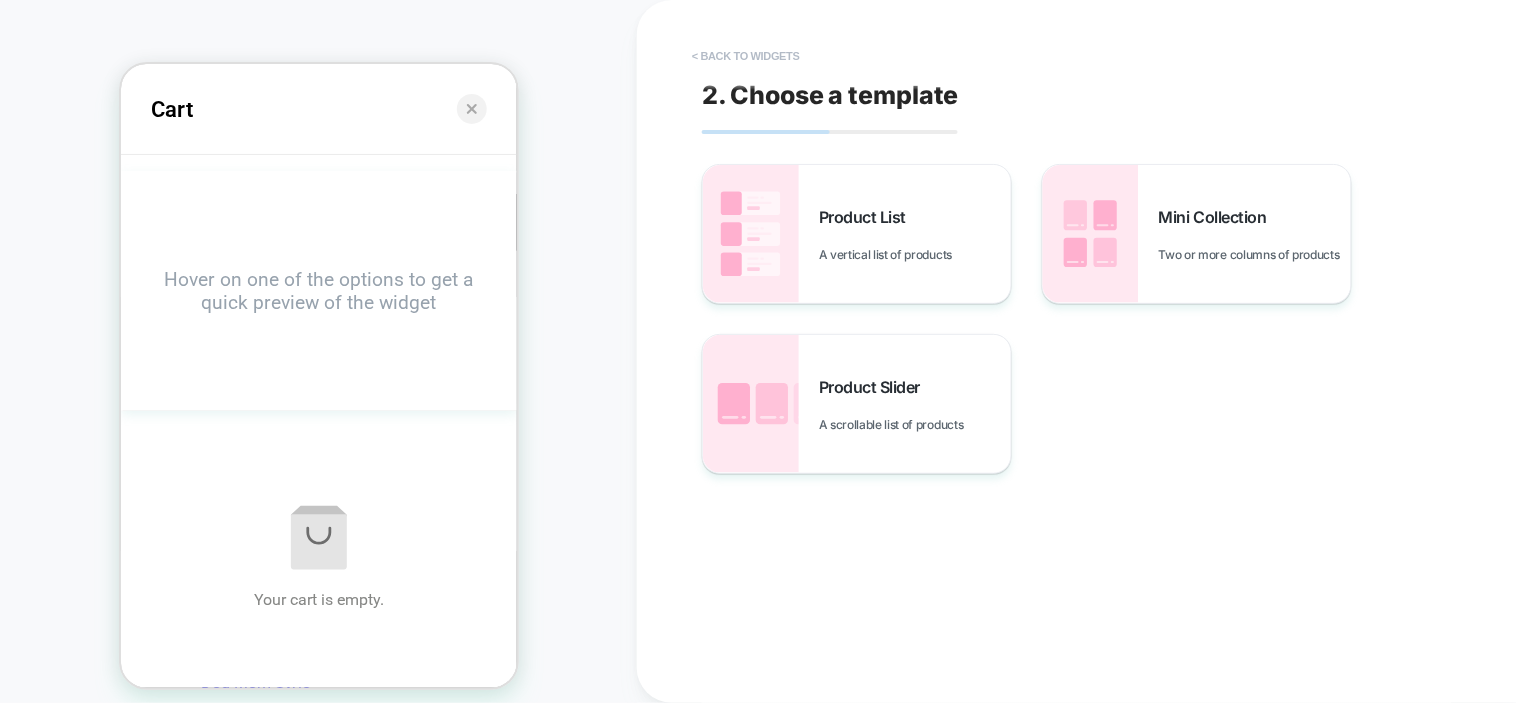 click on "< Back to widgets" at bounding box center (746, 56) 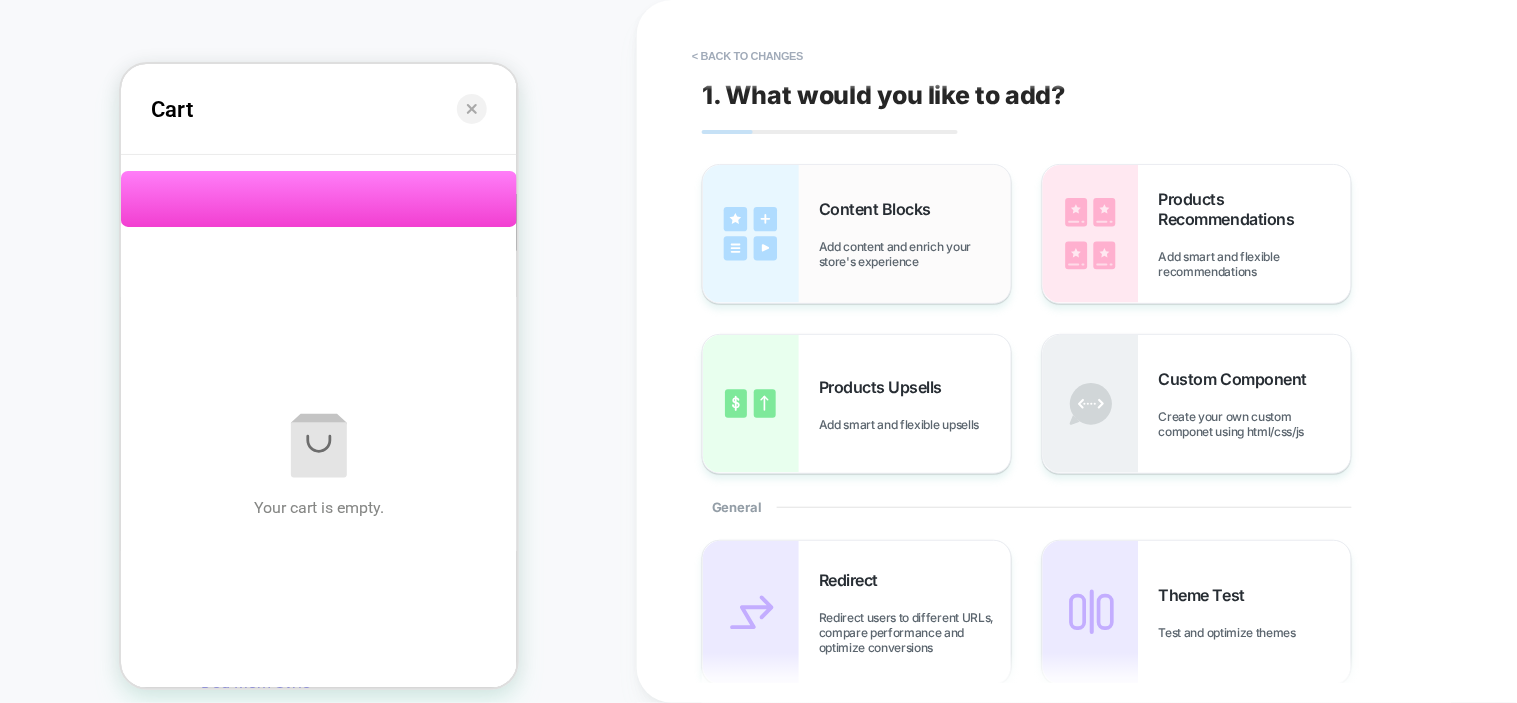 click on "Add content and enrich your store's experience" at bounding box center (915, 254) 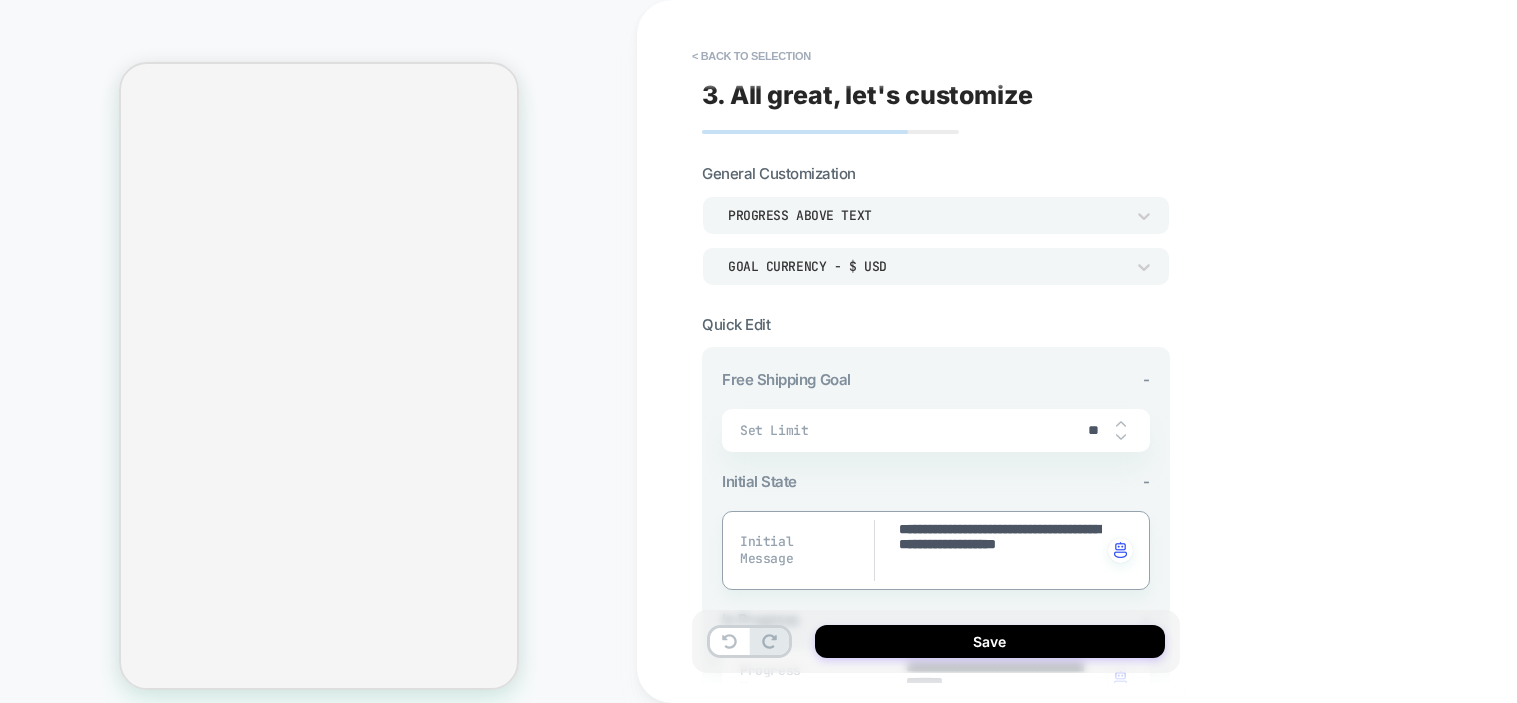 scroll, scrollTop: 0, scrollLeft: 0, axis: both 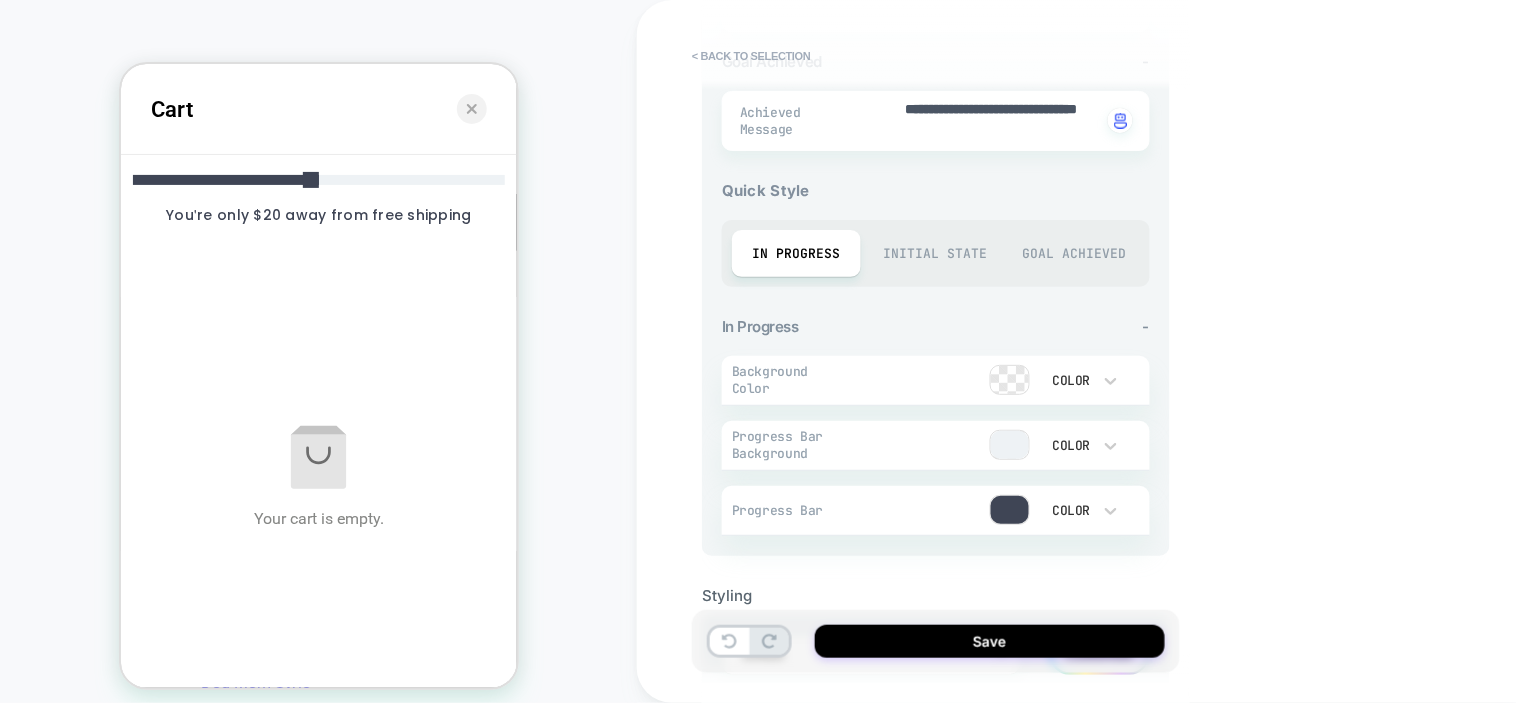 click at bounding box center (1010, 510) 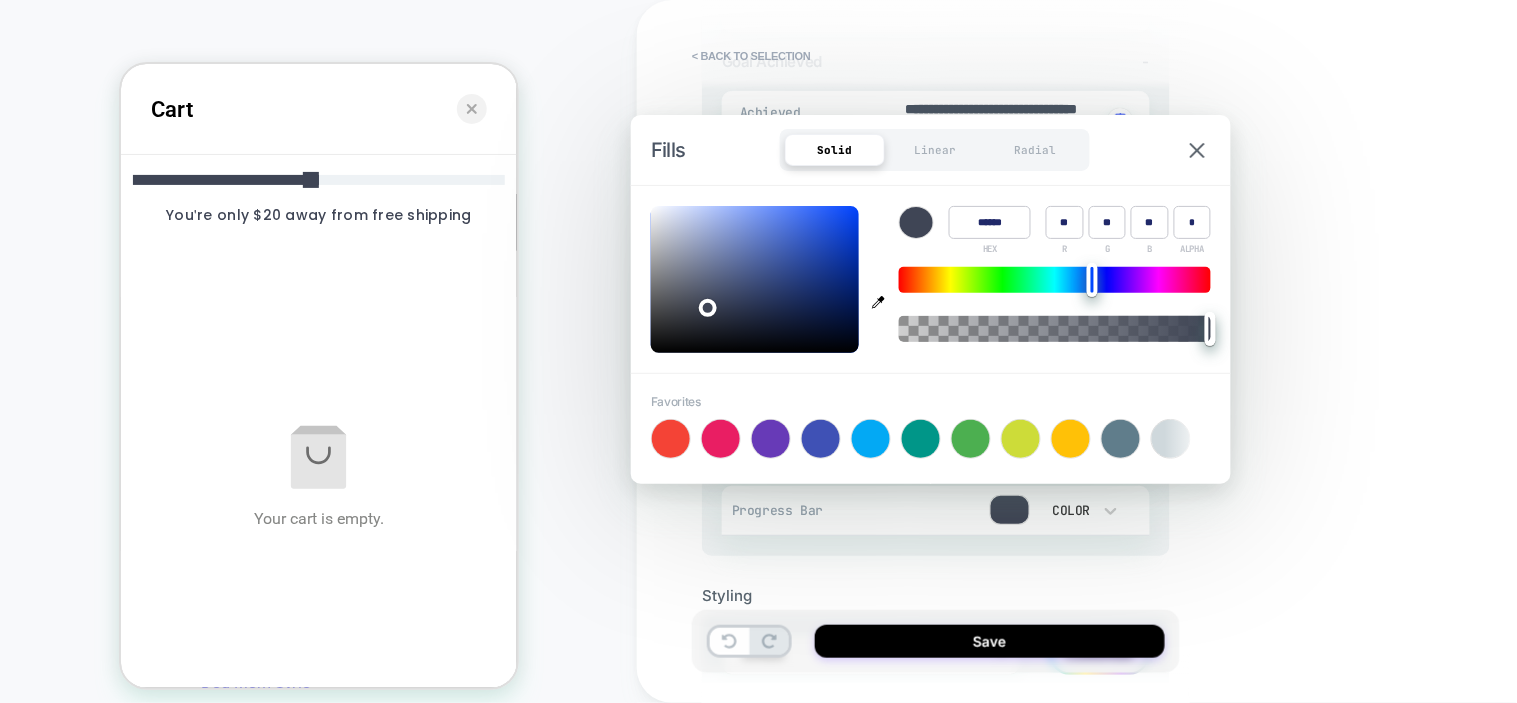 type on "*" 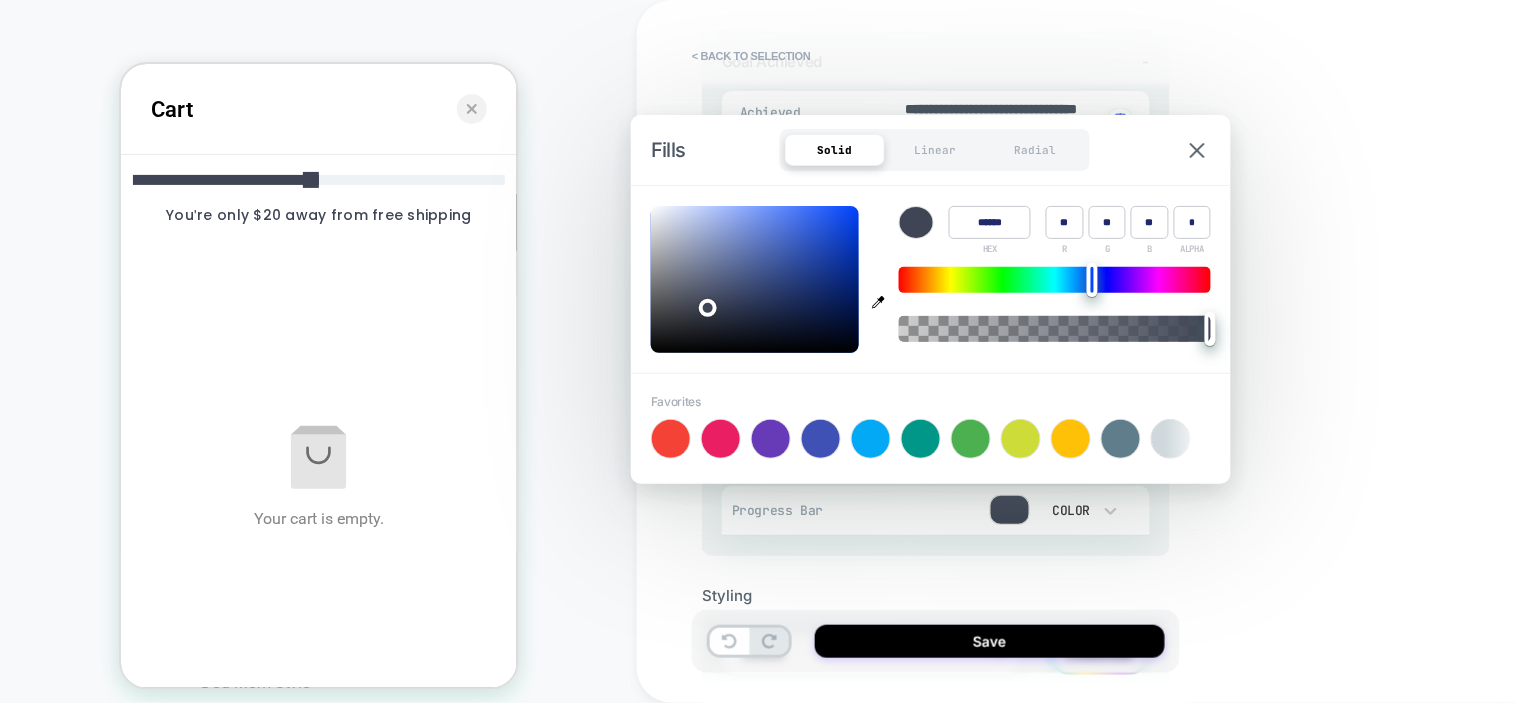 type on "******" 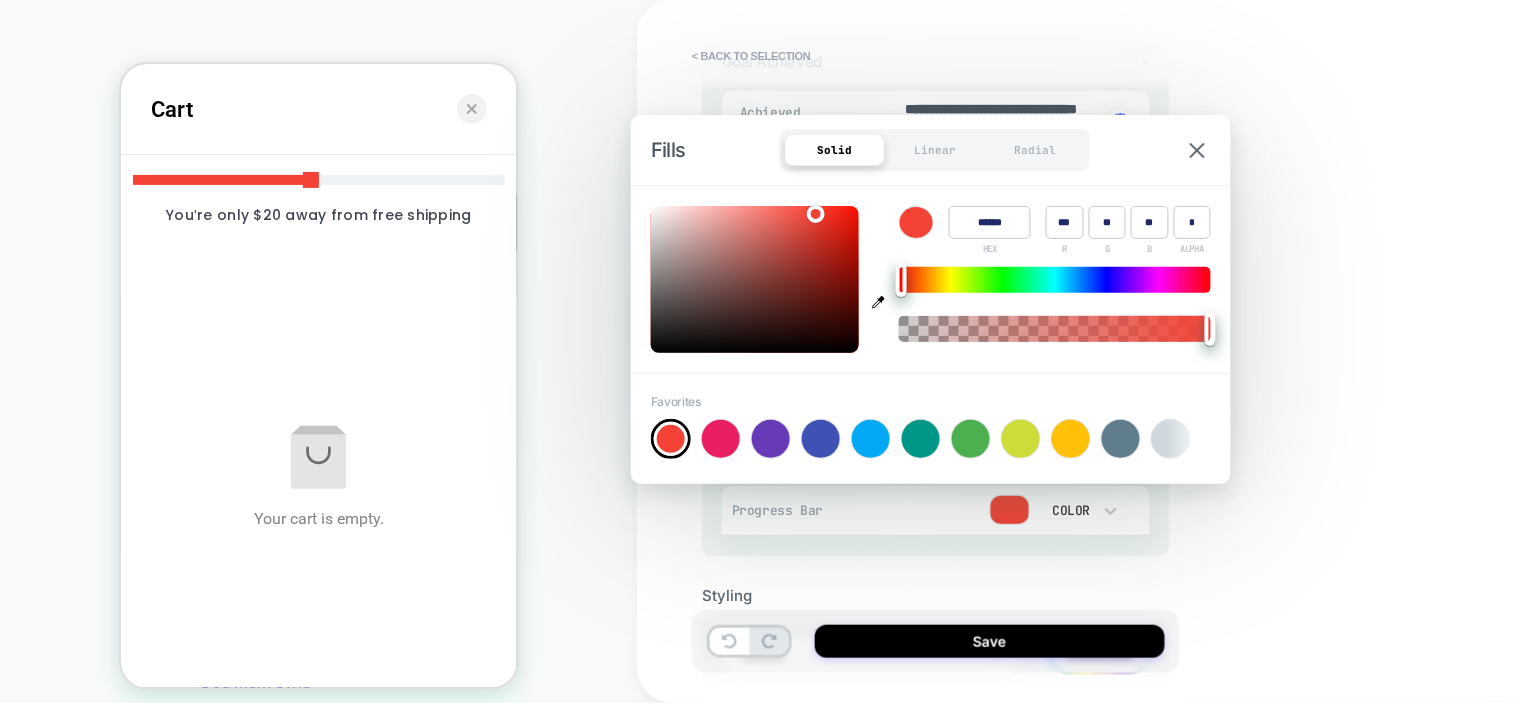 click on "HOMEPAGE Theme: MAIN" at bounding box center (318, 360) 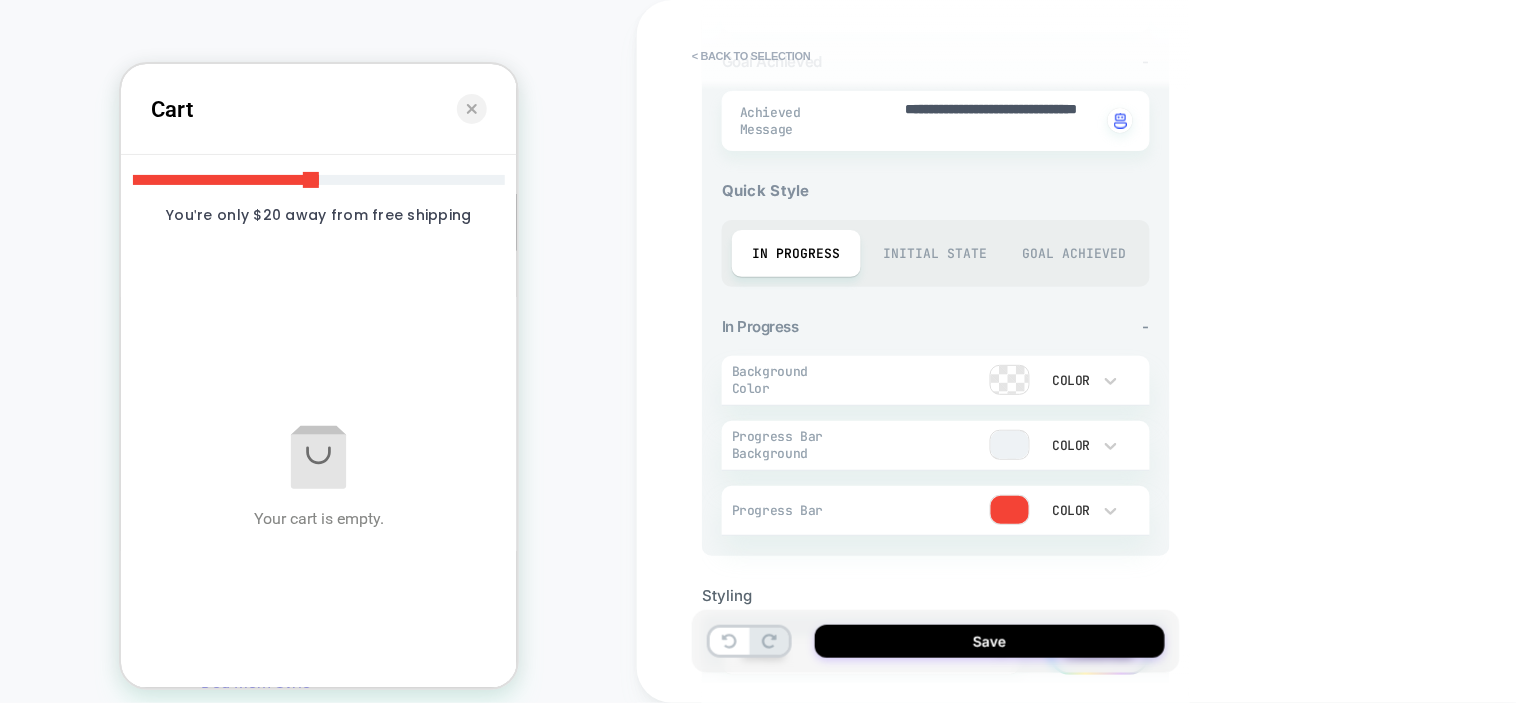 click at bounding box center (1010, 380) 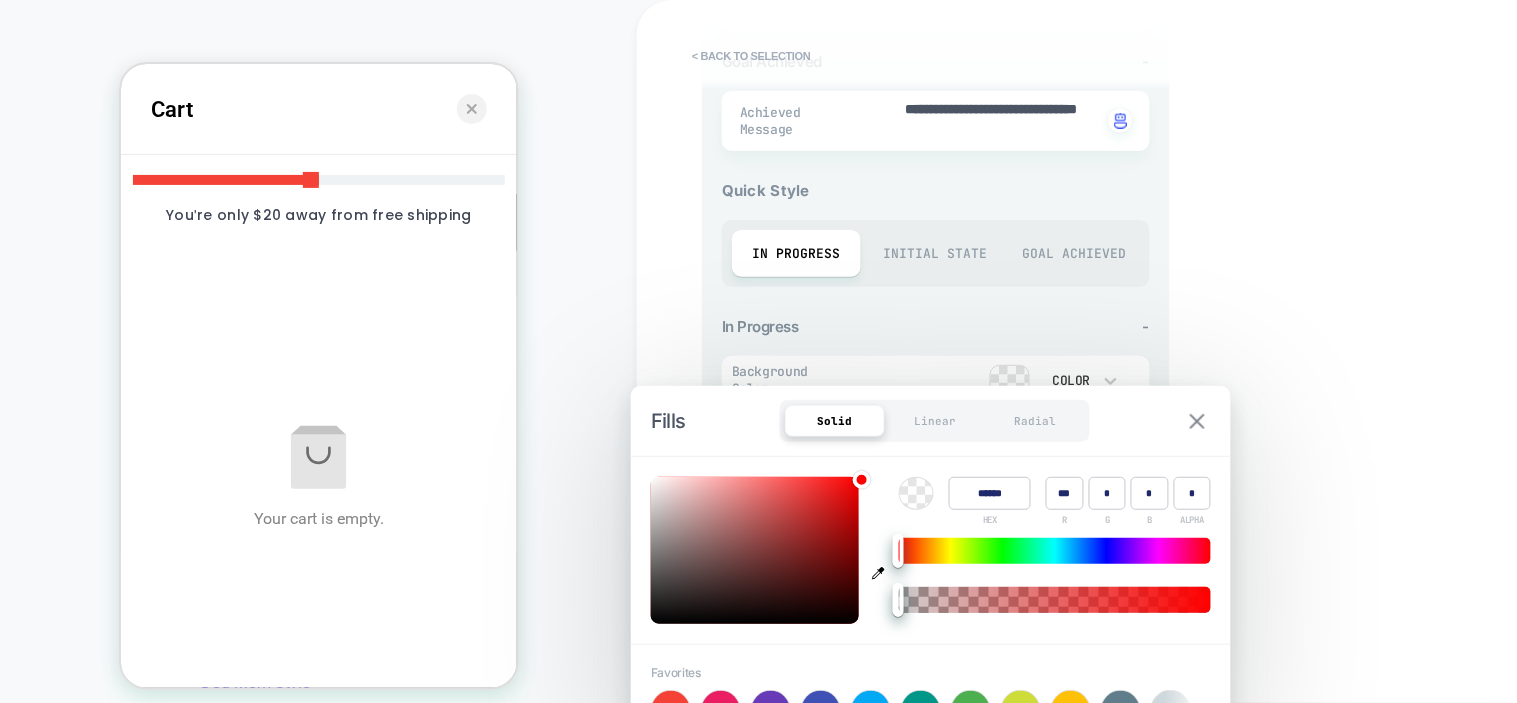 click at bounding box center [1197, 421] 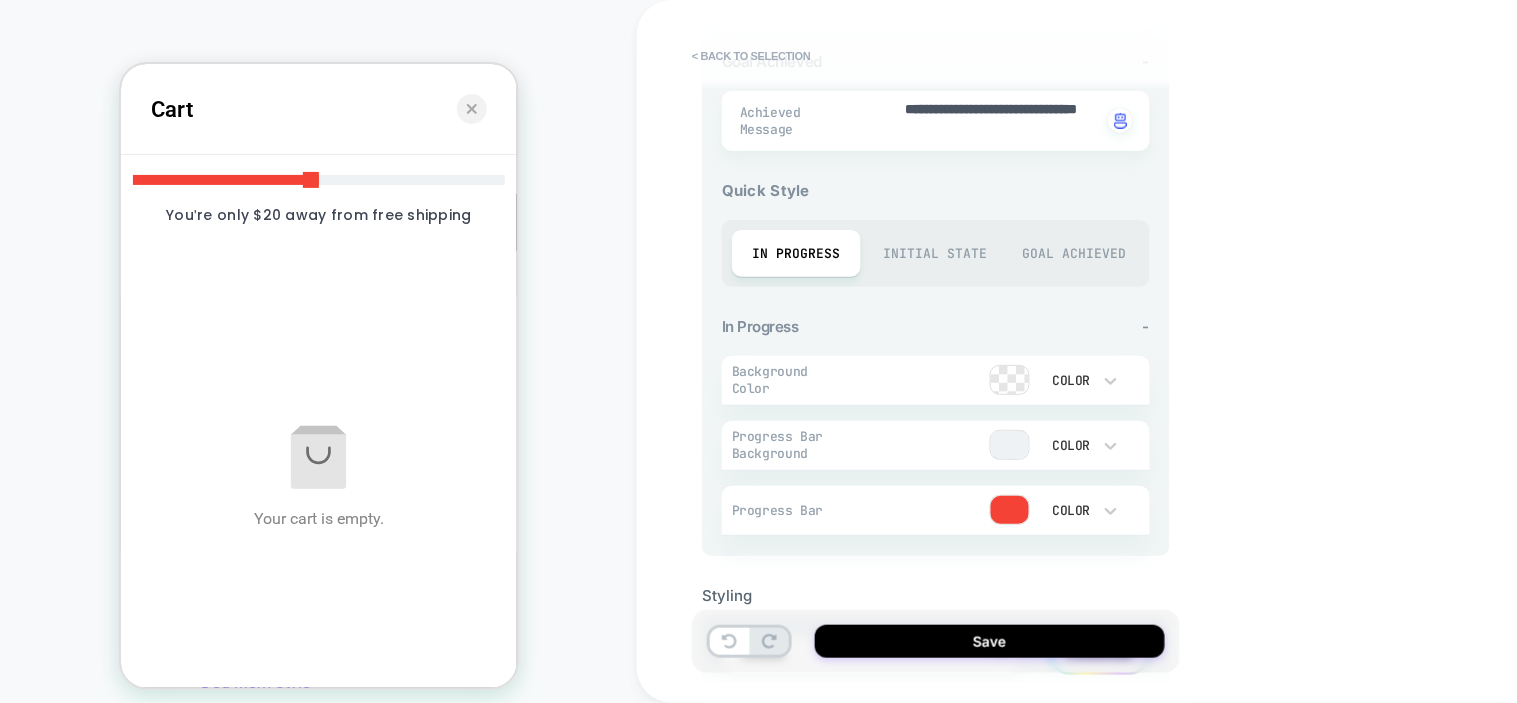 click on "Initial State" at bounding box center (935, 253) 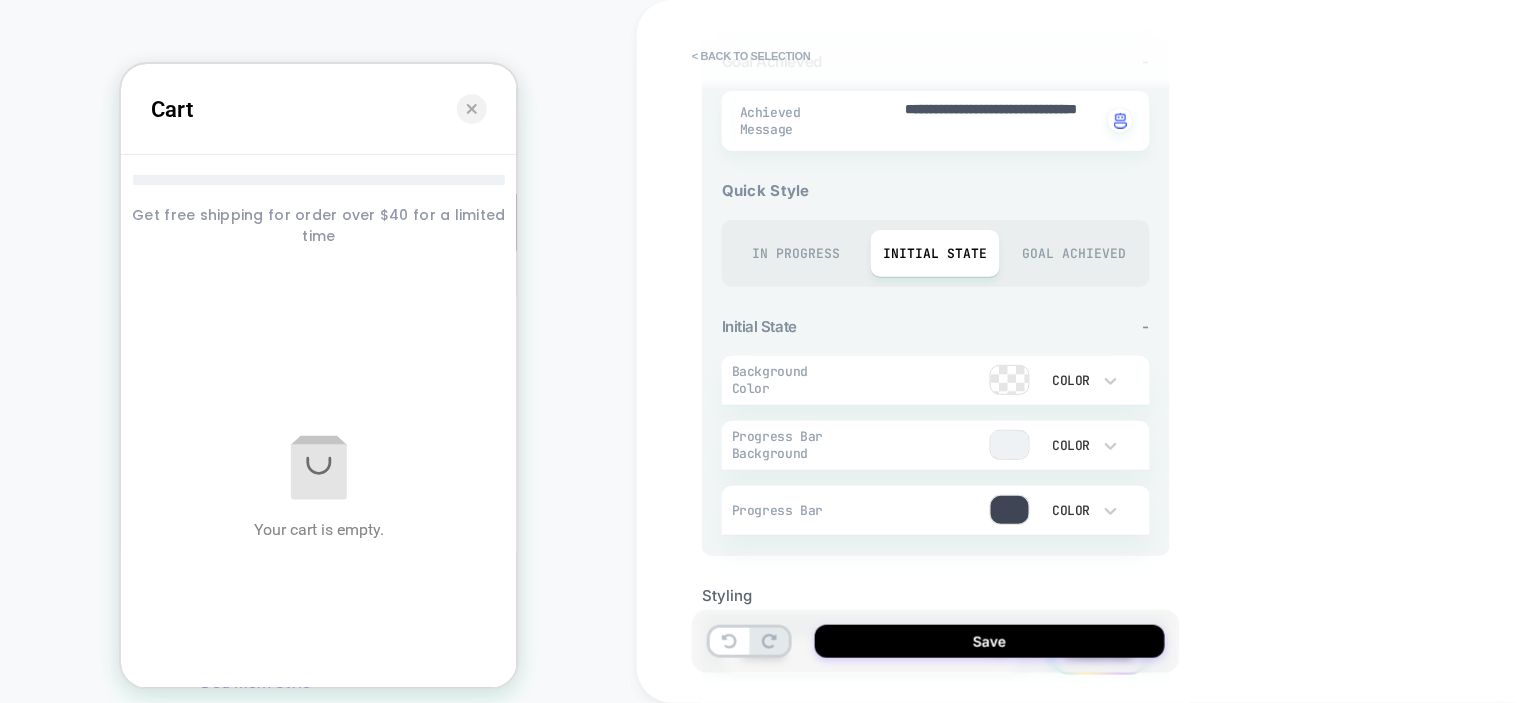 click on "In Progress" at bounding box center [796, 253] 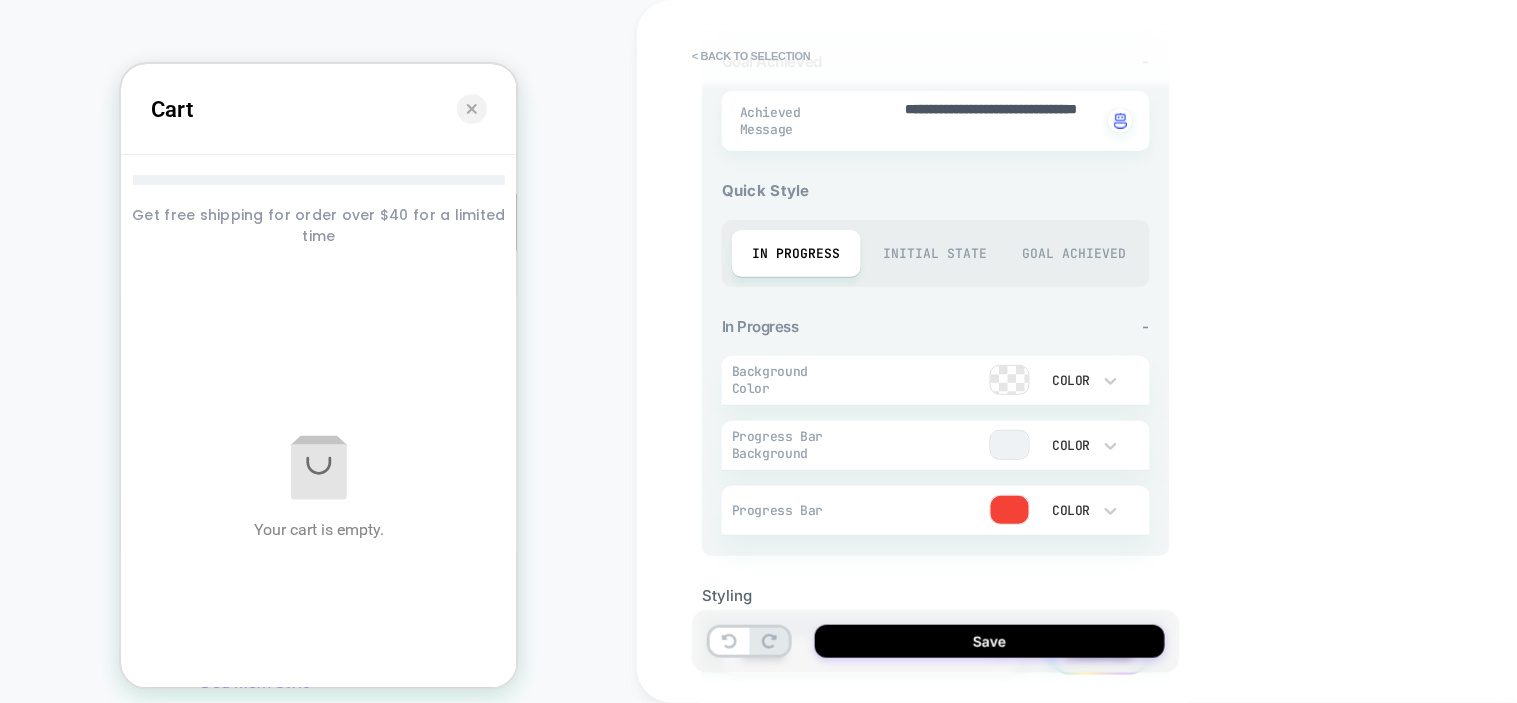 type on "*" 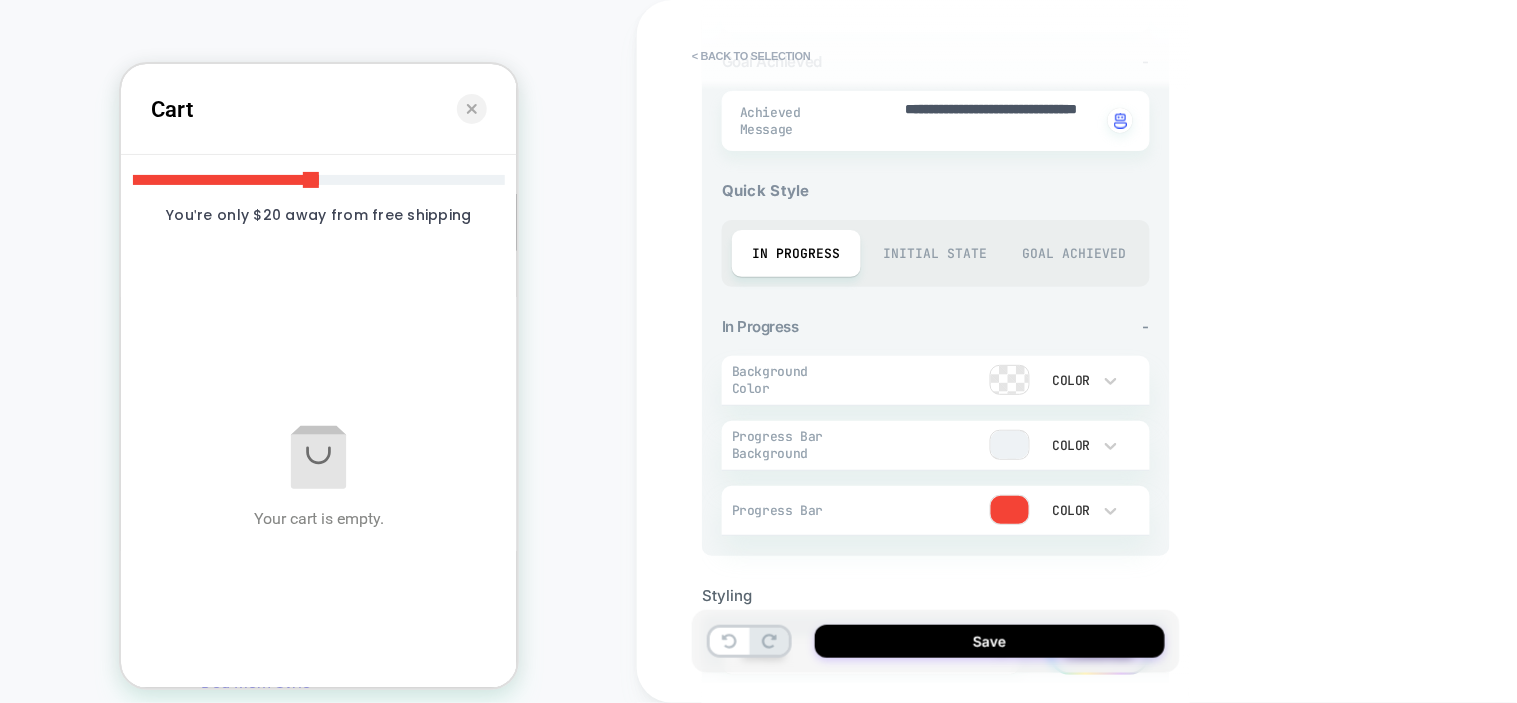 click at bounding box center [1010, 510] 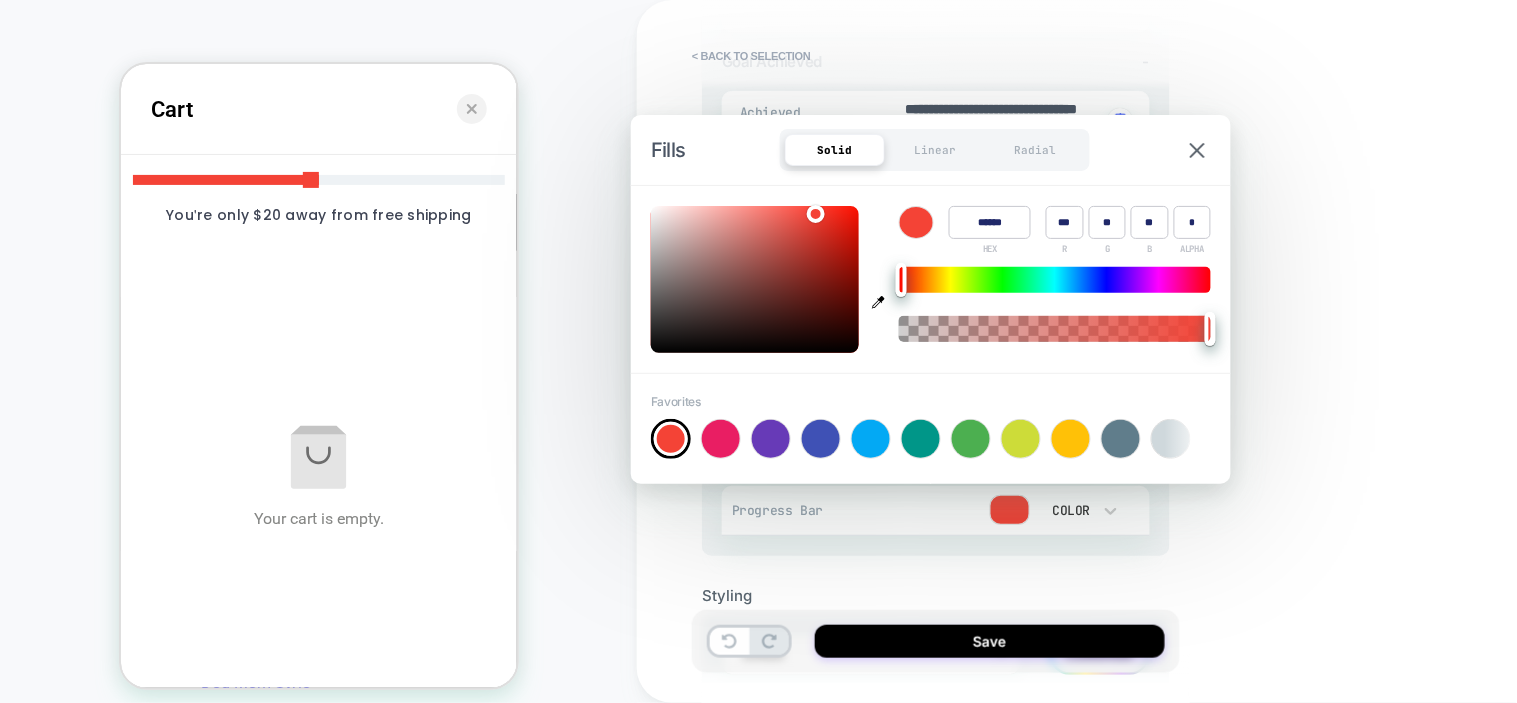 click at bounding box center (1071, 439) 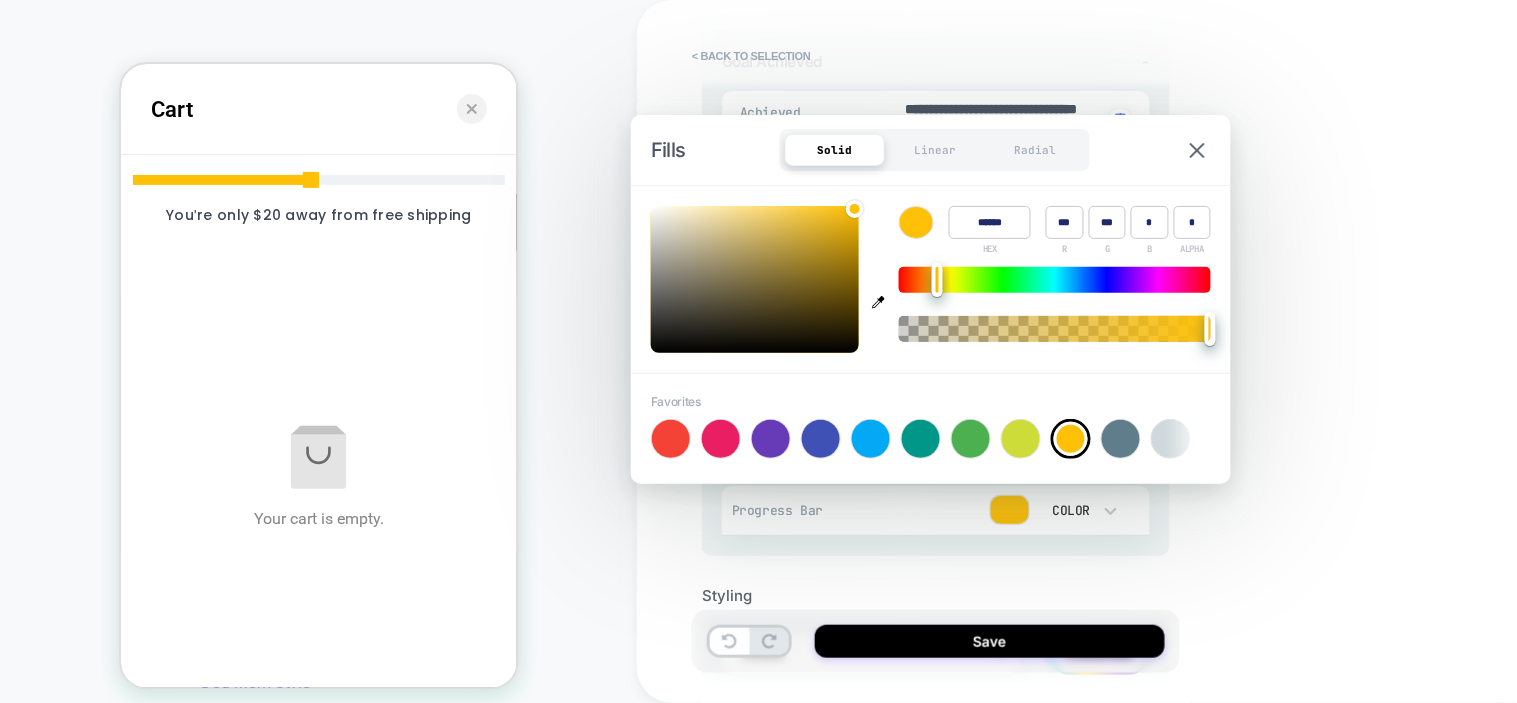 click on "**********" at bounding box center [1077, 351] 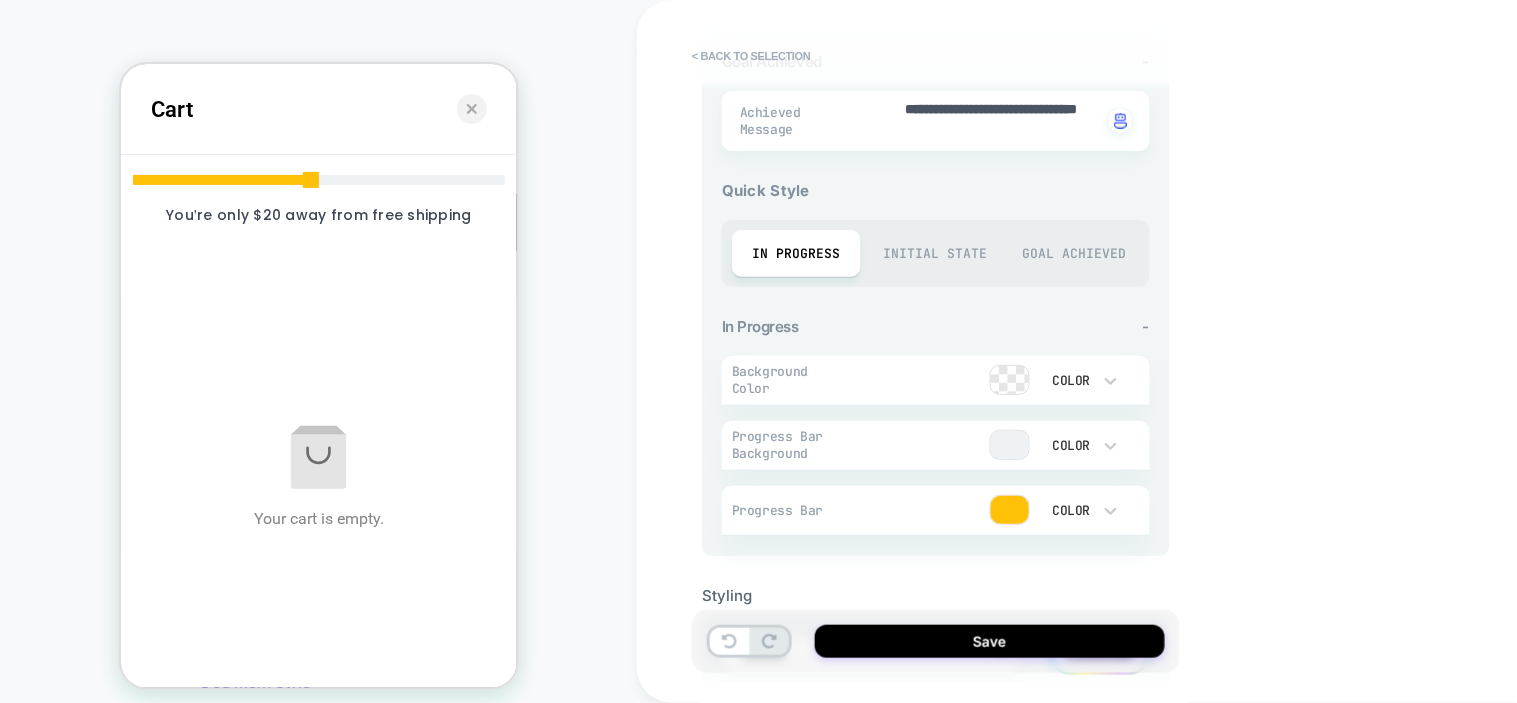 click on "Initial State" at bounding box center (935, 253) 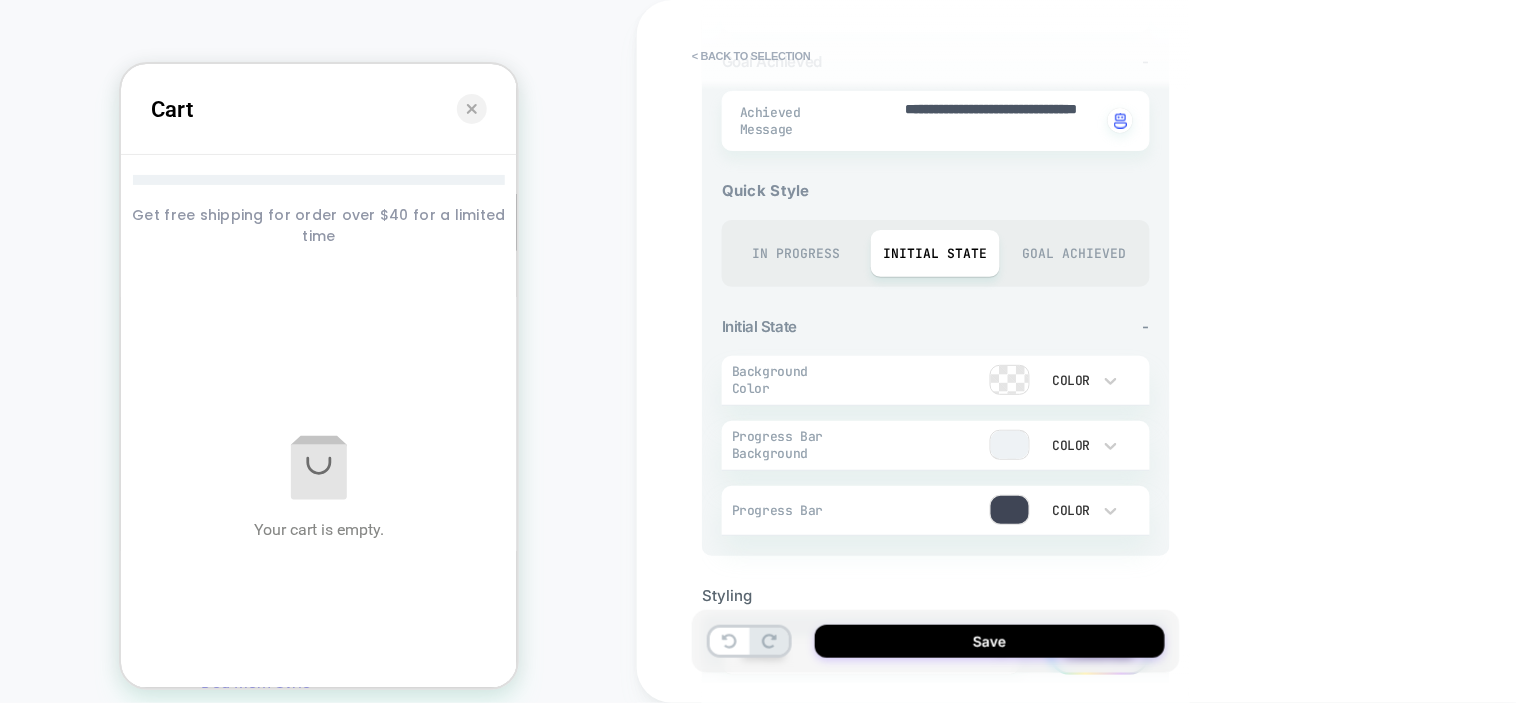 click at bounding box center (1010, 510) 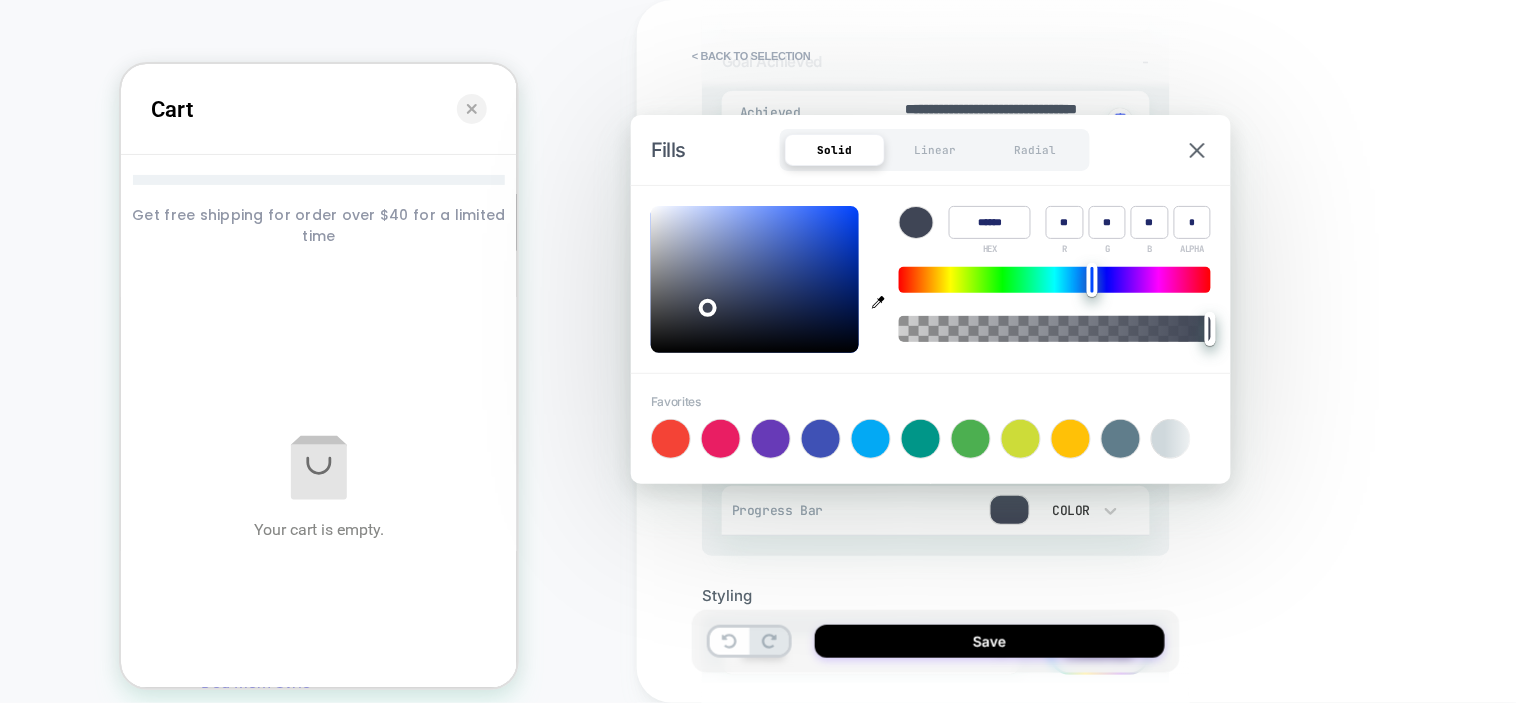 type on "*" 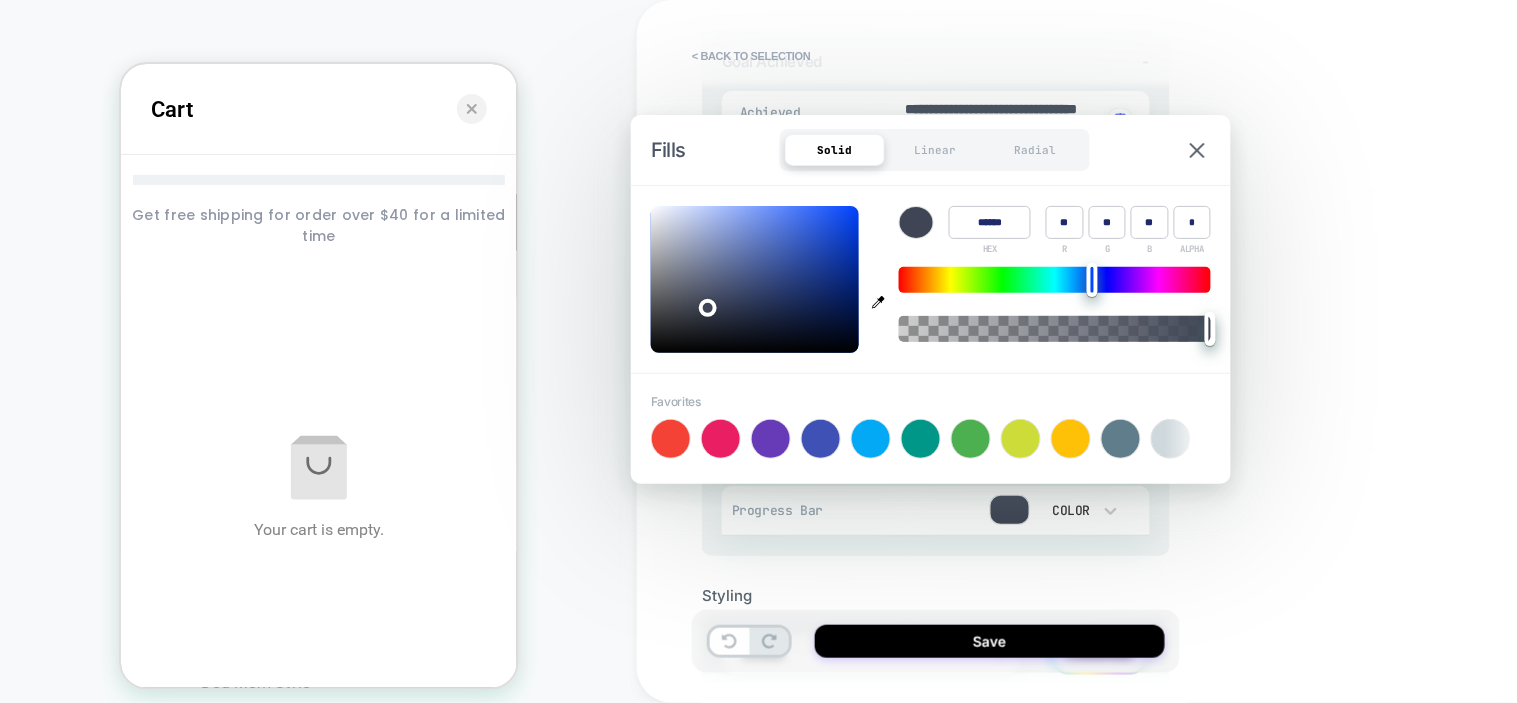 click at bounding box center (671, 439) 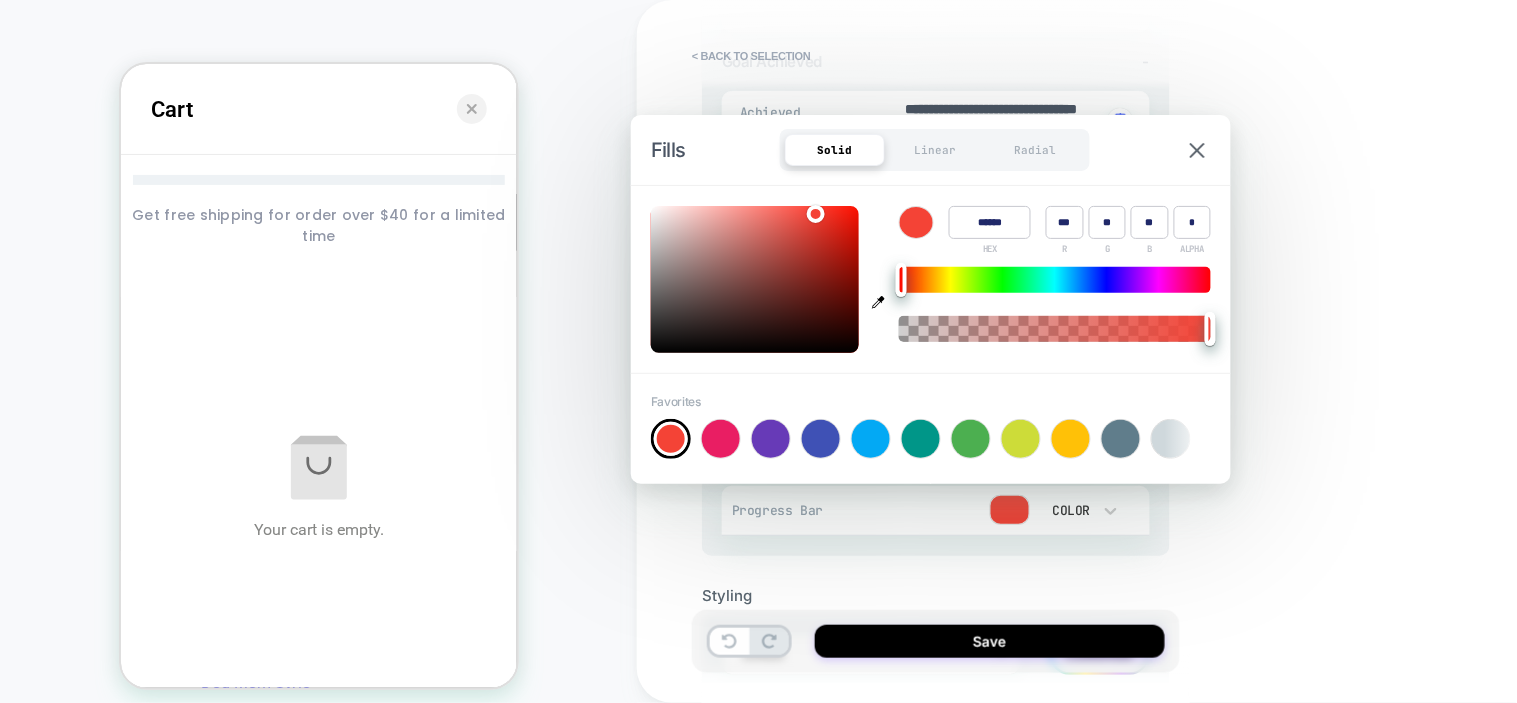 click on "**********" at bounding box center (1077, 351) 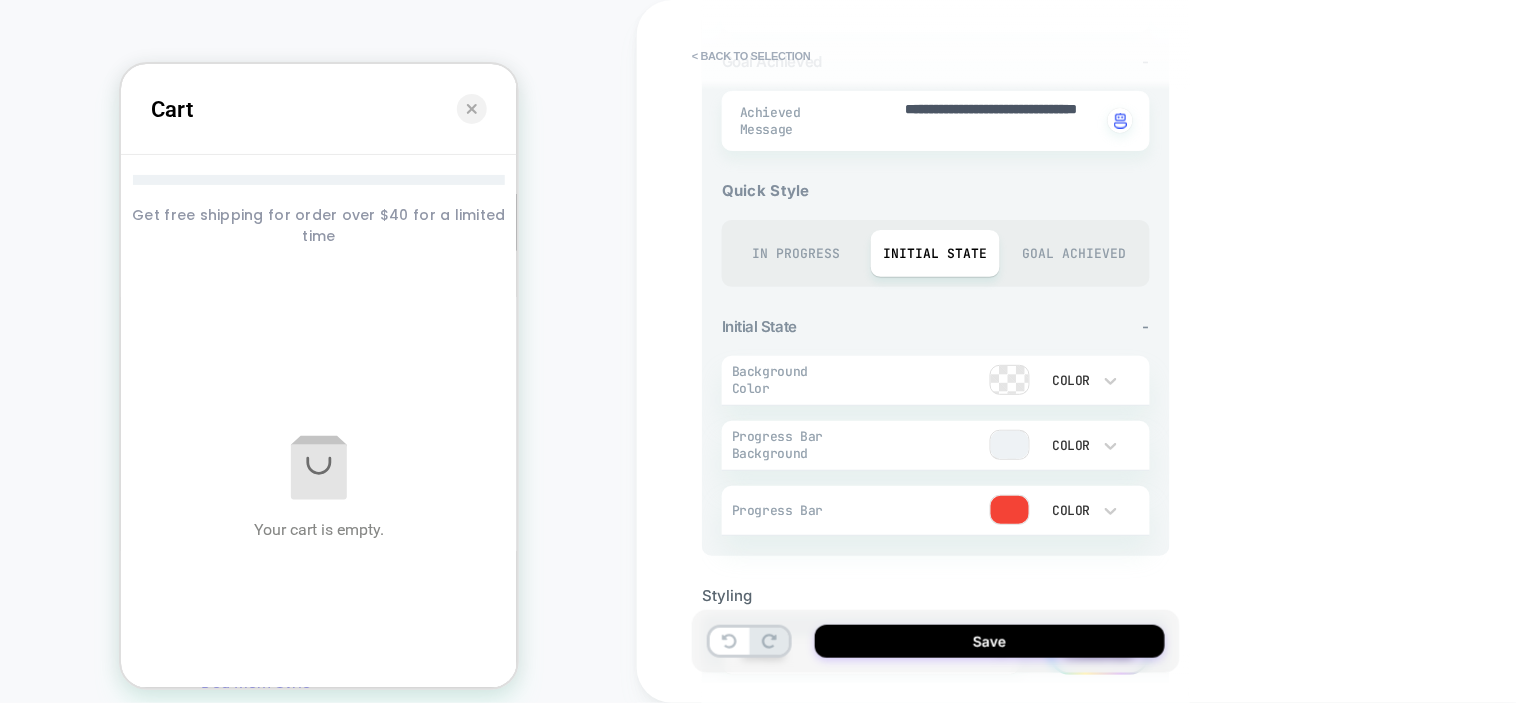 click on "Goal Achieved" at bounding box center (1074, 253) 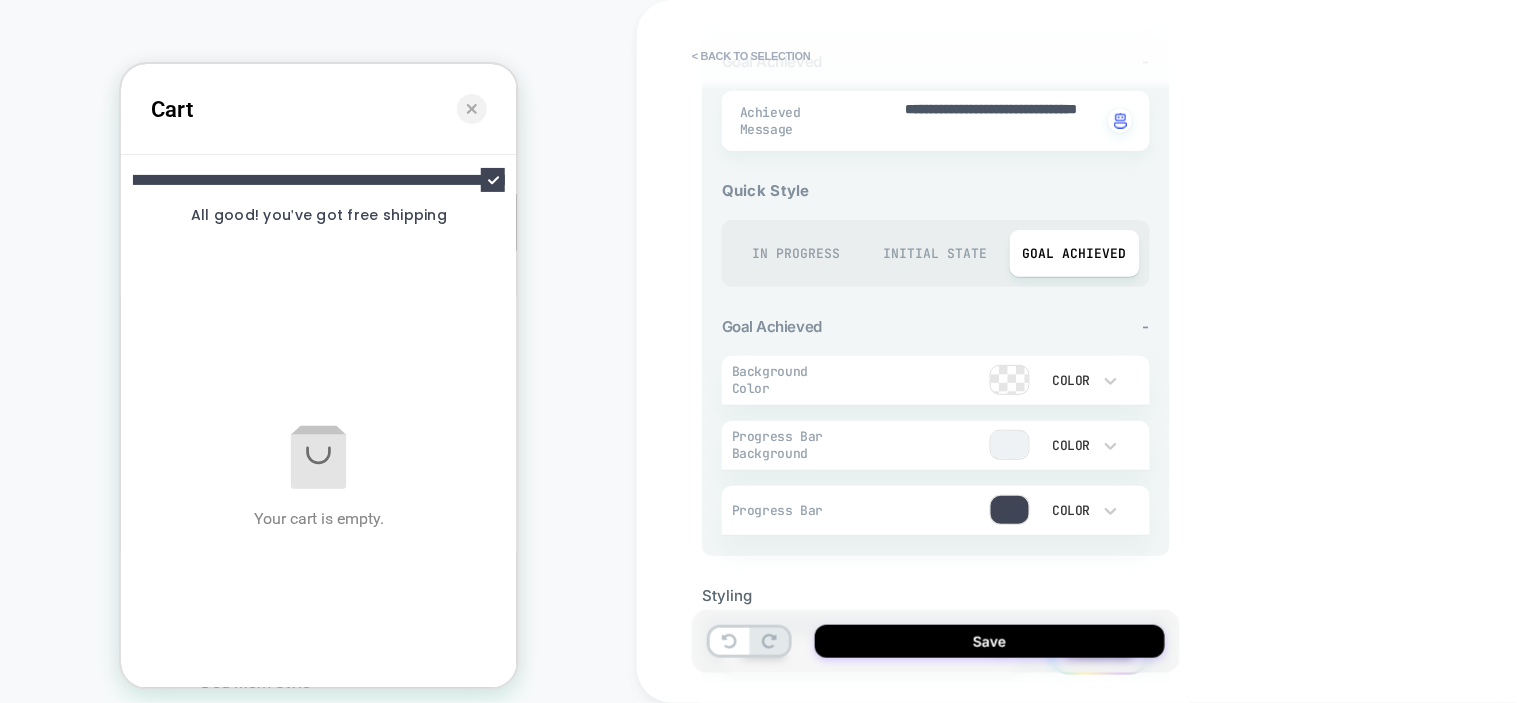 click at bounding box center [1010, 510] 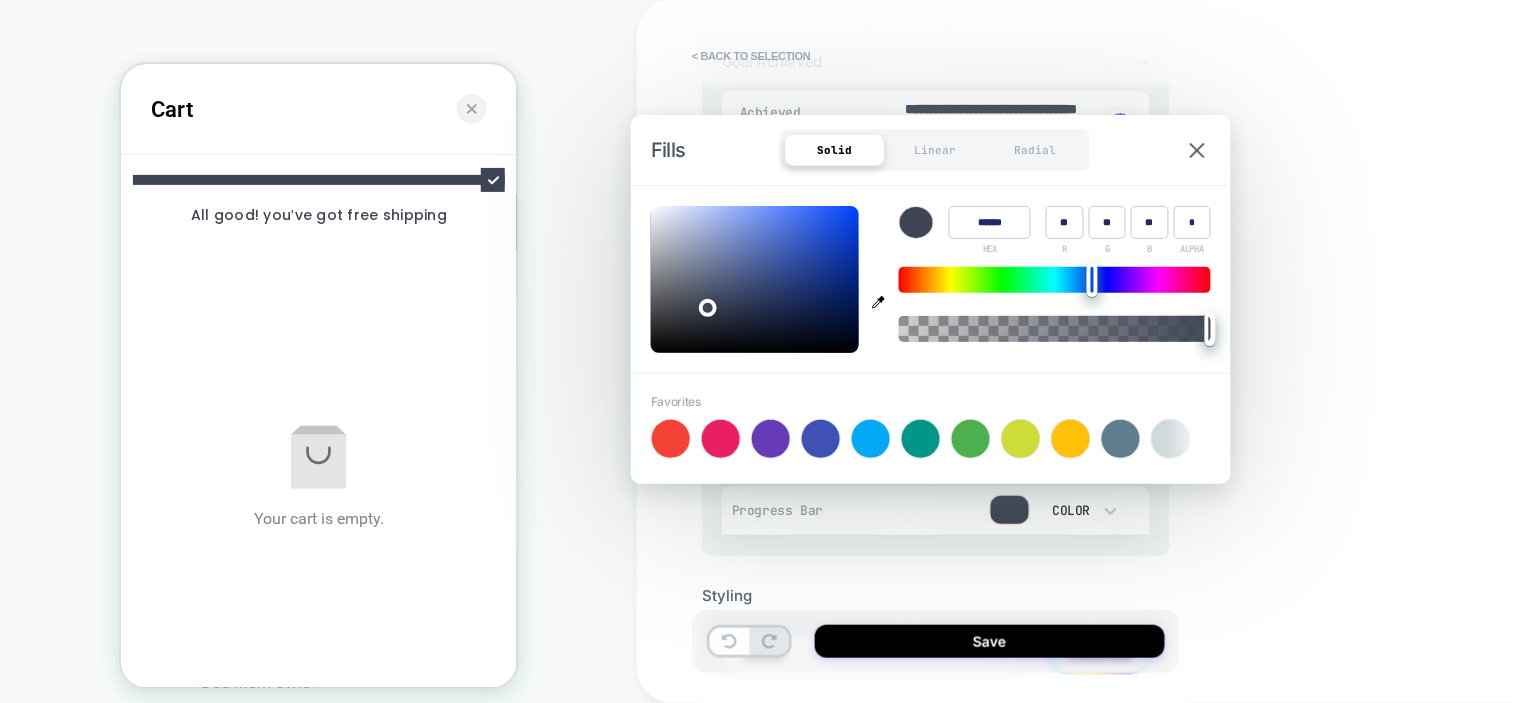 click at bounding box center [971, 439] 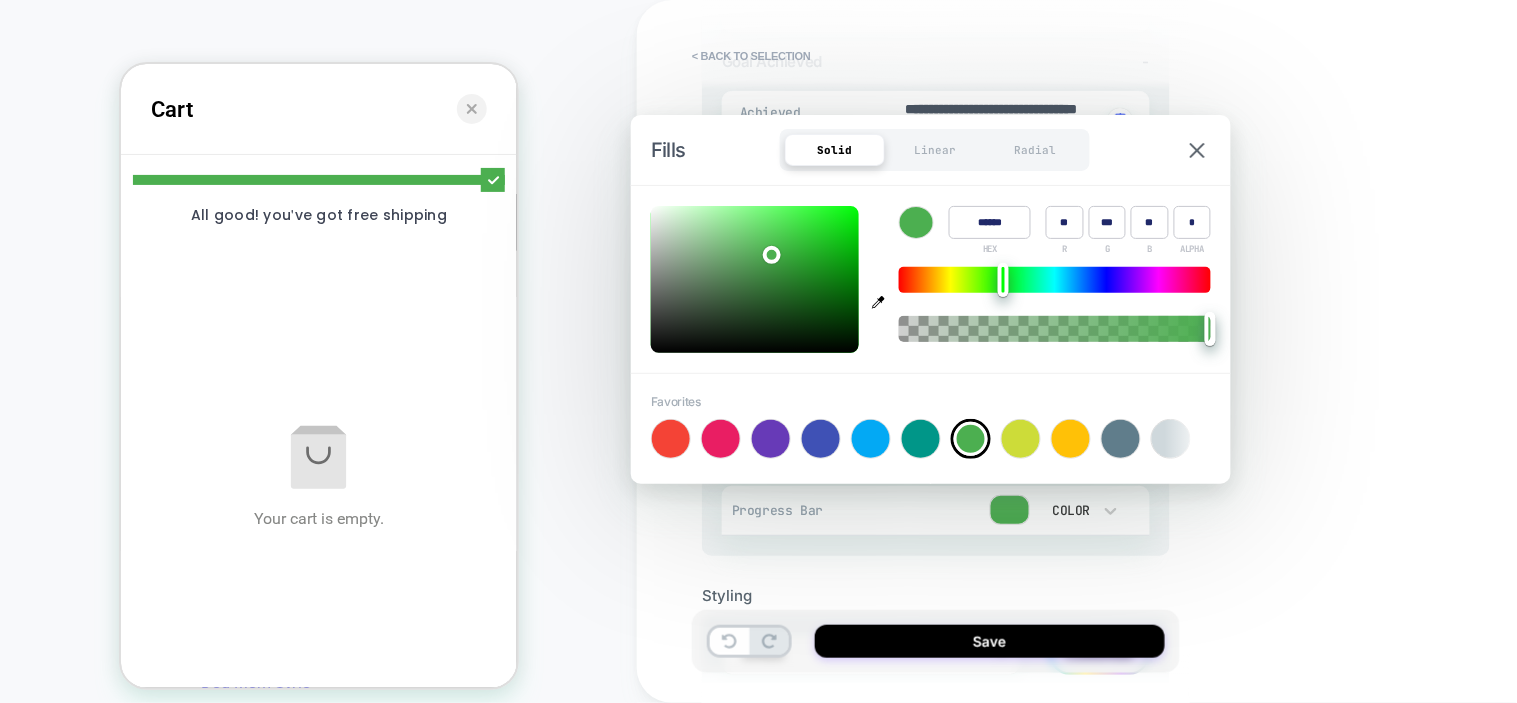 click on "**********" at bounding box center (1077, 351) 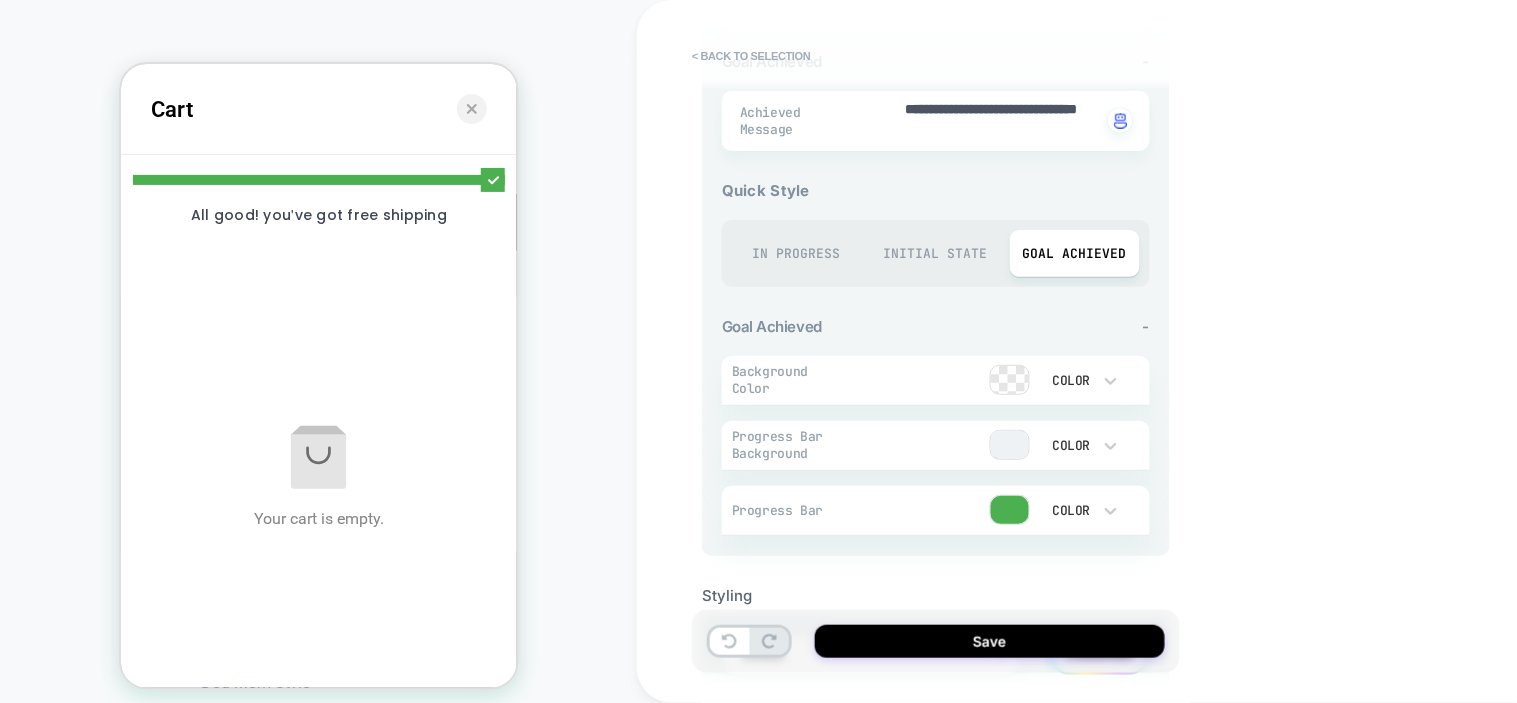 click on "In Progress" at bounding box center [796, 253] 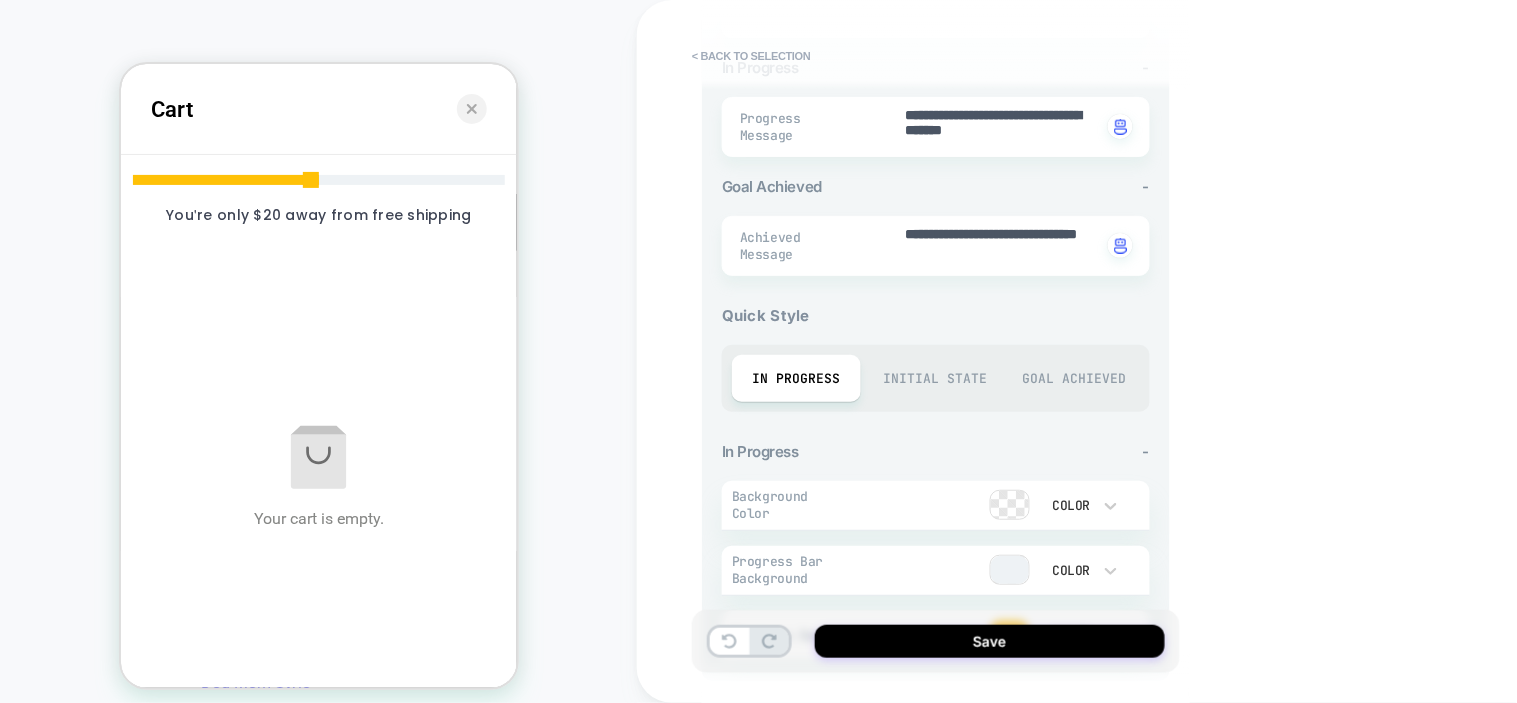 scroll, scrollTop: 566, scrollLeft: 0, axis: vertical 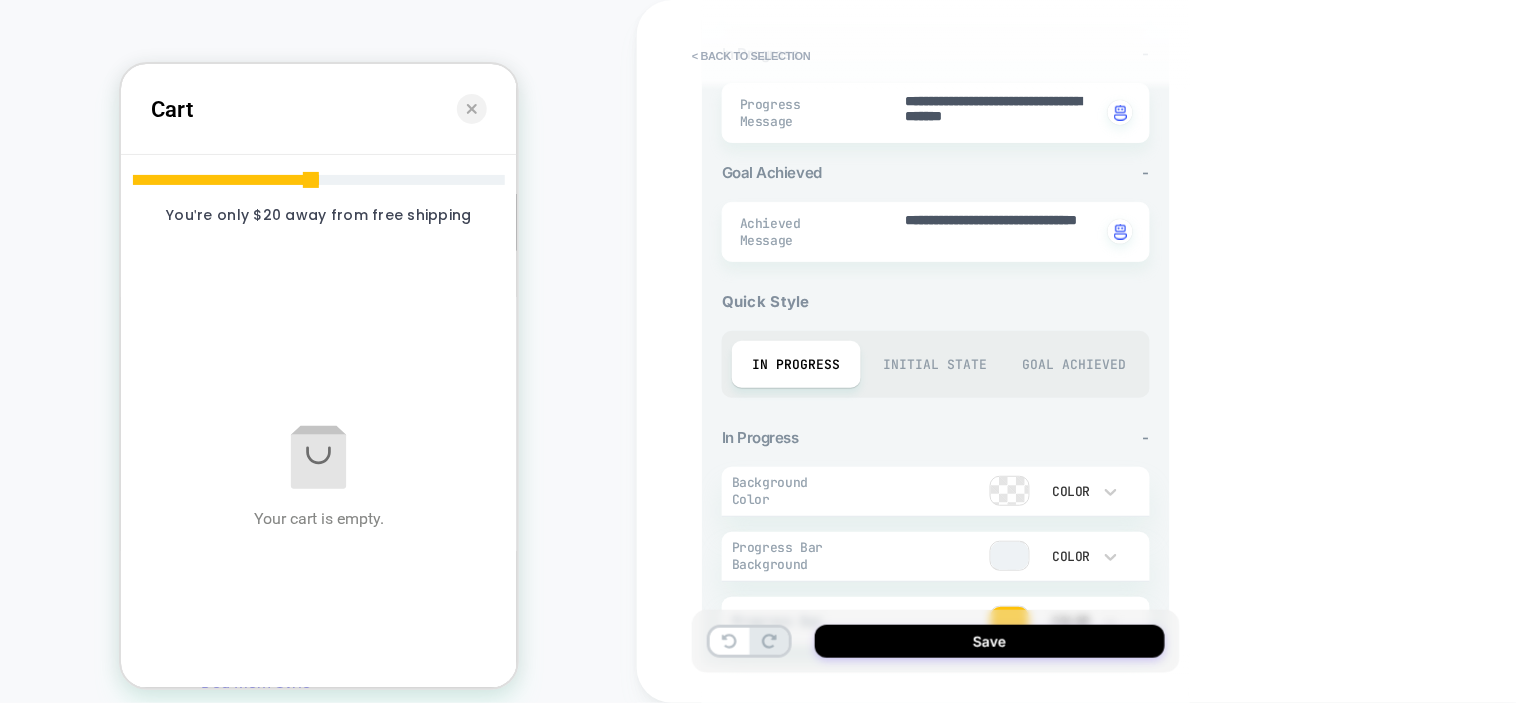click on "Initial State" at bounding box center (935, 364) 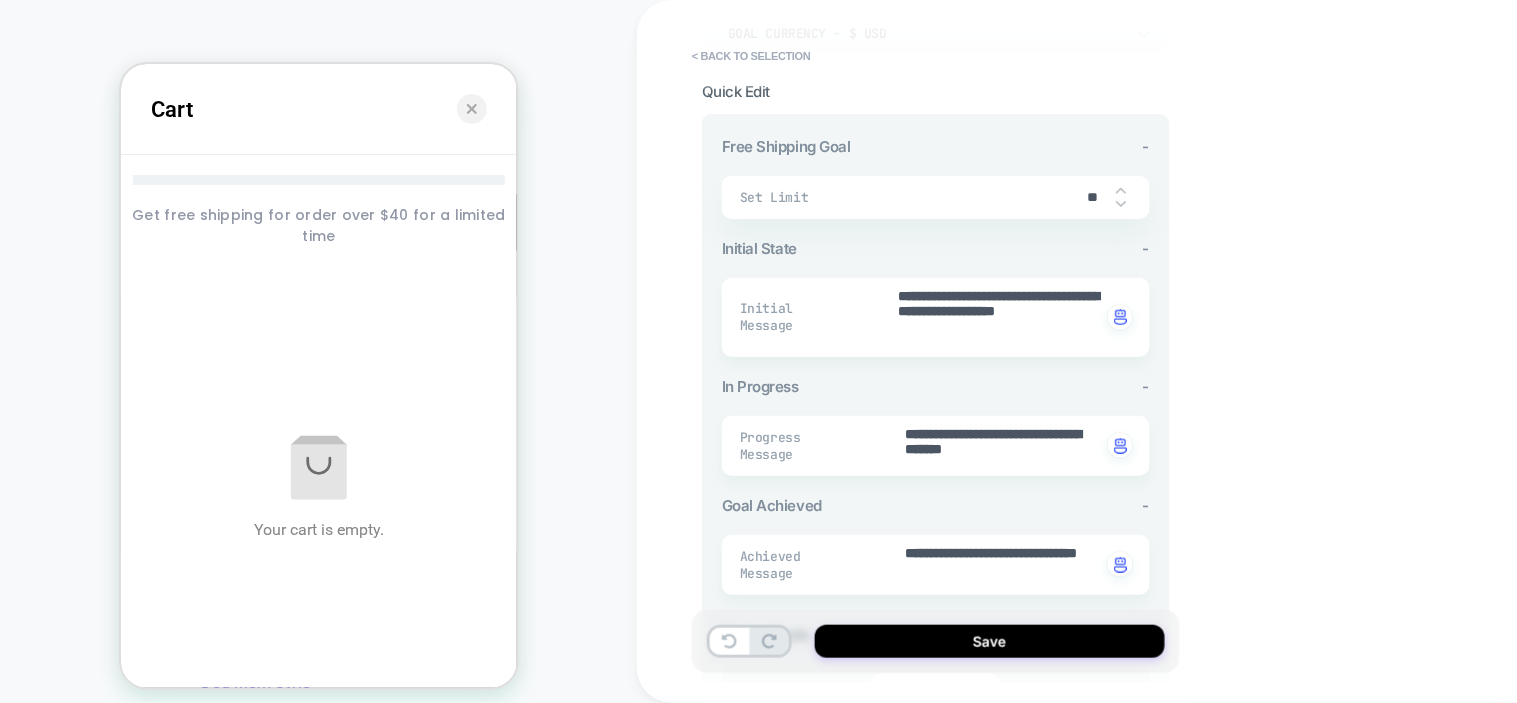 scroll, scrollTop: 455, scrollLeft: 0, axis: vertical 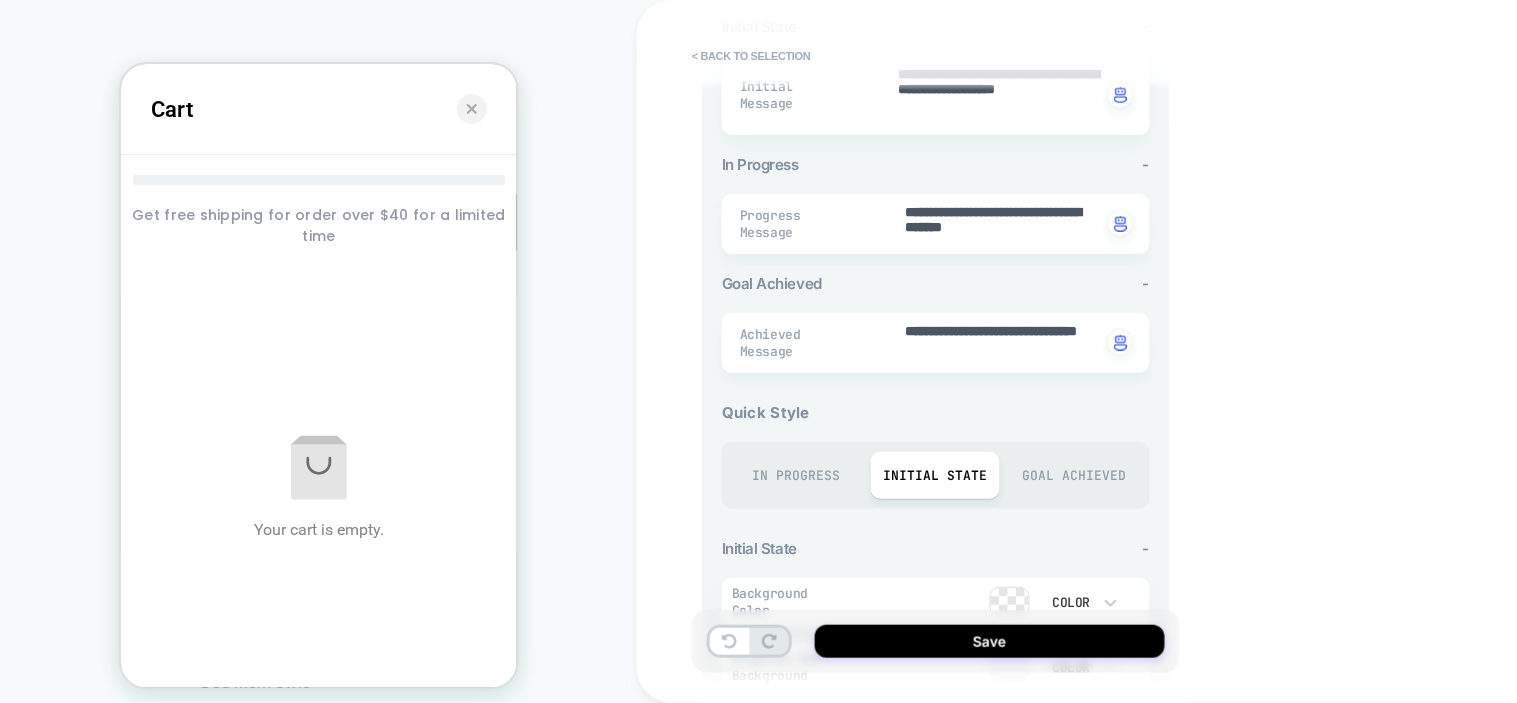 click on "In Progress" at bounding box center (796, 475) 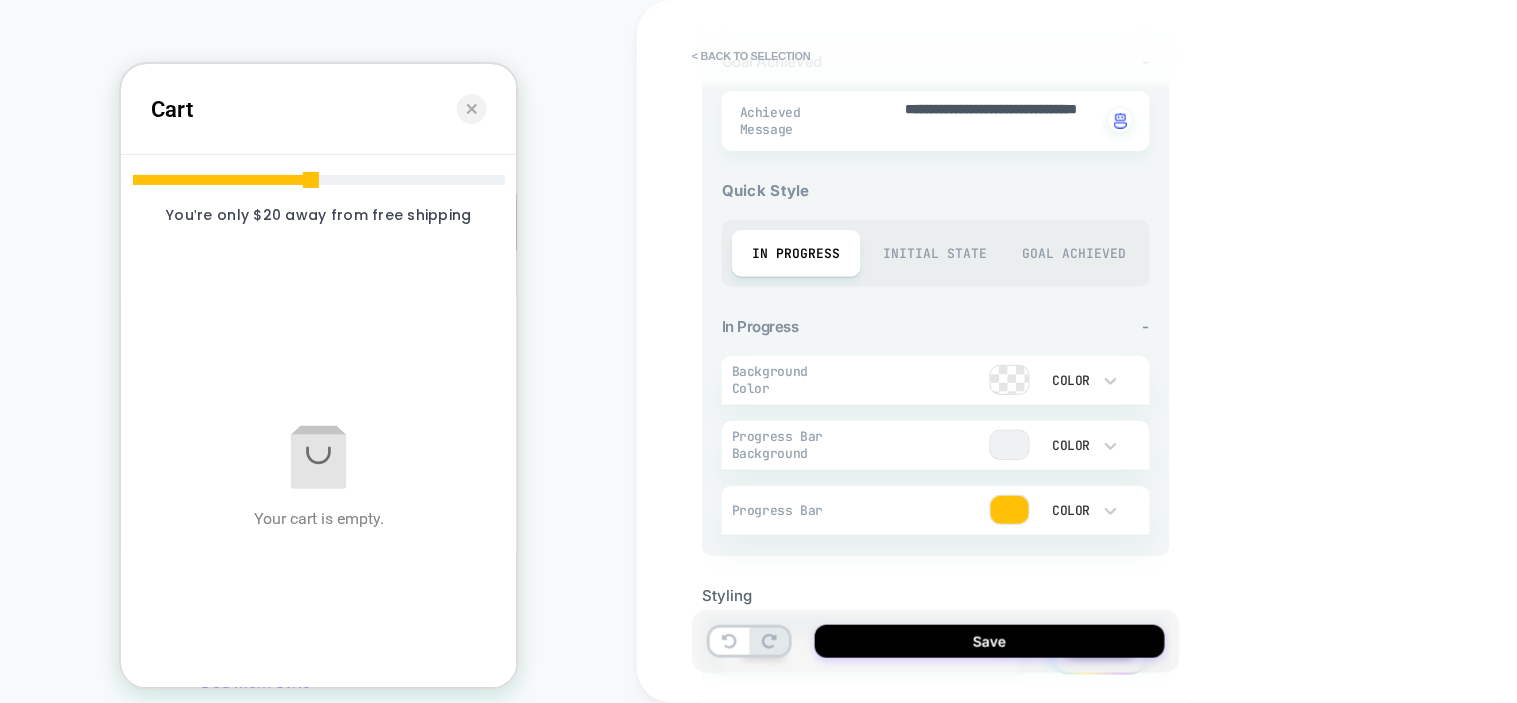 click on "Goal Achieved" at bounding box center (1074, 253) 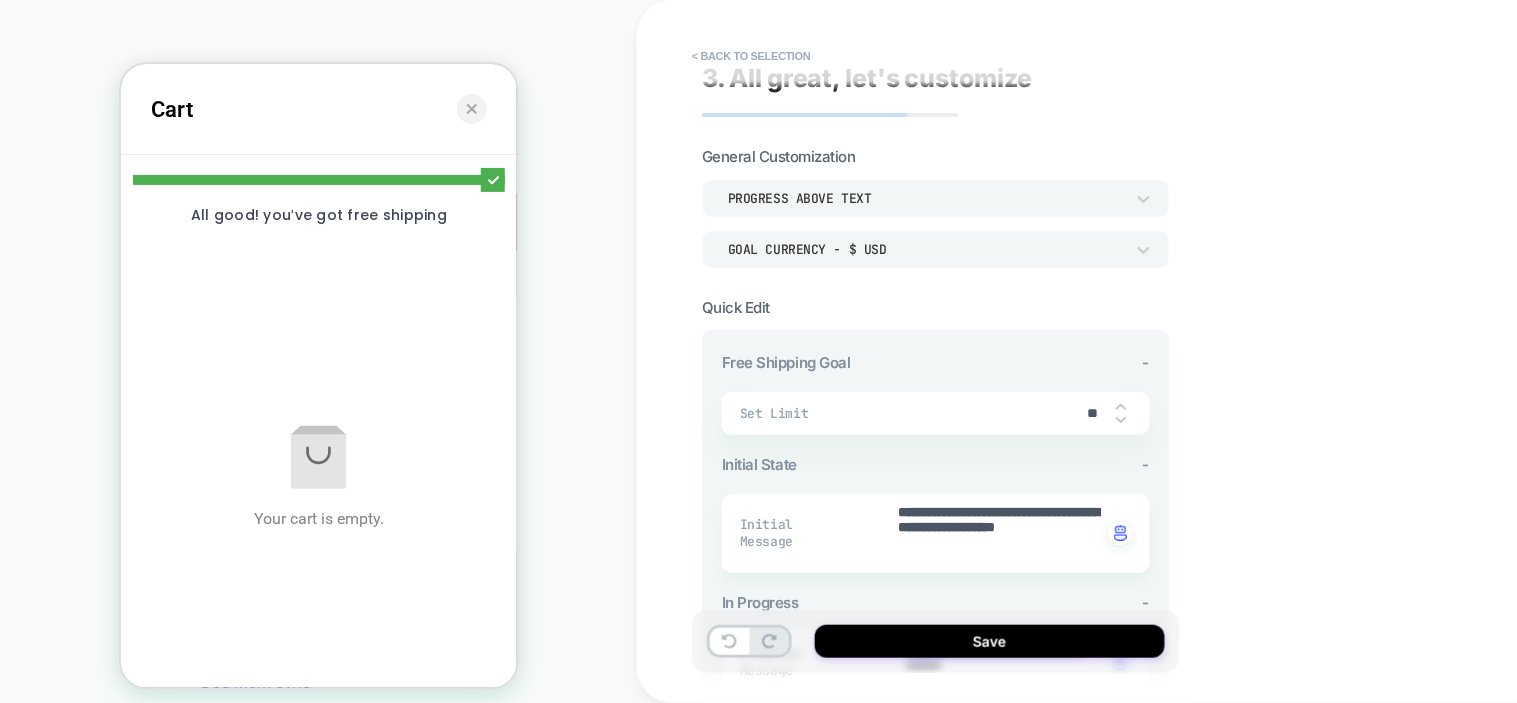 scroll, scrollTop: 0, scrollLeft: 0, axis: both 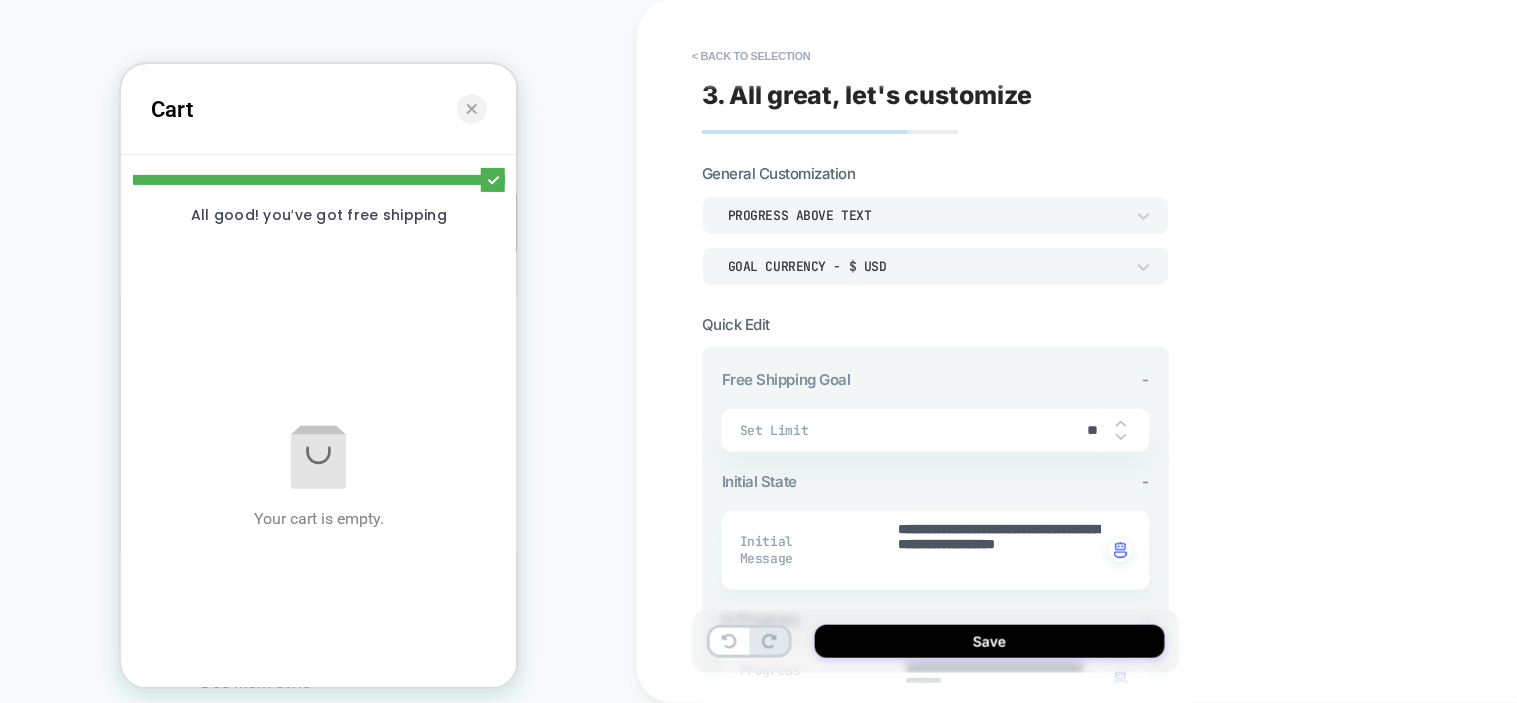 click on "Progress above Text" at bounding box center [926, 215] 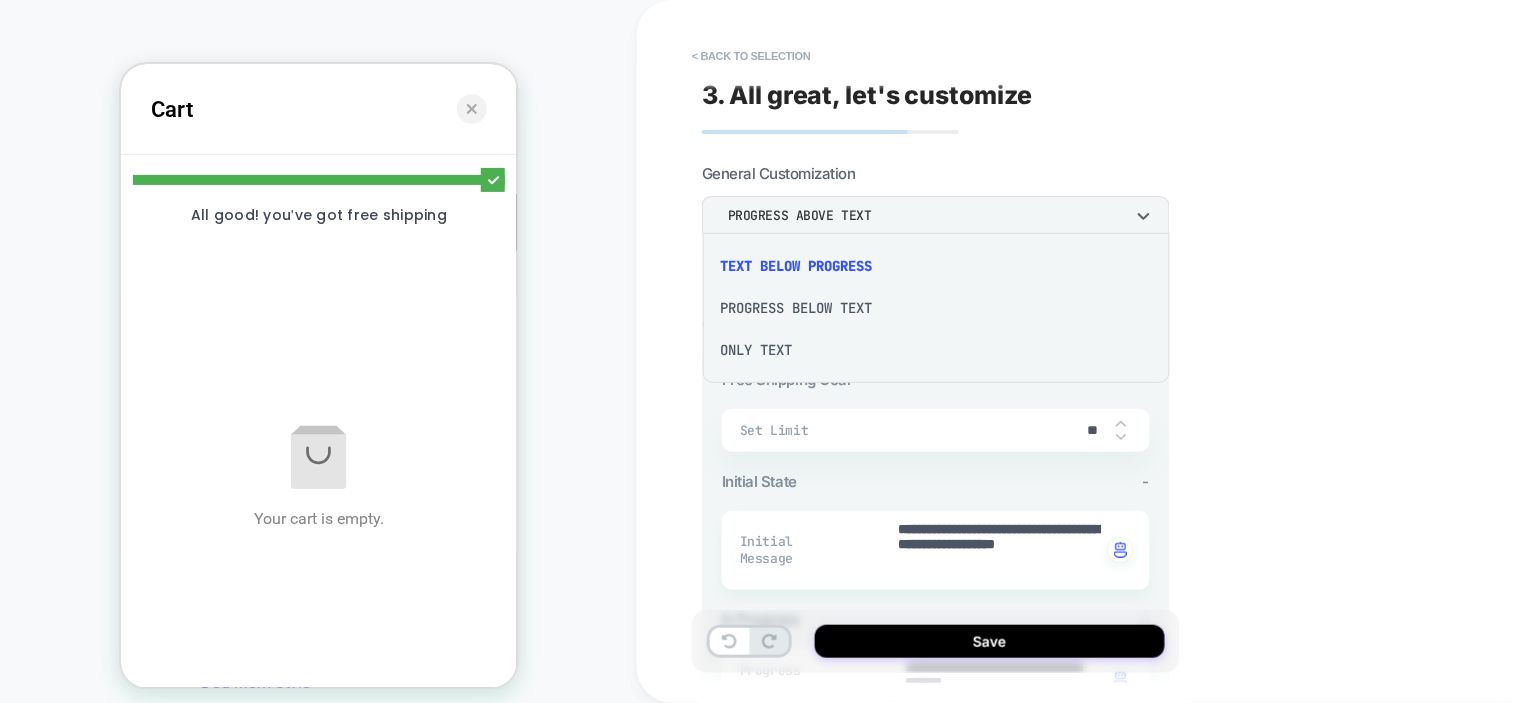 click on "Progress Below Text" at bounding box center (937, 308) 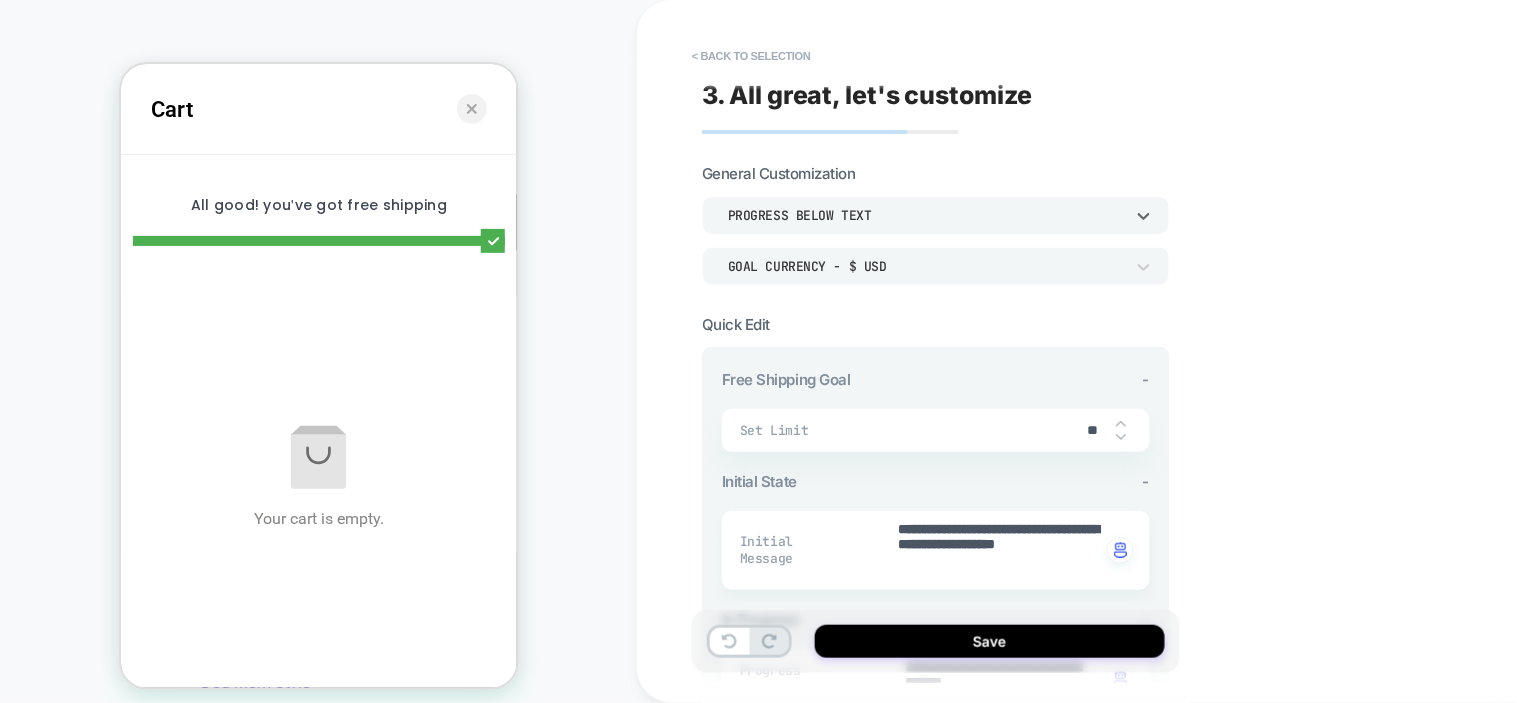 click on "Progress Below Text" at bounding box center (926, 215) 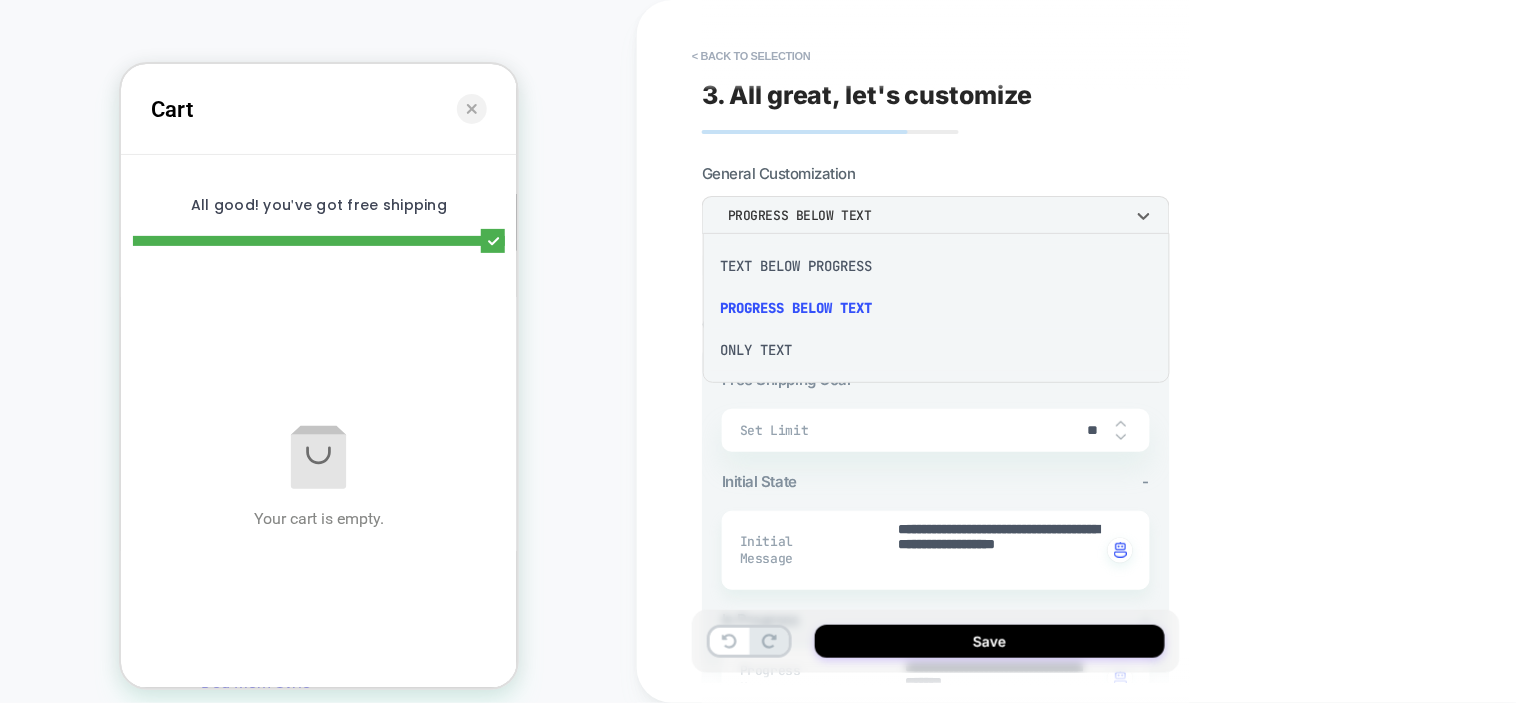 click at bounding box center (758, 351) 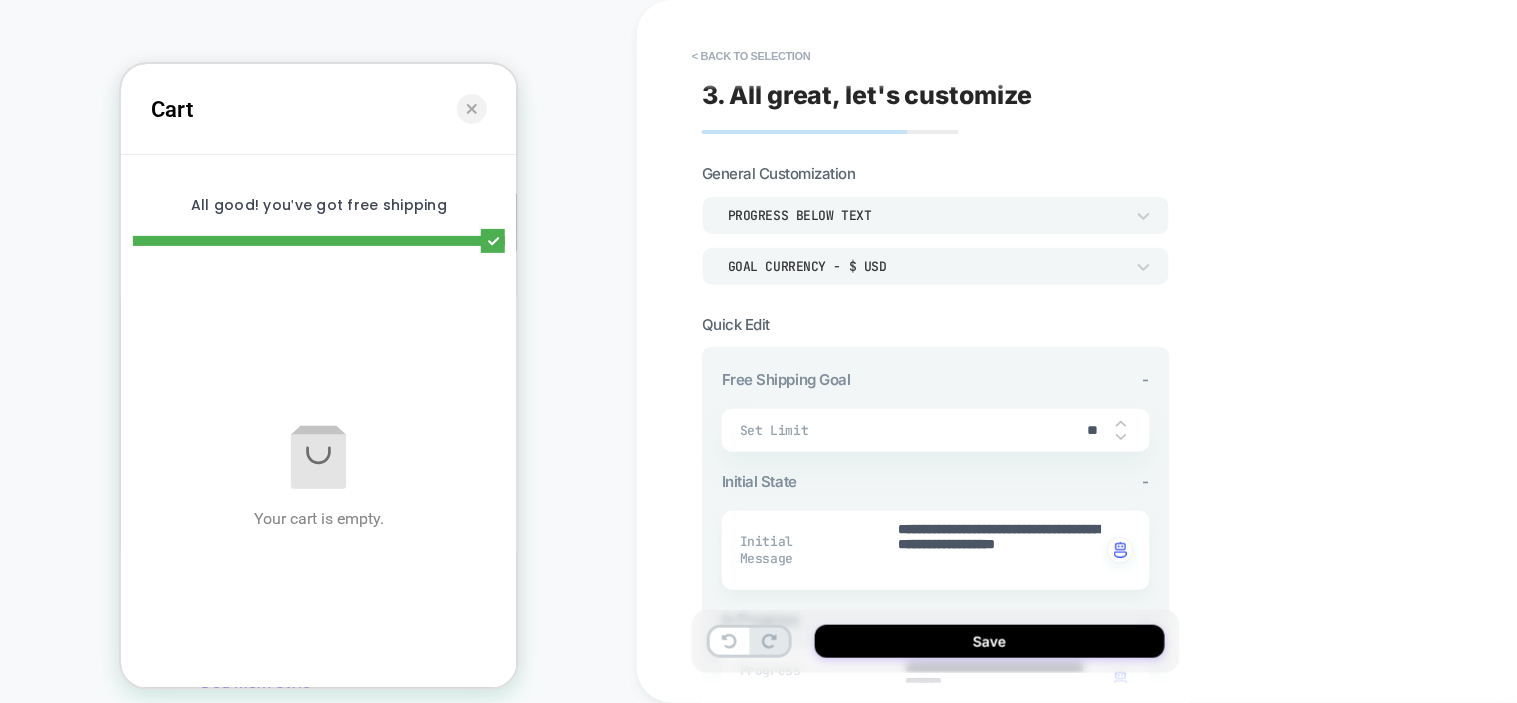 click on "Goal Currency - $ USD" at bounding box center (936, 266) 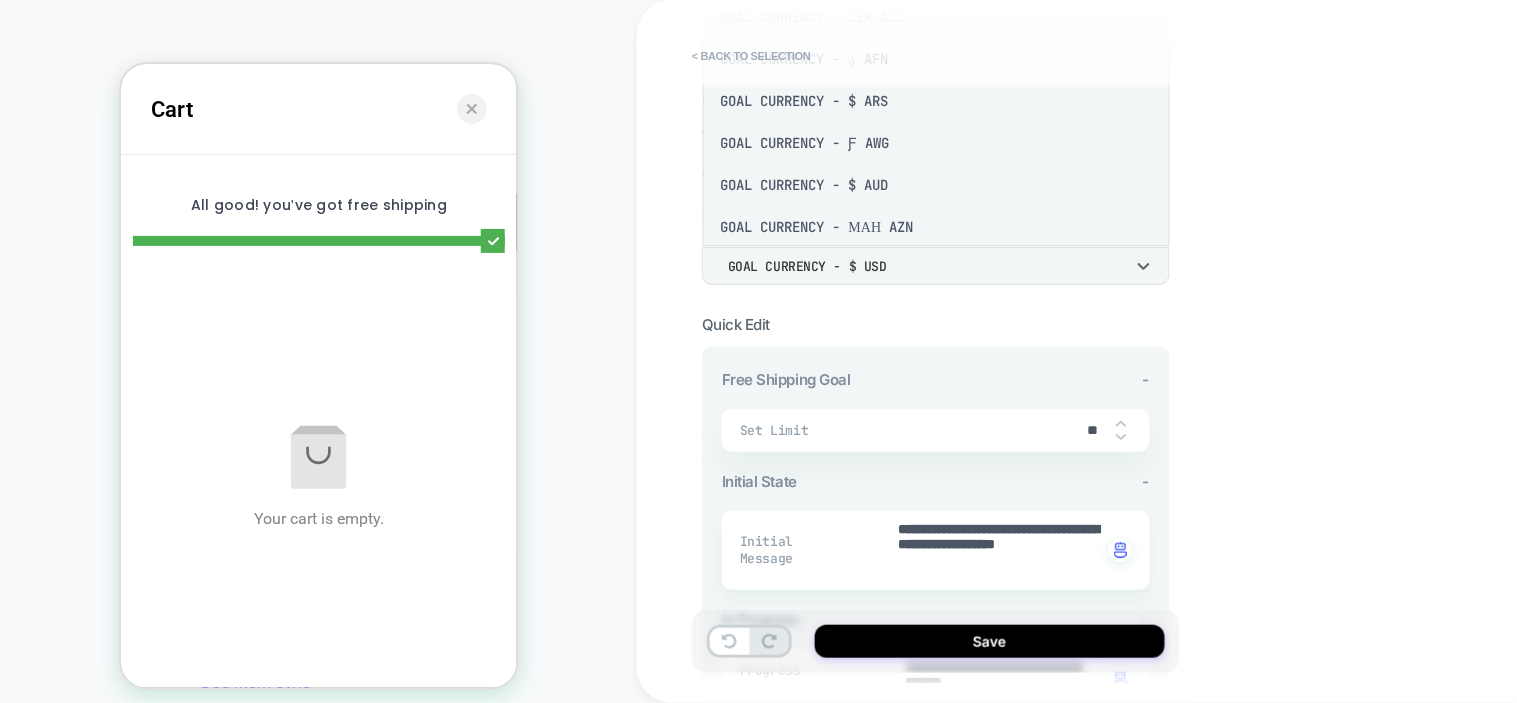scroll, scrollTop: 28, scrollLeft: 0, axis: vertical 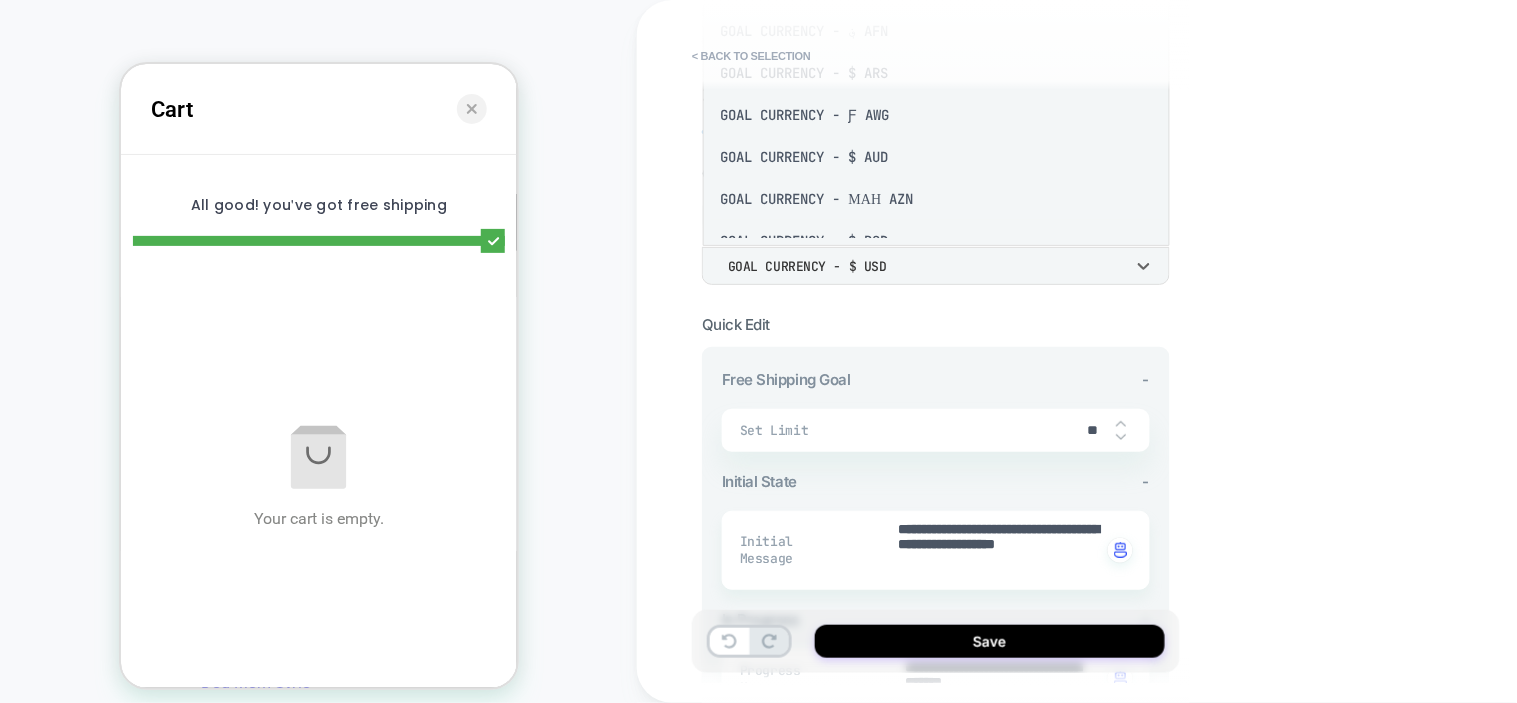 click at bounding box center [758, 351] 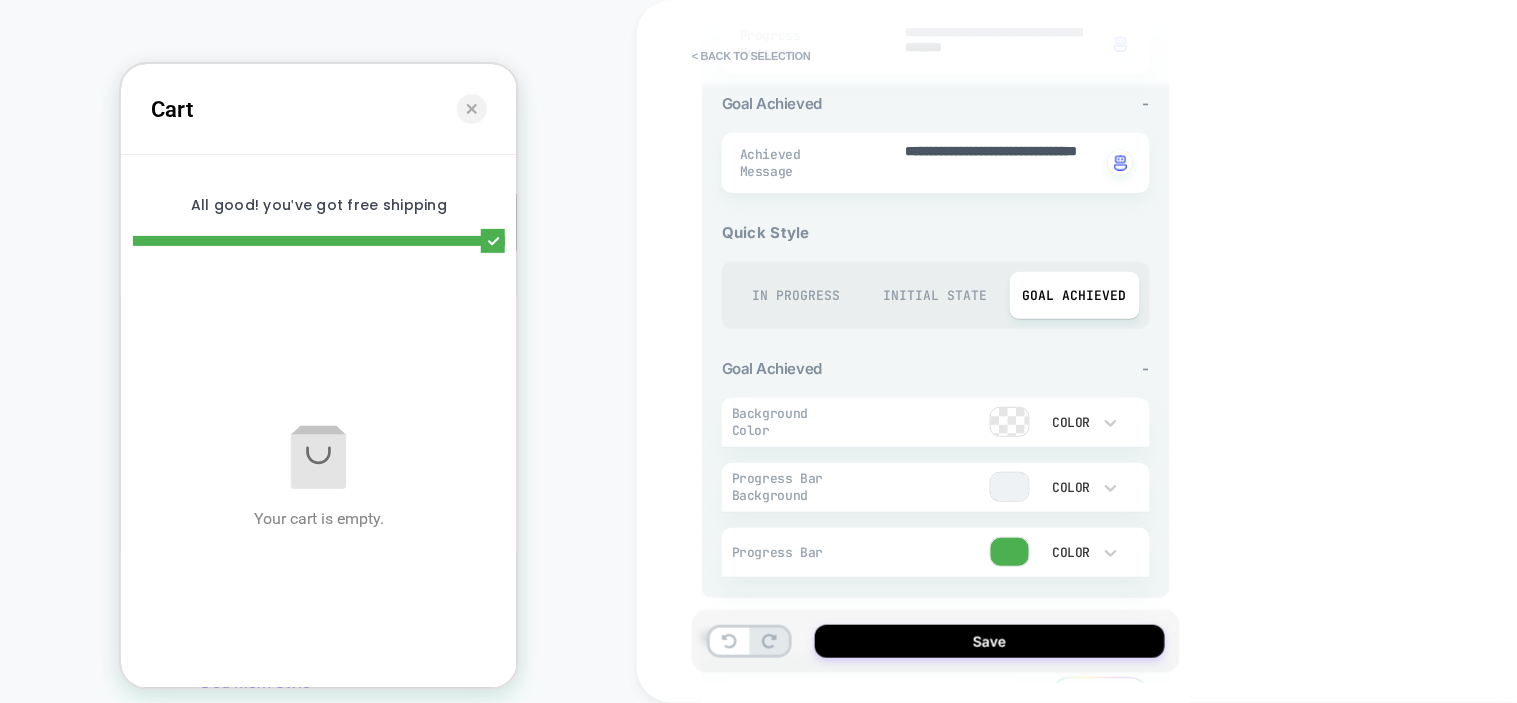scroll, scrollTop: 666, scrollLeft: 0, axis: vertical 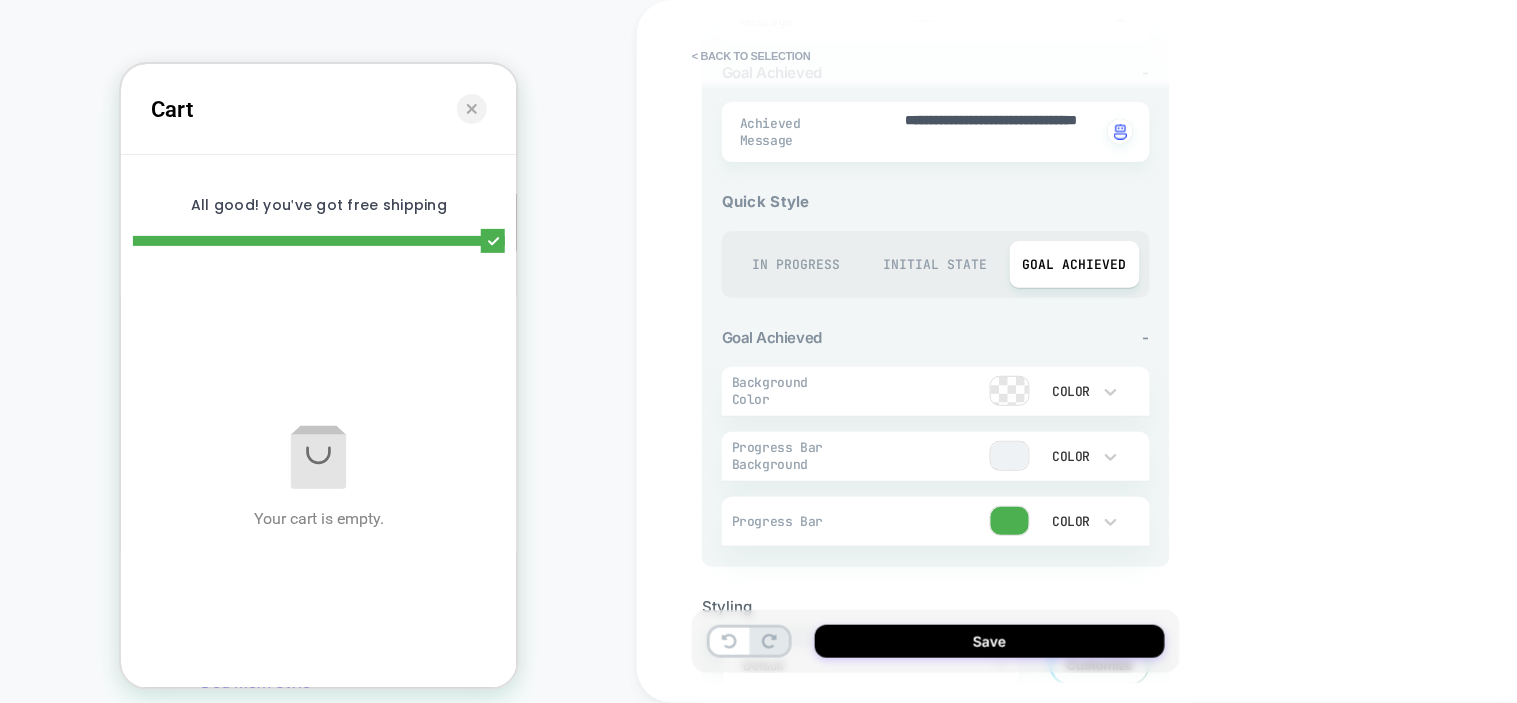 click on "Initial State" at bounding box center [935, 264] 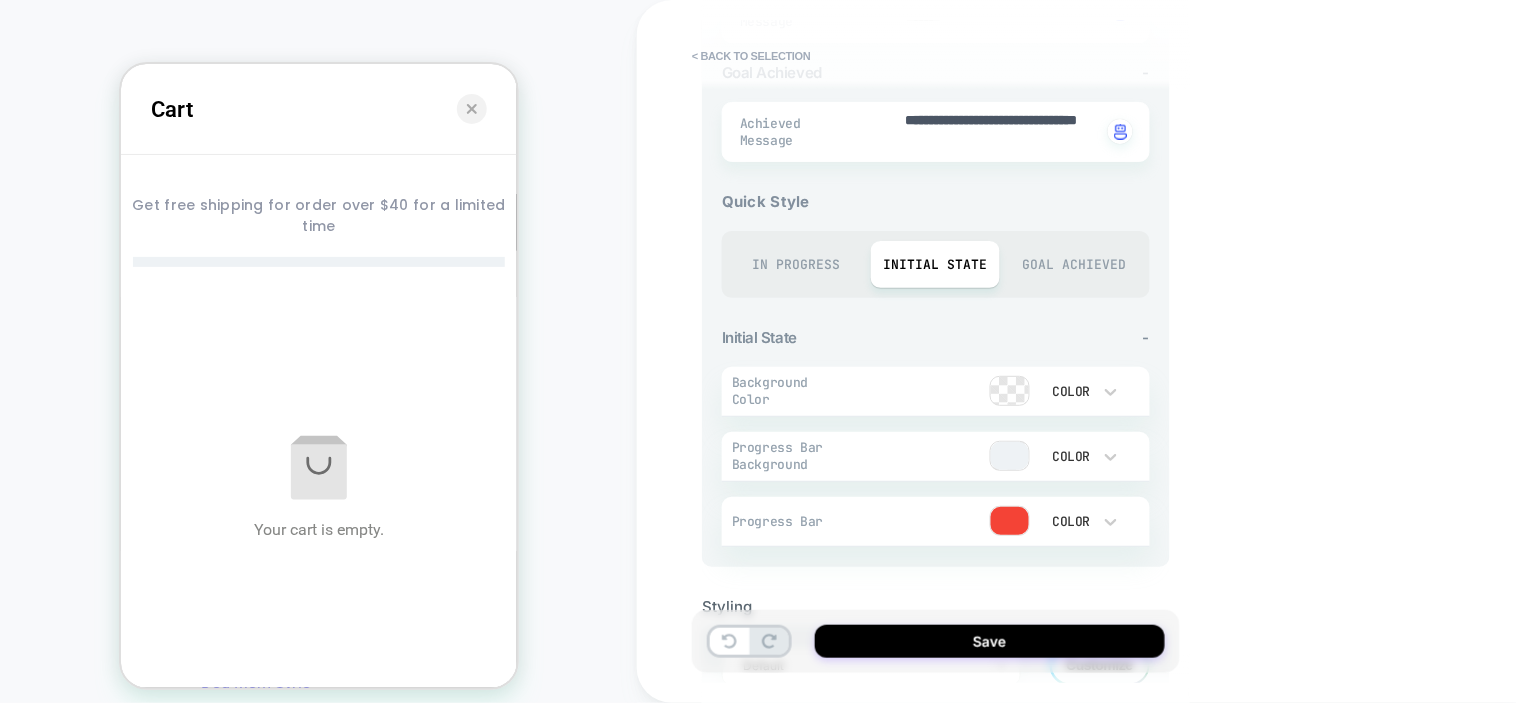 click on "In Progress" at bounding box center (796, 264) 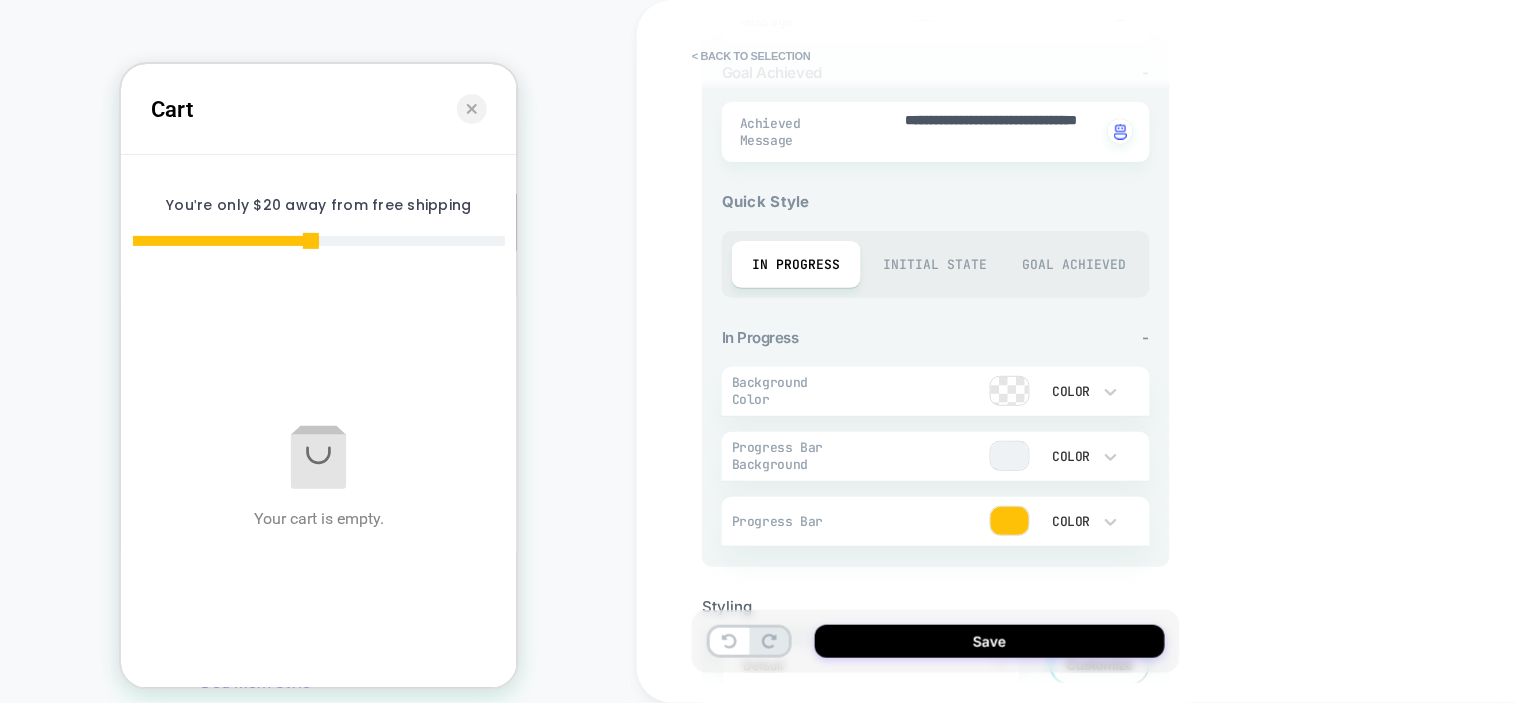 click on "Initial State" at bounding box center (935, 264) 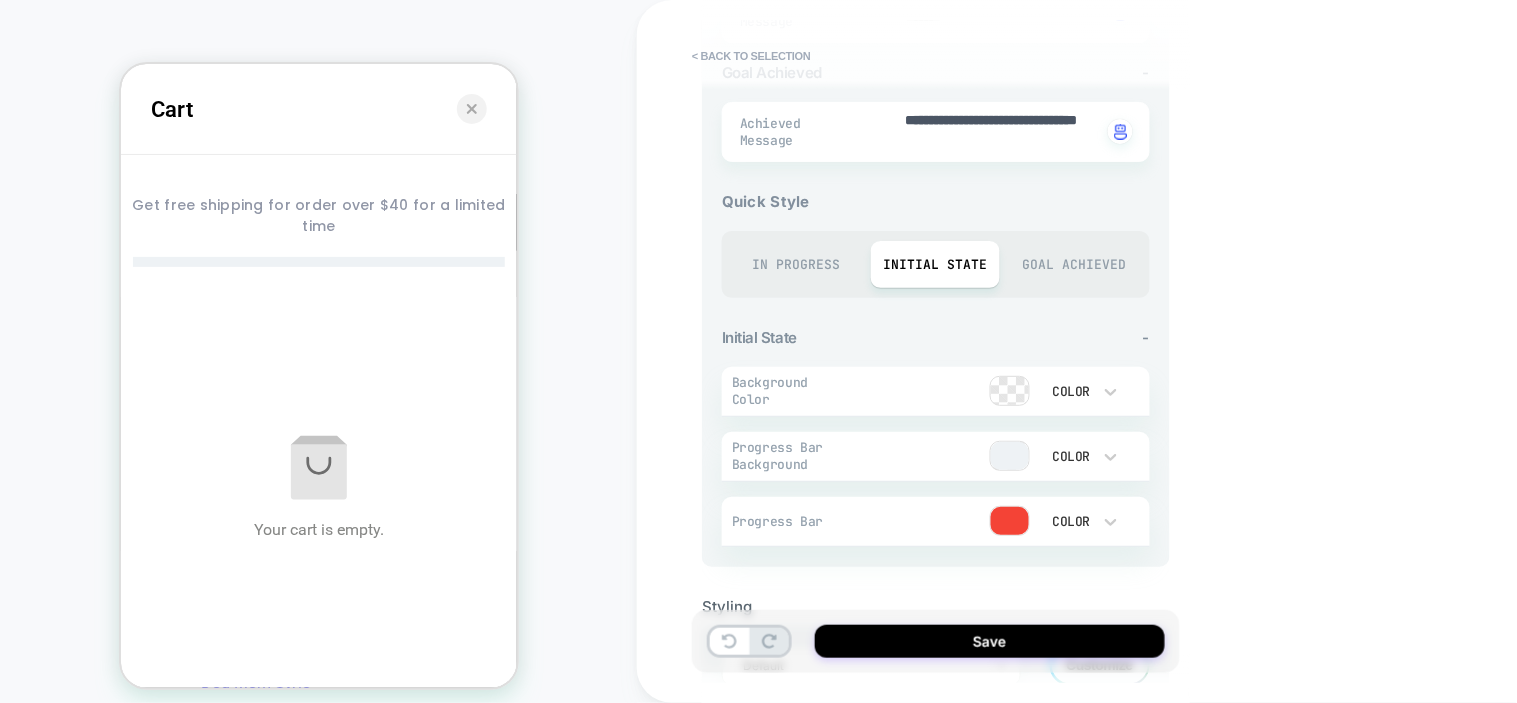 click on "Goal Achieved" at bounding box center (1074, 264) 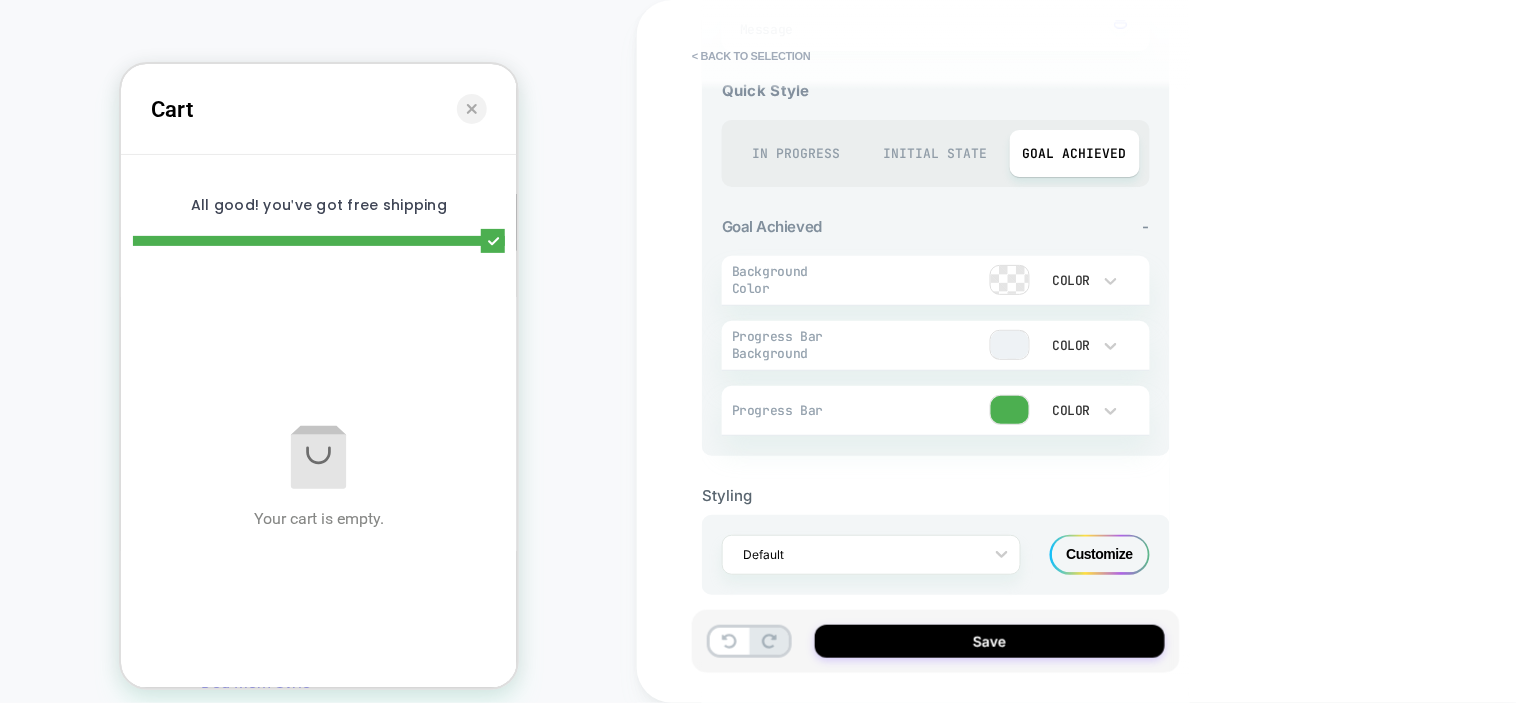 scroll, scrollTop: 788, scrollLeft: 0, axis: vertical 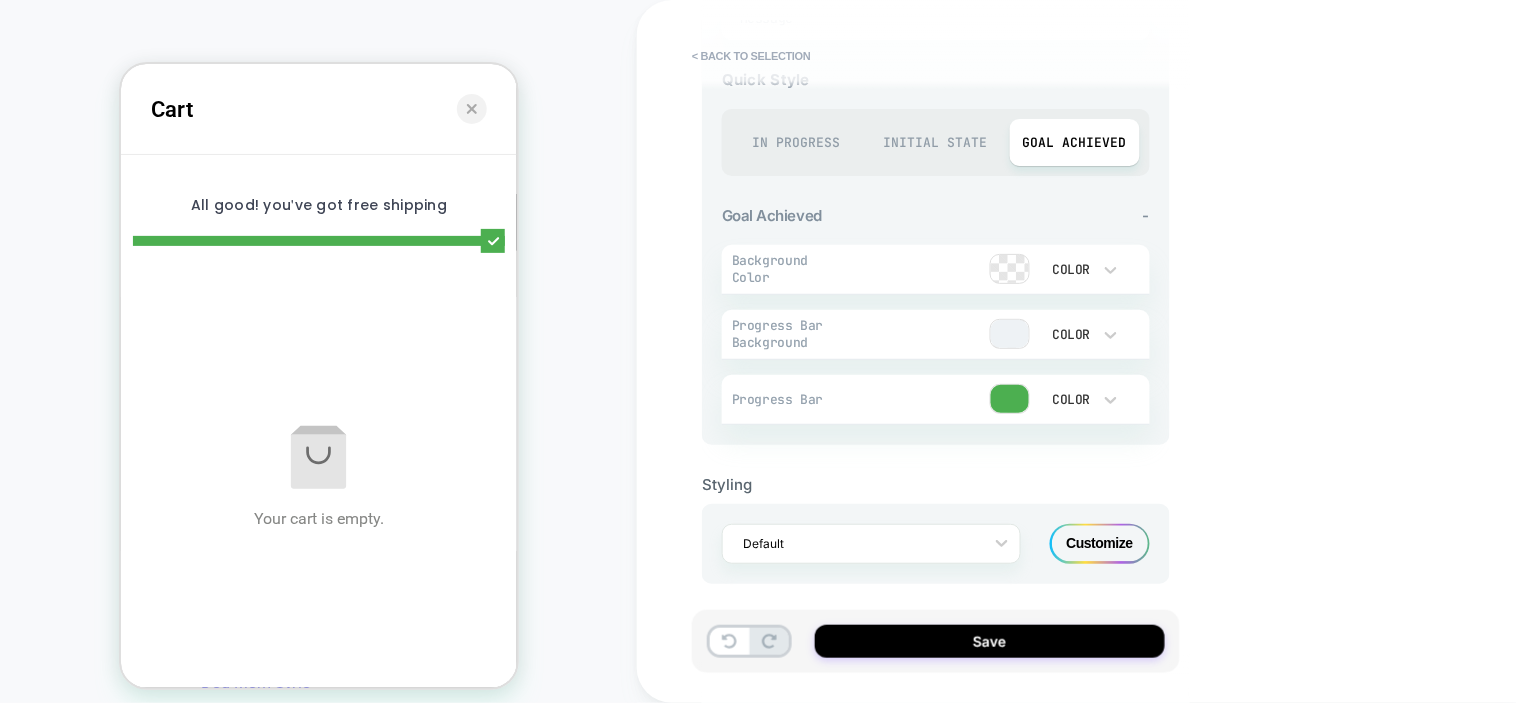 click on "Customize" at bounding box center (1100, 544) 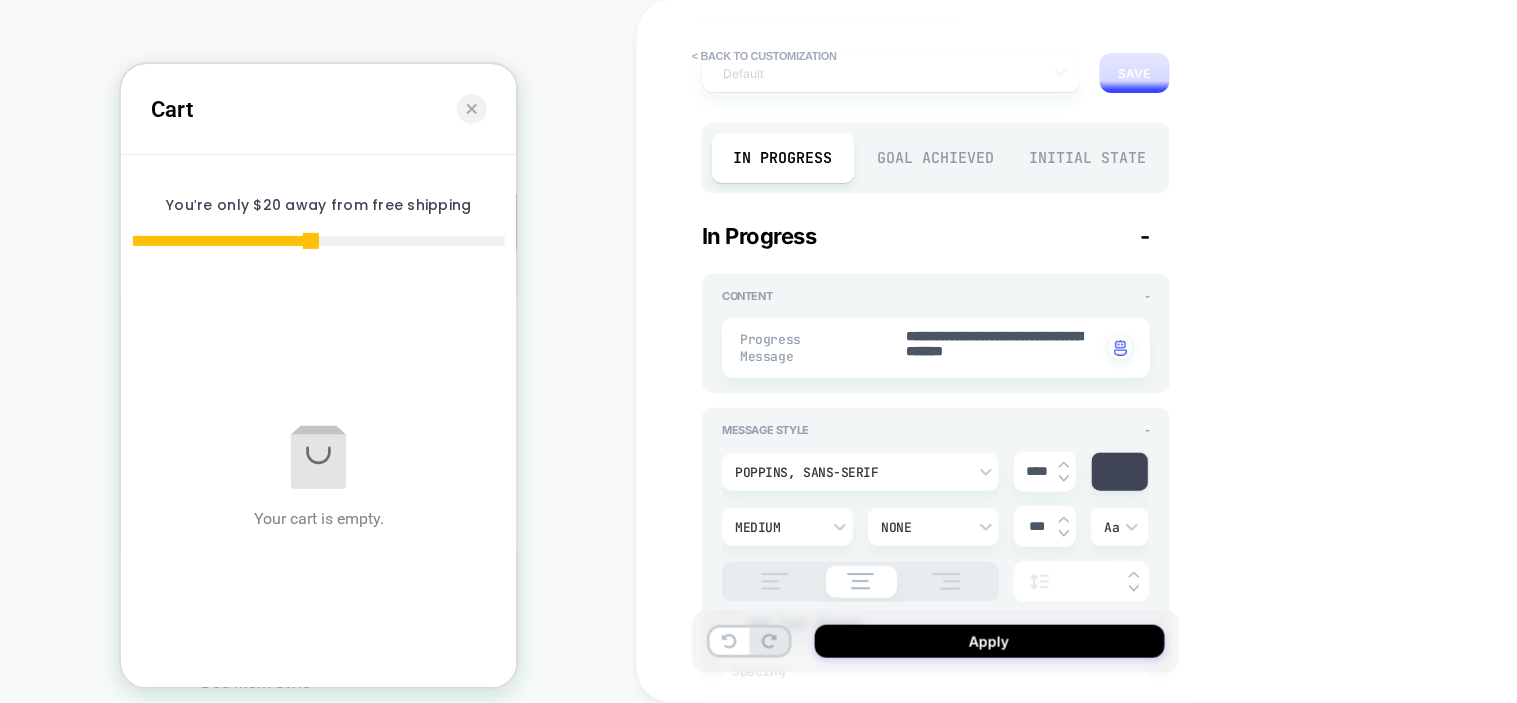 scroll, scrollTop: 222, scrollLeft: 0, axis: vertical 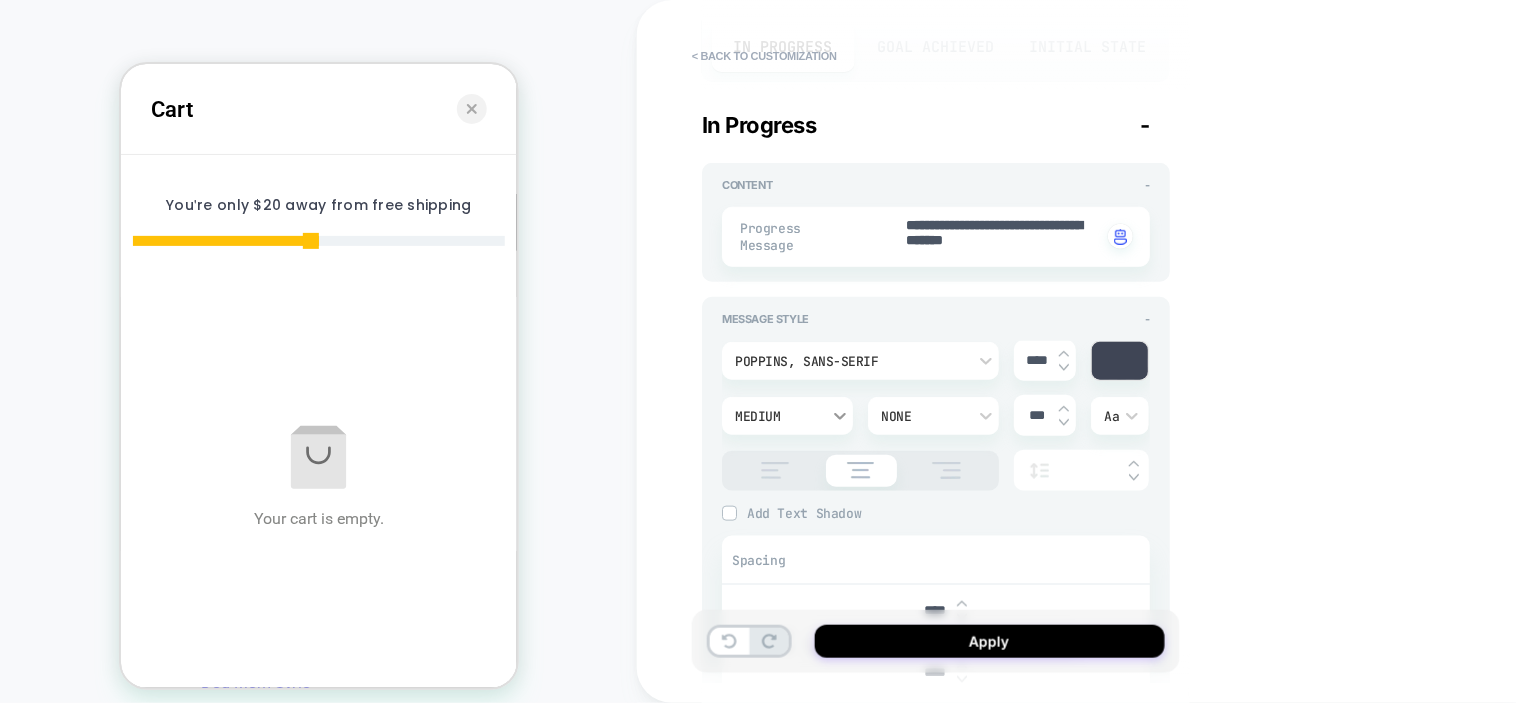 click 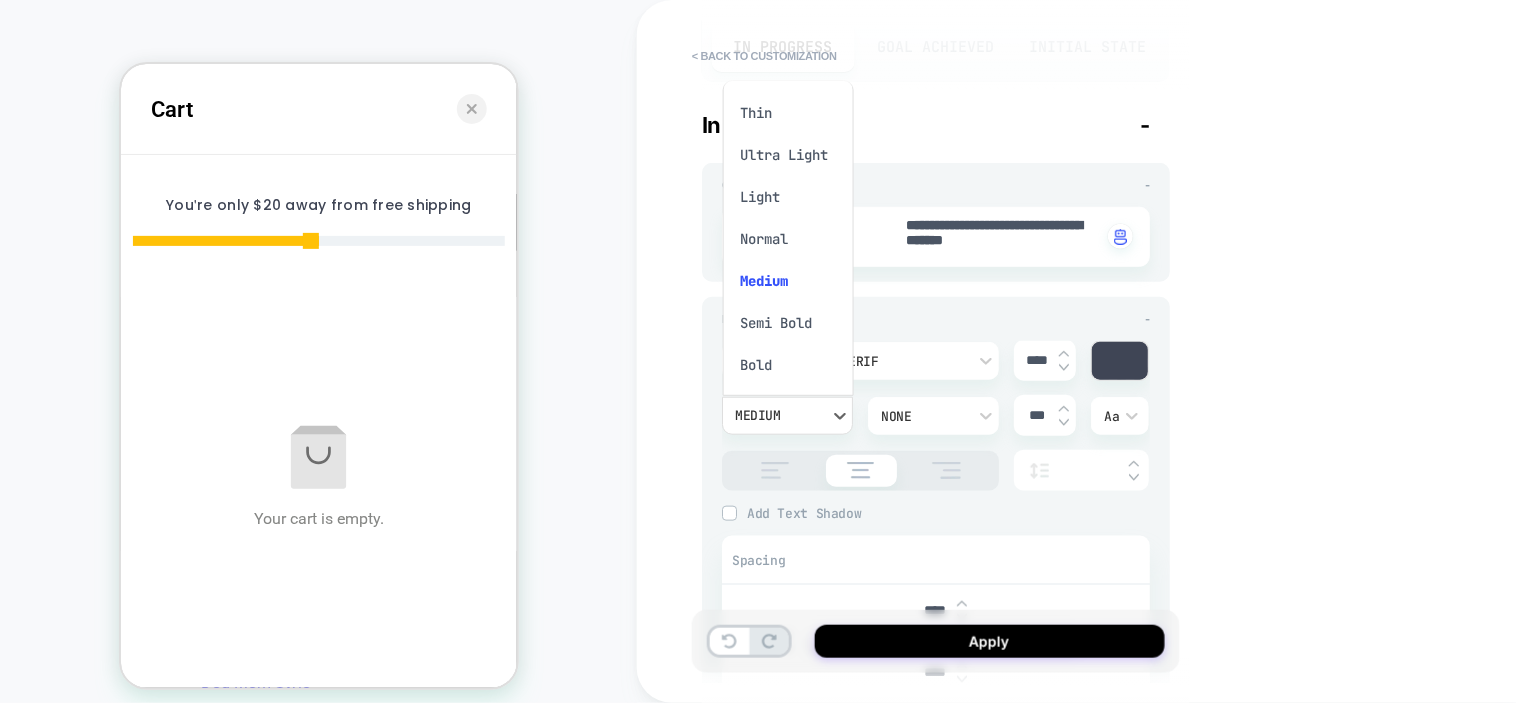 scroll, scrollTop: 18, scrollLeft: 0, axis: vertical 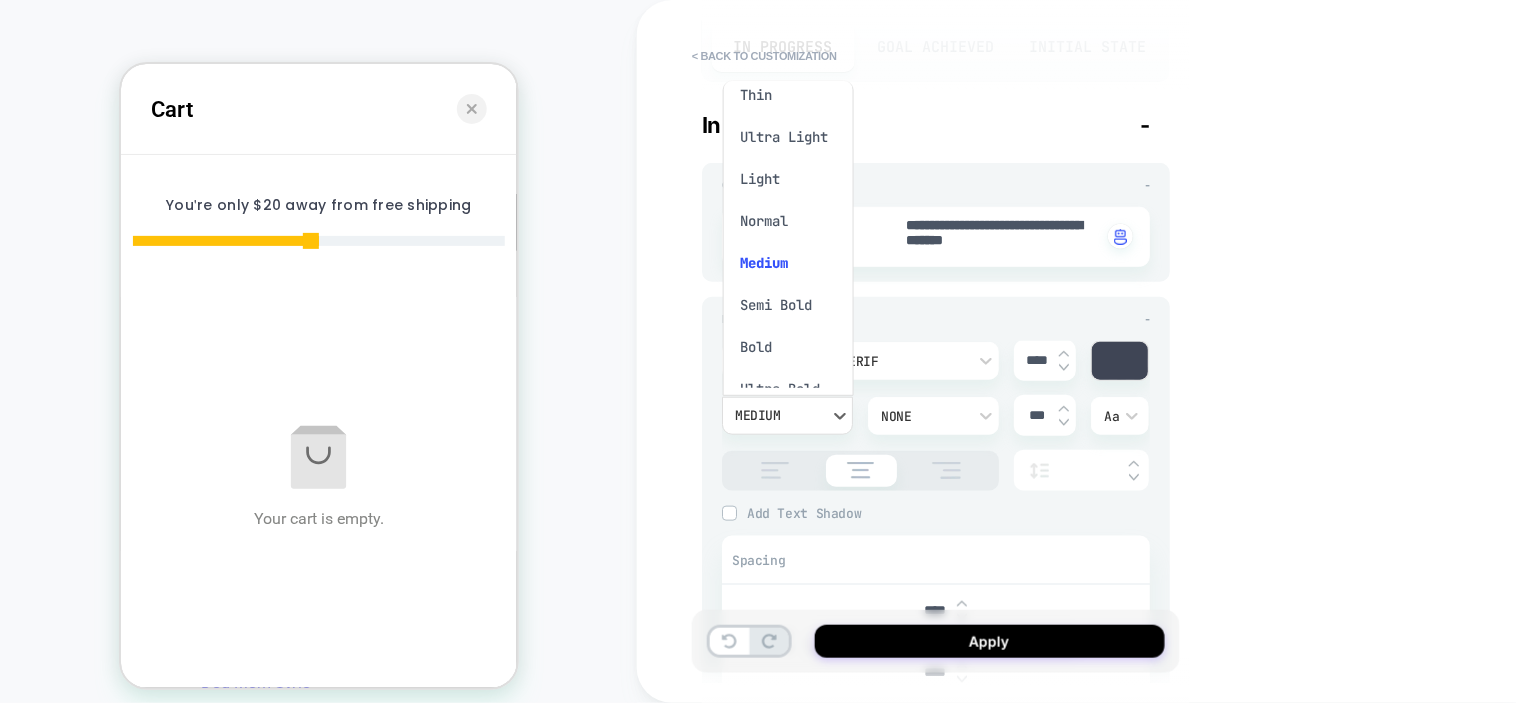 click on "Semi Bold" at bounding box center (788, 305) 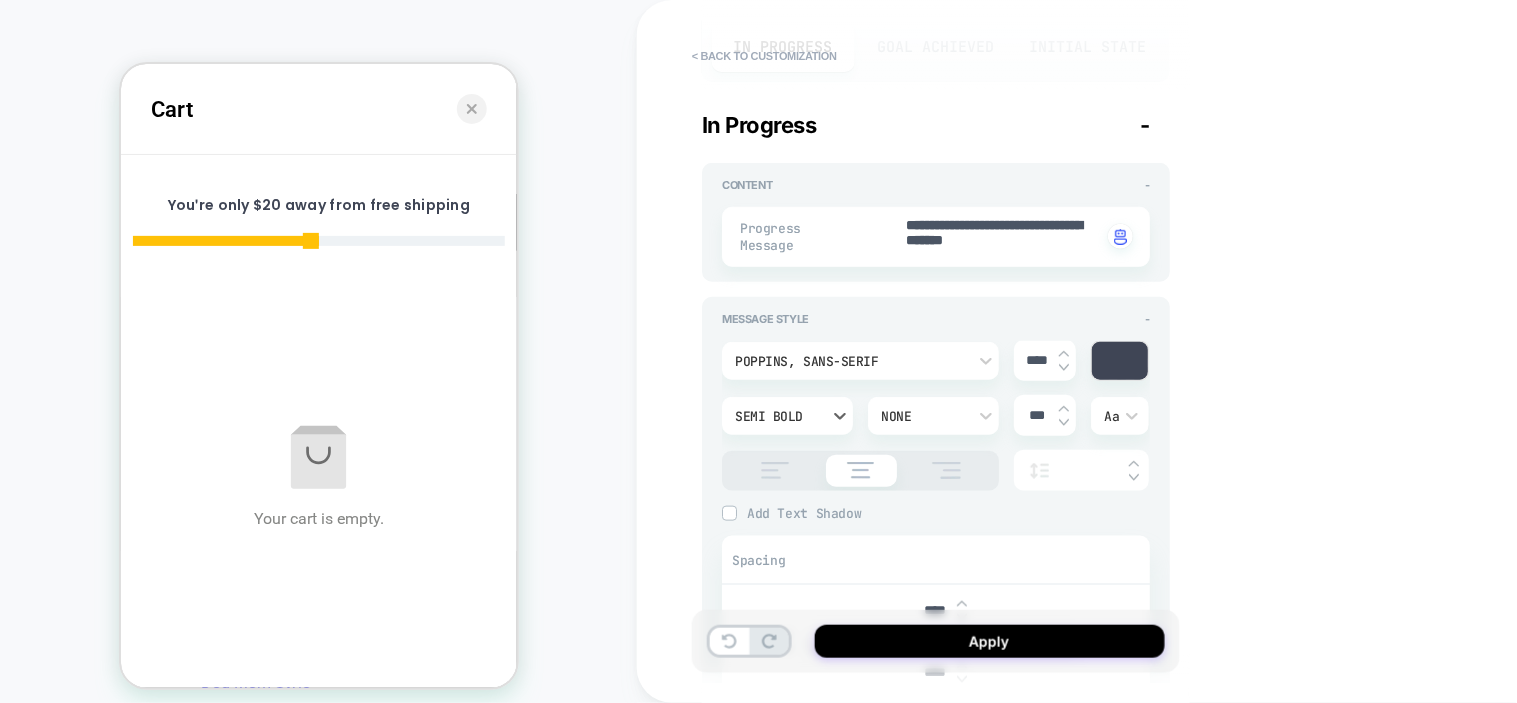 click at bounding box center (1120, 361) 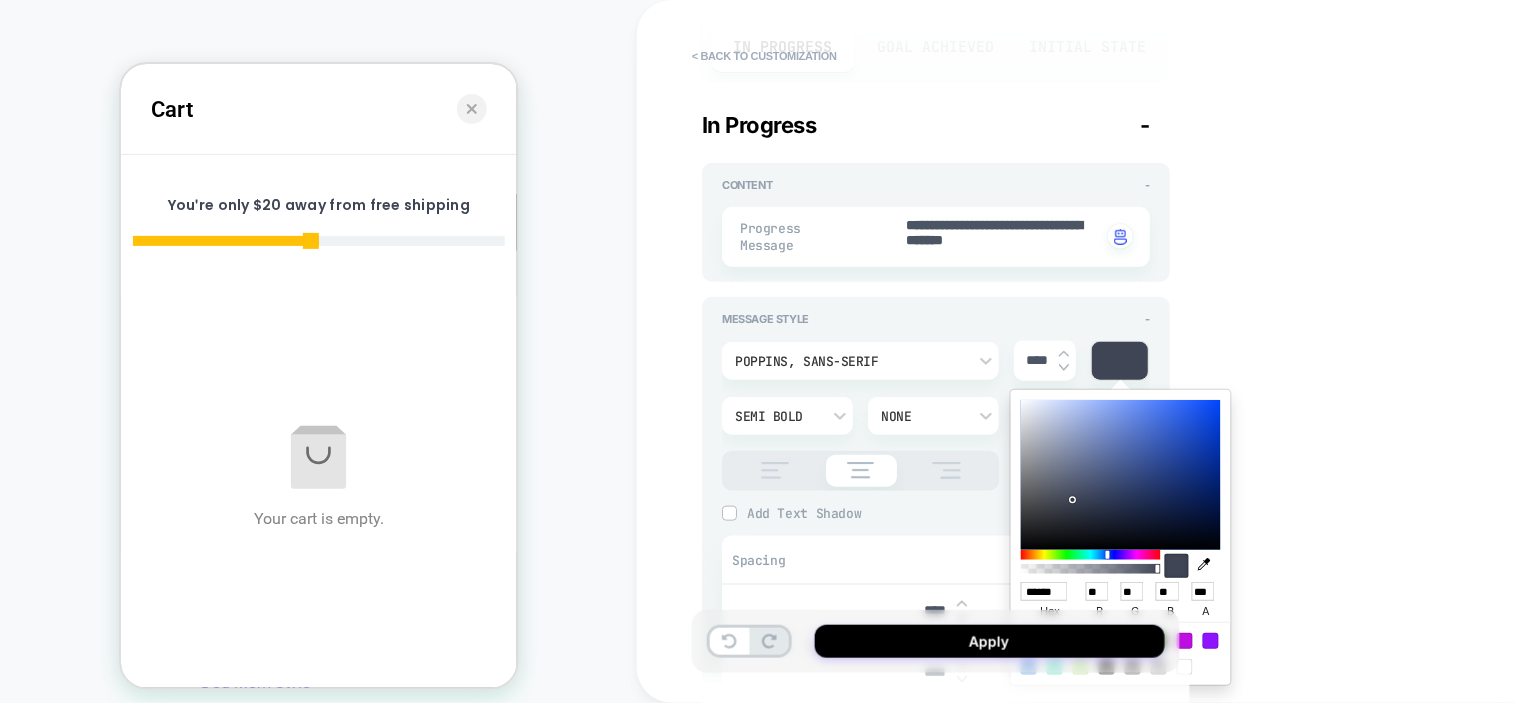 type on "*" 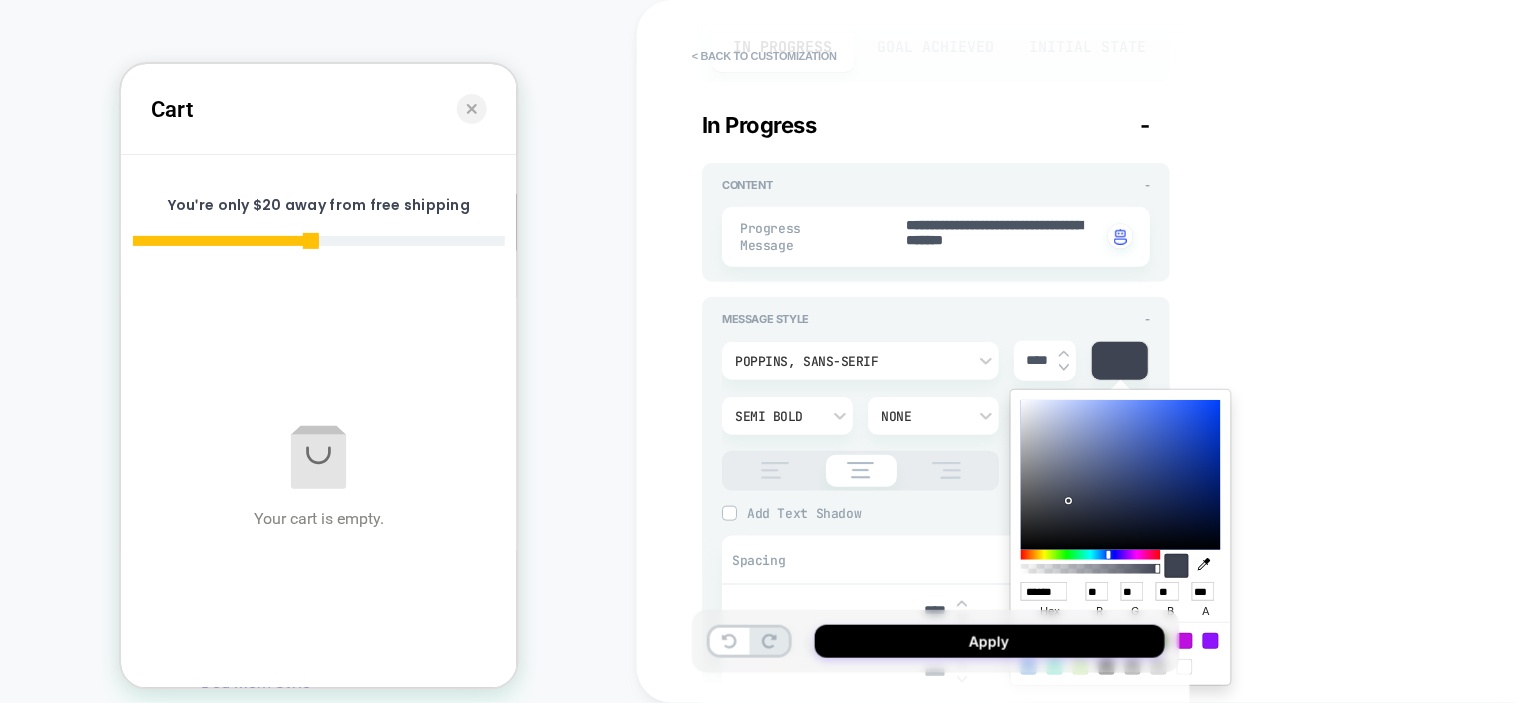 type on "*" 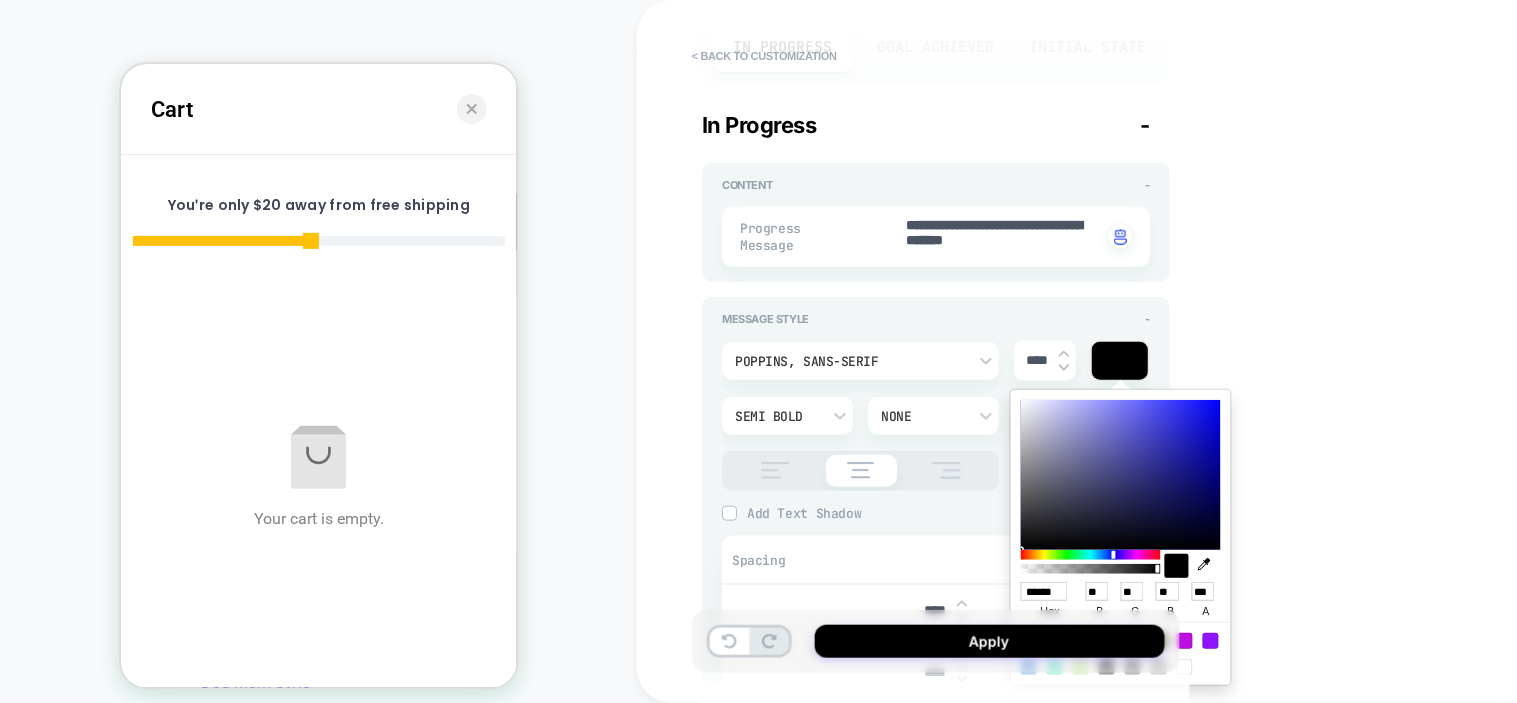 type on "*" 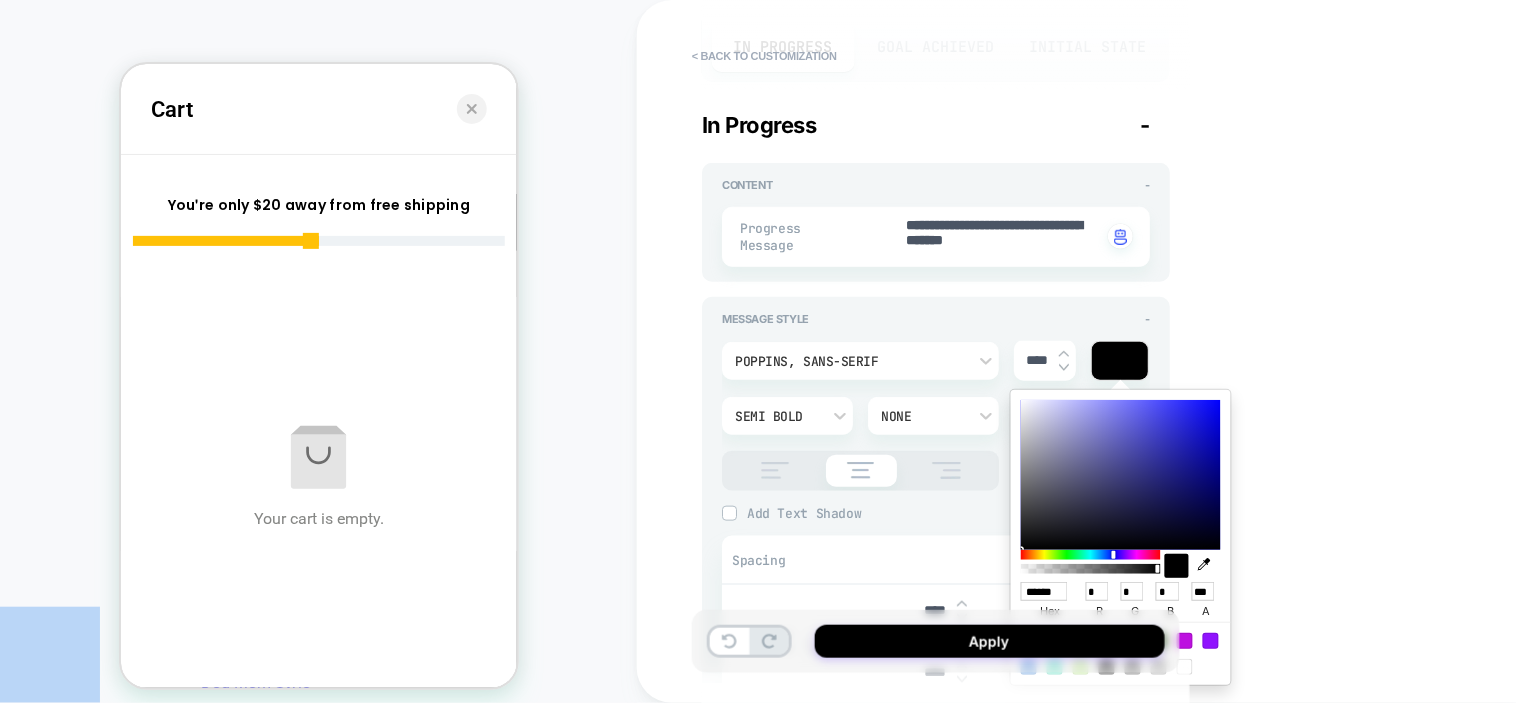drag, startPoint x: 1070, startPoint y: 501, endPoint x: 998, endPoint y: 577, distance: 104.69002 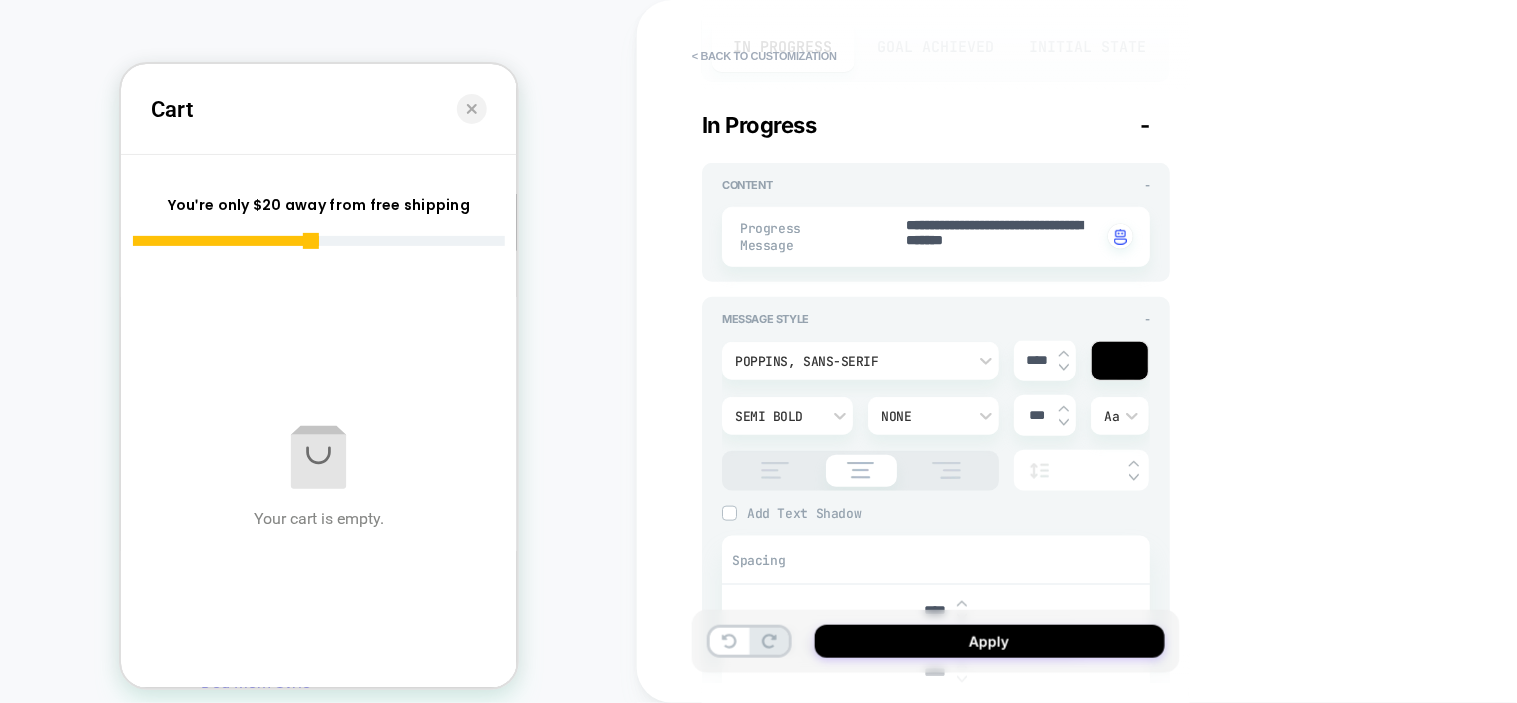 click on "**********" at bounding box center [1077, 351] 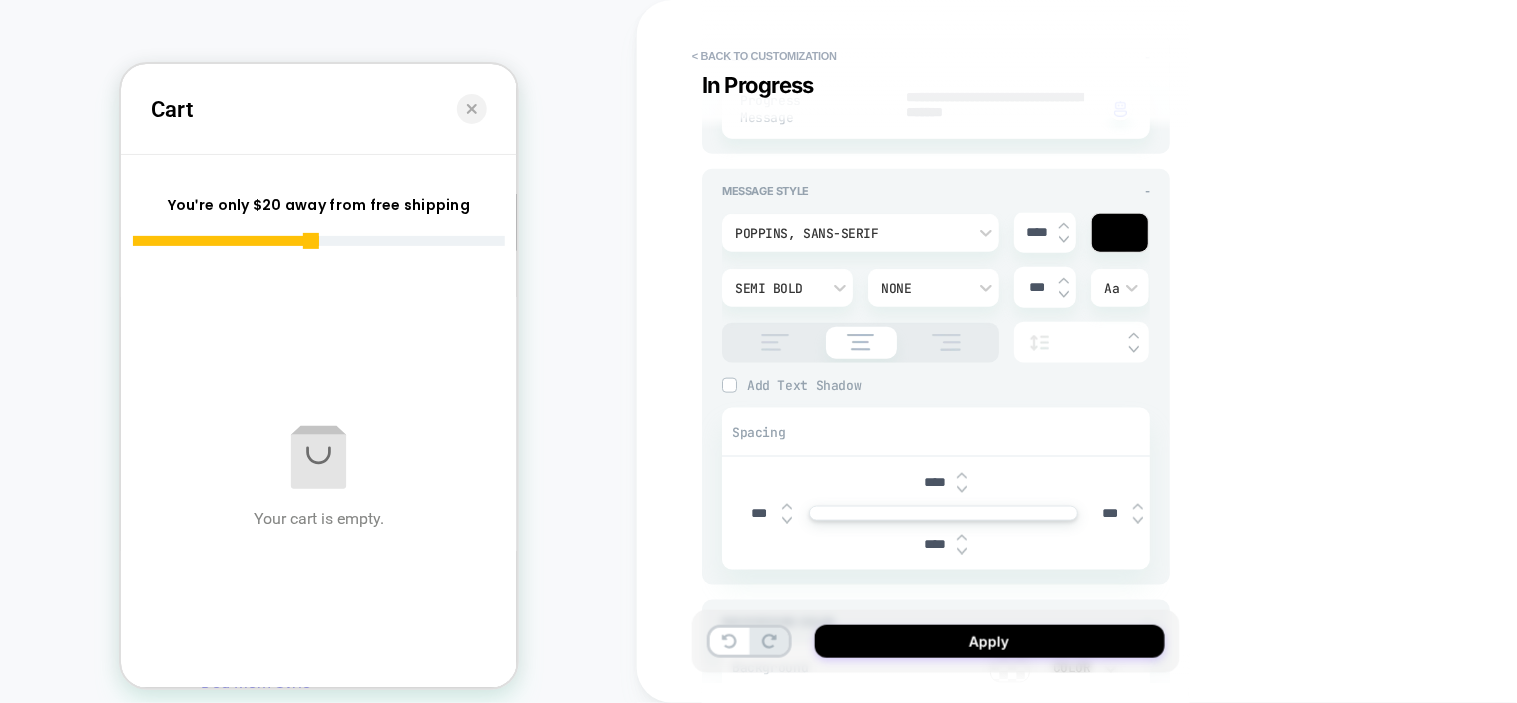 scroll, scrollTop: 444, scrollLeft: 0, axis: vertical 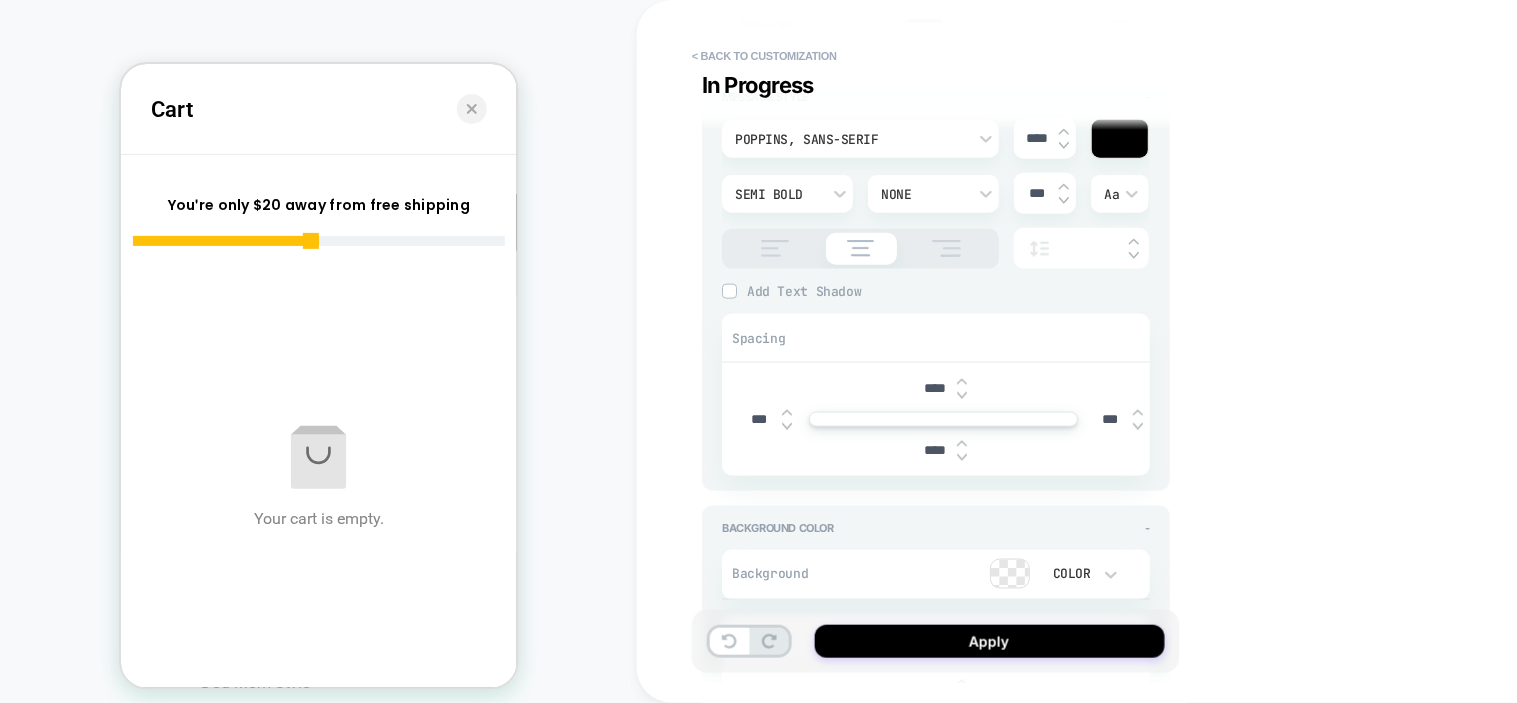 drag, startPoint x: 756, startPoint y: 414, endPoint x: 745, endPoint y: 414, distance: 11 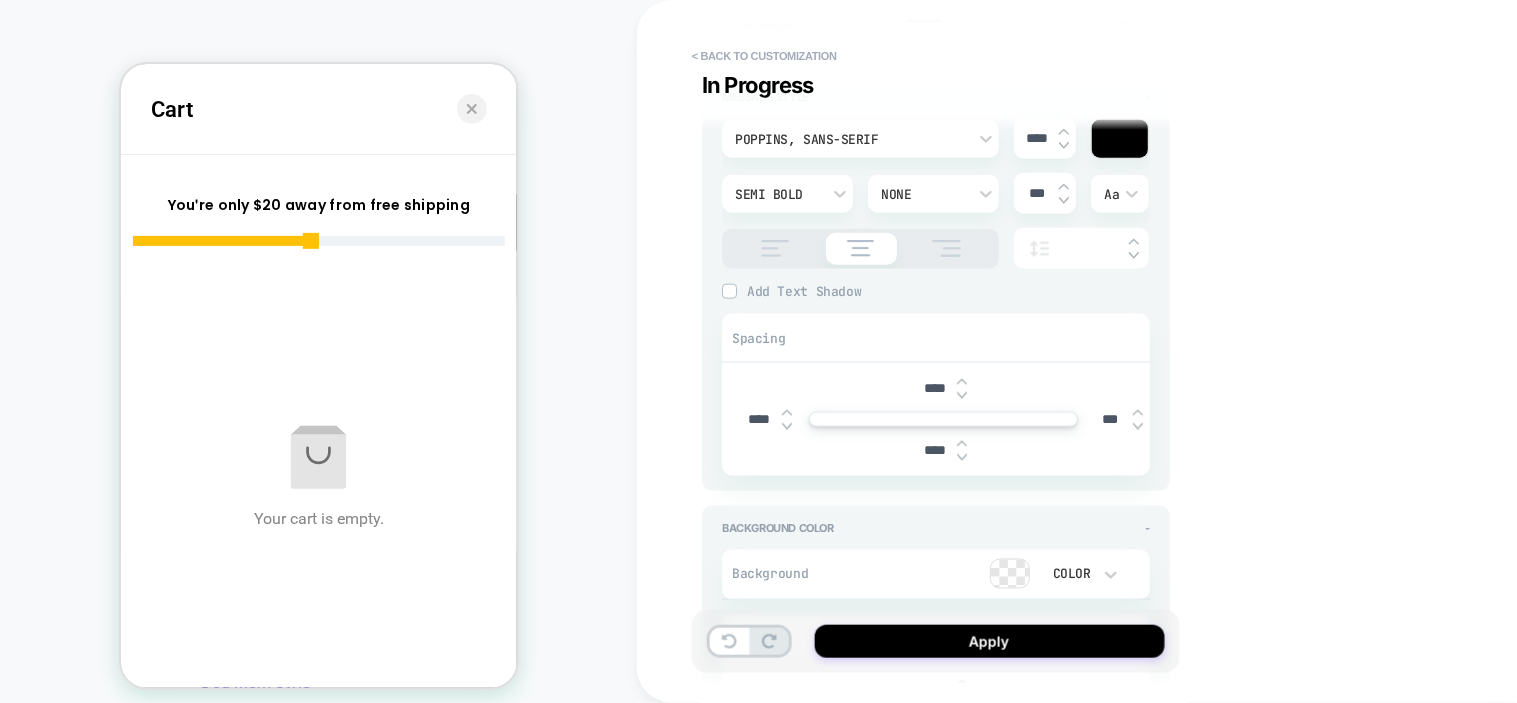 type on "*" 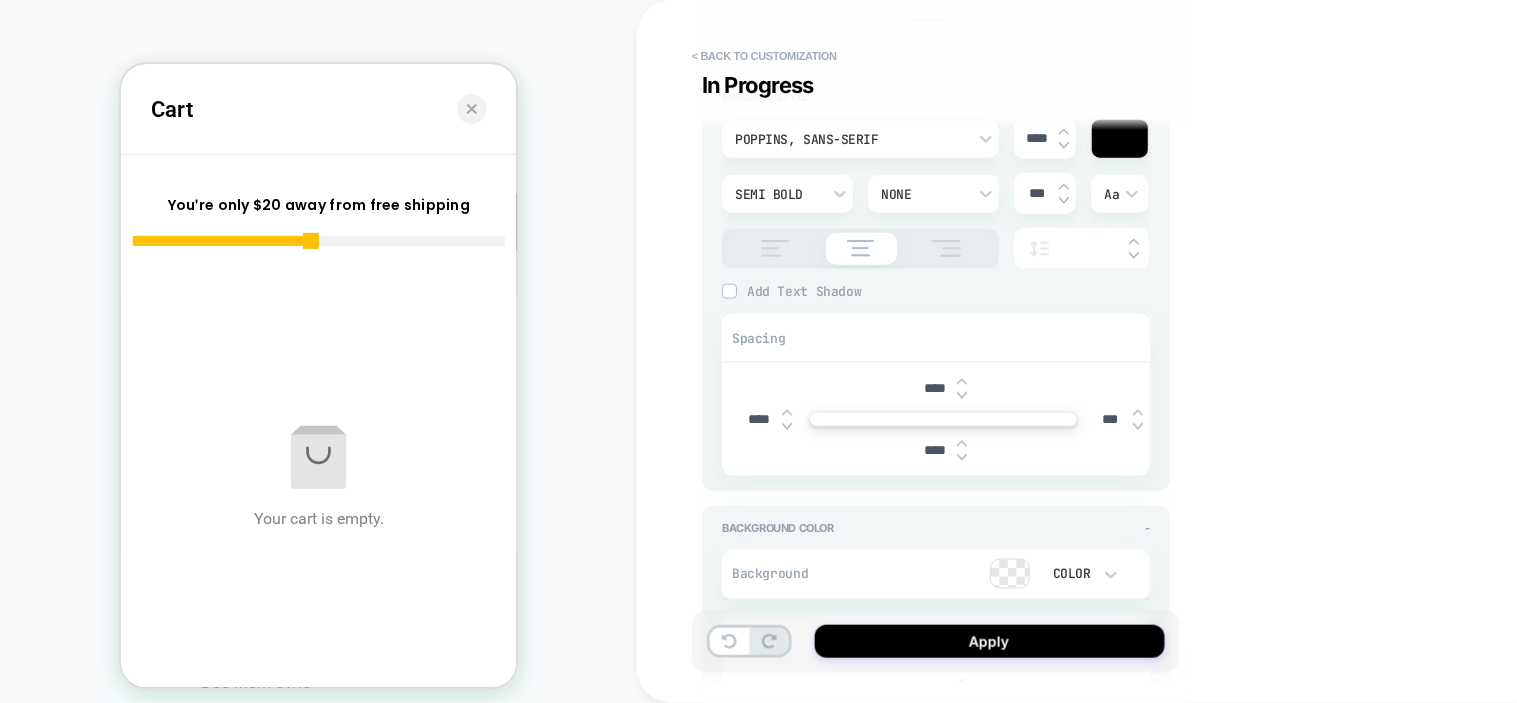 drag, startPoint x: 1105, startPoint y: 415, endPoint x: 1093, endPoint y: 415, distance: 12 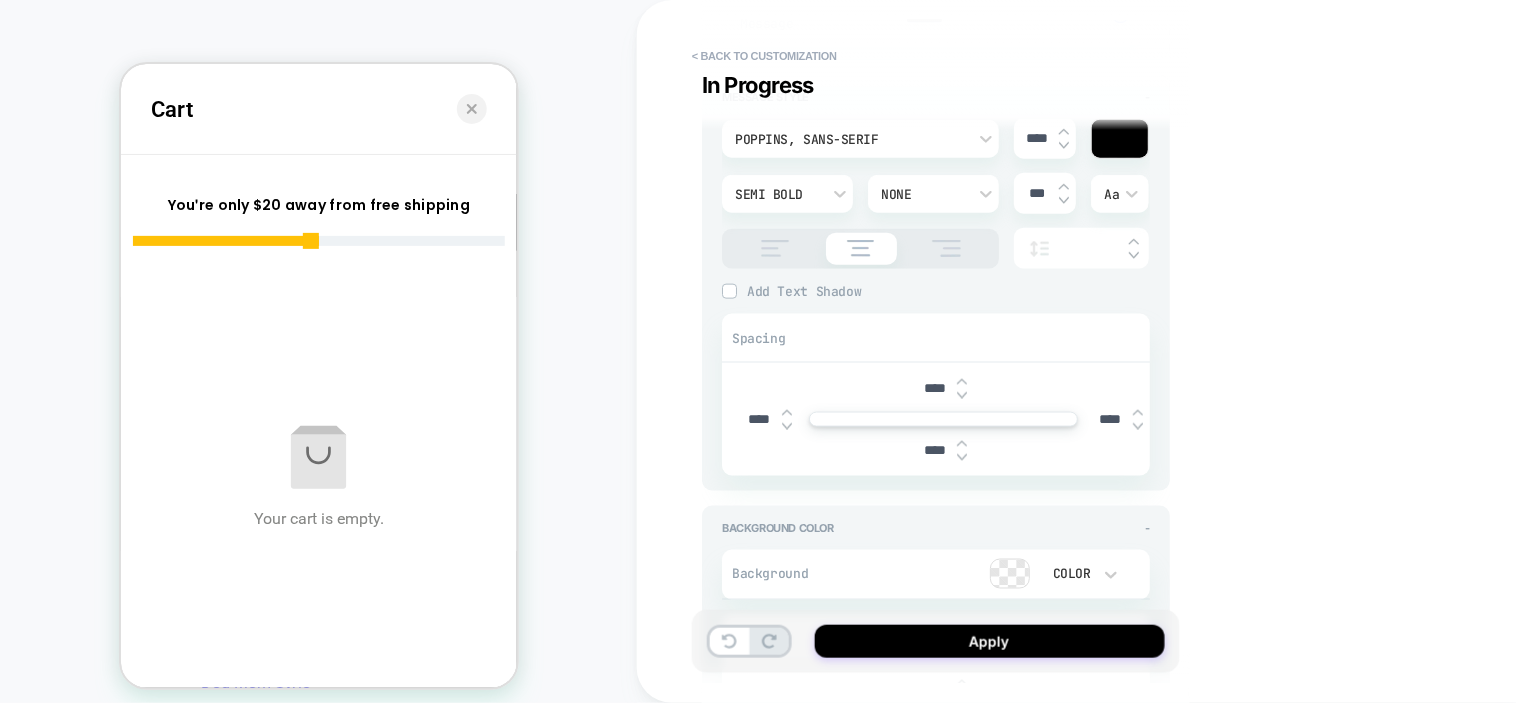 type on "*" 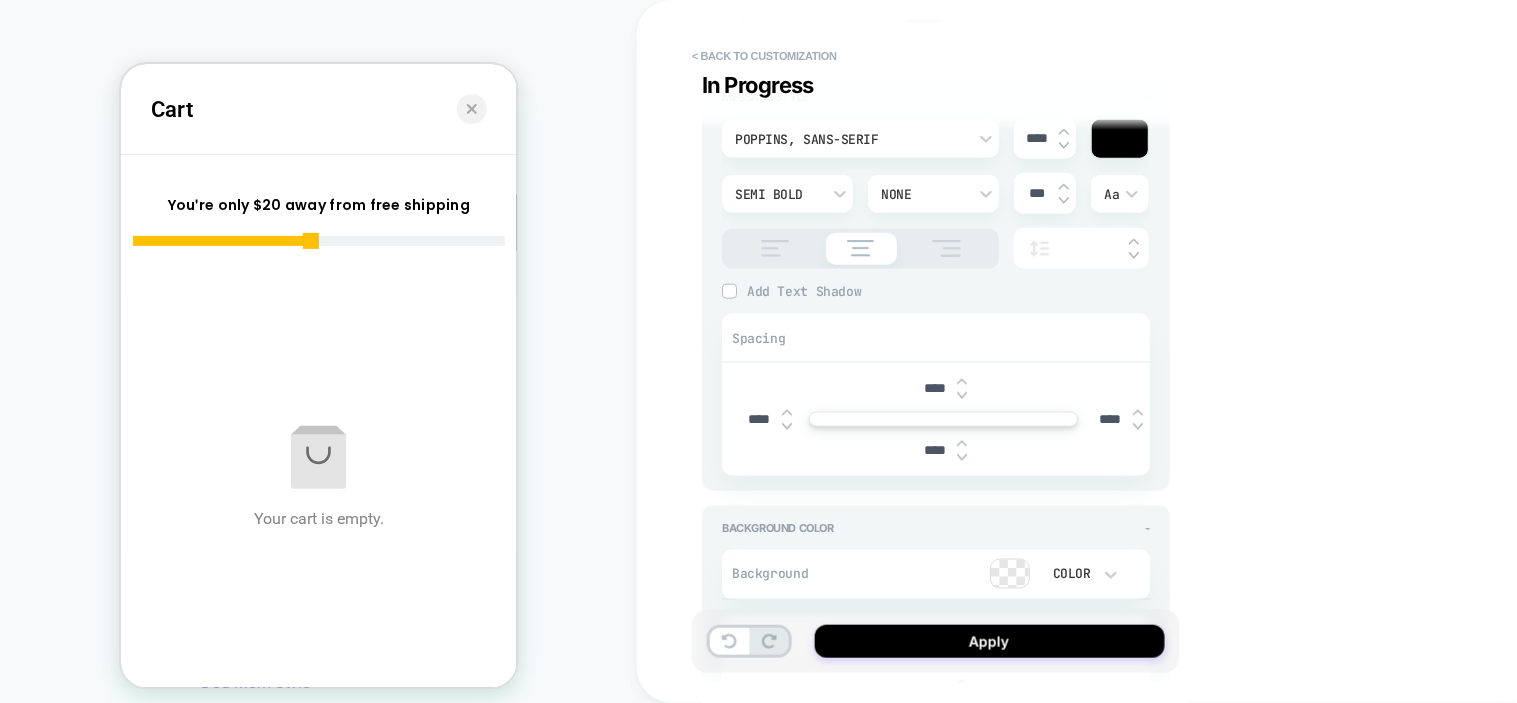 type on "****" 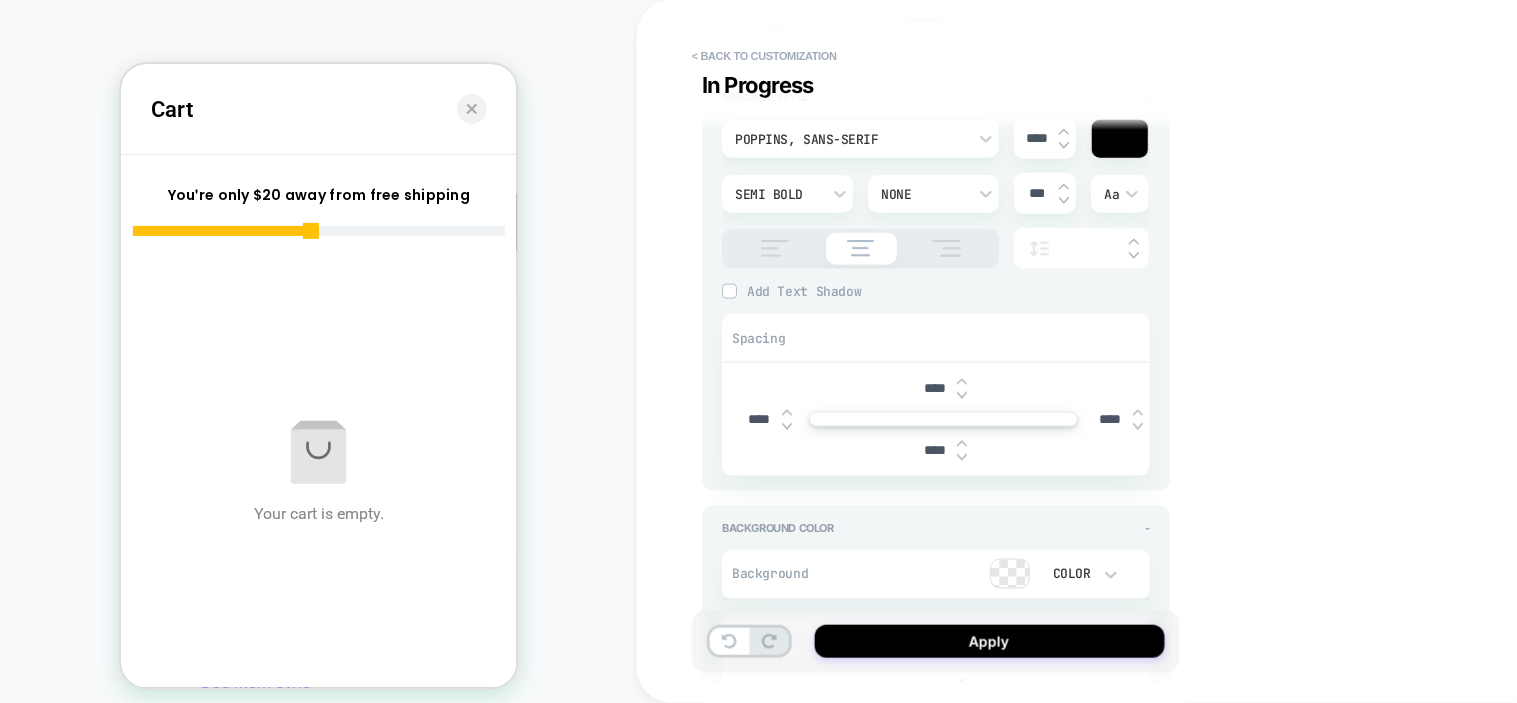 type on "****" 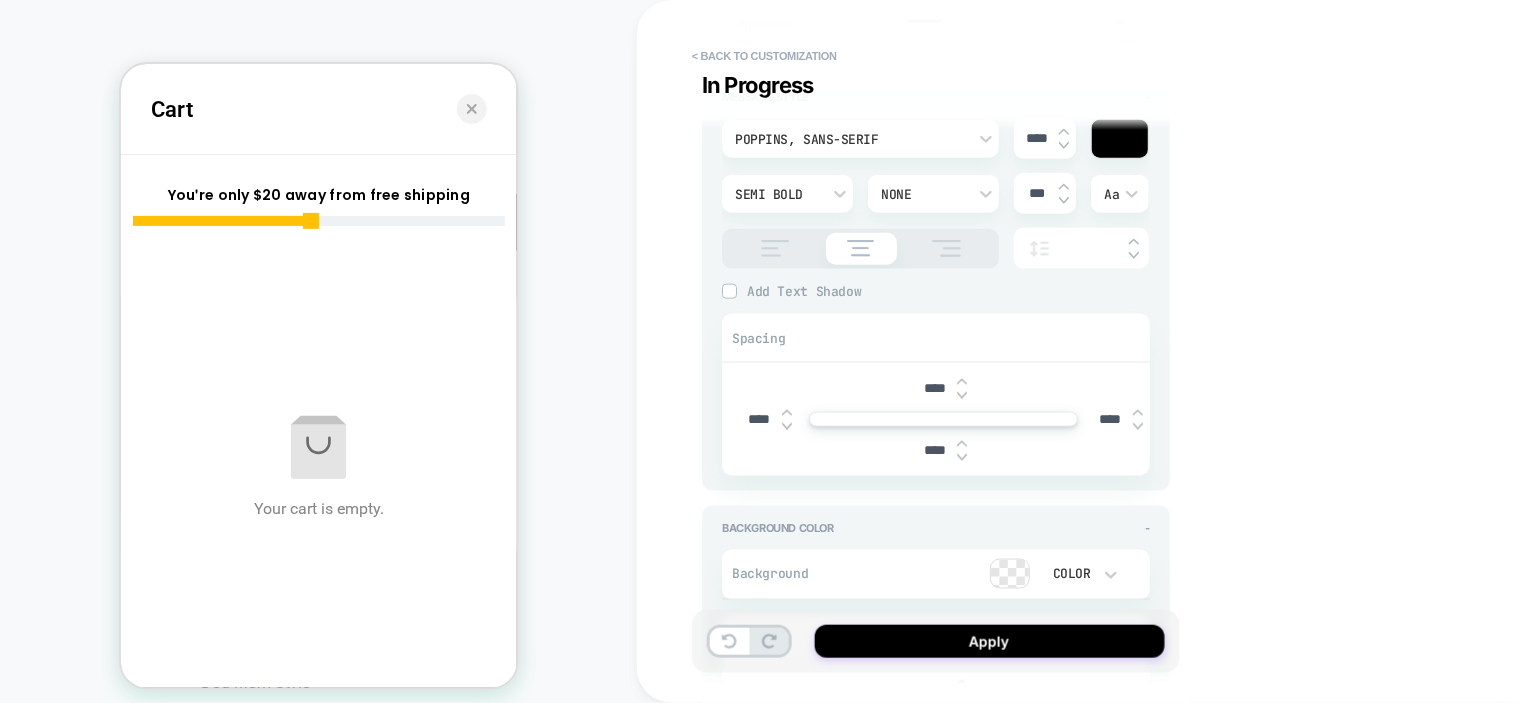 type on "*" 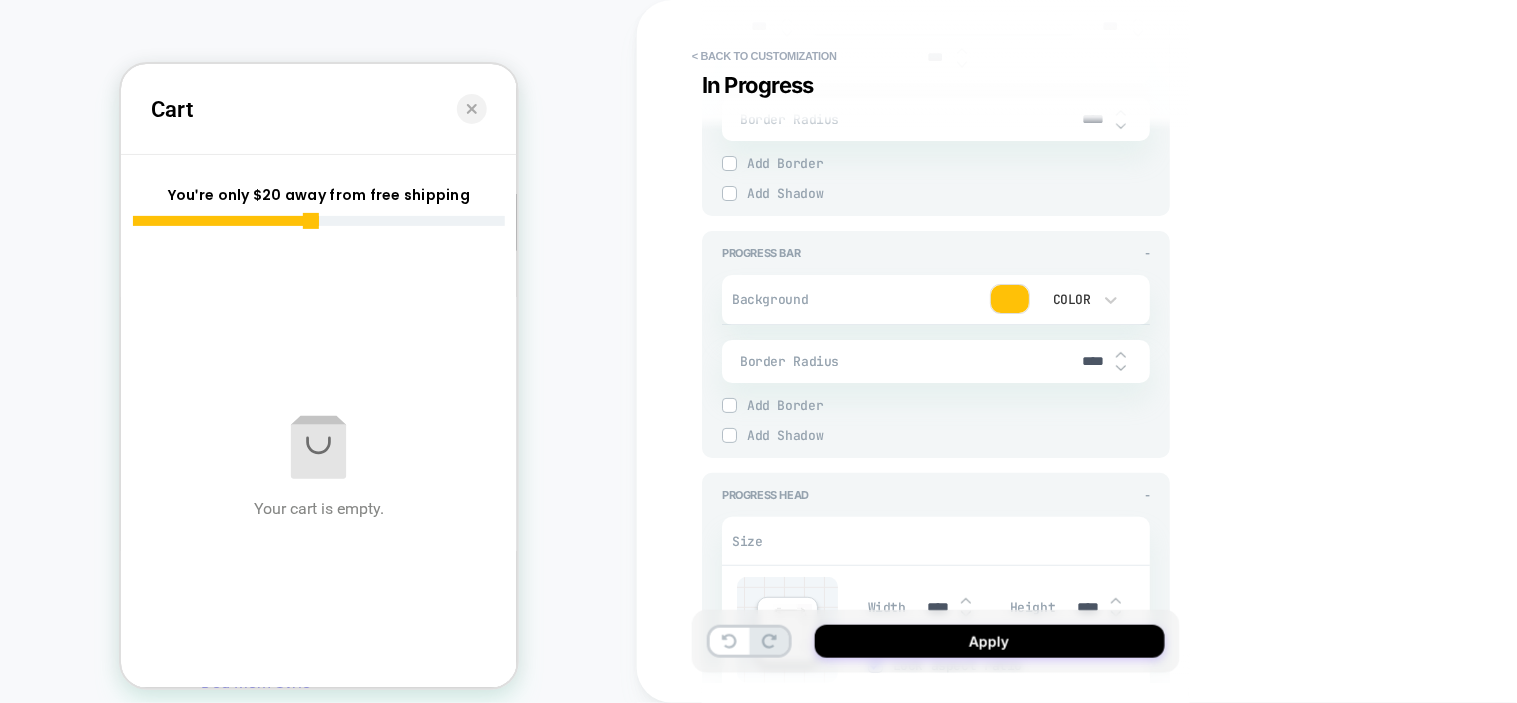 scroll, scrollTop: 1777, scrollLeft: 0, axis: vertical 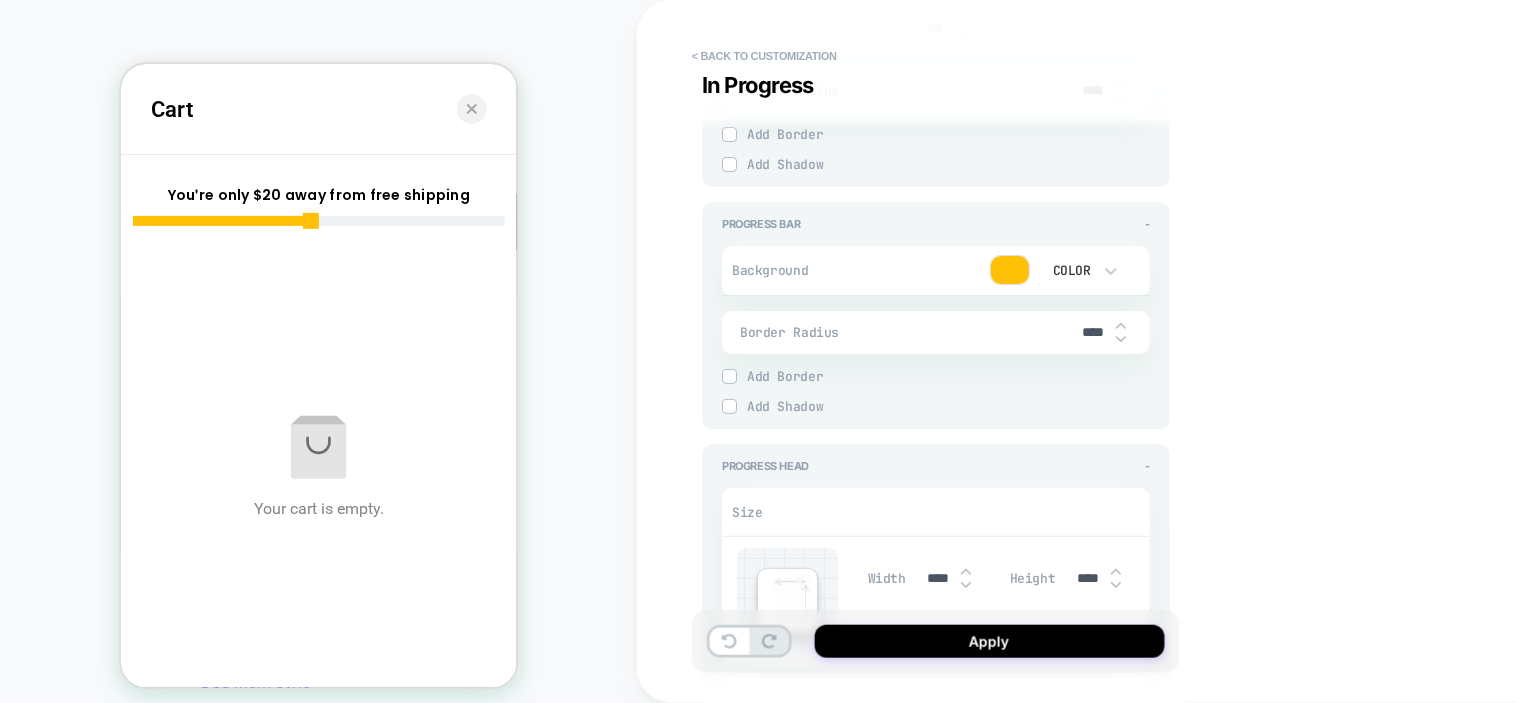 type on "****" 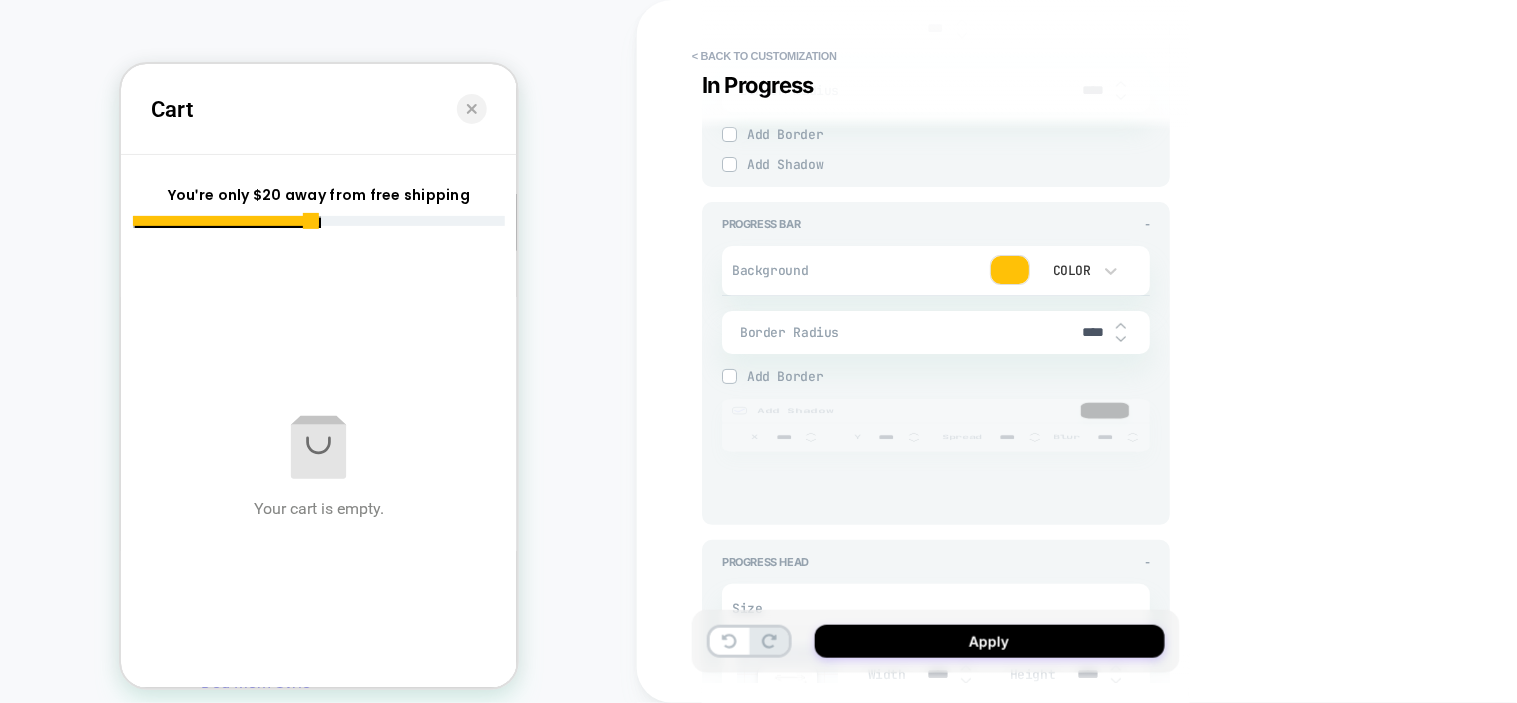 type on "*" 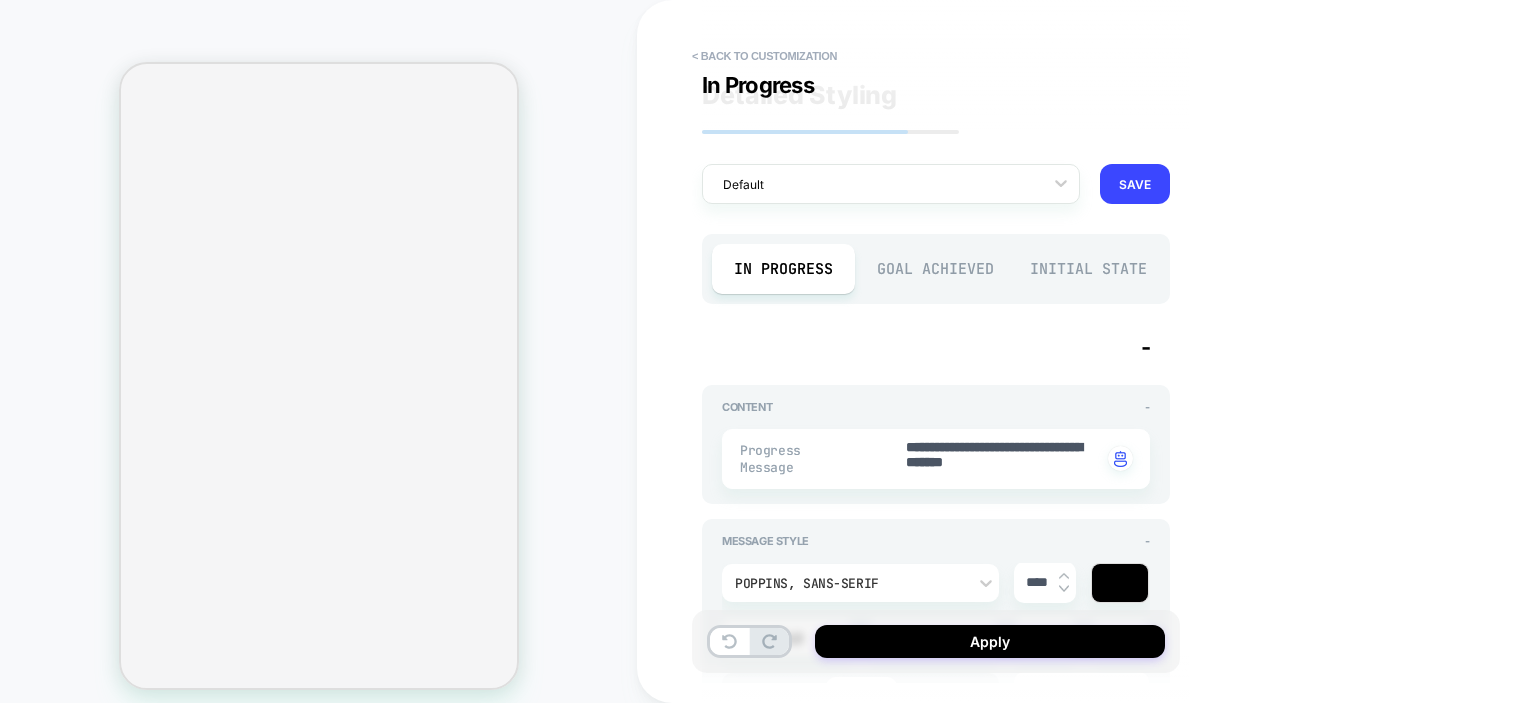 scroll, scrollTop: 0, scrollLeft: 0, axis: both 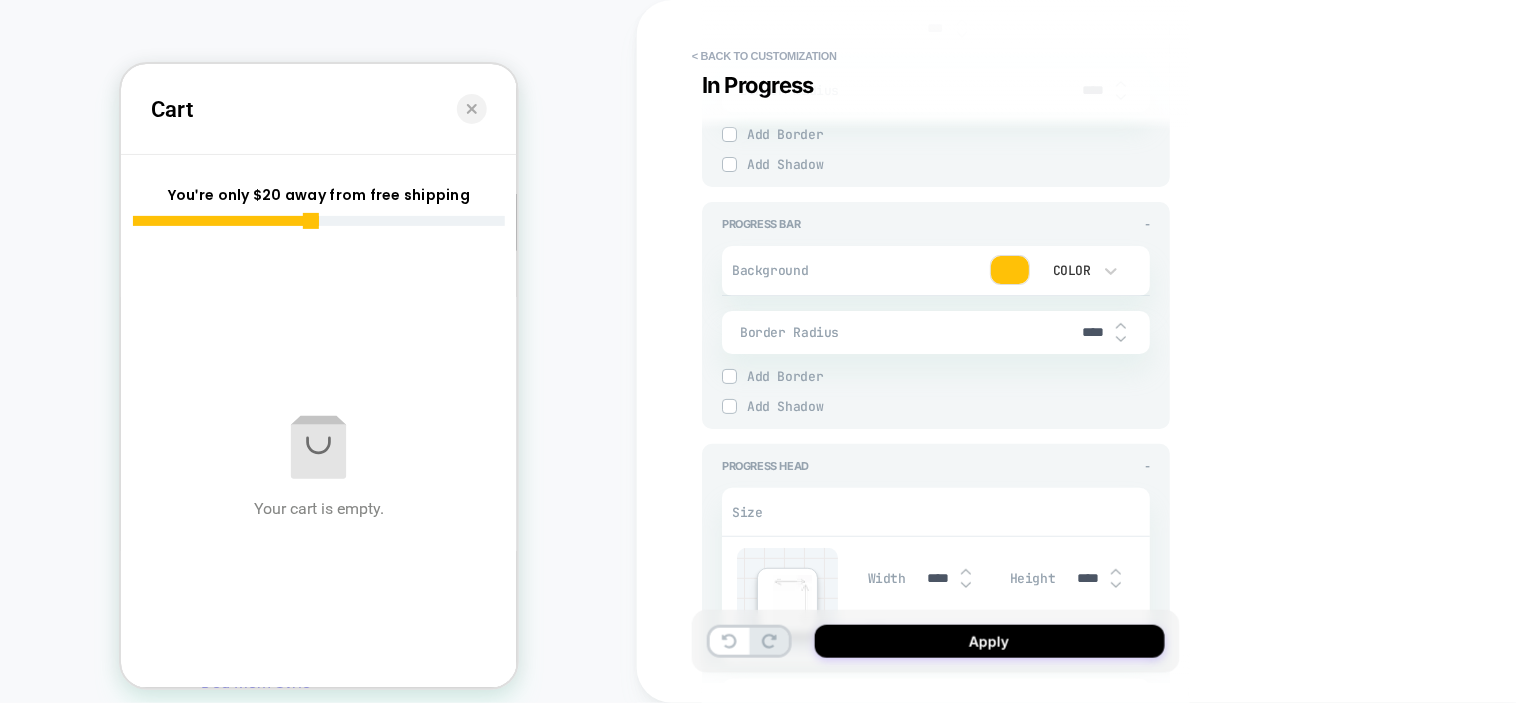 click at bounding box center (729, 376) 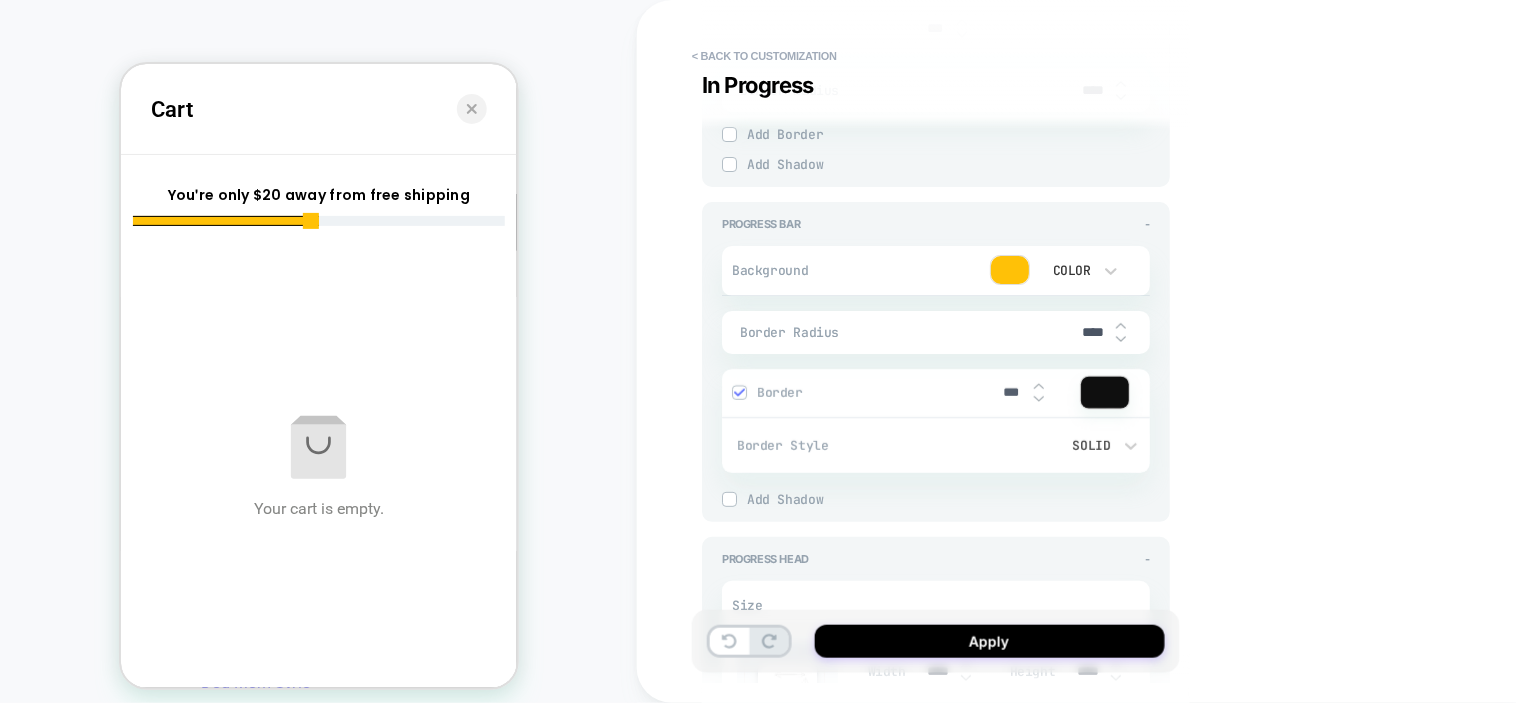 click on "Border ***" at bounding box center [936, 393] 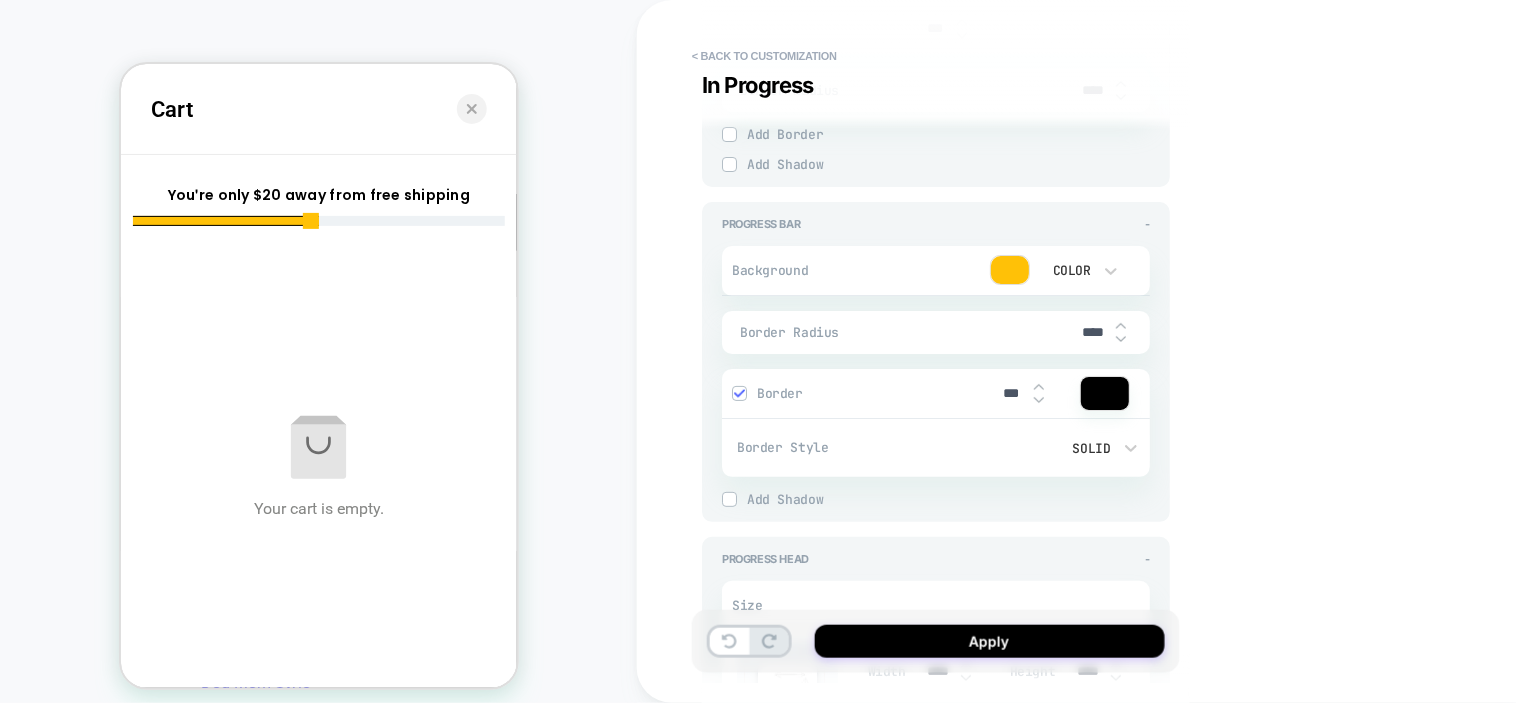click at bounding box center [739, 393] 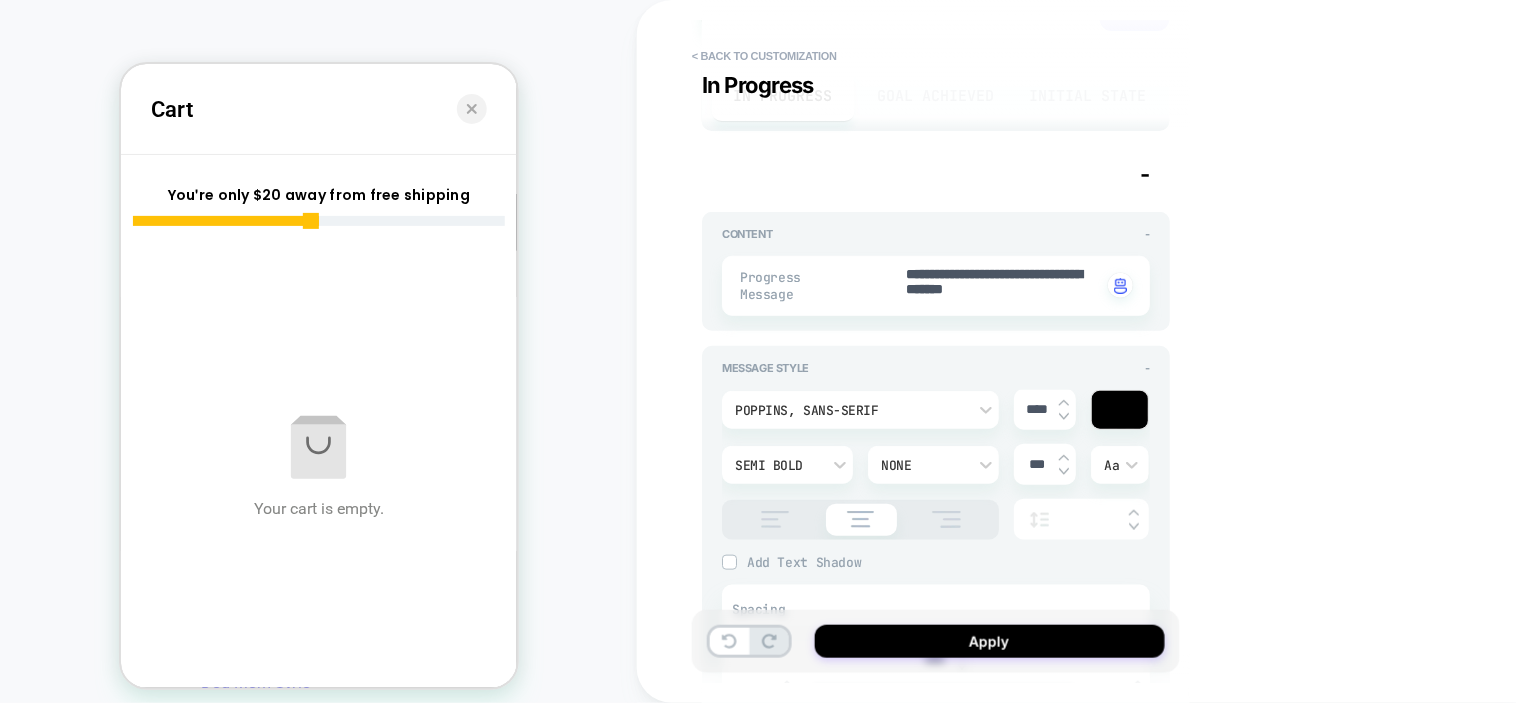 scroll, scrollTop: 0, scrollLeft: 0, axis: both 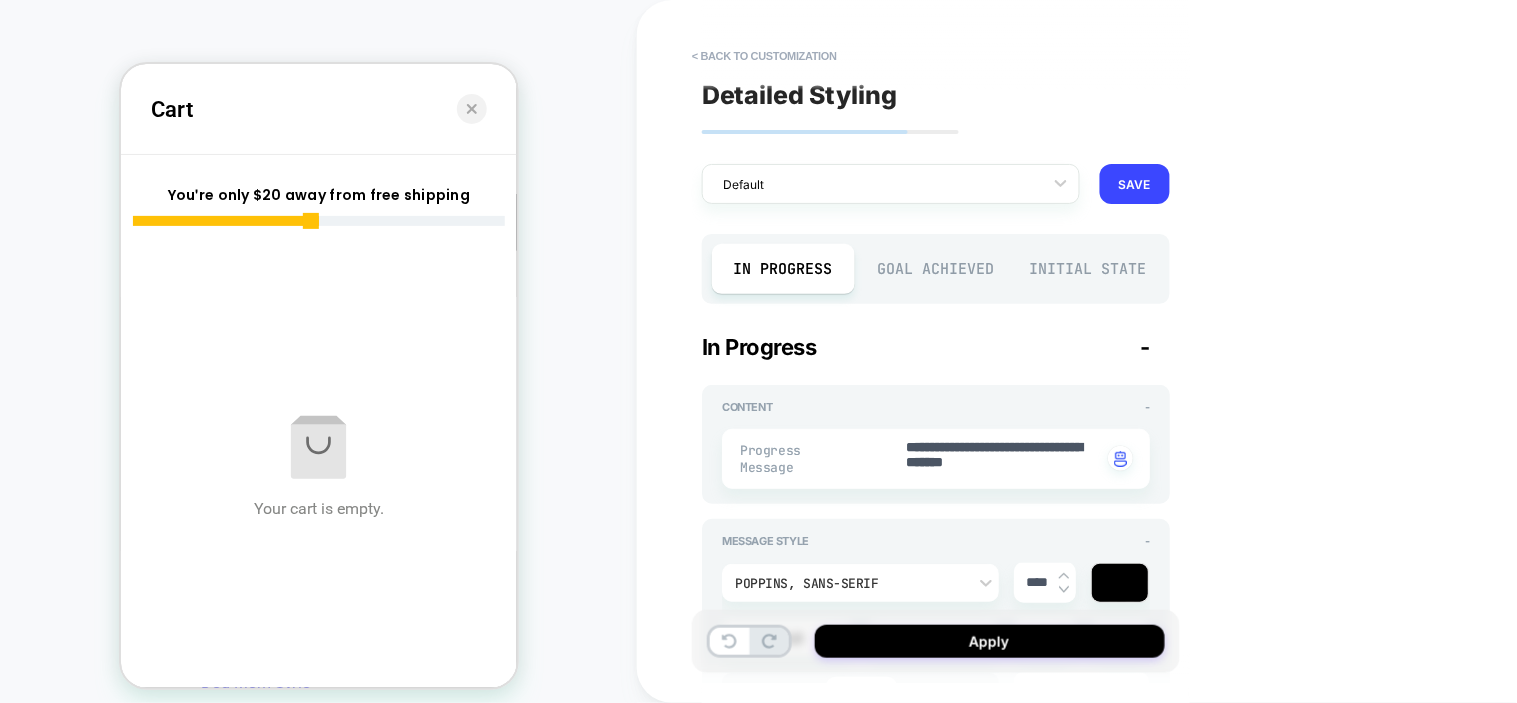 click on "Goal Achieved" at bounding box center (936, 269) 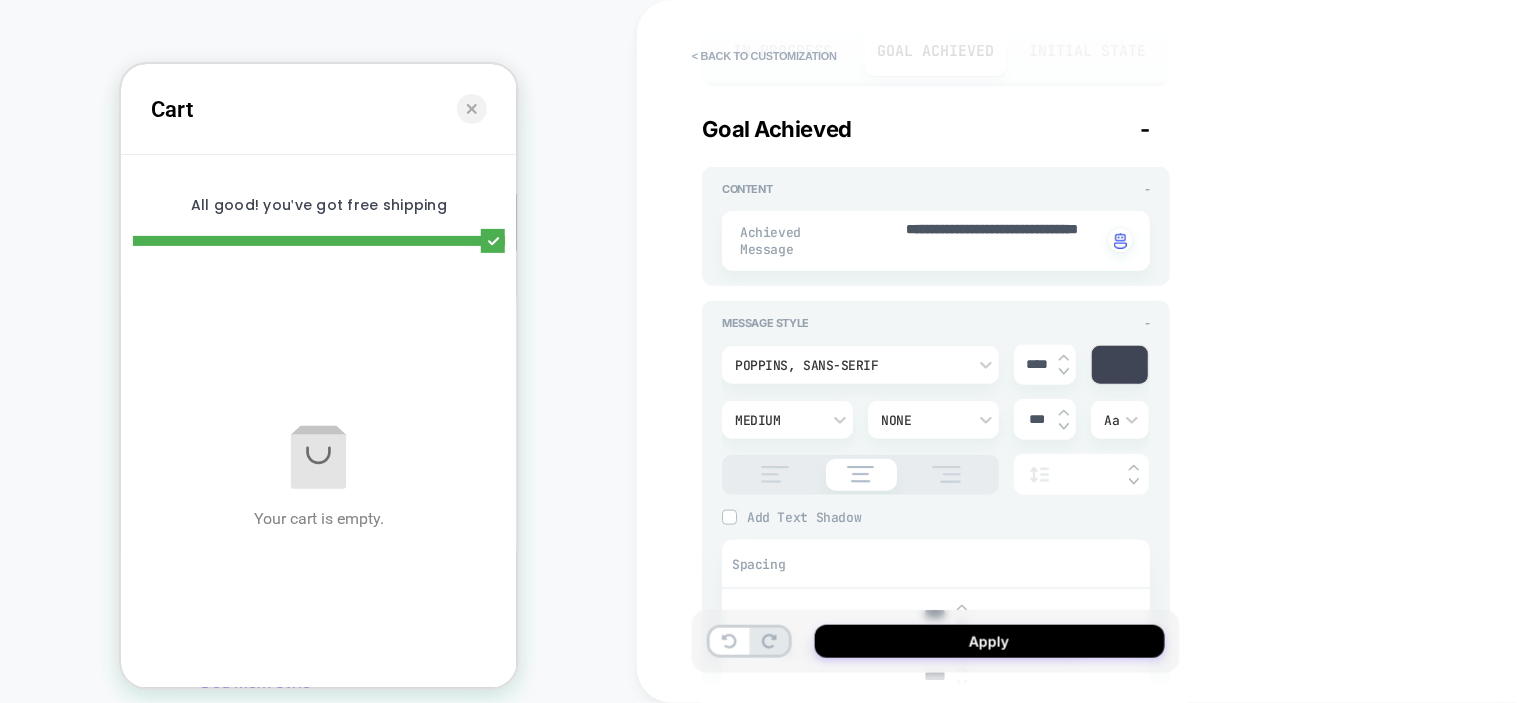scroll, scrollTop: 222, scrollLeft: 0, axis: vertical 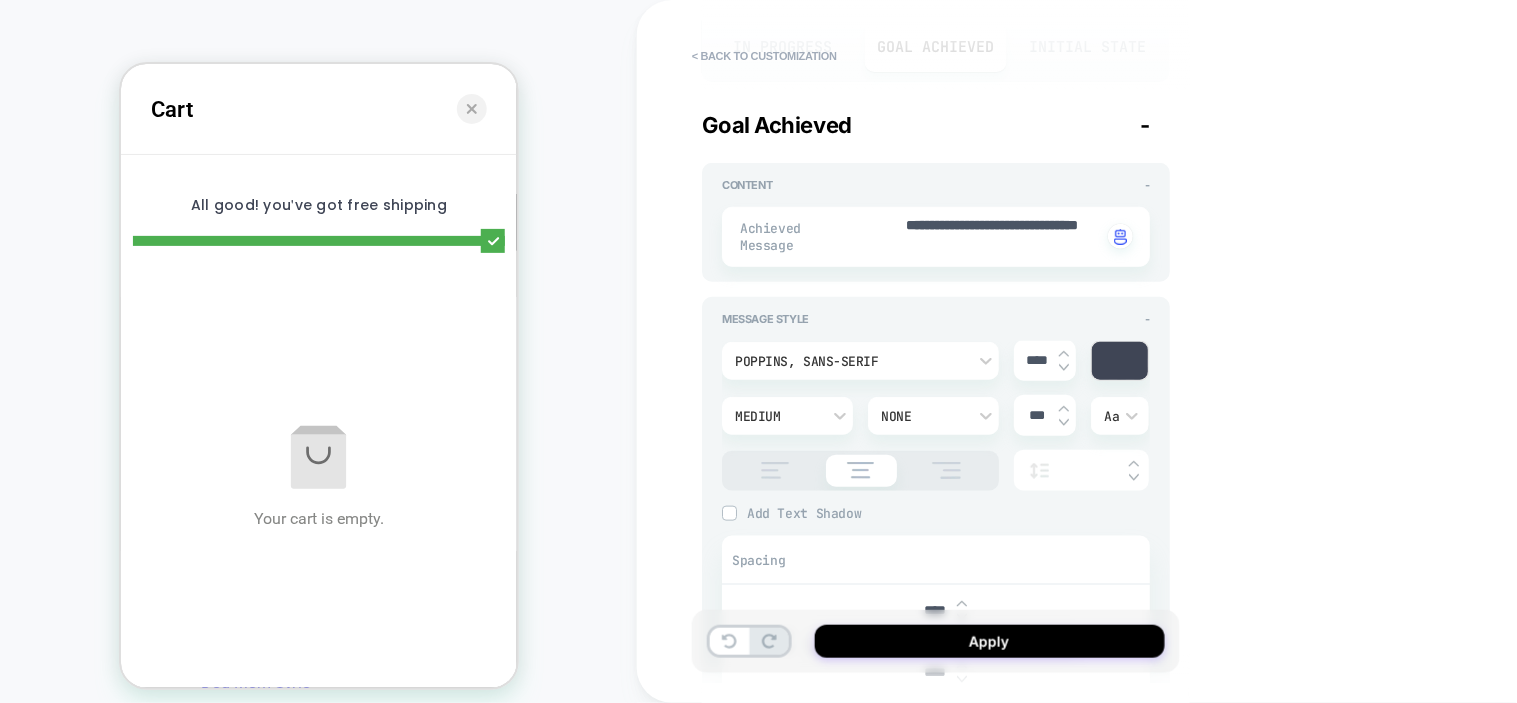 click at bounding box center (1120, 361) 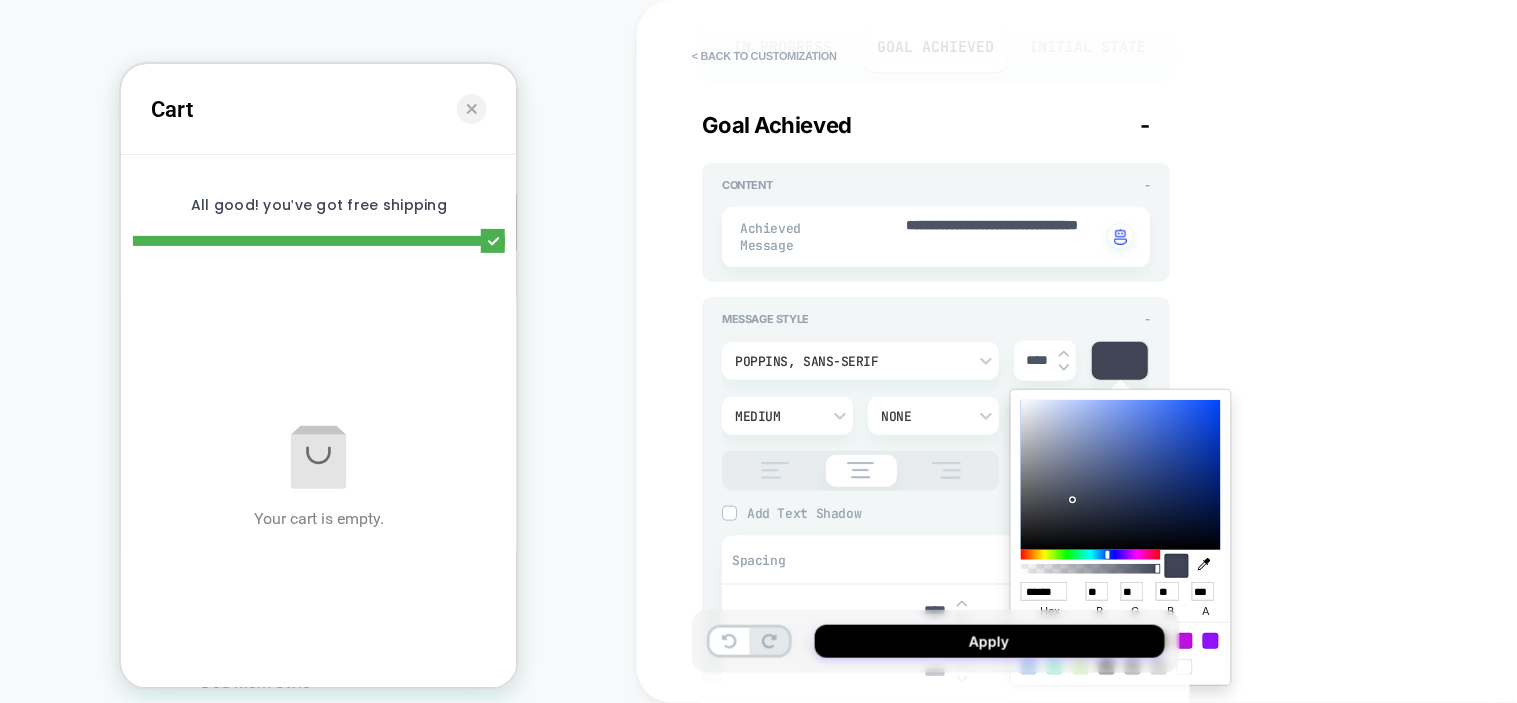 type on "*" 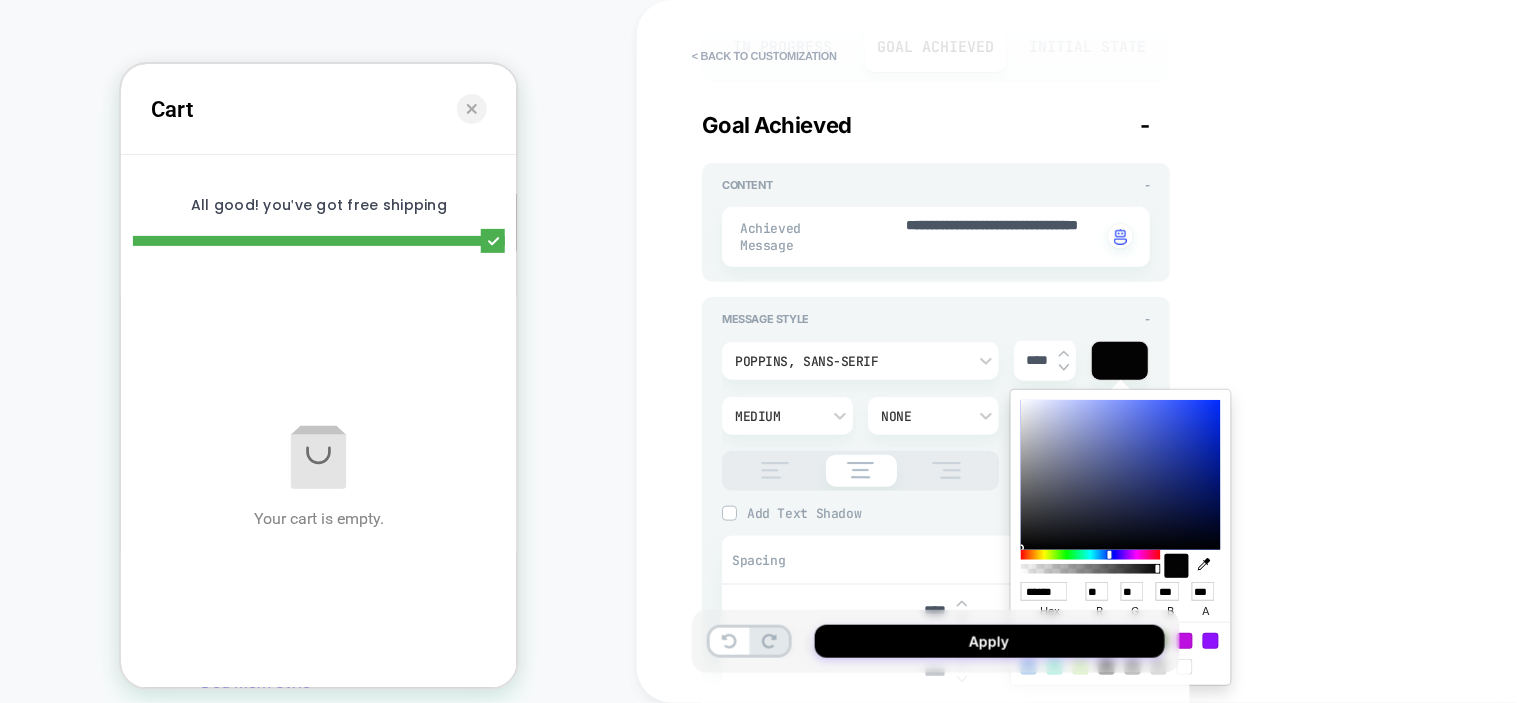 type on "*" 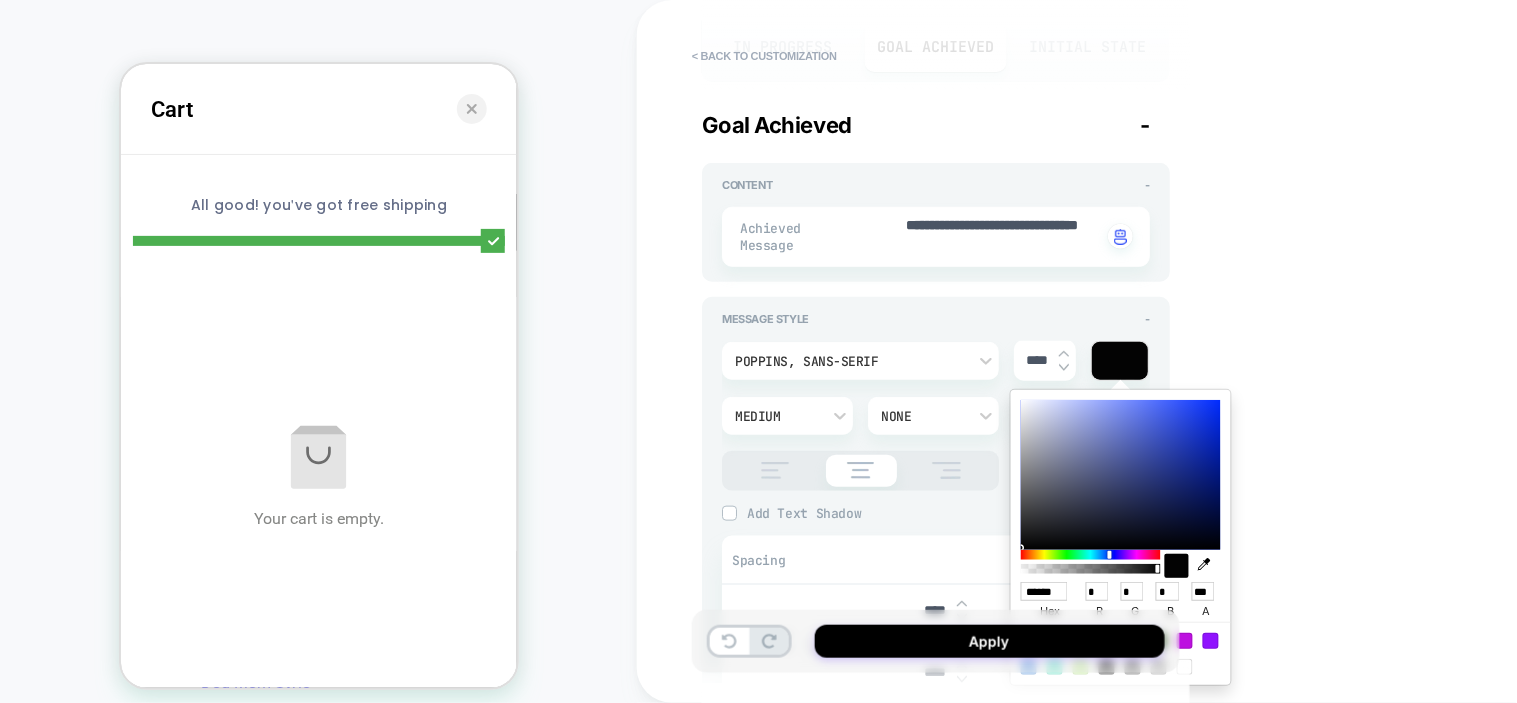 type on "*" 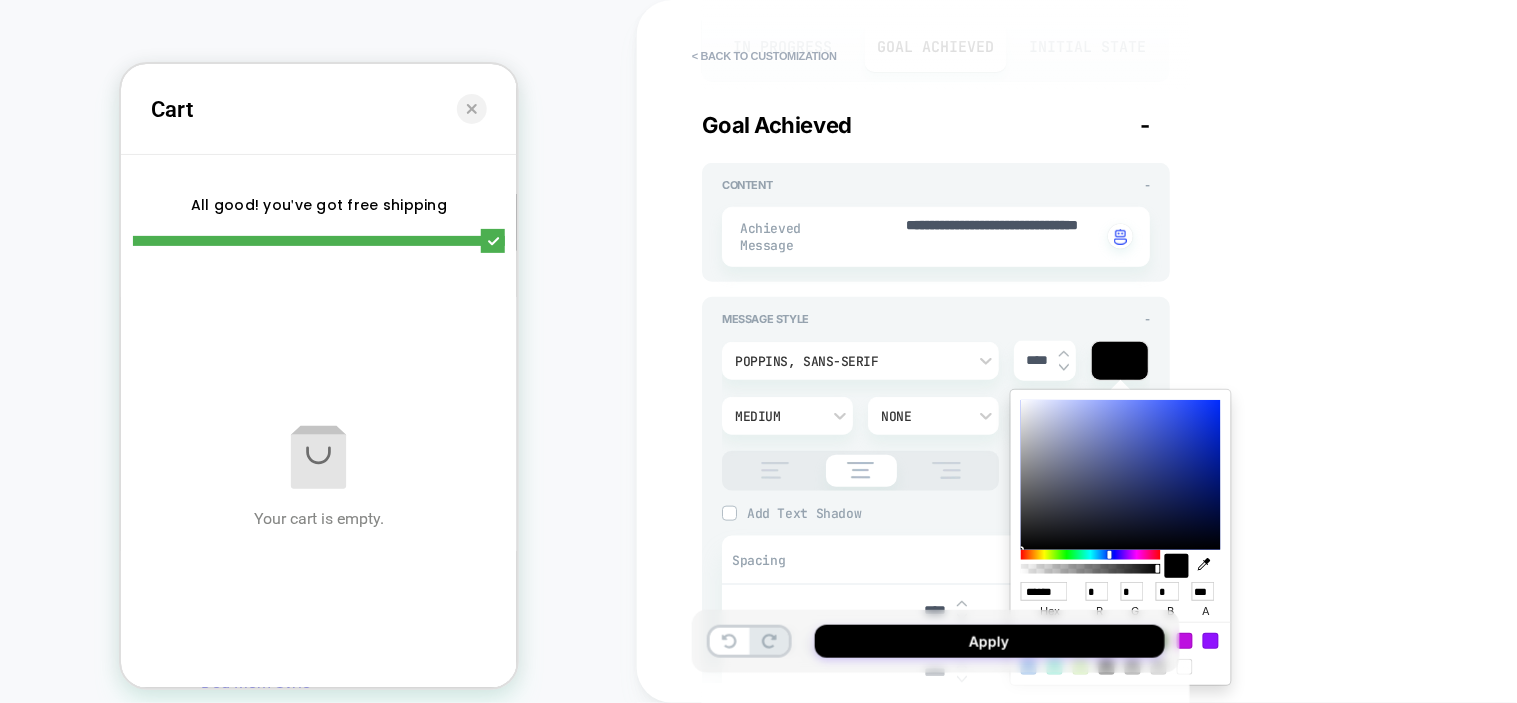 type on "*" 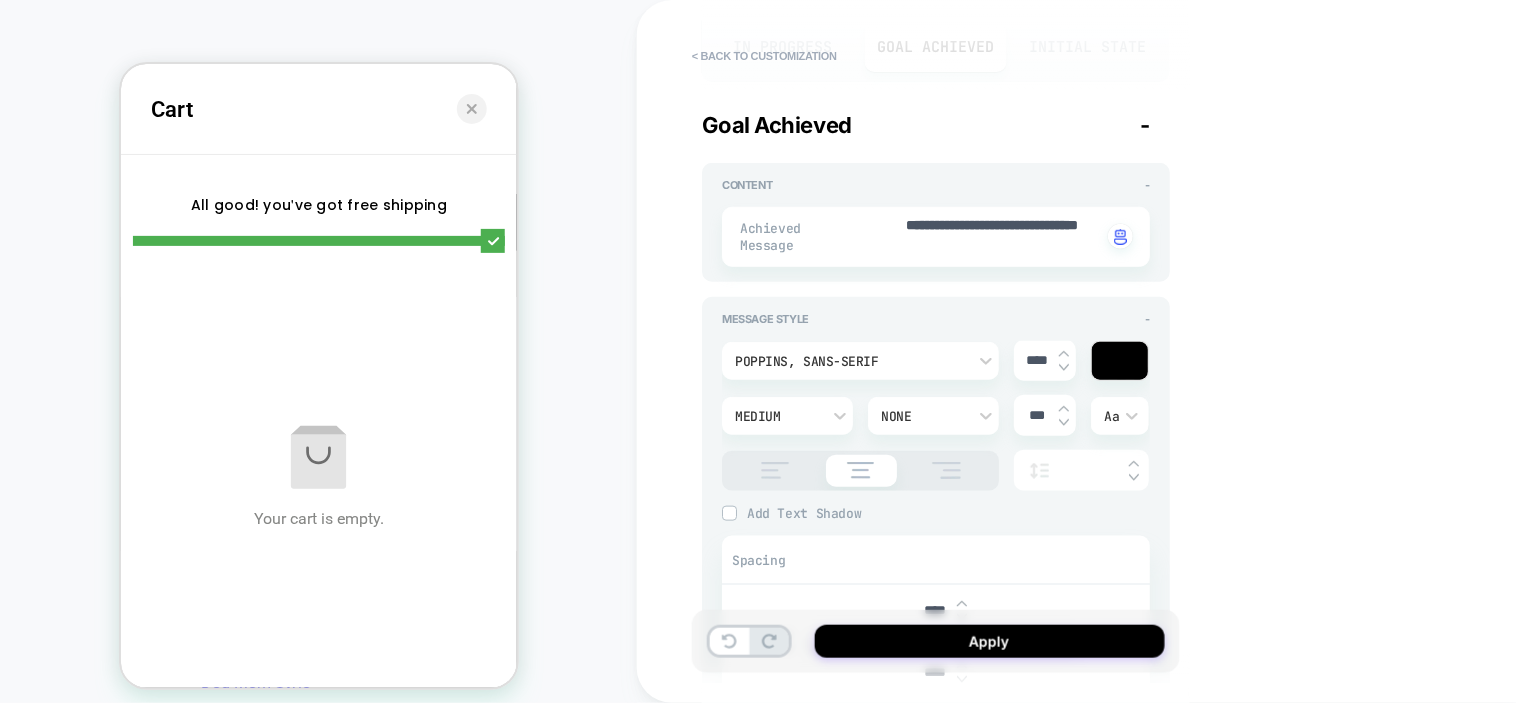 click on "****" at bounding box center [1036, 360] 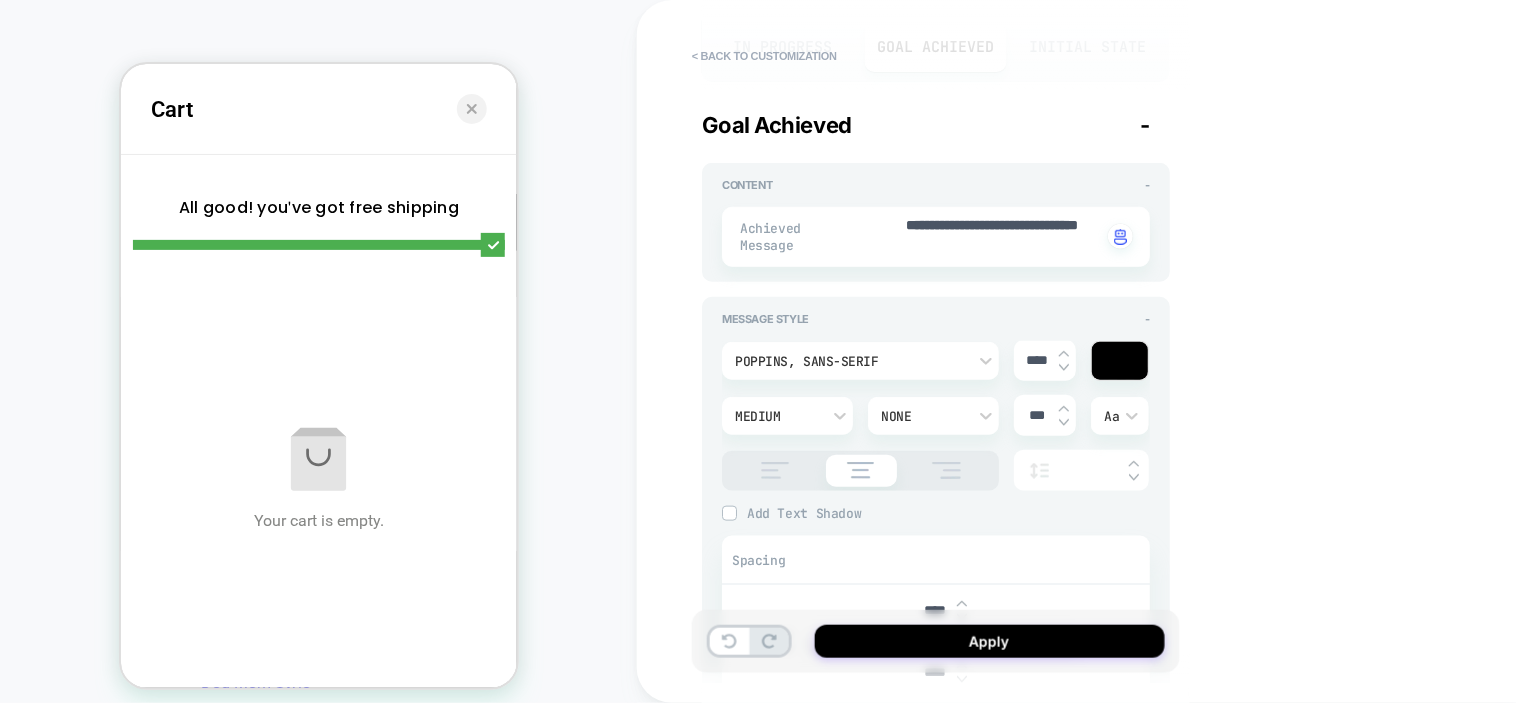 type on "****" 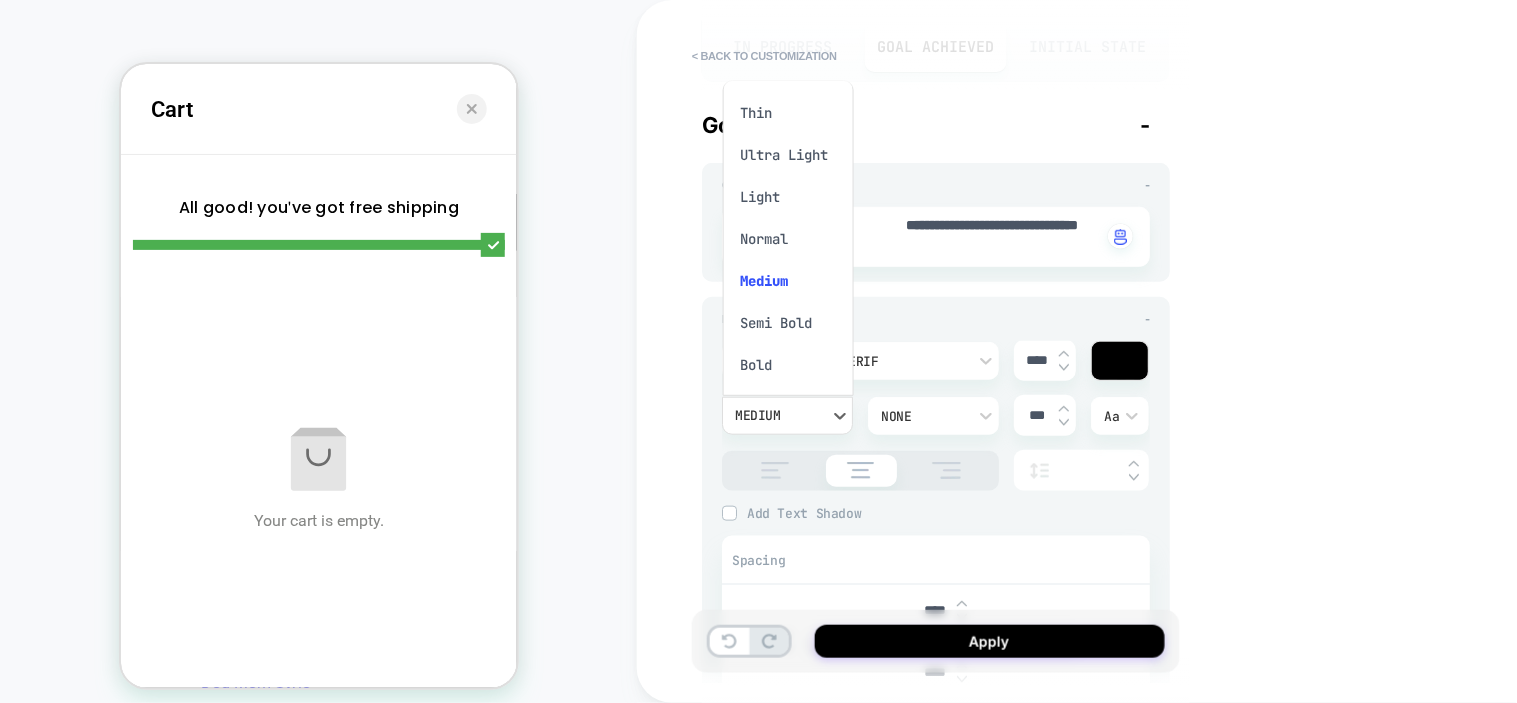 scroll, scrollTop: 18, scrollLeft: 0, axis: vertical 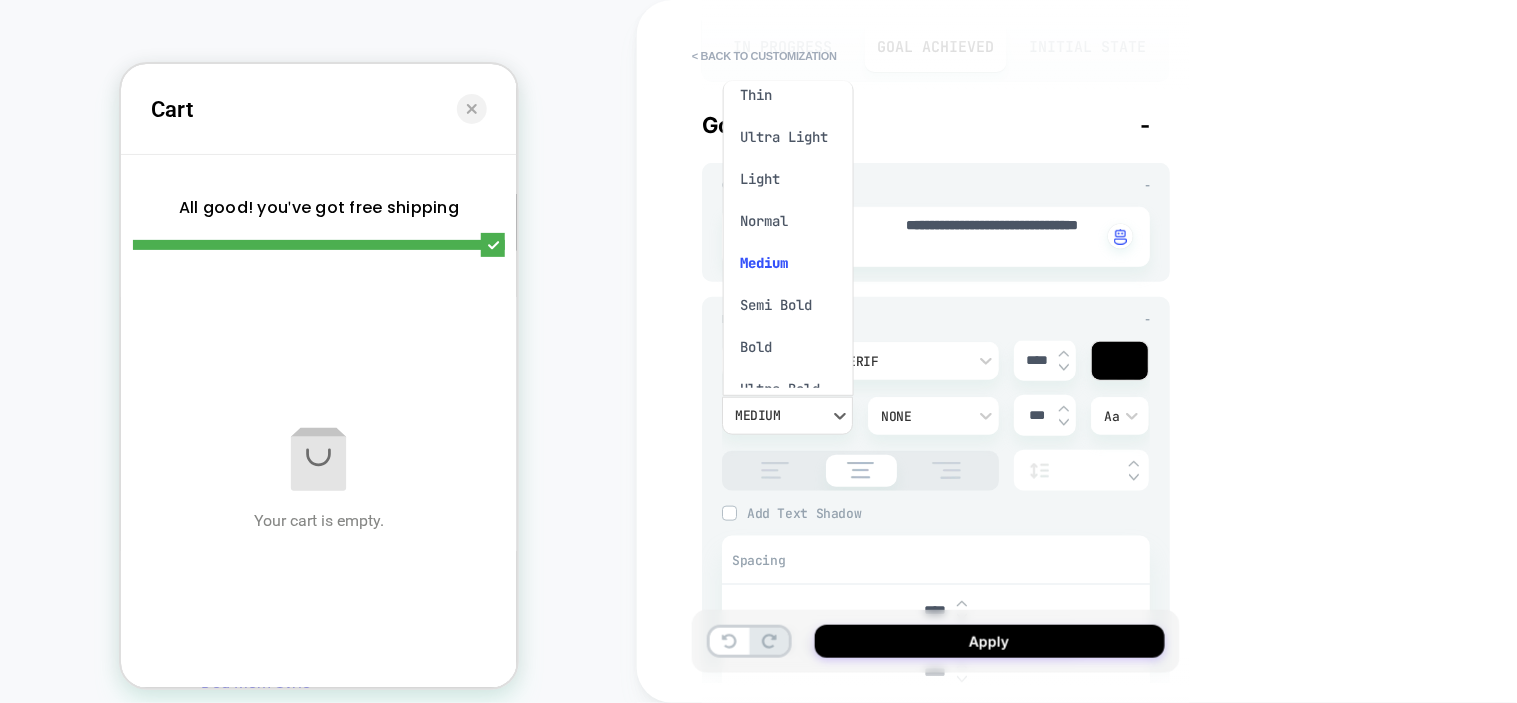 click on "Semi Bold" at bounding box center [788, 305] 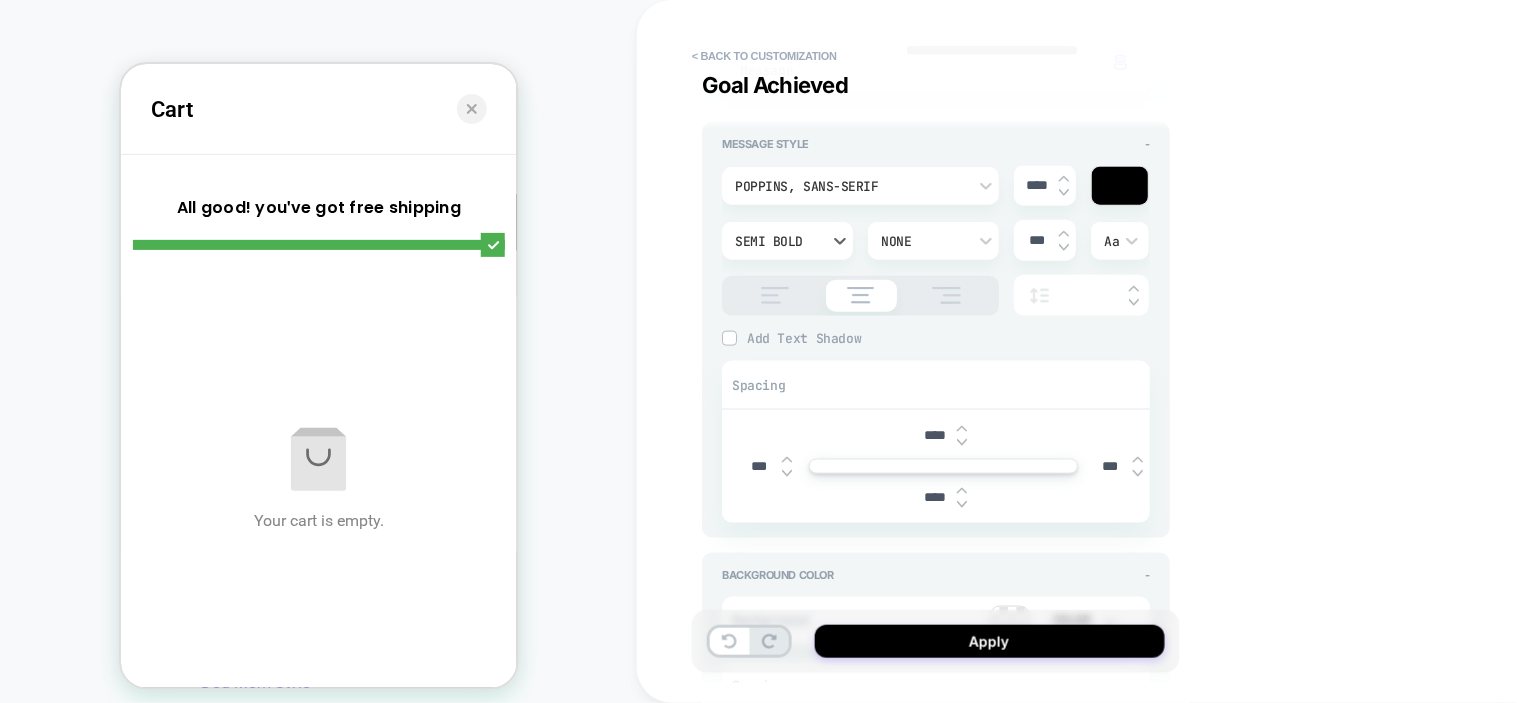 scroll, scrollTop: 444, scrollLeft: 0, axis: vertical 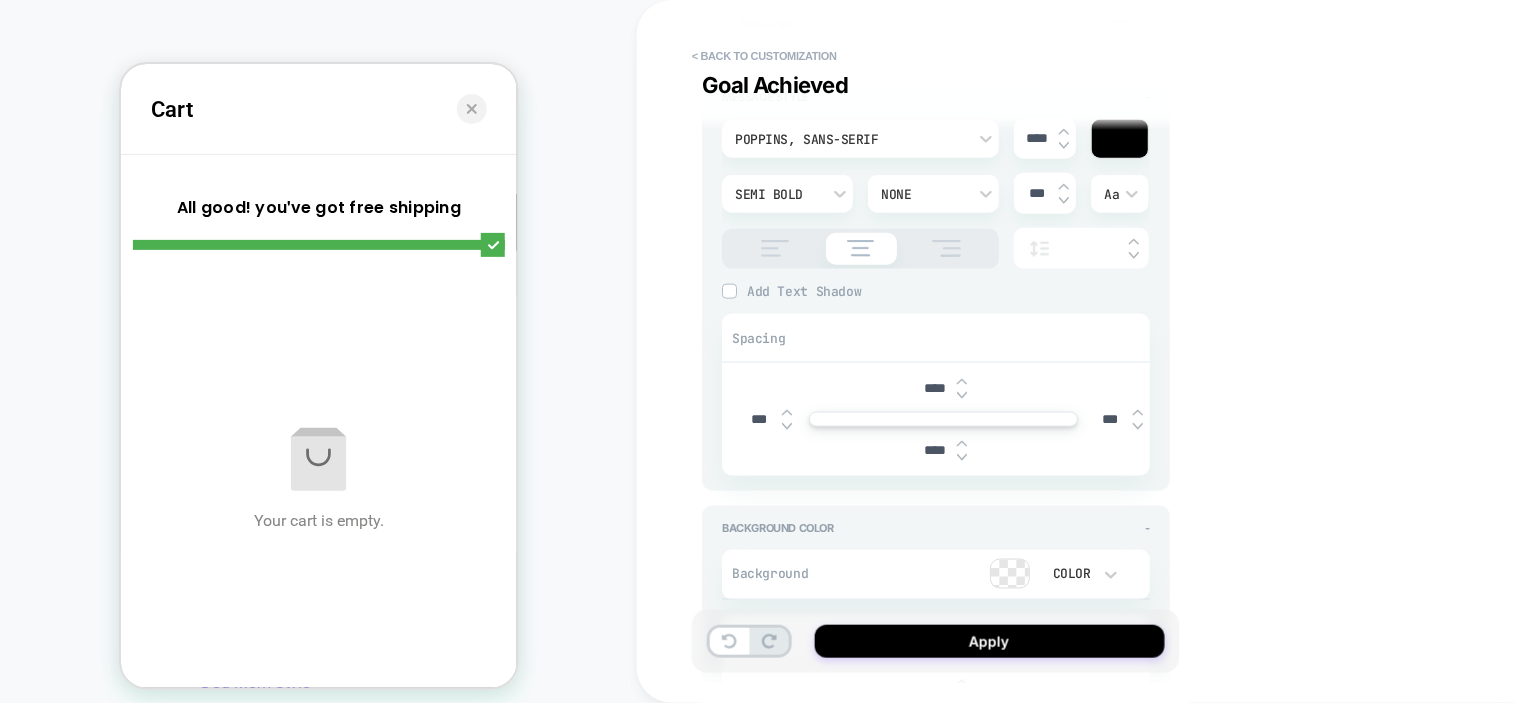 drag, startPoint x: 751, startPoint y: 417, endPoint x: 741, endPoint y: 423, distance: 11.661903 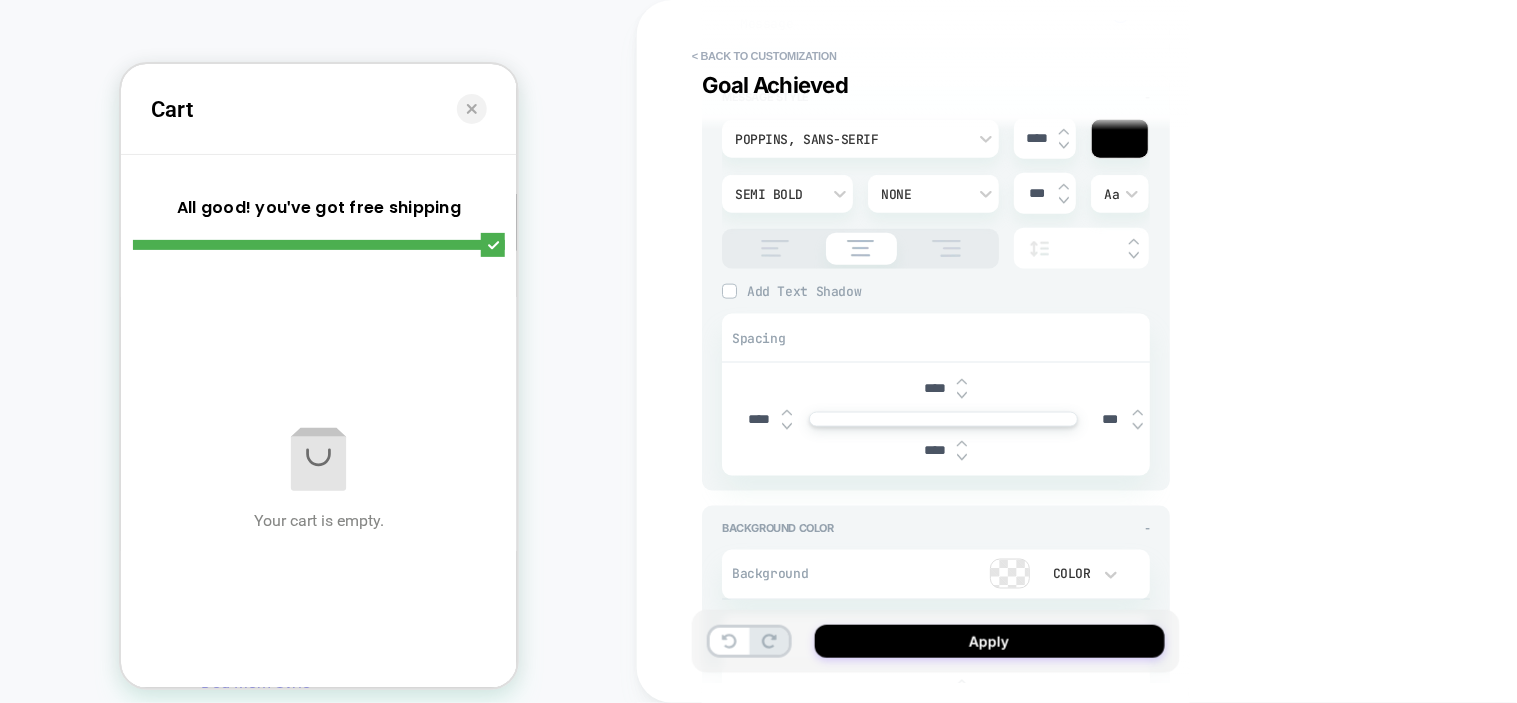 type on "*" 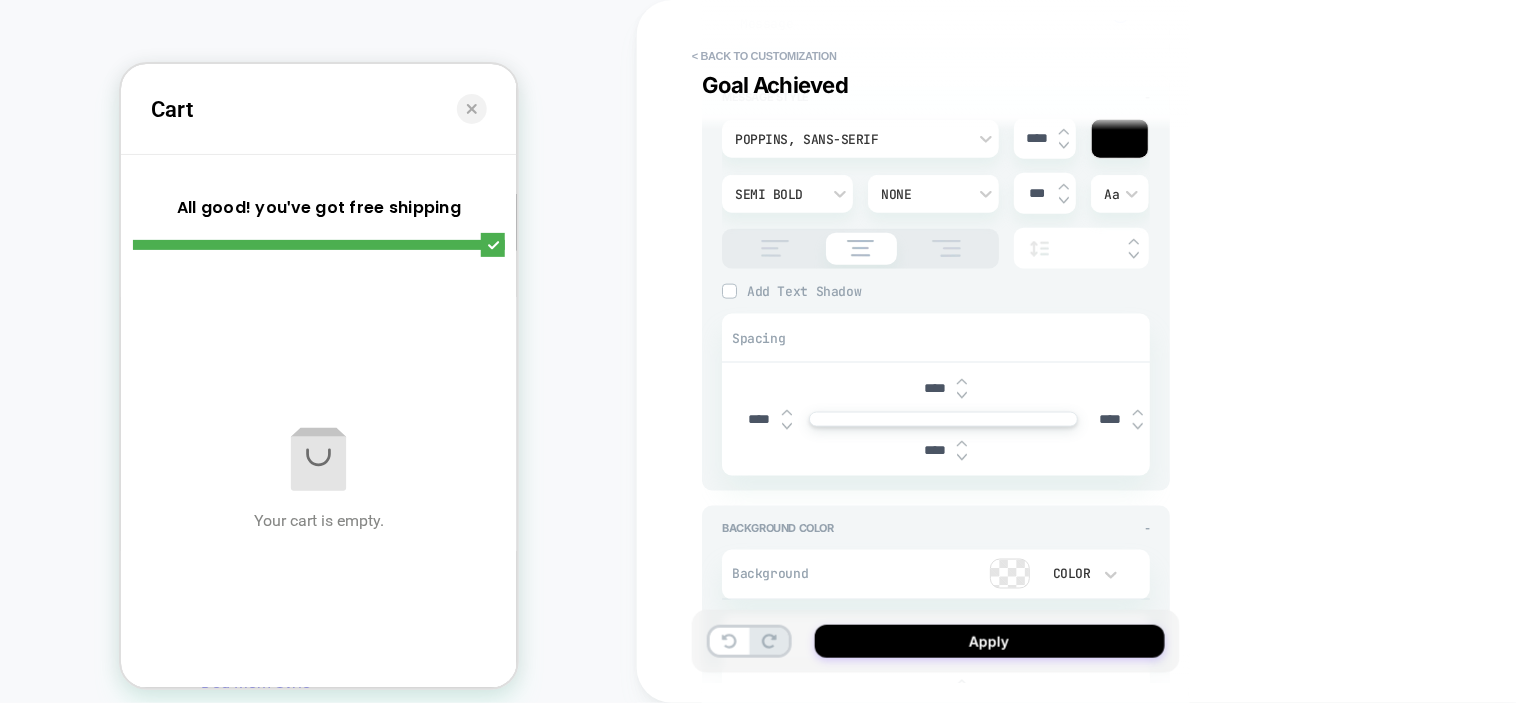 type on "*" 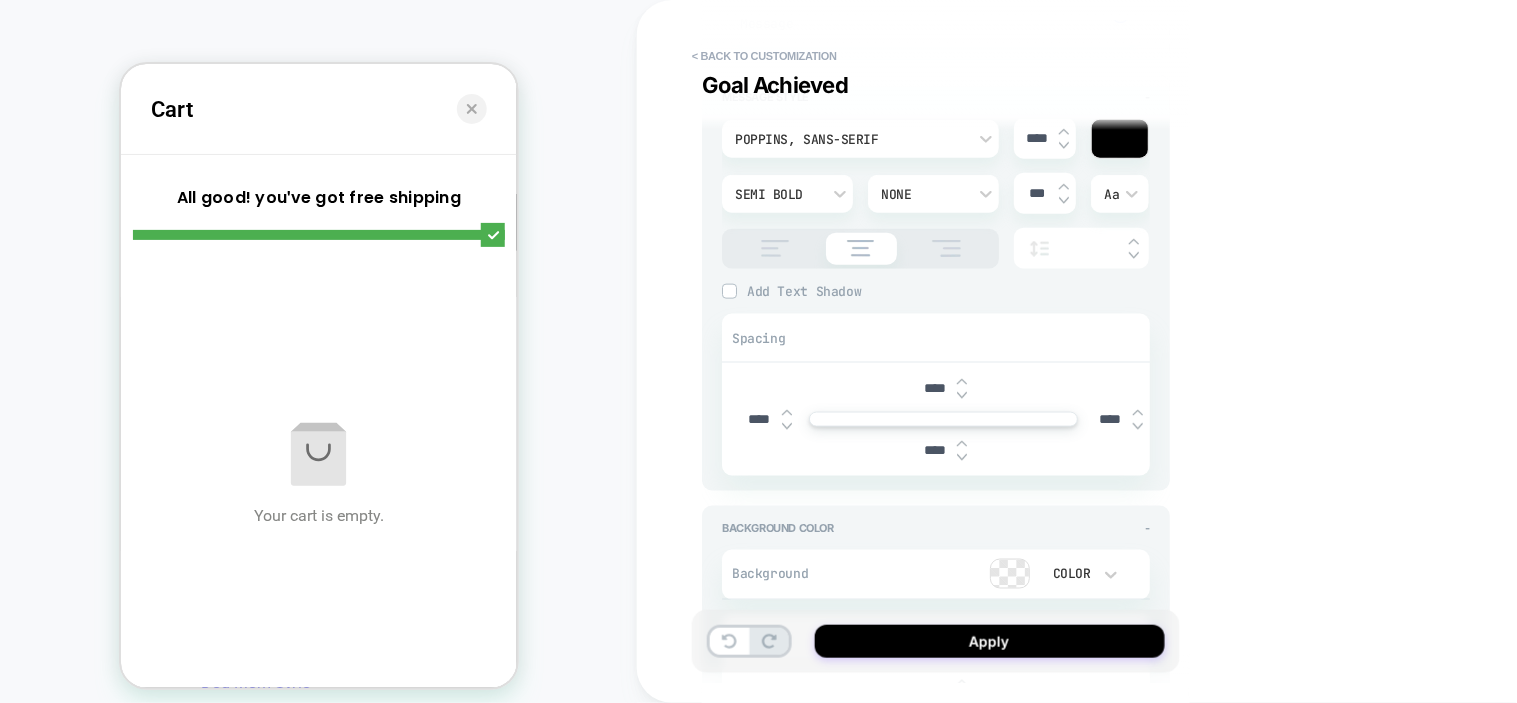 type on "*" 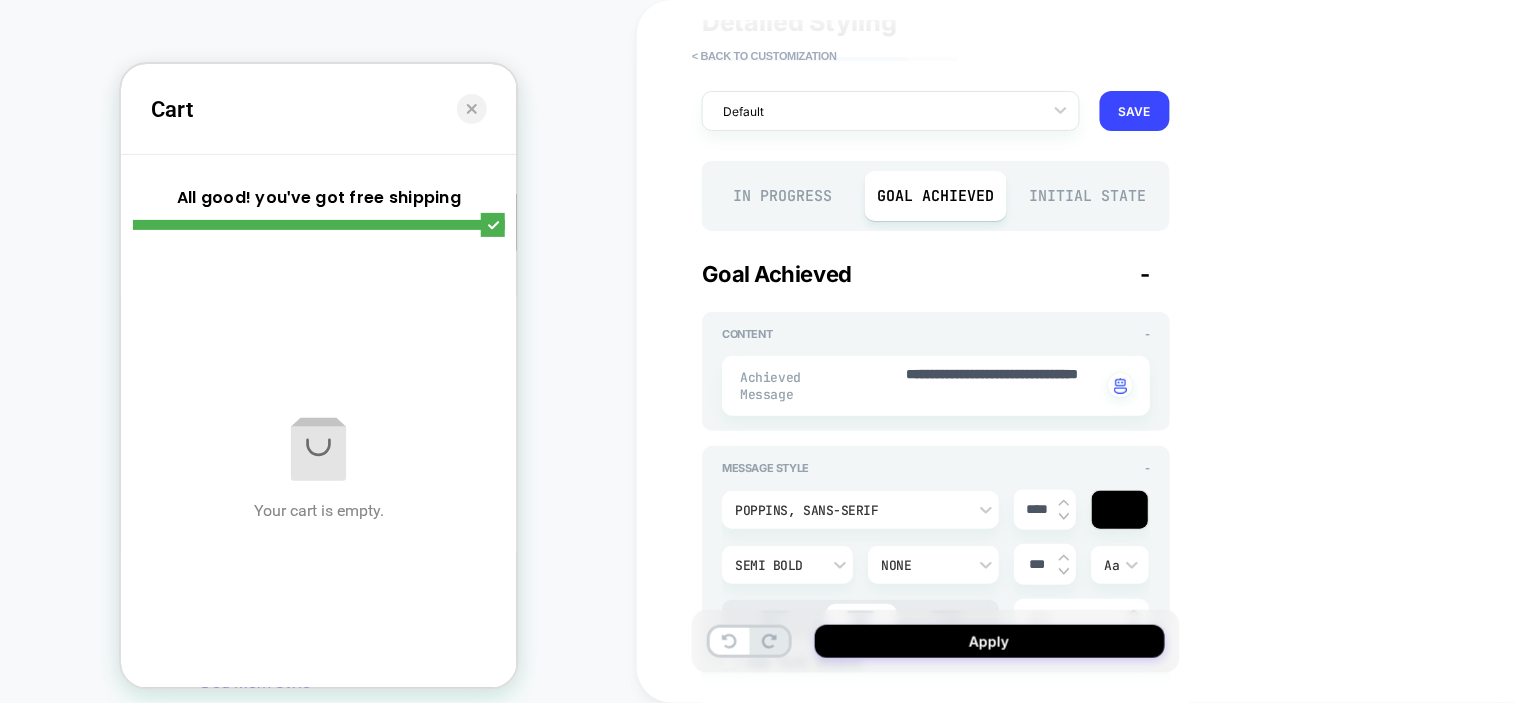 scroll, scrollTop: 0, scrollLeft: 0, axis: both 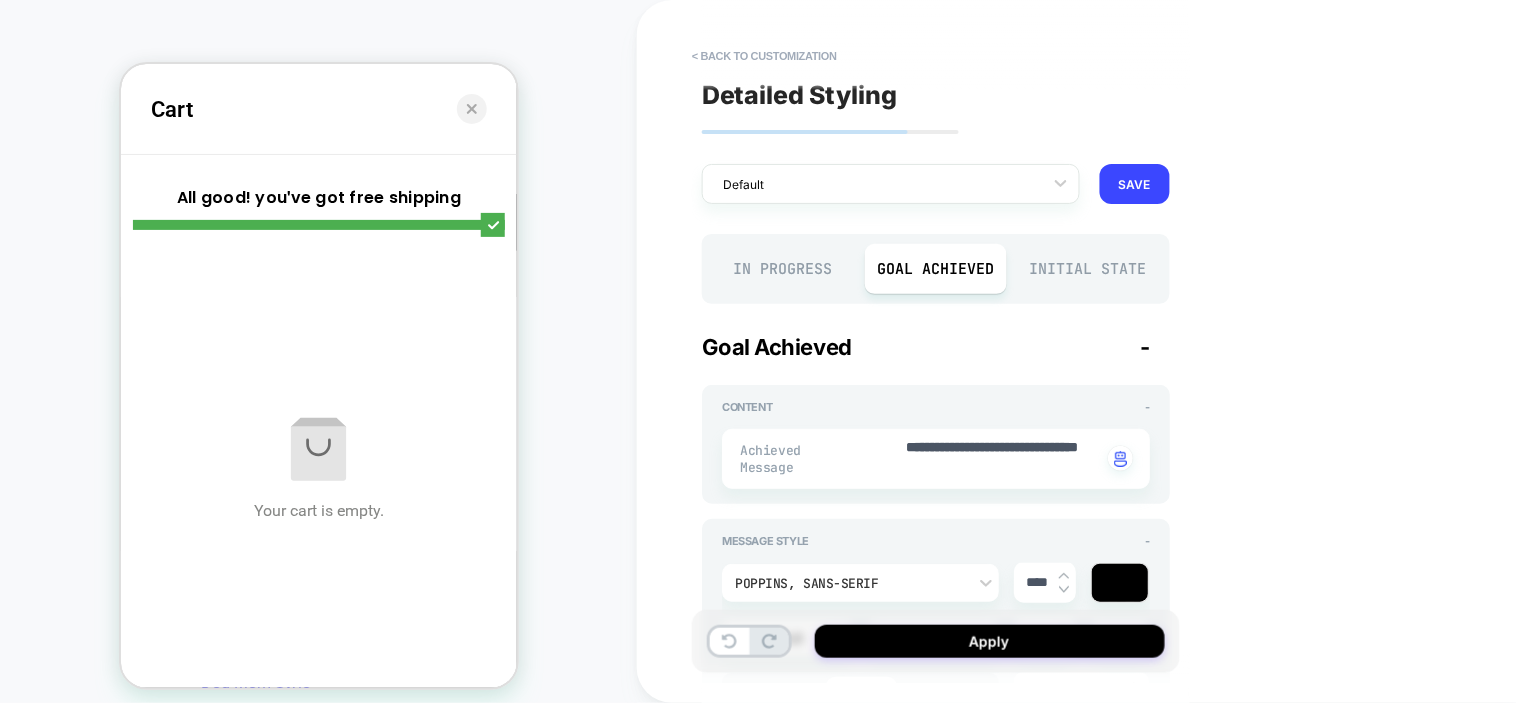 click on "Initial State" at bounding box center (1088, 269) 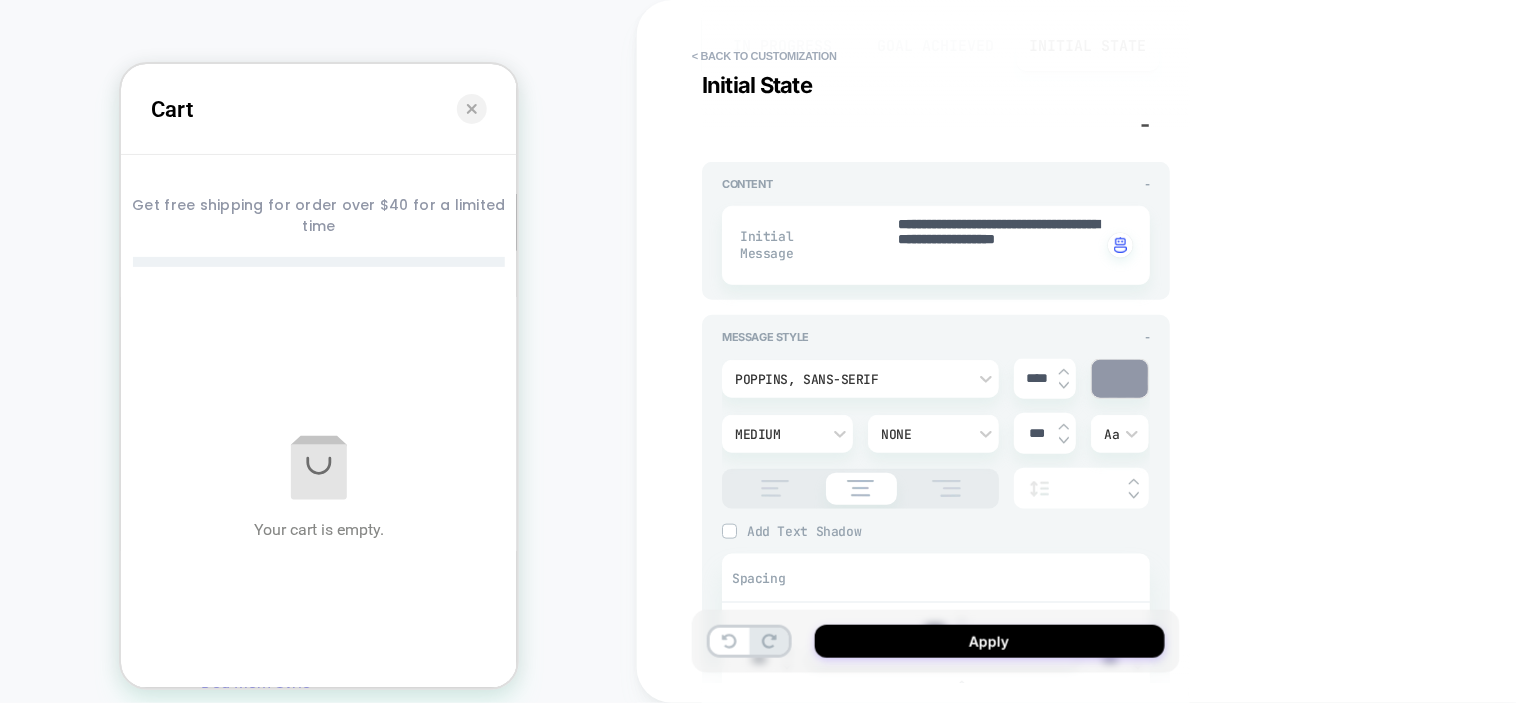 scroll, scrollTop: 444, scrollLeft: 0, axis: vertical 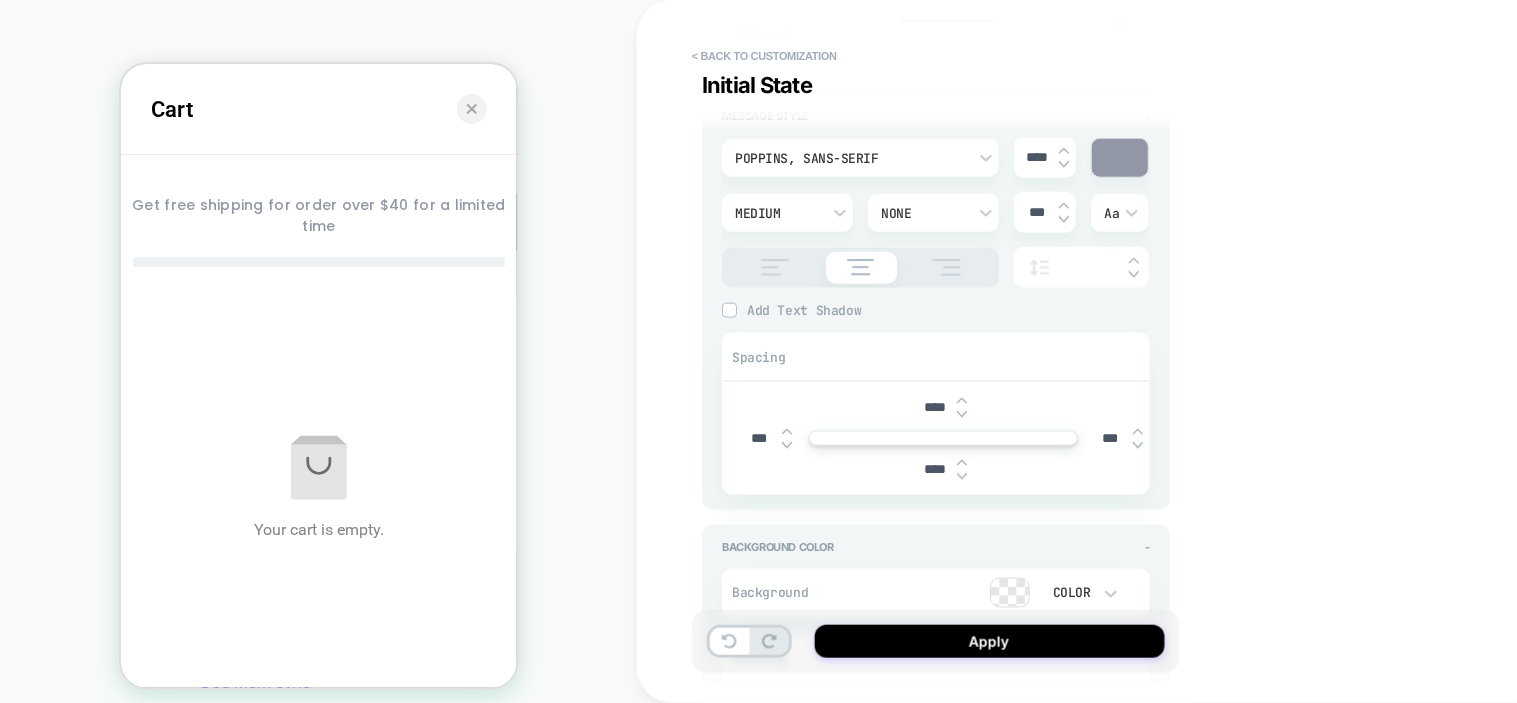 click at bounding box center (1120, 158) 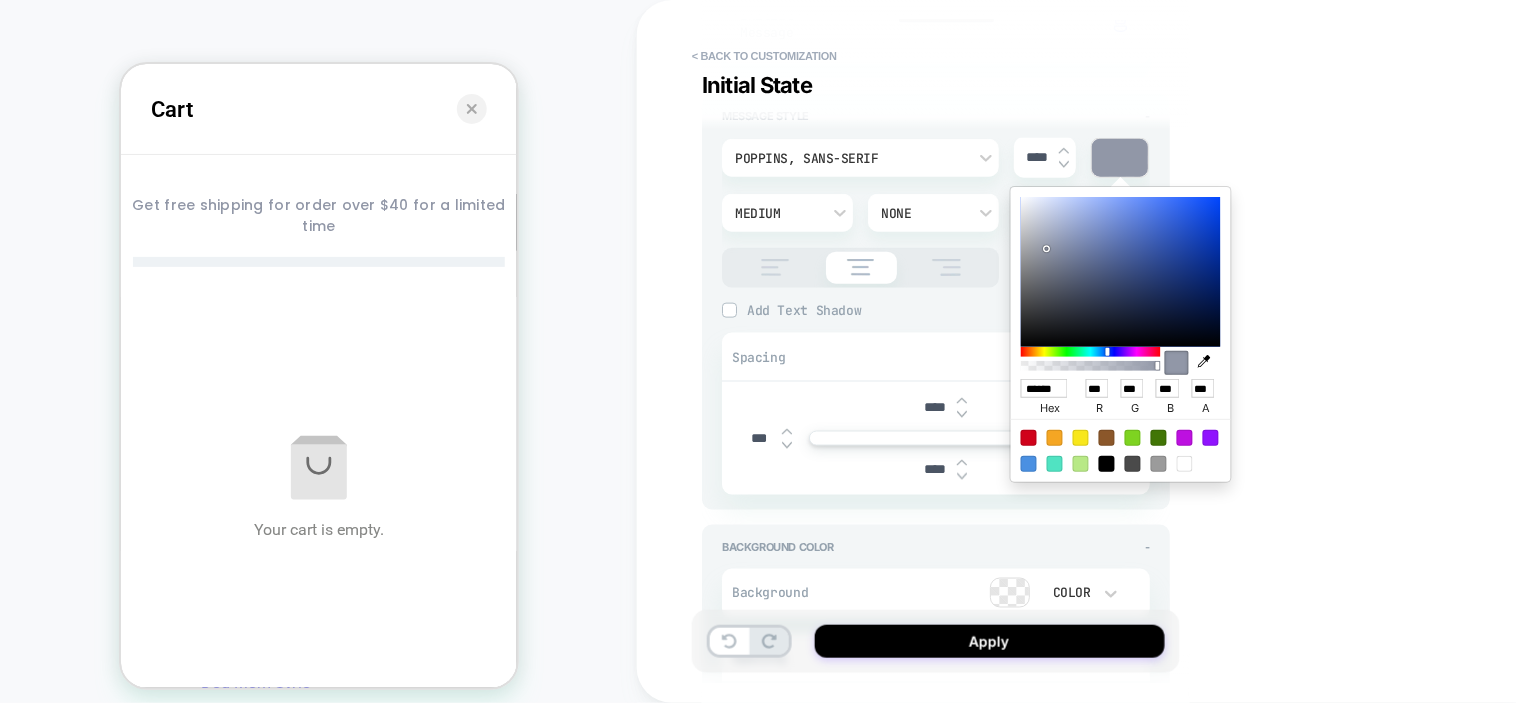 type on "*" 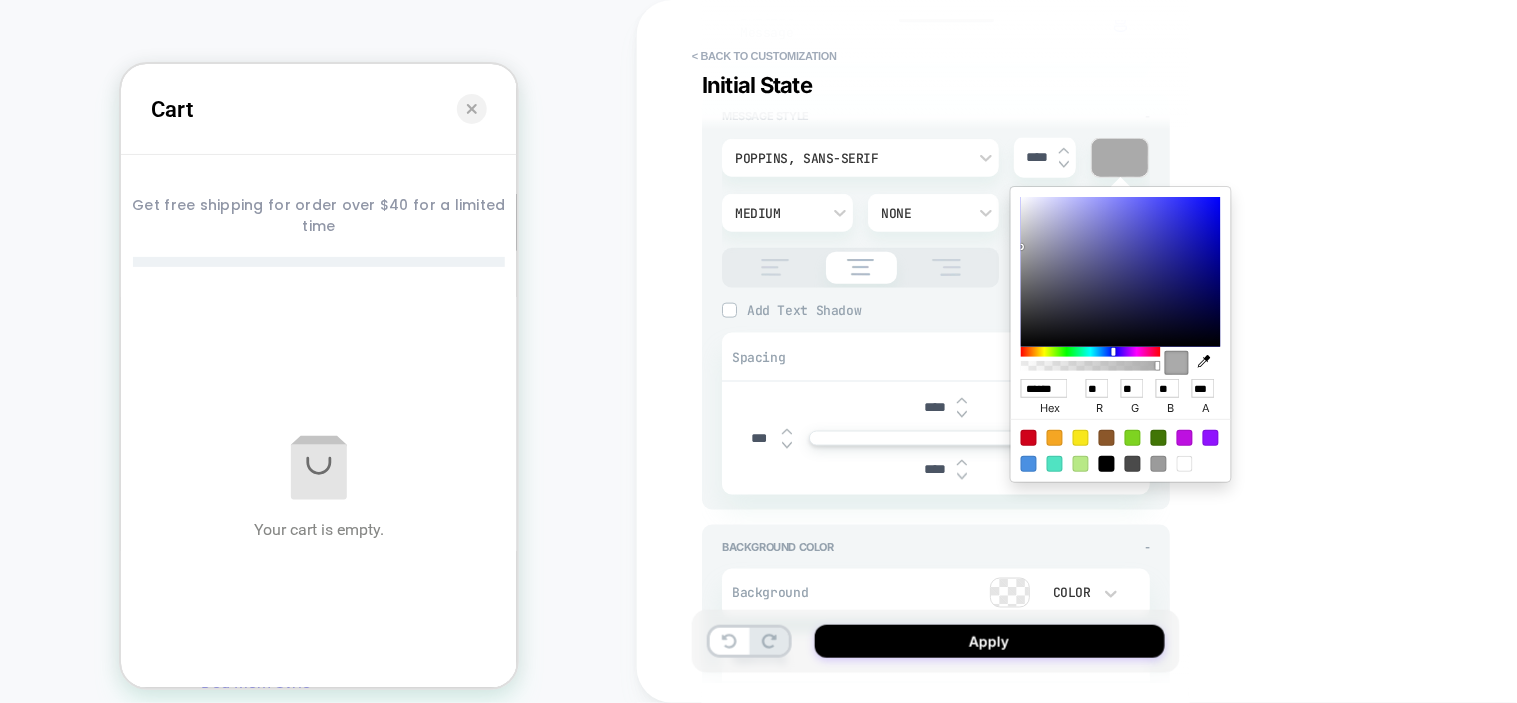 type on "*" 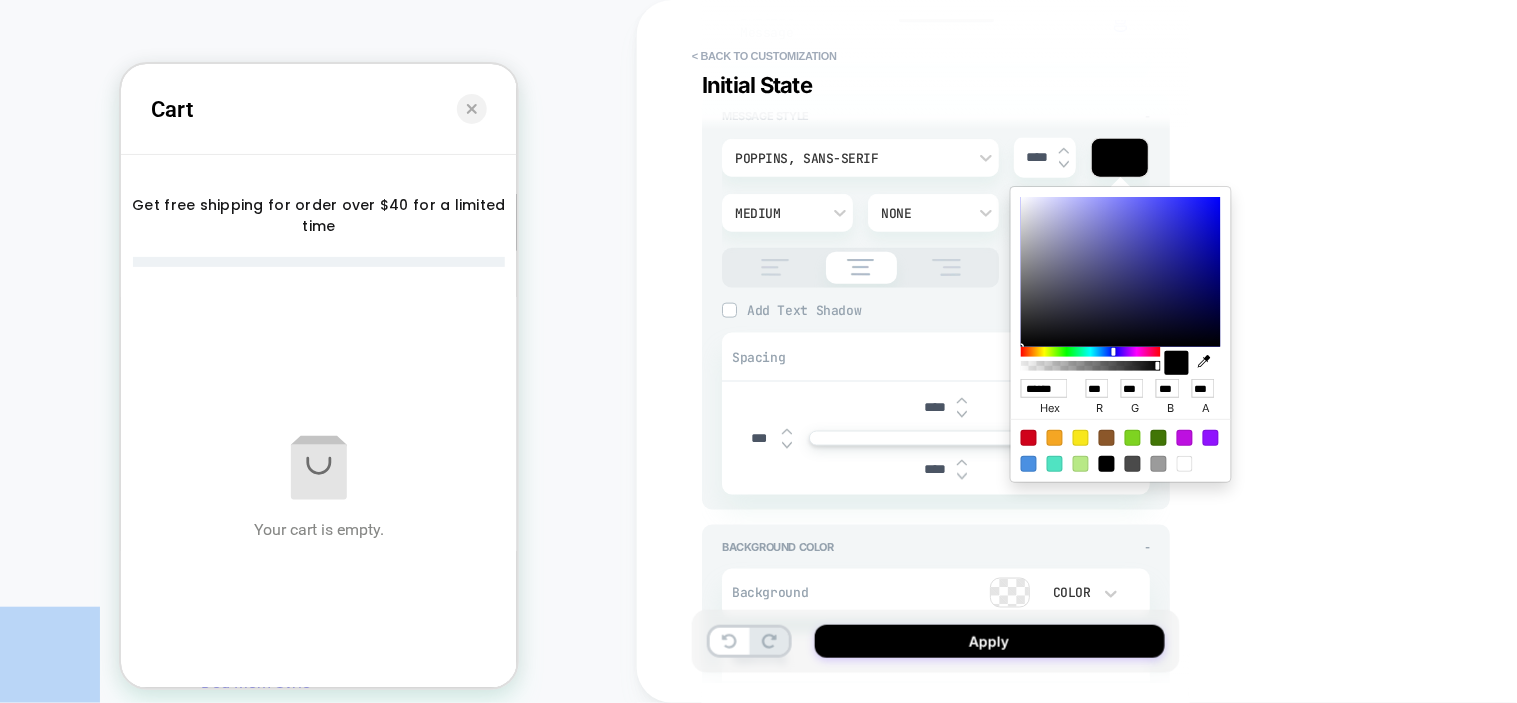 type on "*" 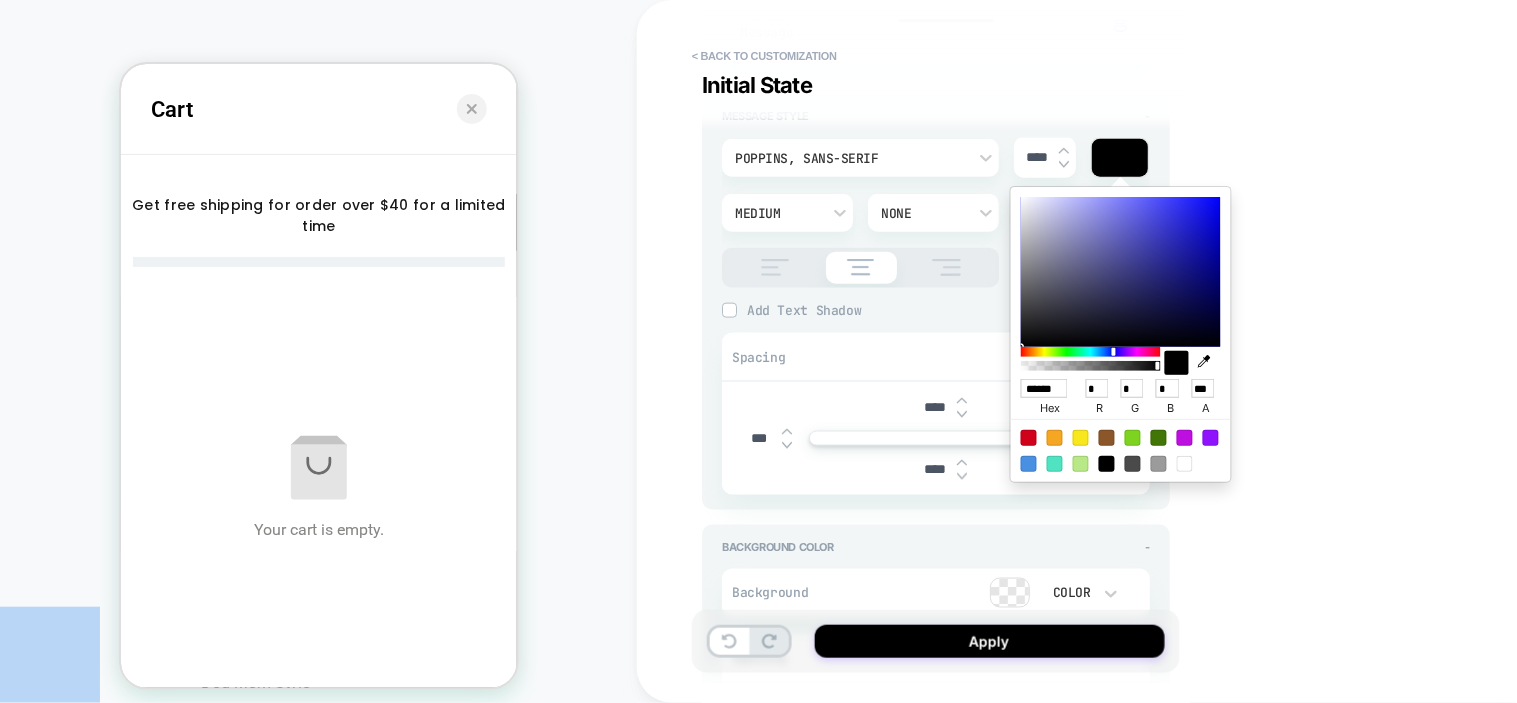 type on "*" 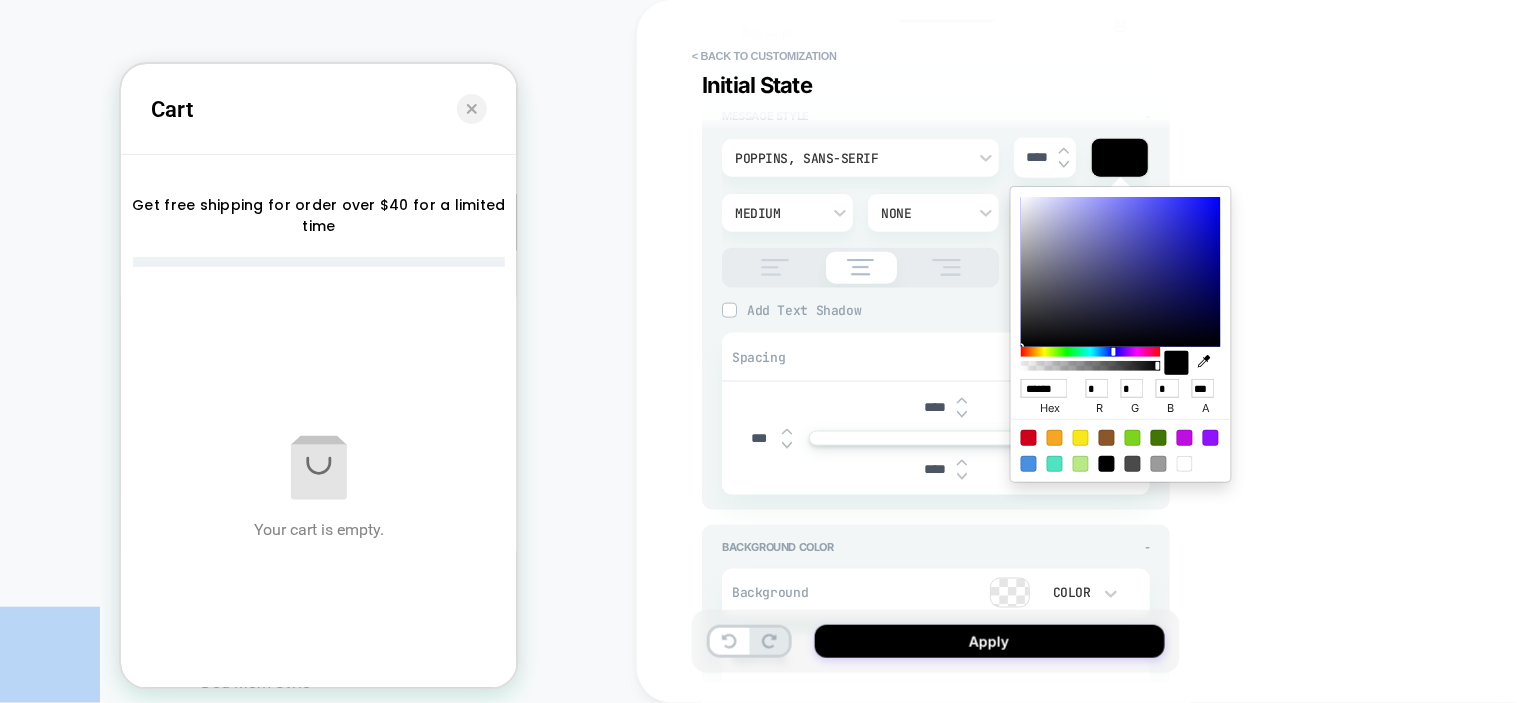 drag, startPoint x: 1074, startPoint y: 297, endPoint x: 1133, endPoint y: 511, distance: 221.98424 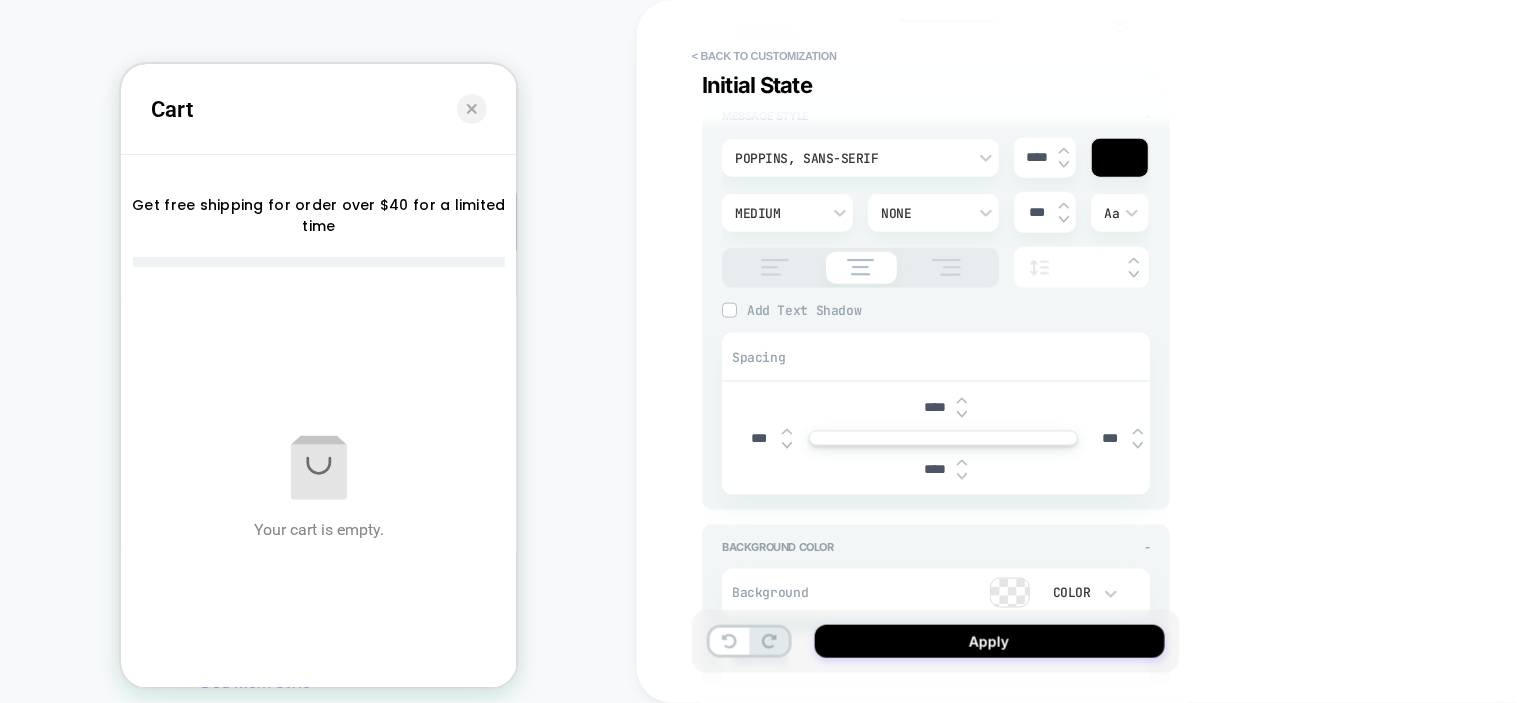 click on "**********" at bounding box center [1077, 351] 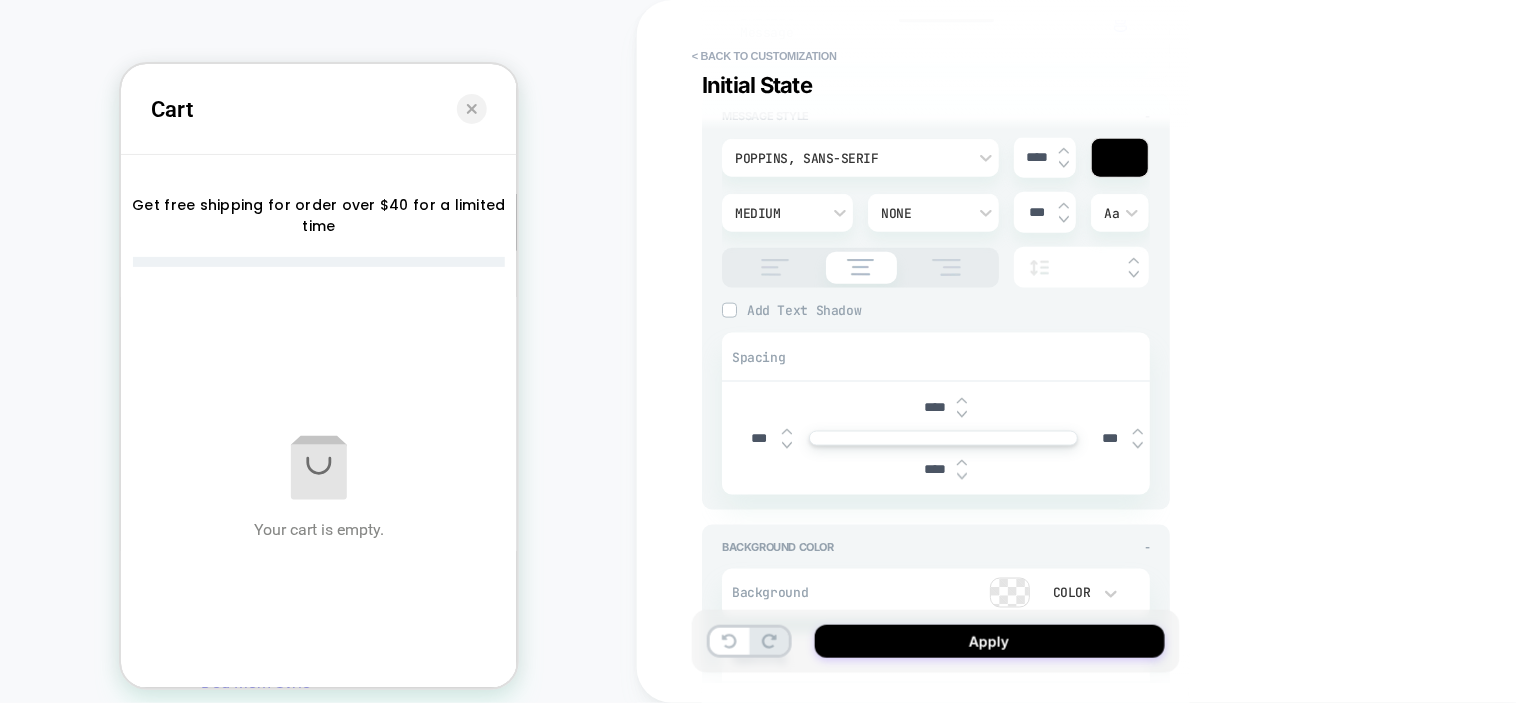 click on "****" at bounding box center [1036, 157] 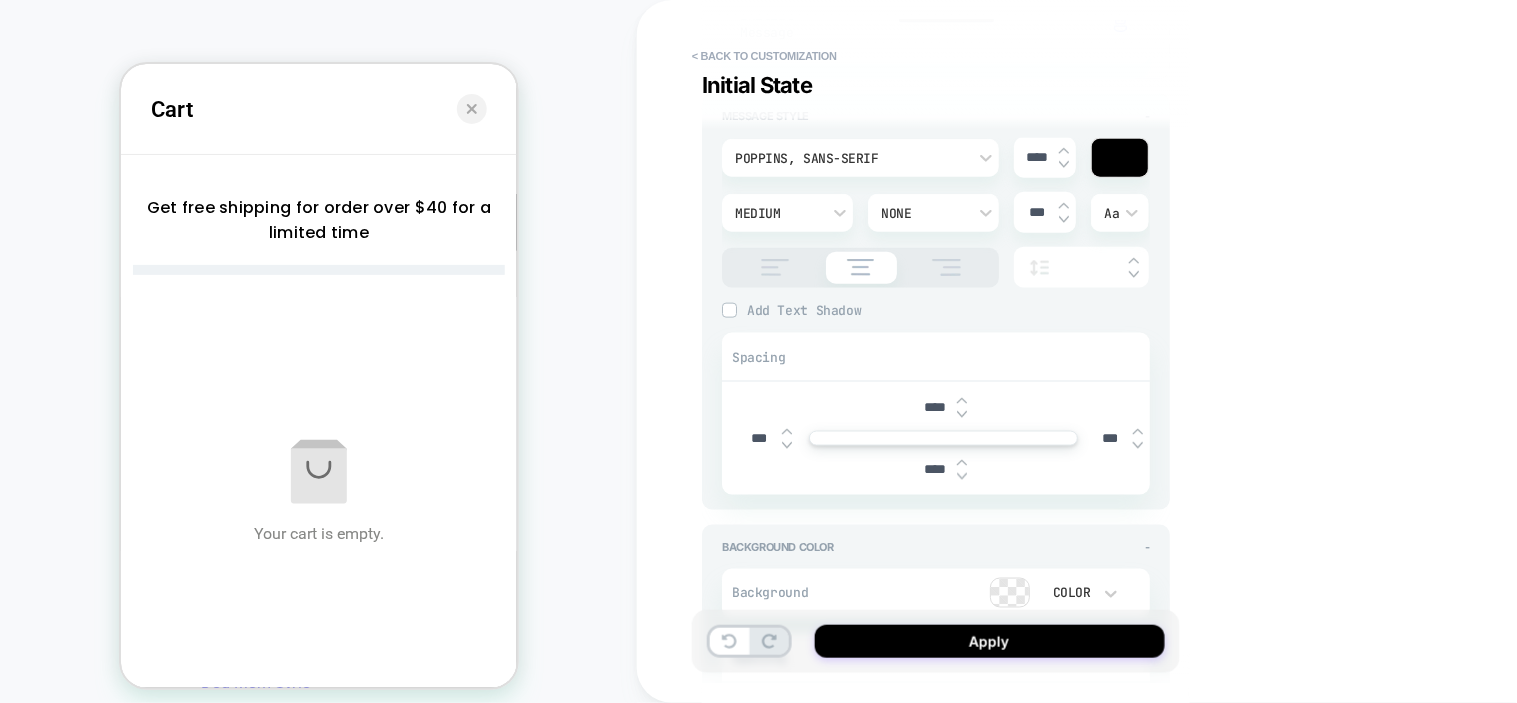 type on "*" 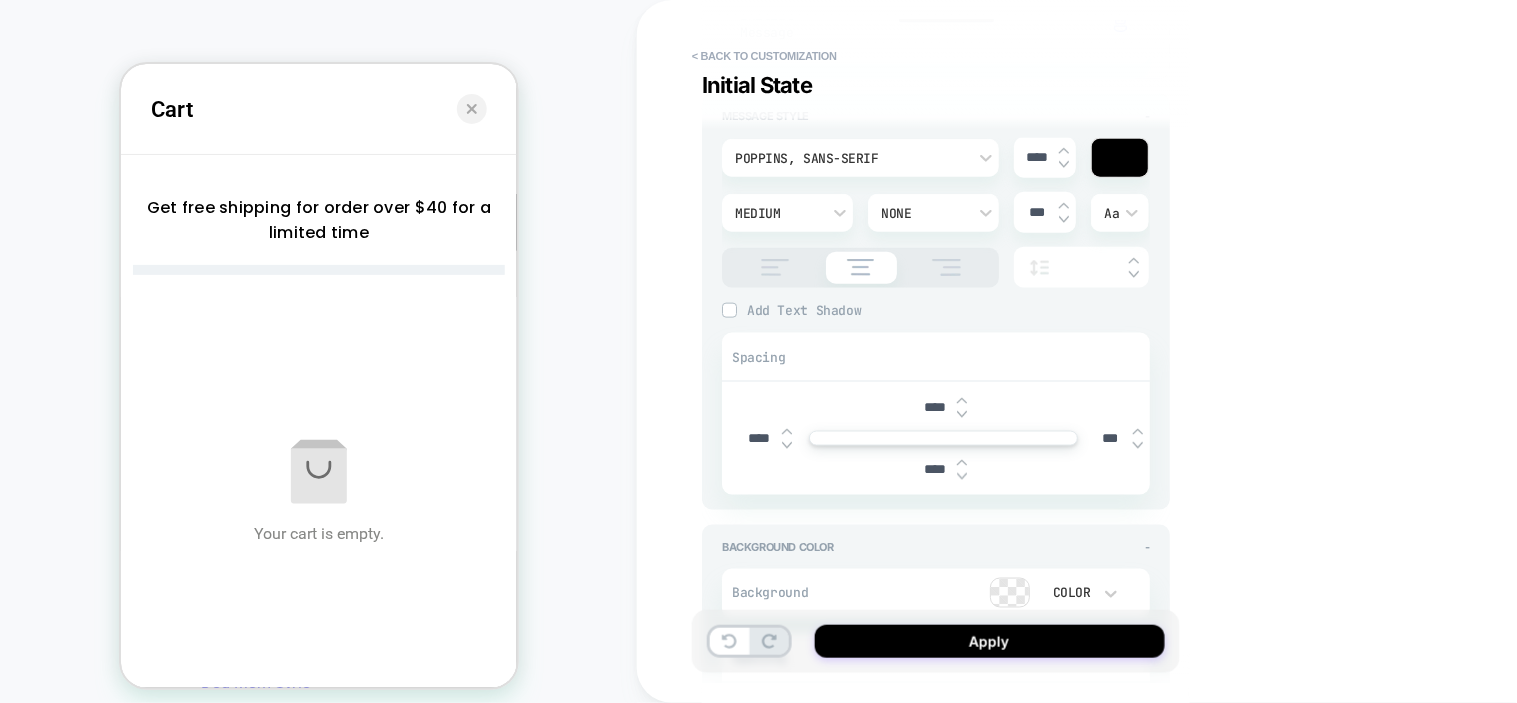type on "*" 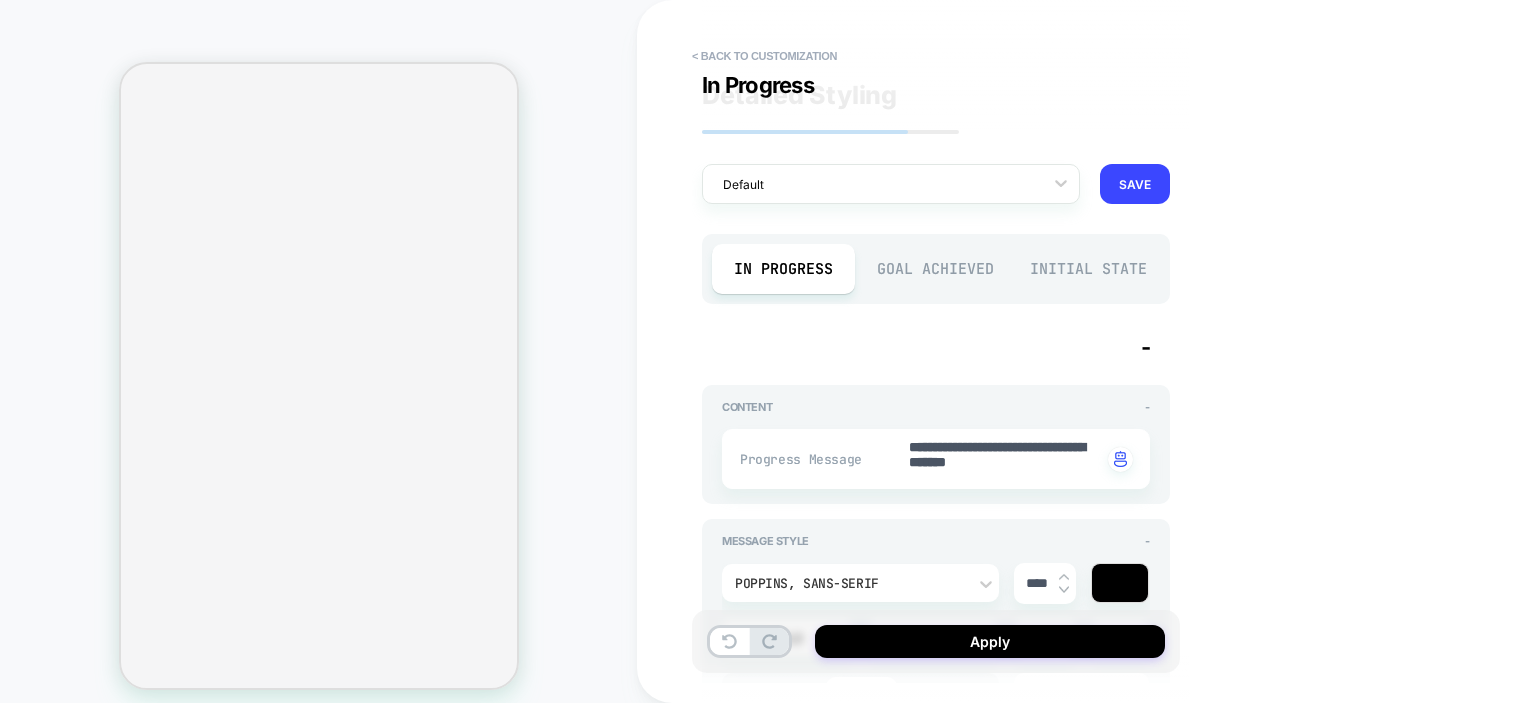 type on "****" 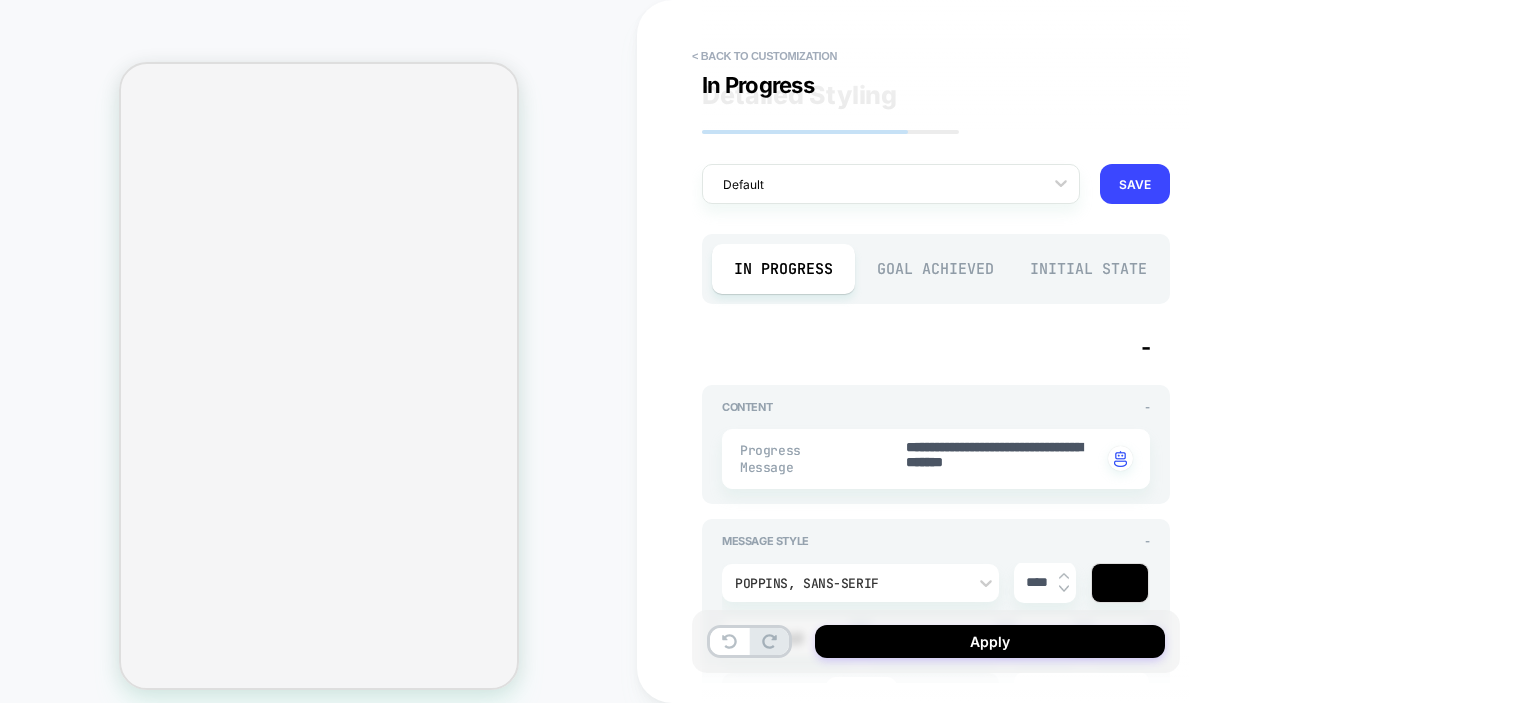 scroll, scrollTop: 0, scrollLeft: 0, axis: both 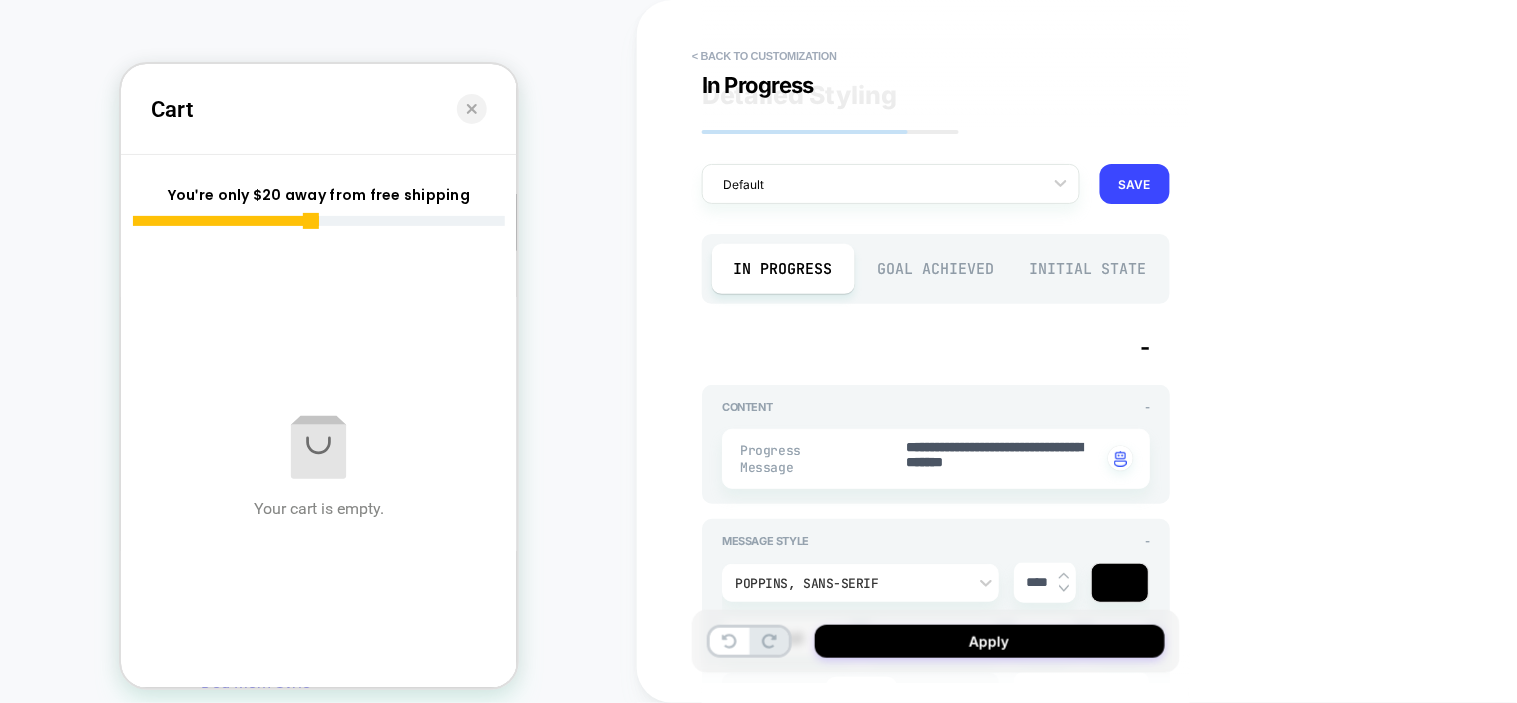 drag, startPoint x: 0, startPoint y: 0, endPoint x: 695, endPoint y: 442, distance: 823.64374 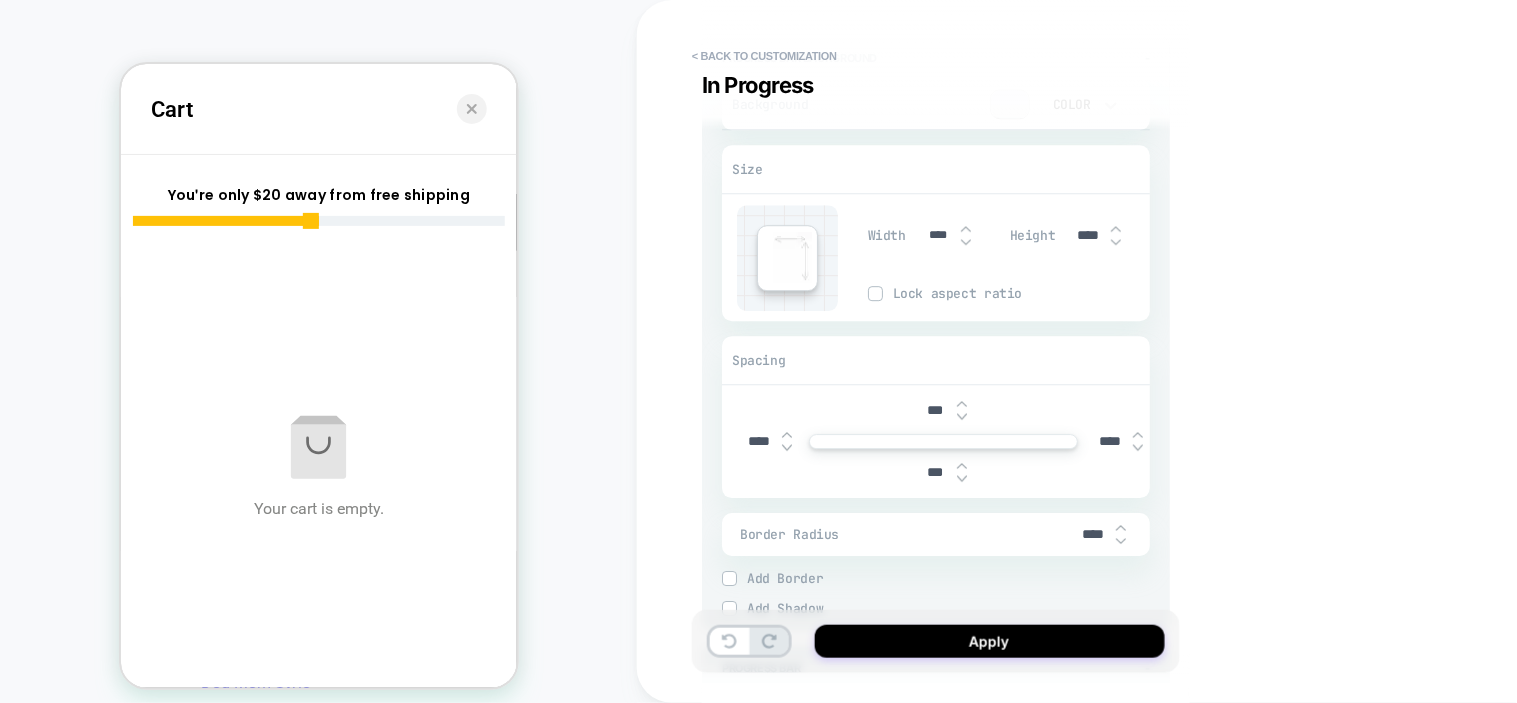 scroll, scrollTop: 0, scrollLeft: 0, axis: both 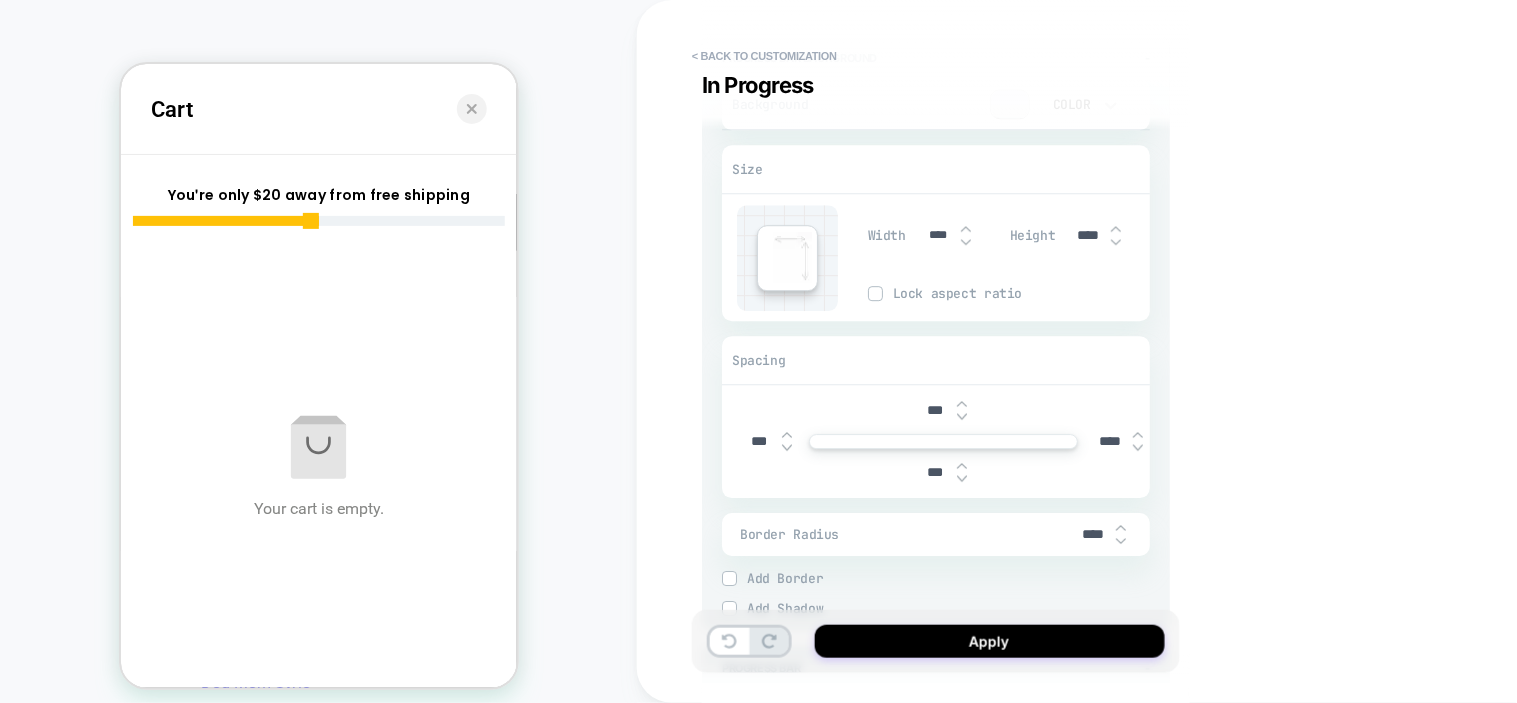 type on "*" 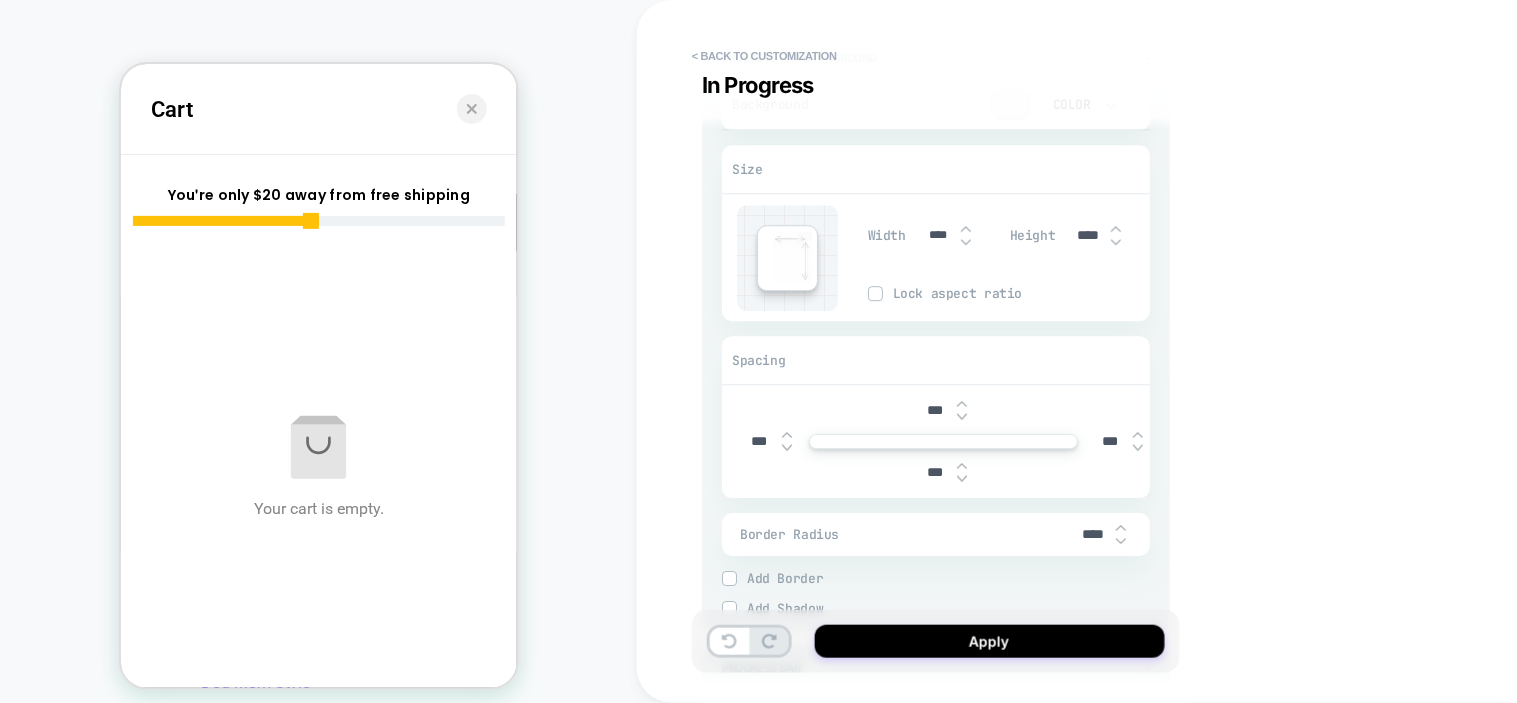 type on "*" 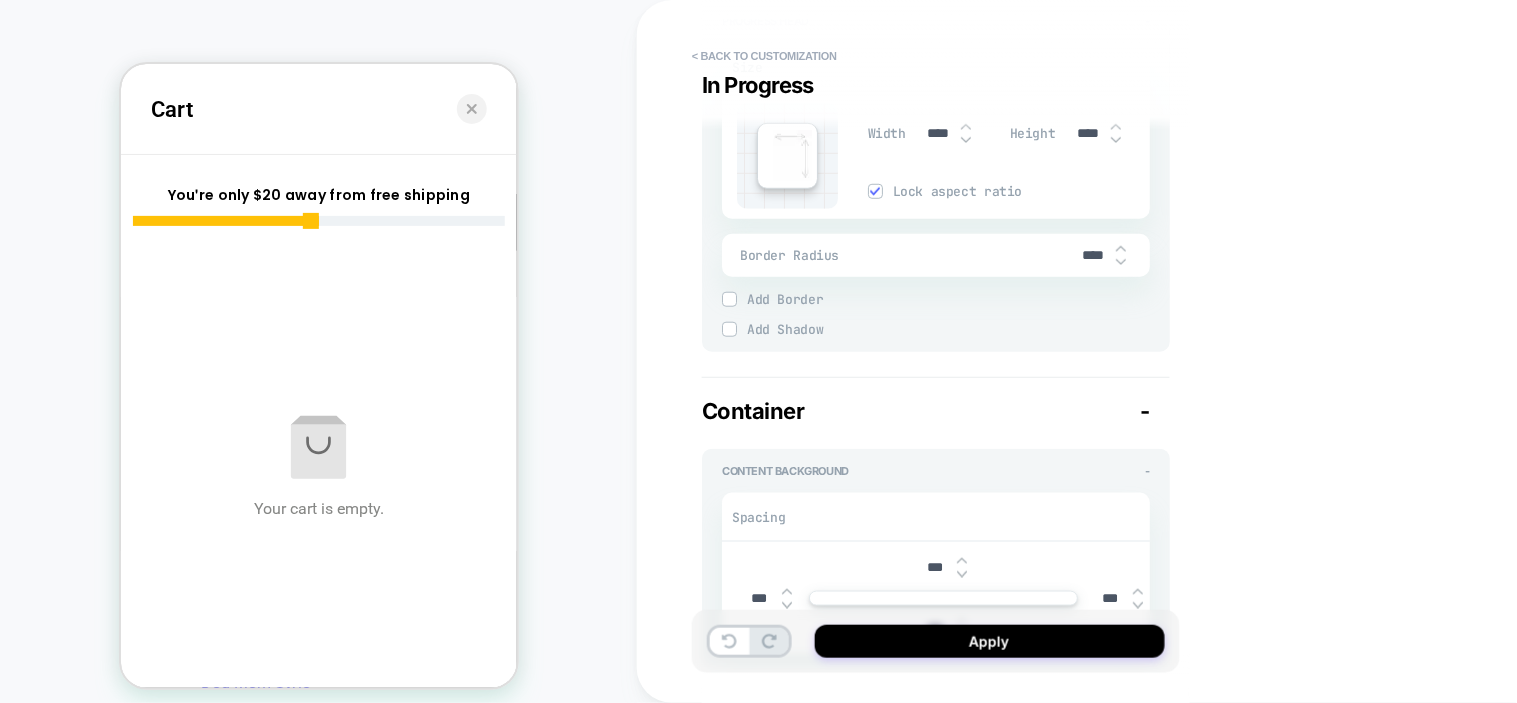 scroll, scrollTop: 2333, scrollLeft: 0, axis: vertical 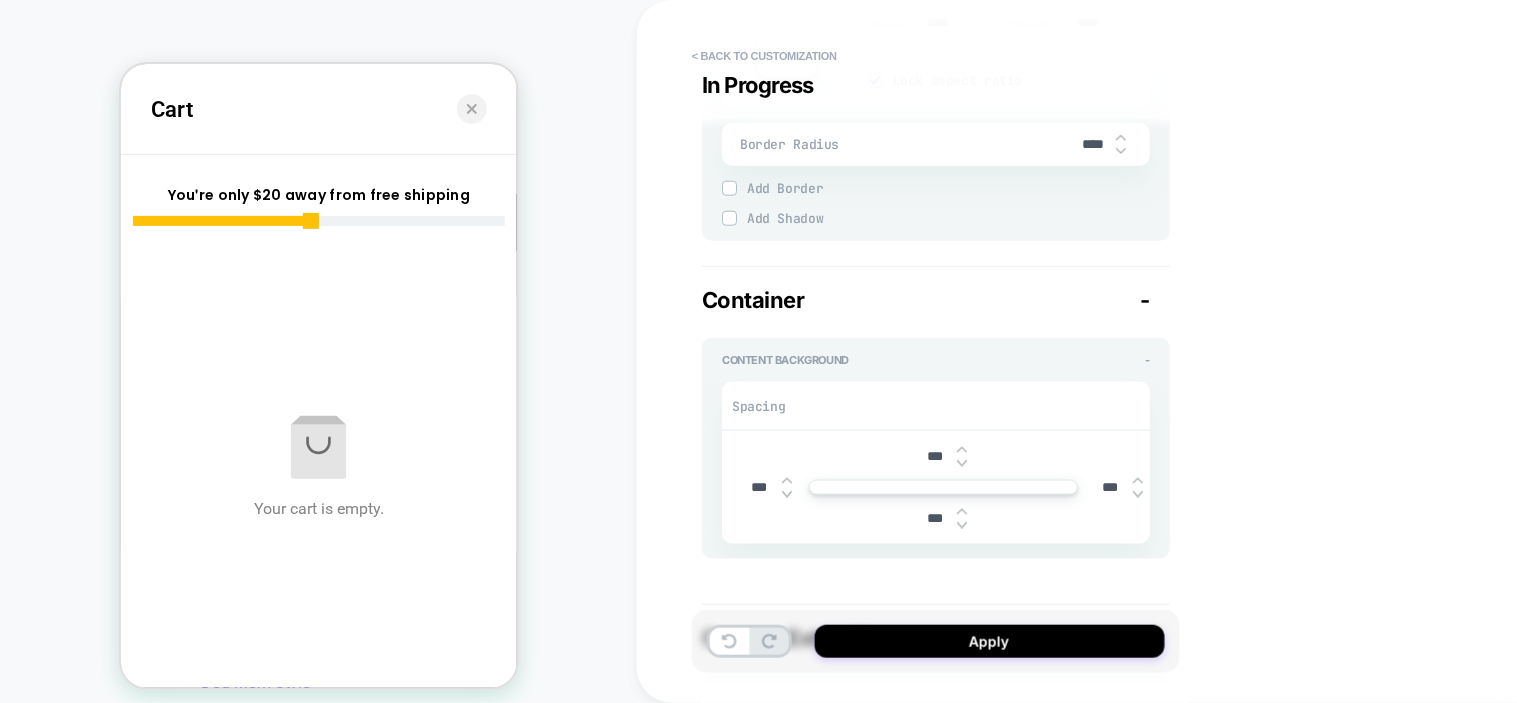 type on "***" 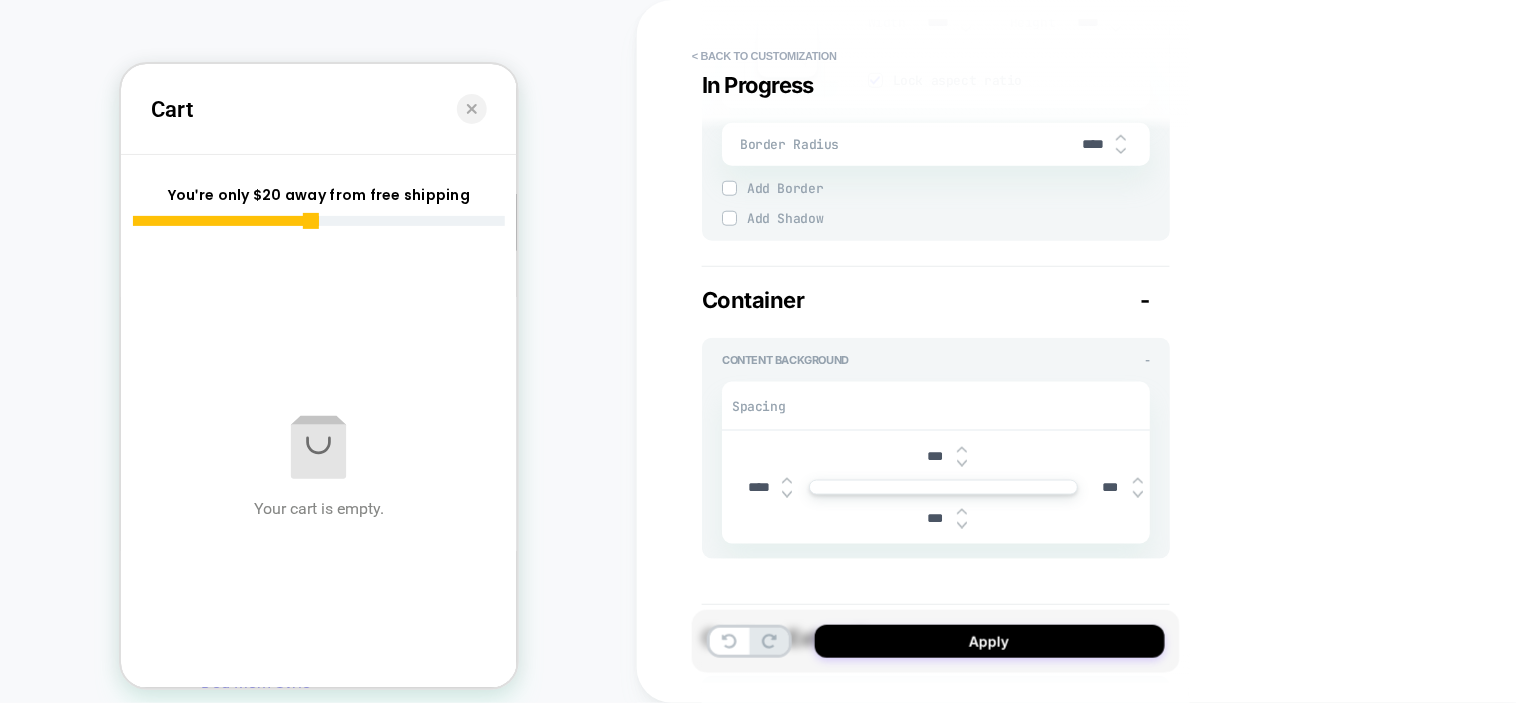 type on "*" 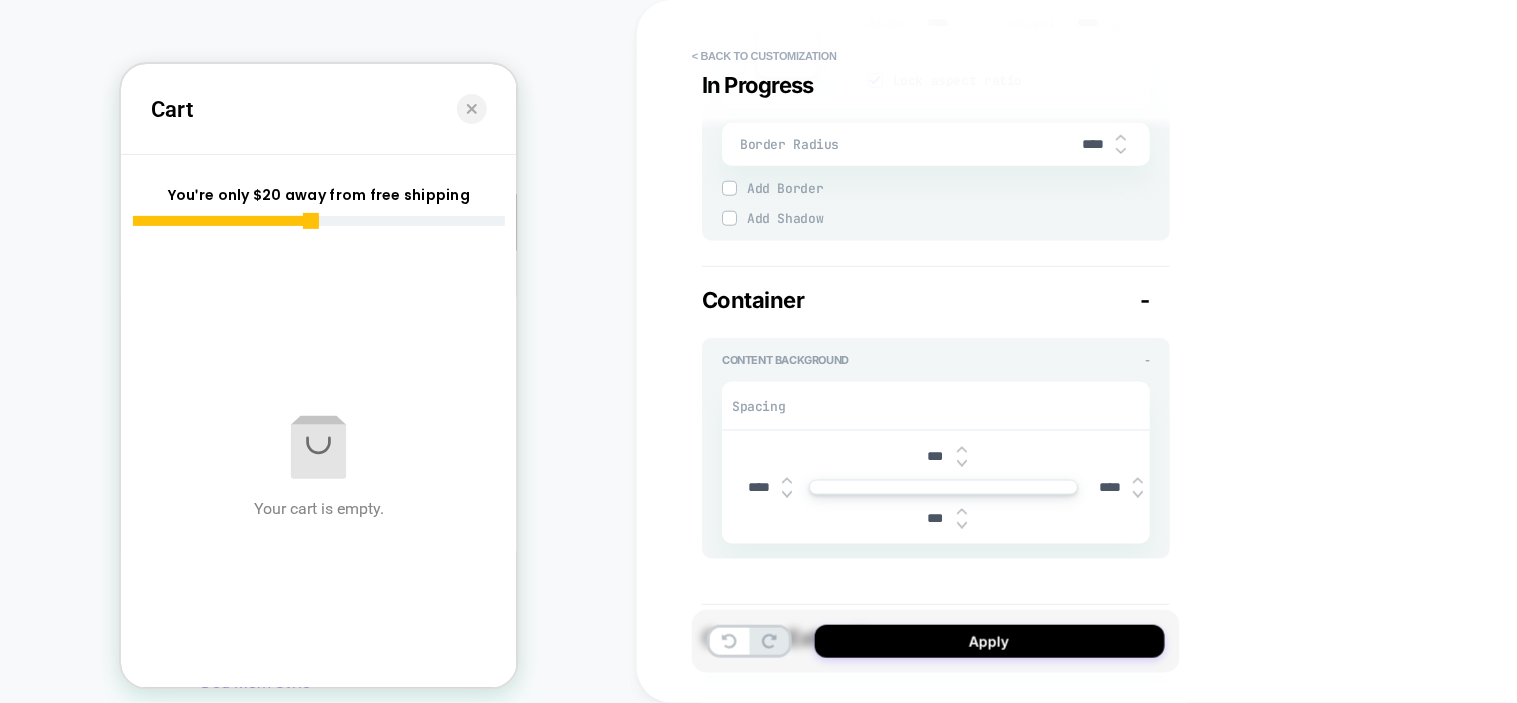 type on "*" 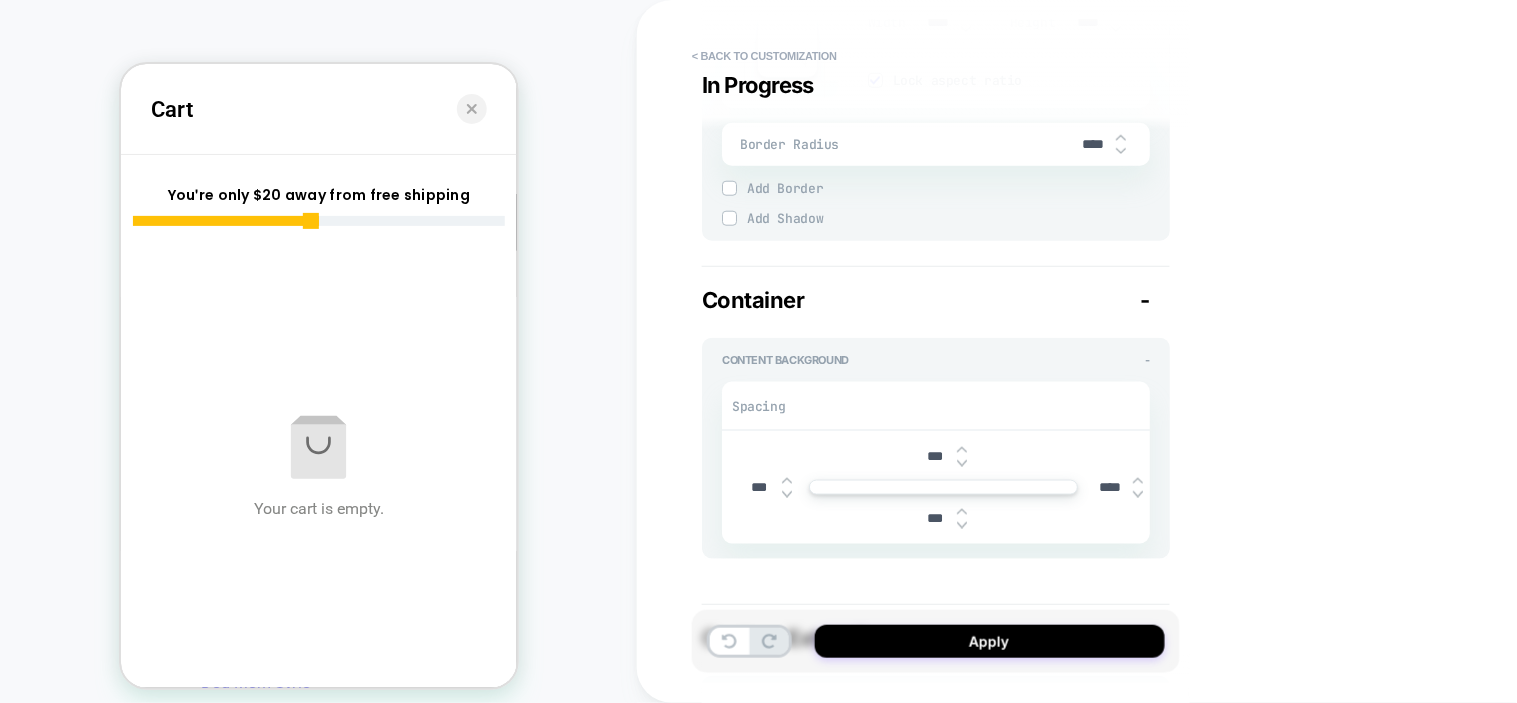 type on "*" 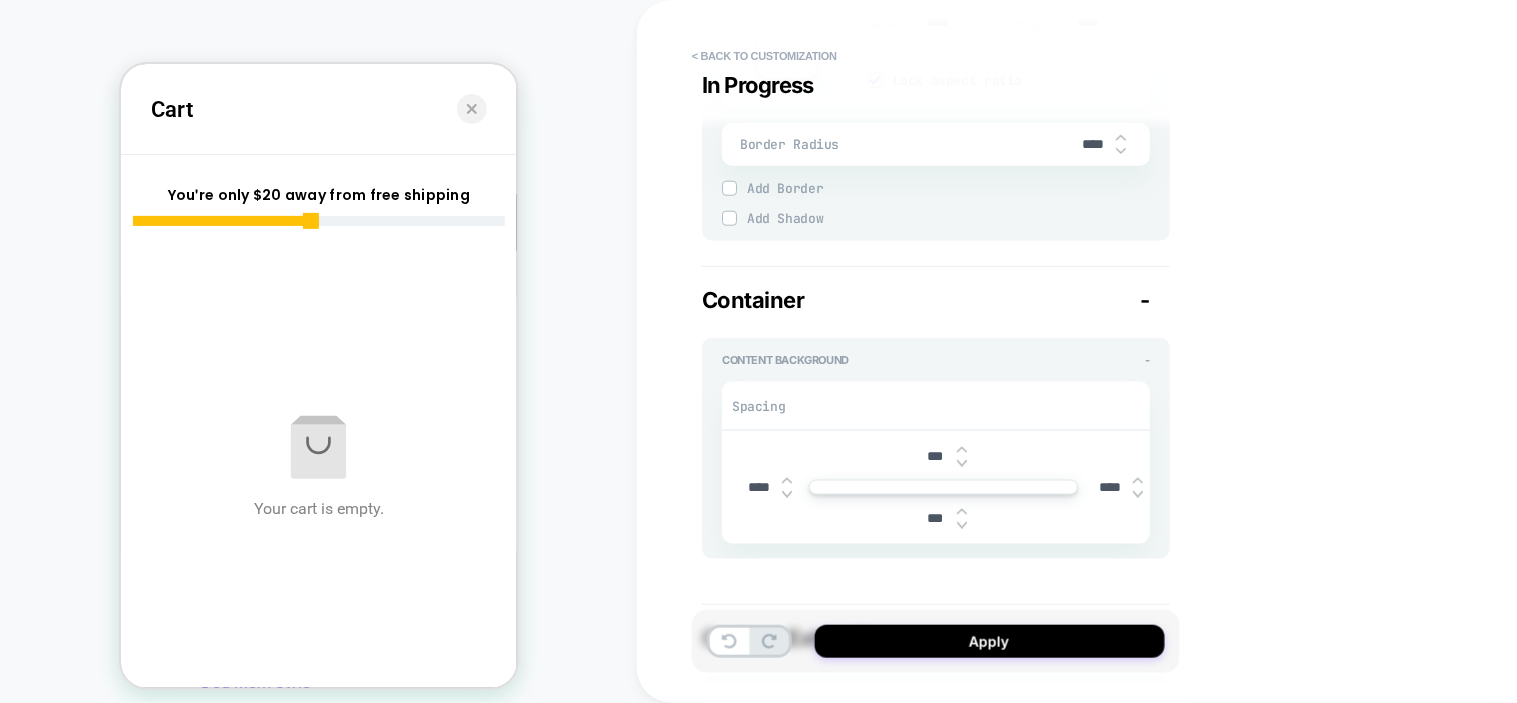 type on "*" 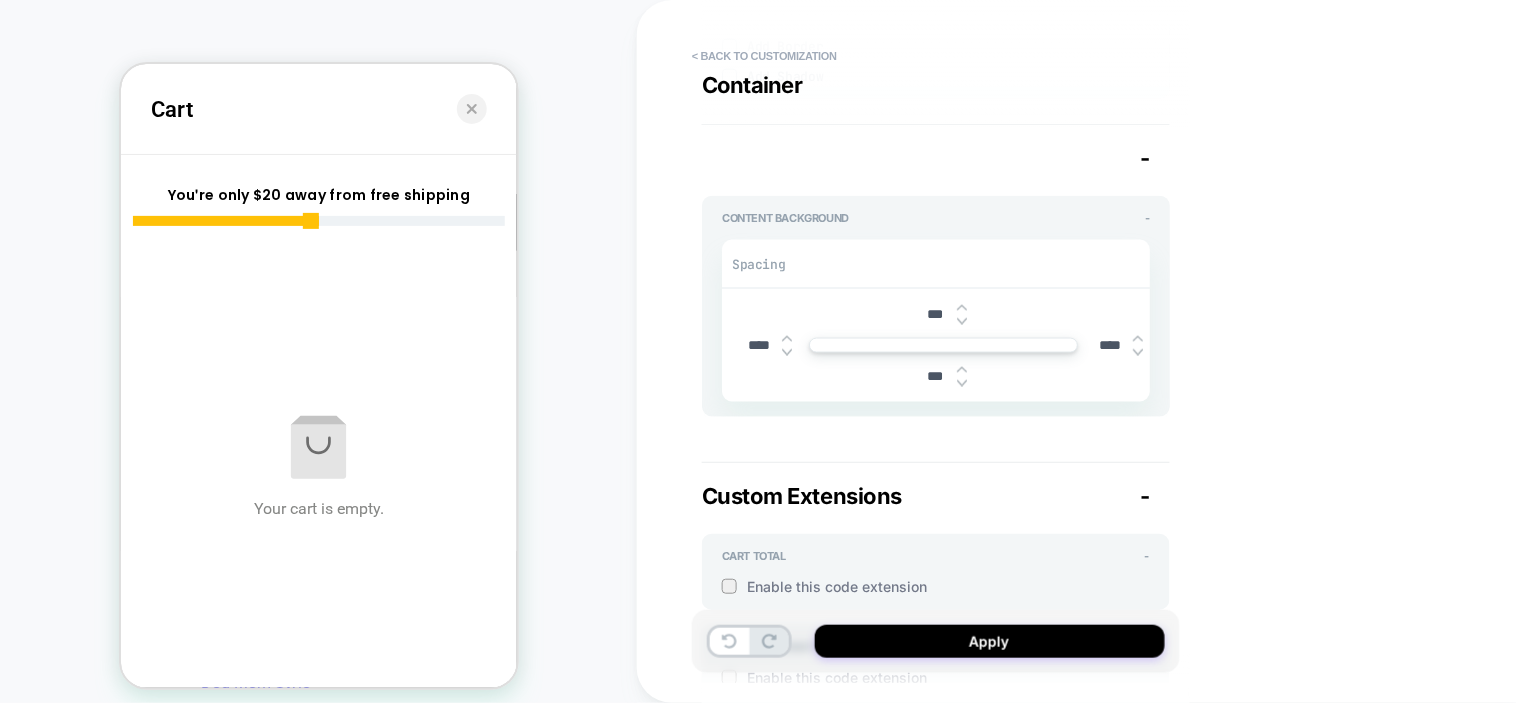 type on "*" 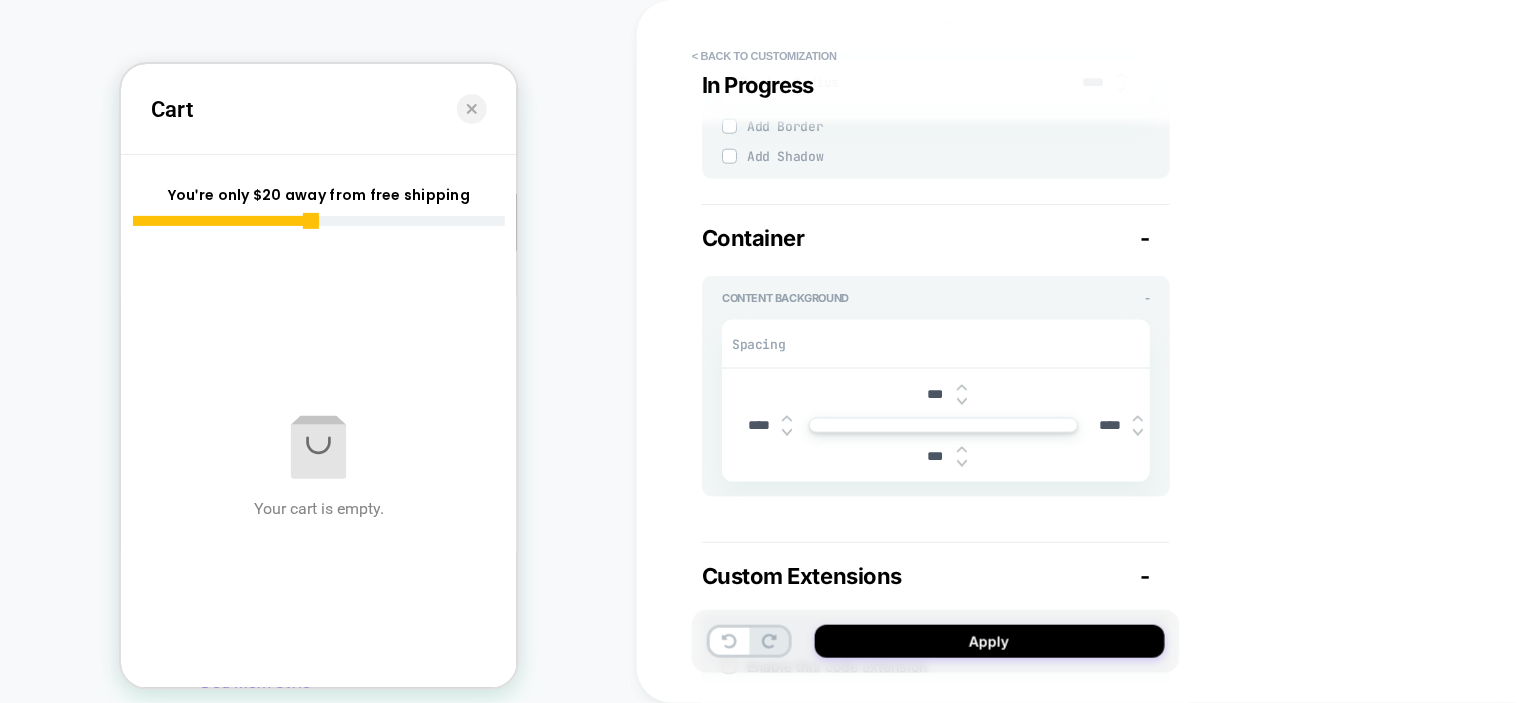 type on "***" 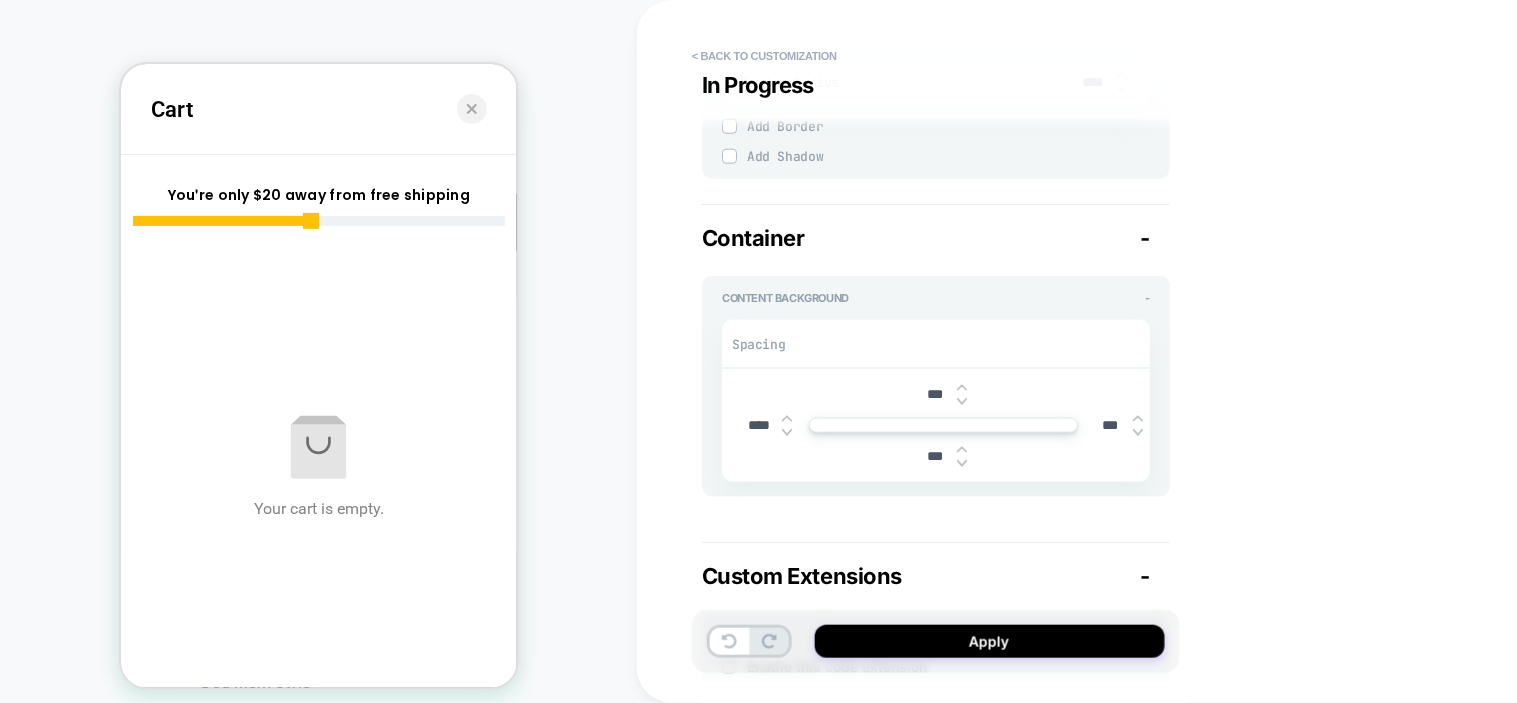 type on "*" 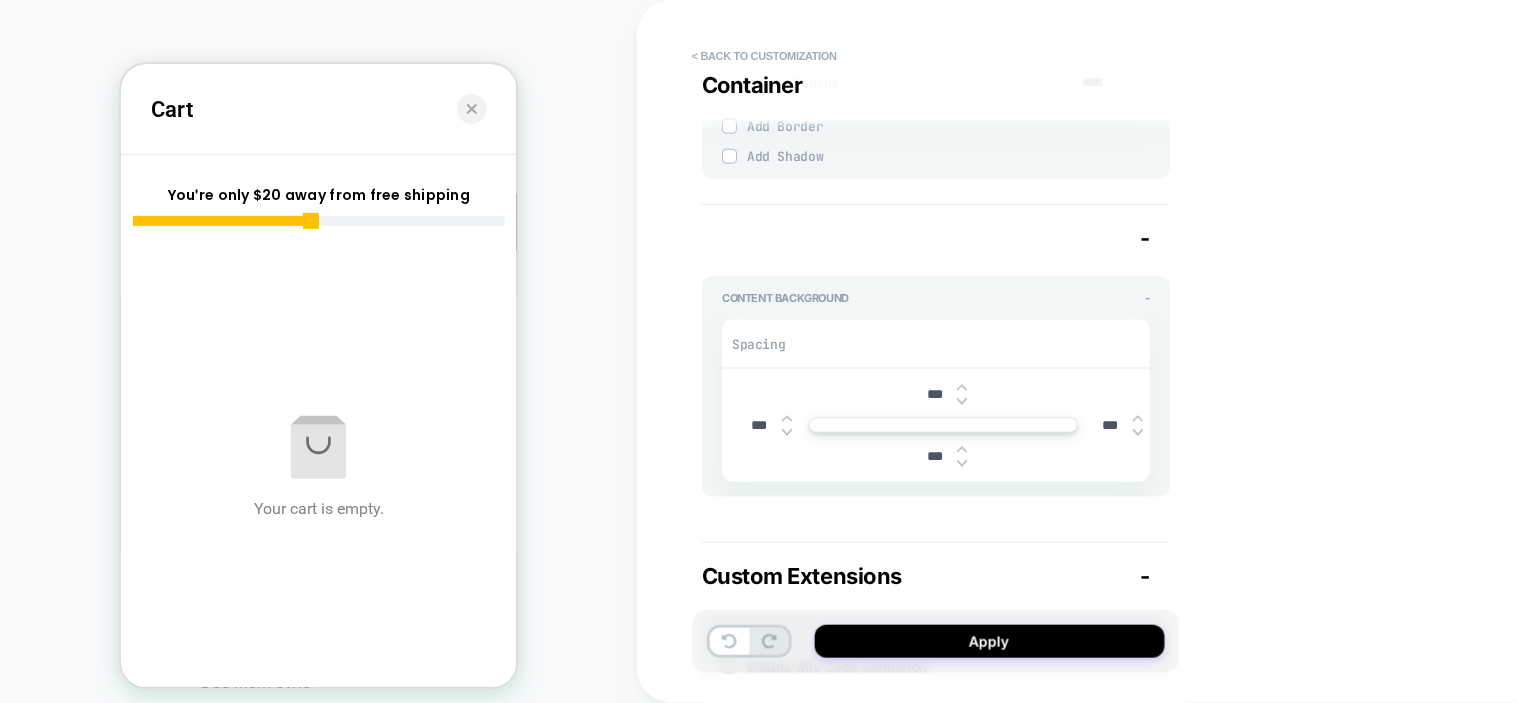 scroll, scrollTop: 2617, scrollLeft: 0, axis: vertical 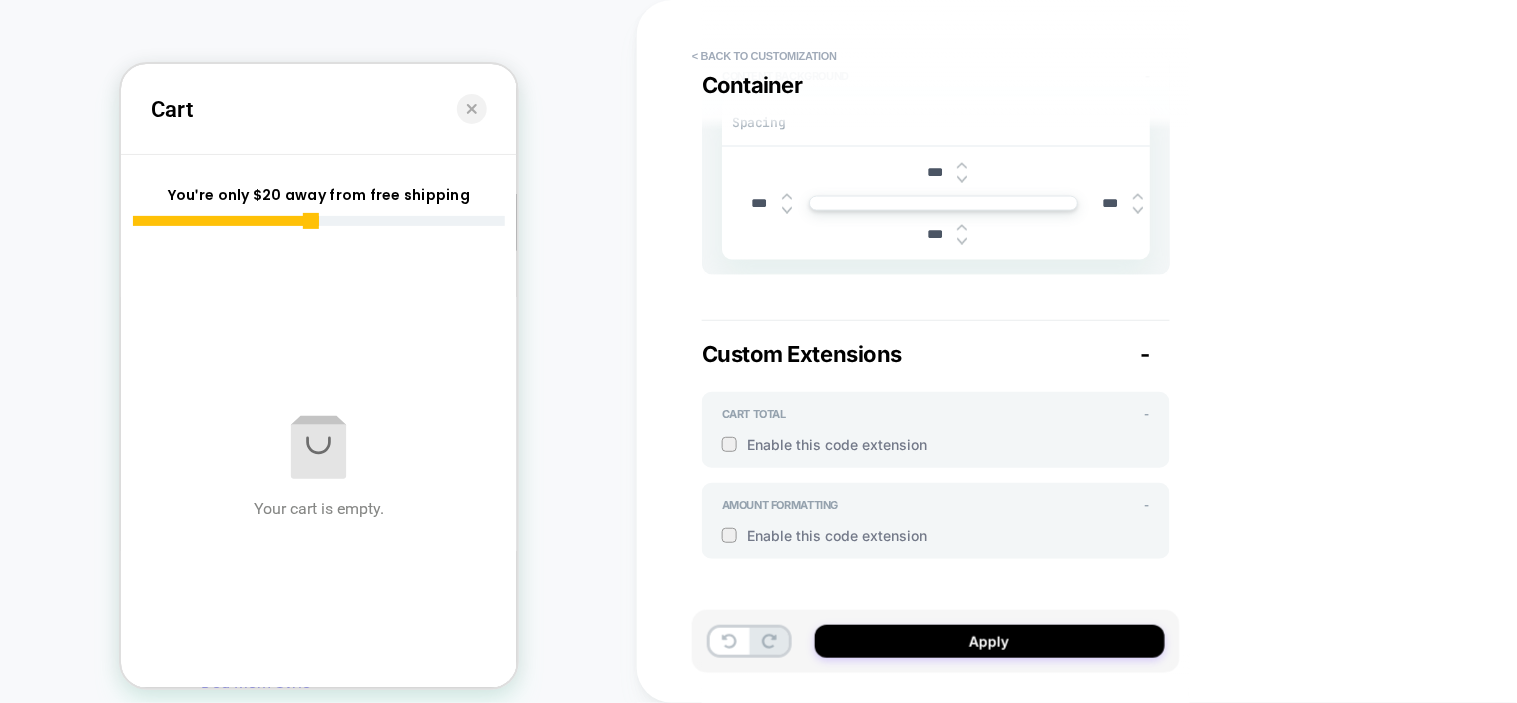 type on "*" 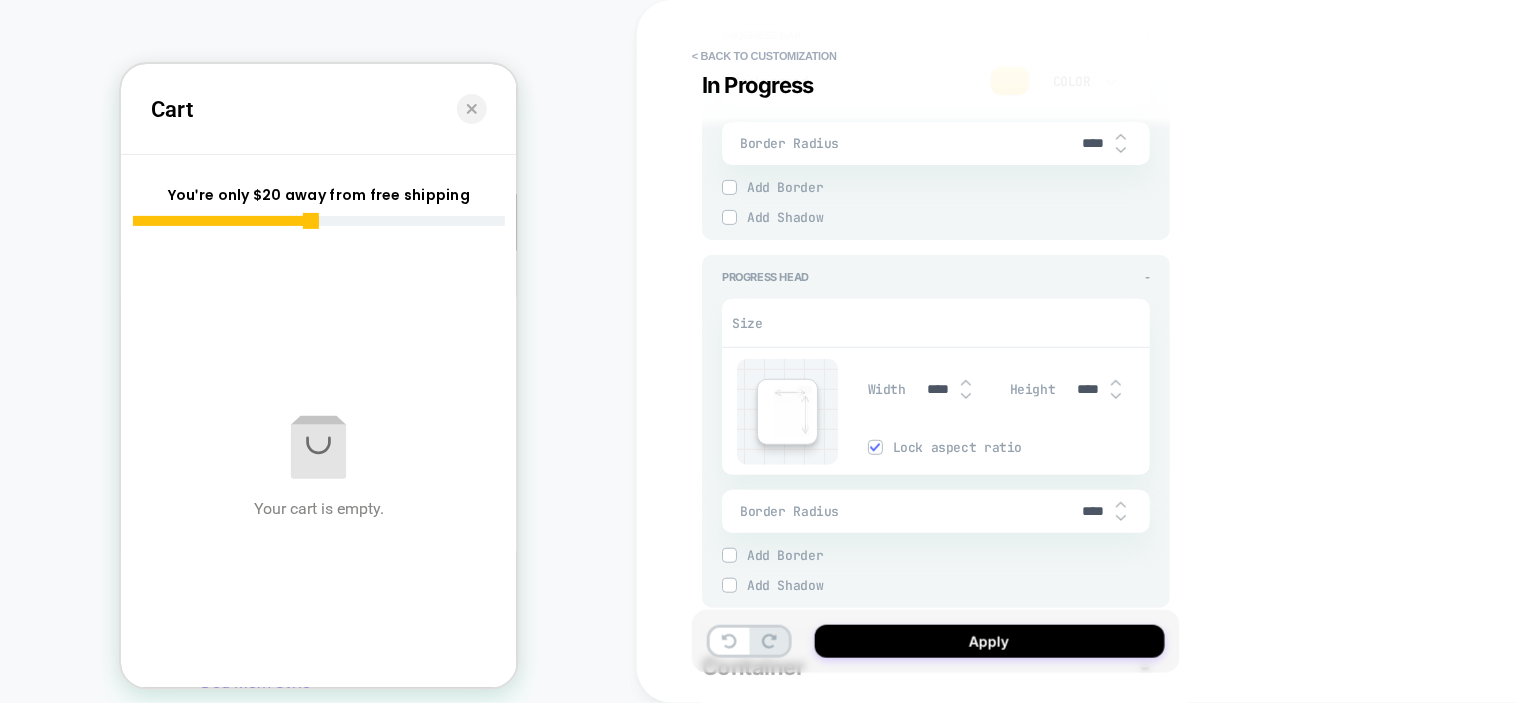 scroll, scrollTop: 1951, scrollLeft: 0, axis: vertical 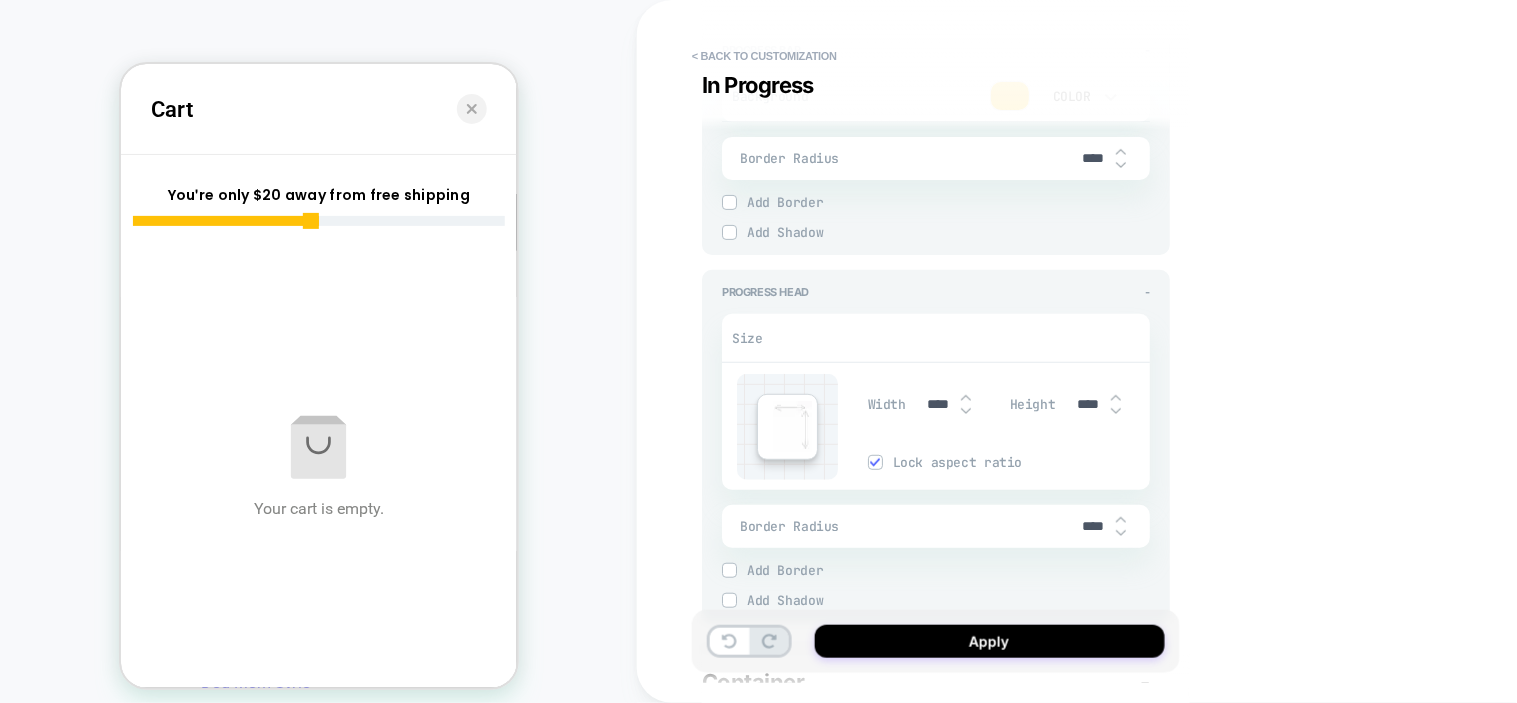 type on "***" 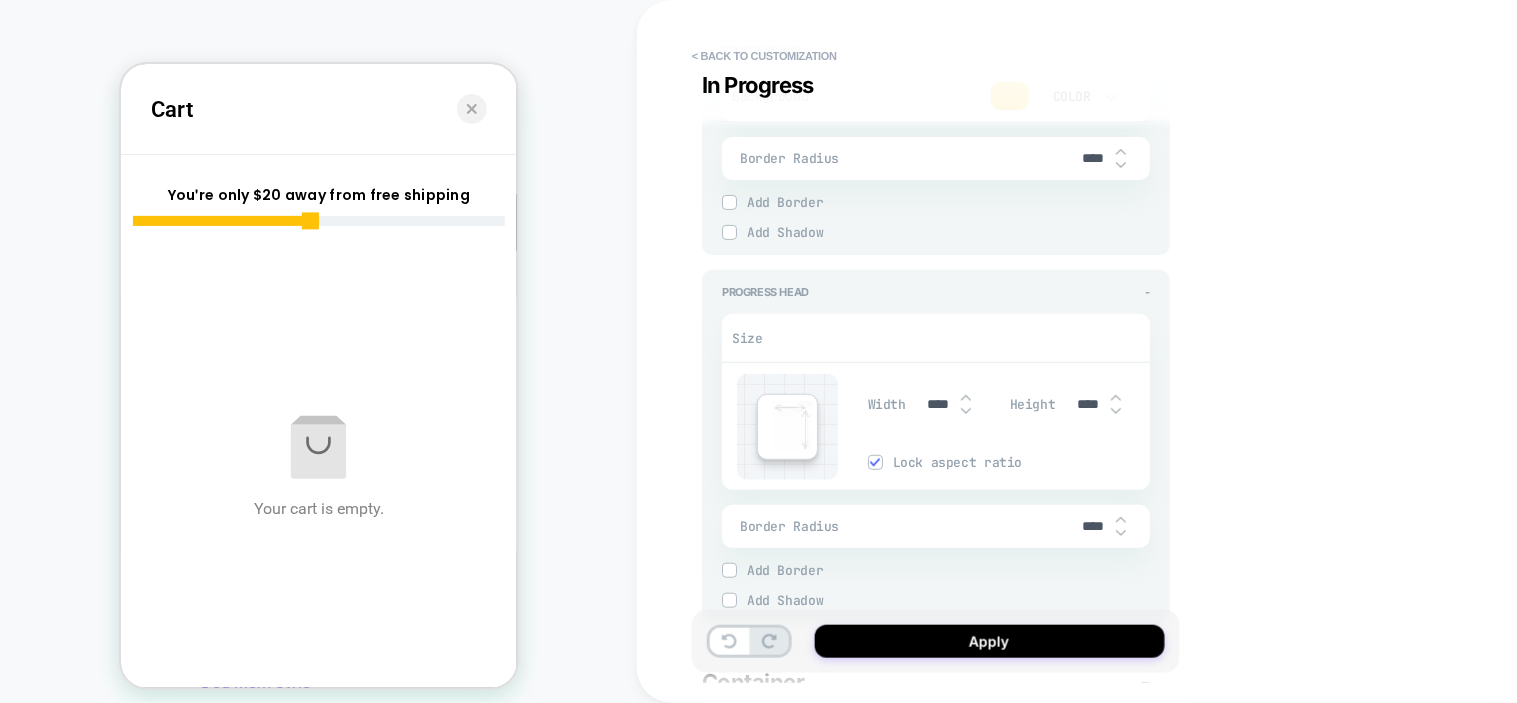 type on "****" 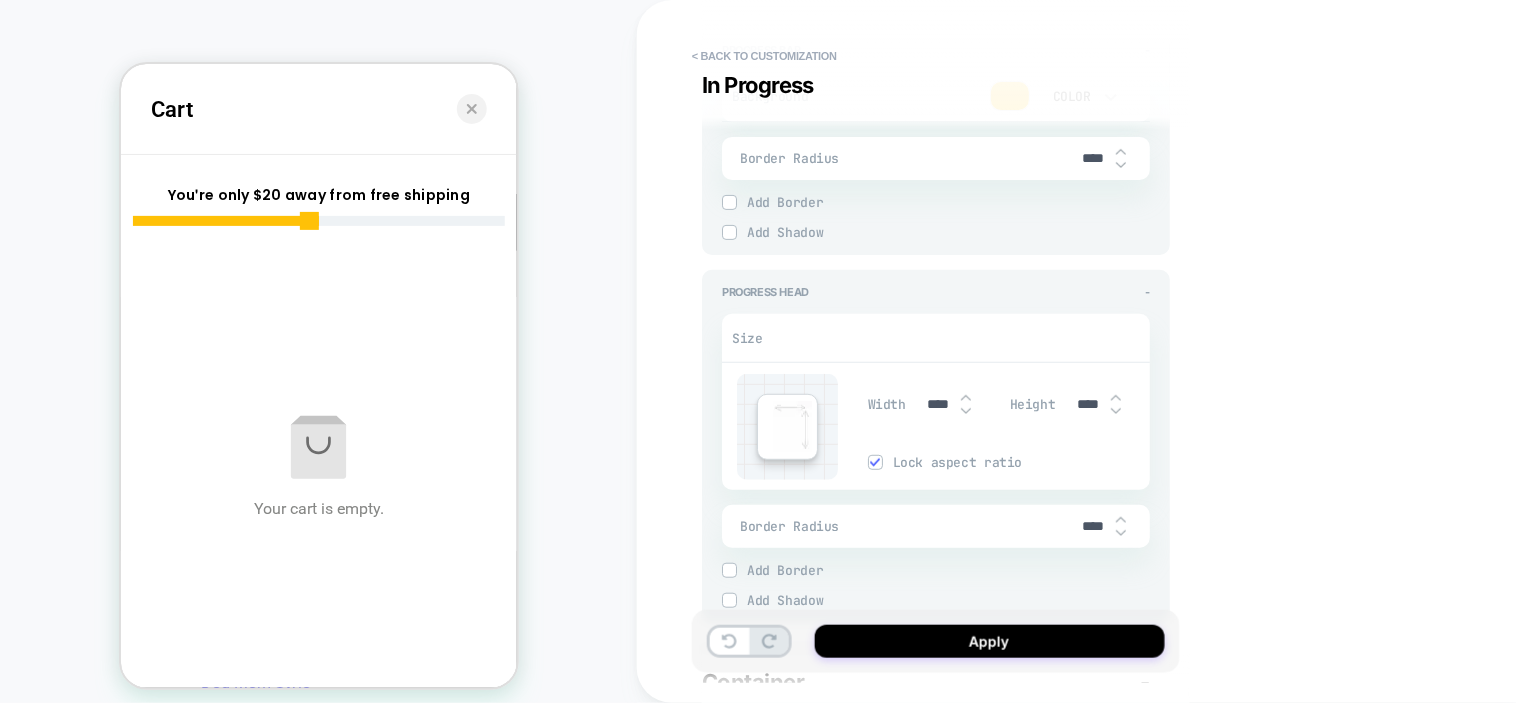 type on "****" 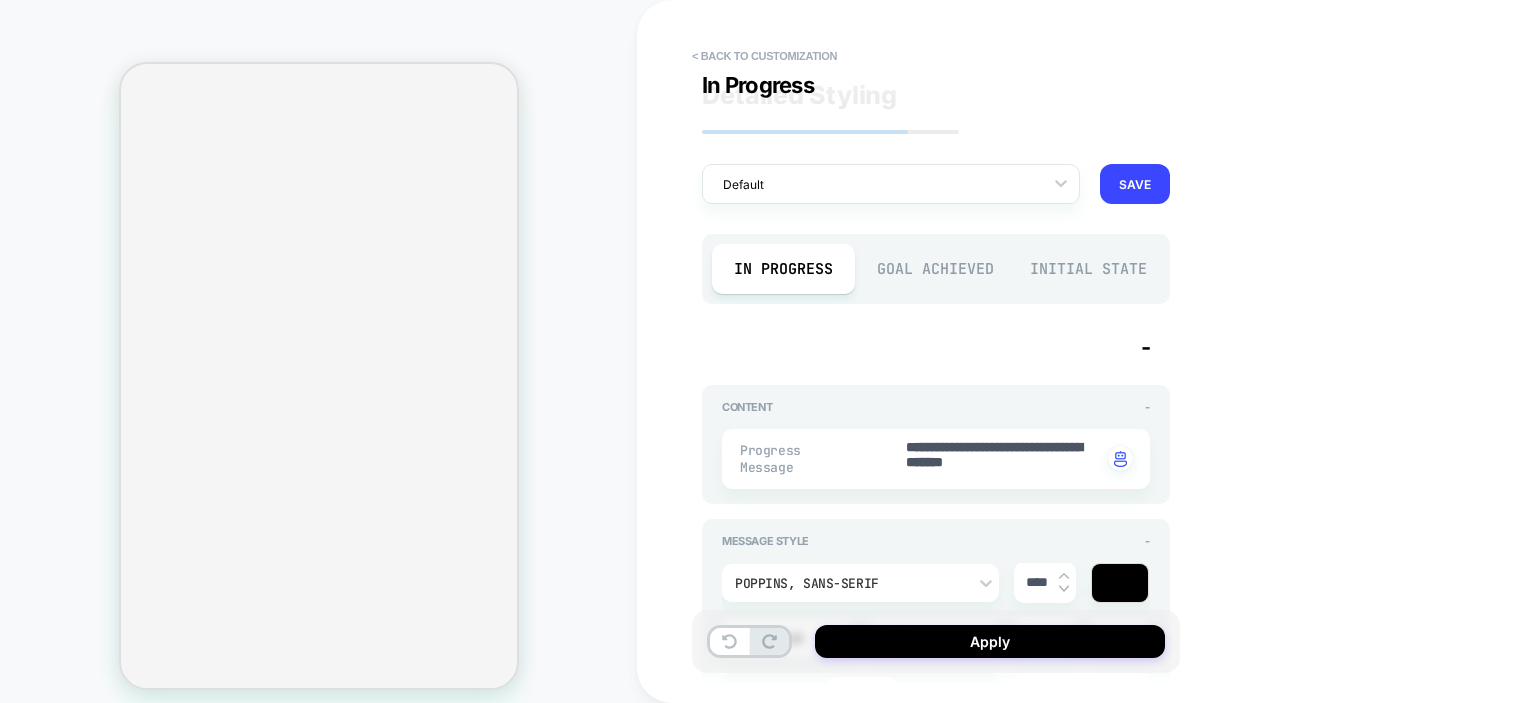 scroll, scrollTop: 0, scrollLeft: 0, axis: both 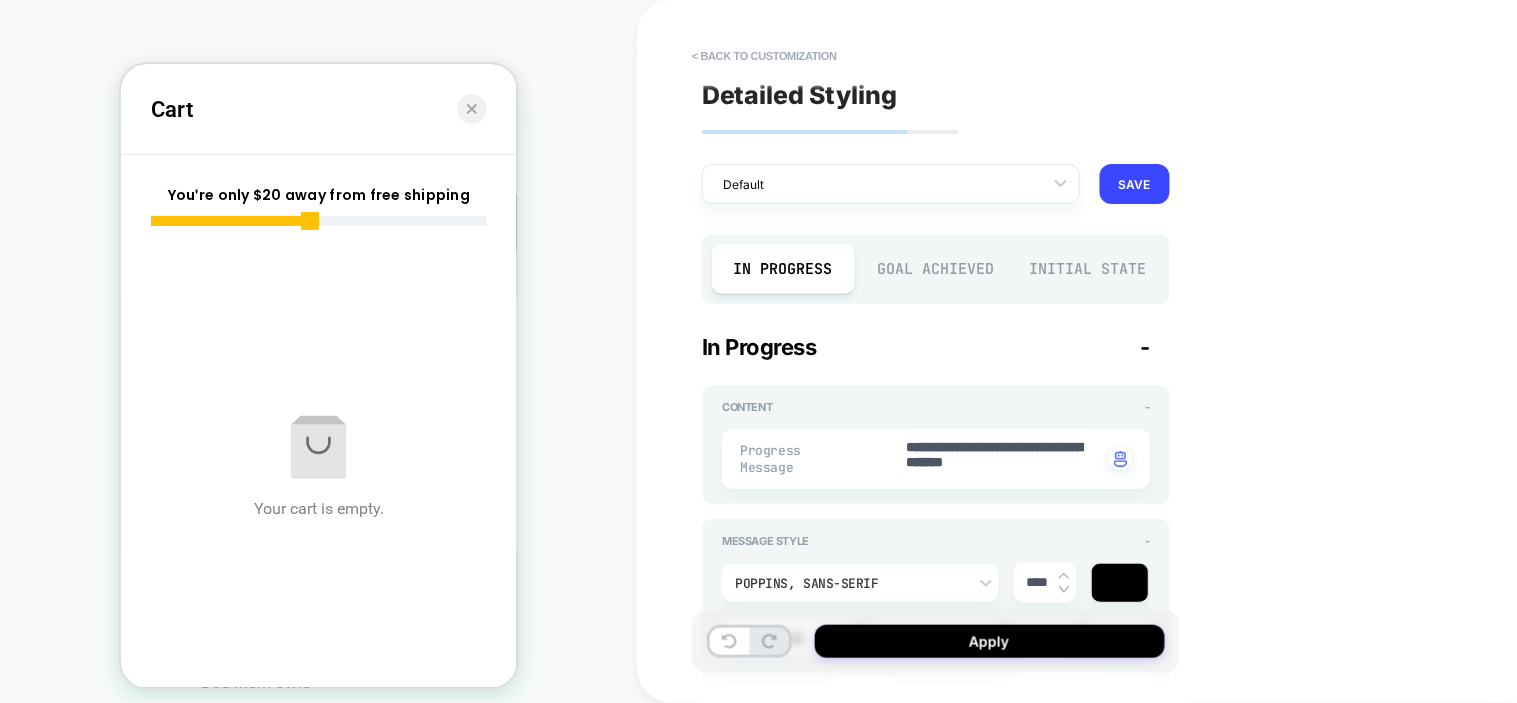 click on "Goal Achieved" at bounding box center [936, 269] 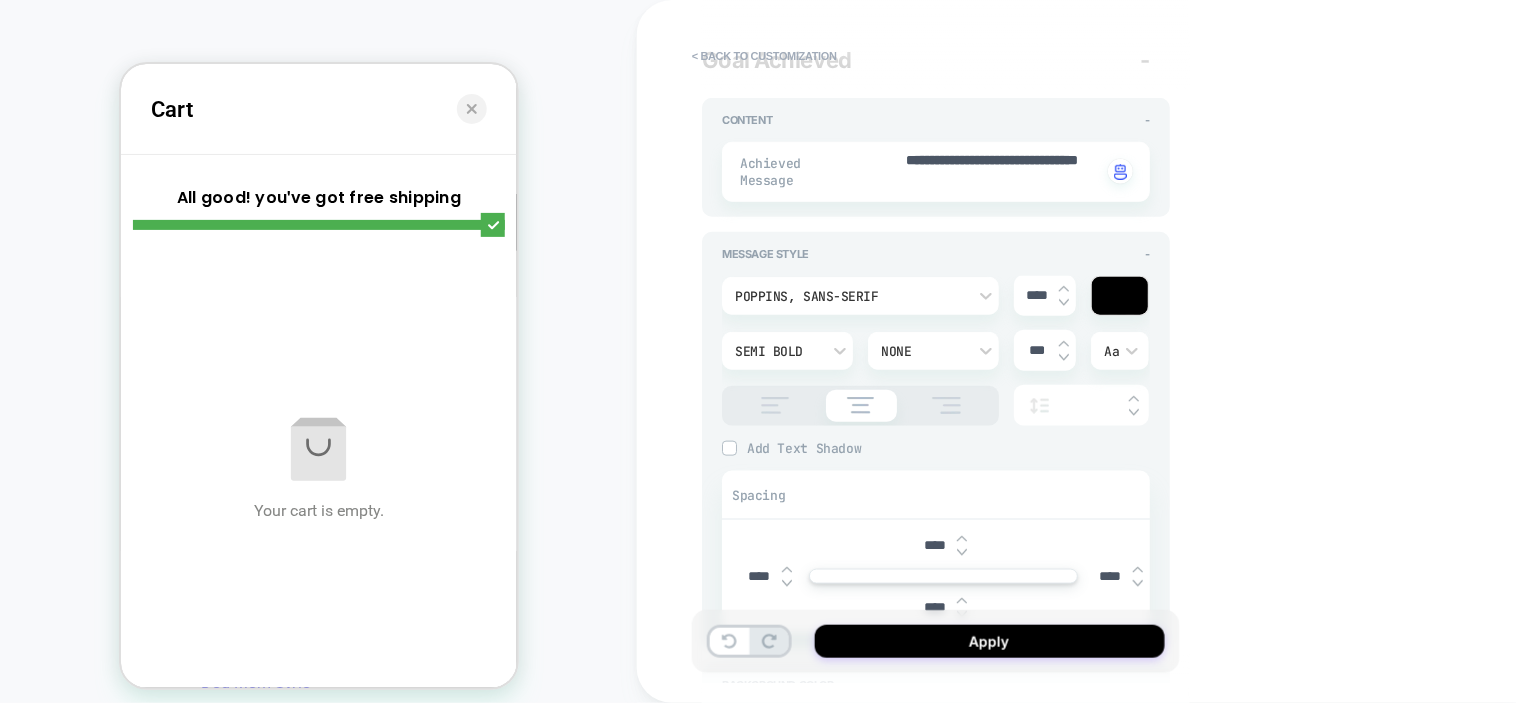 type on "*" 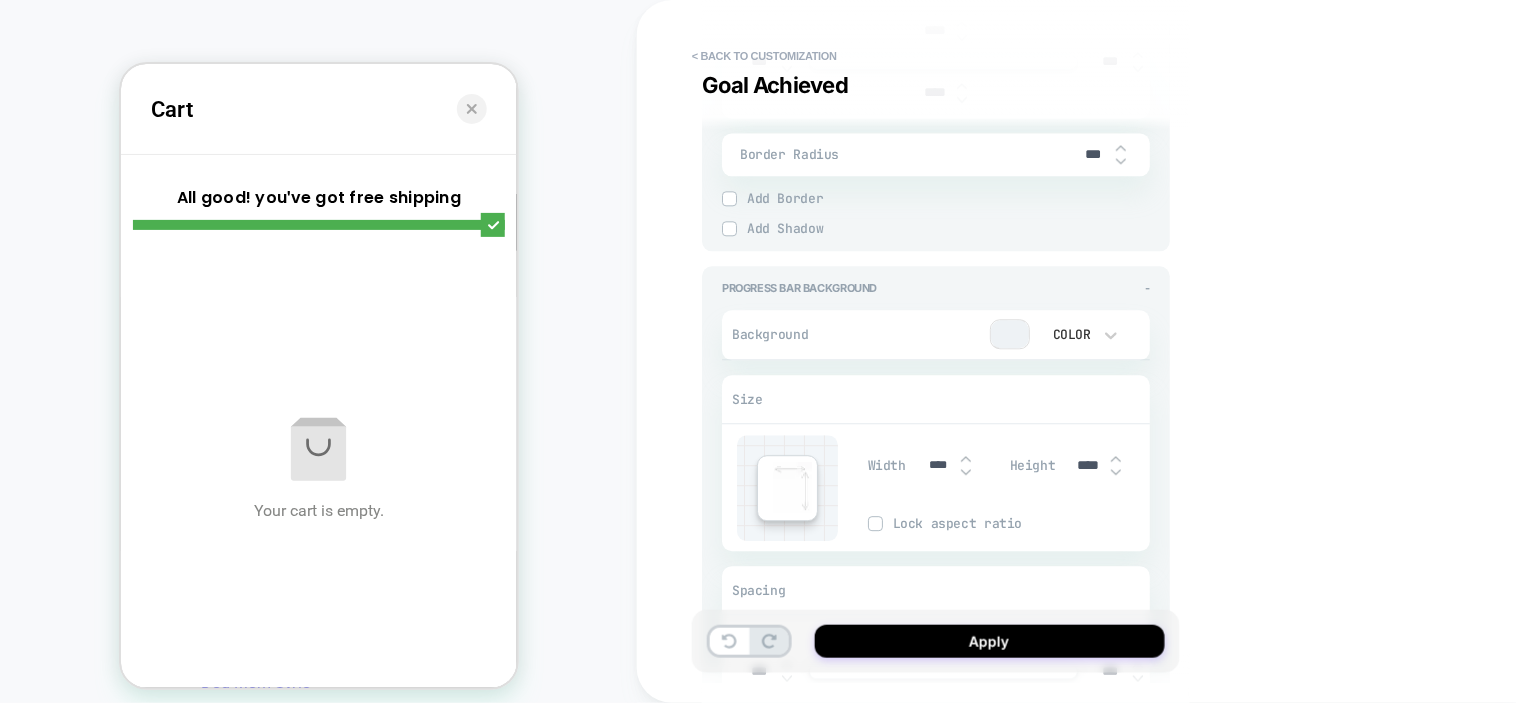 scroll, scrollTop: 1111, scrollLeft: 0, axis: vertical 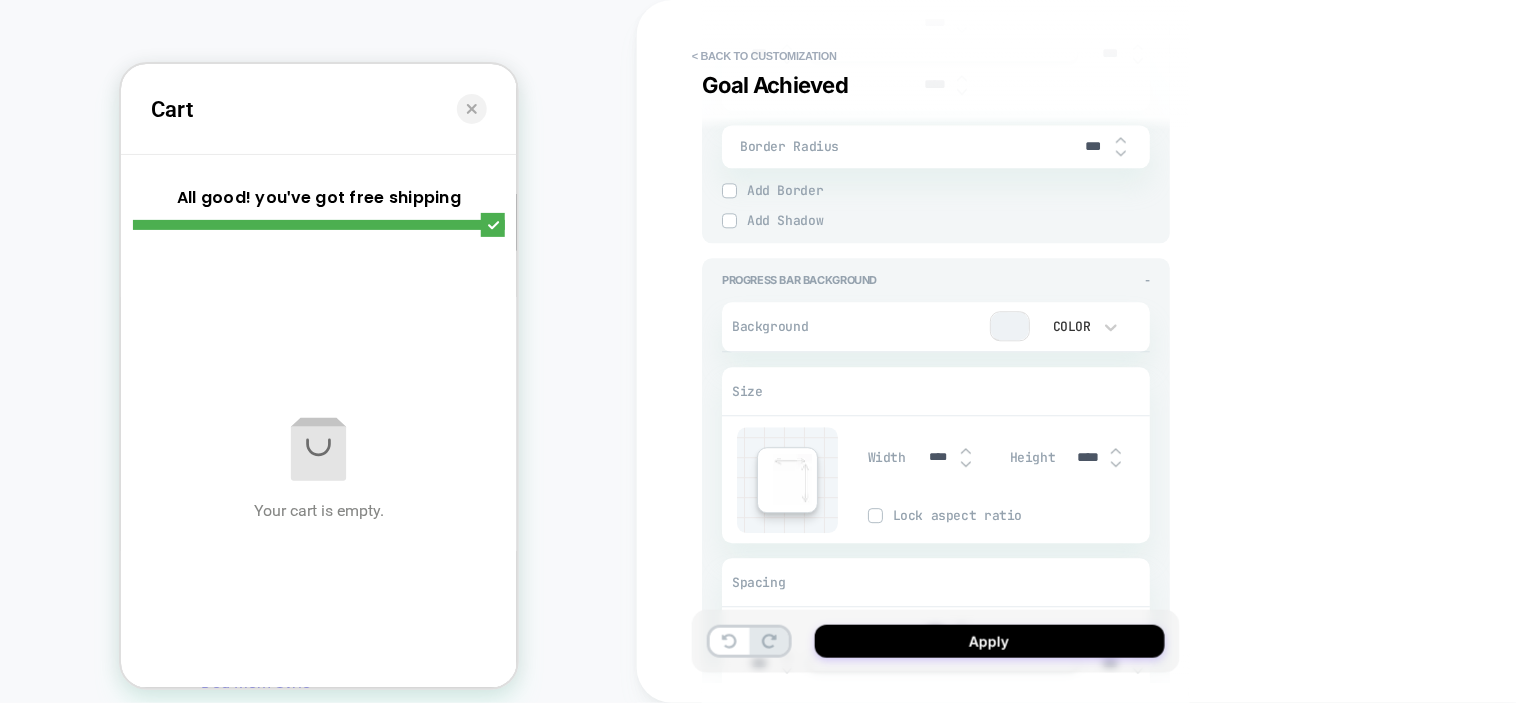 drag, startPoint x: 942, startPoint y: 451, endPoint x: 907, endPoint y: 451, distance: 35 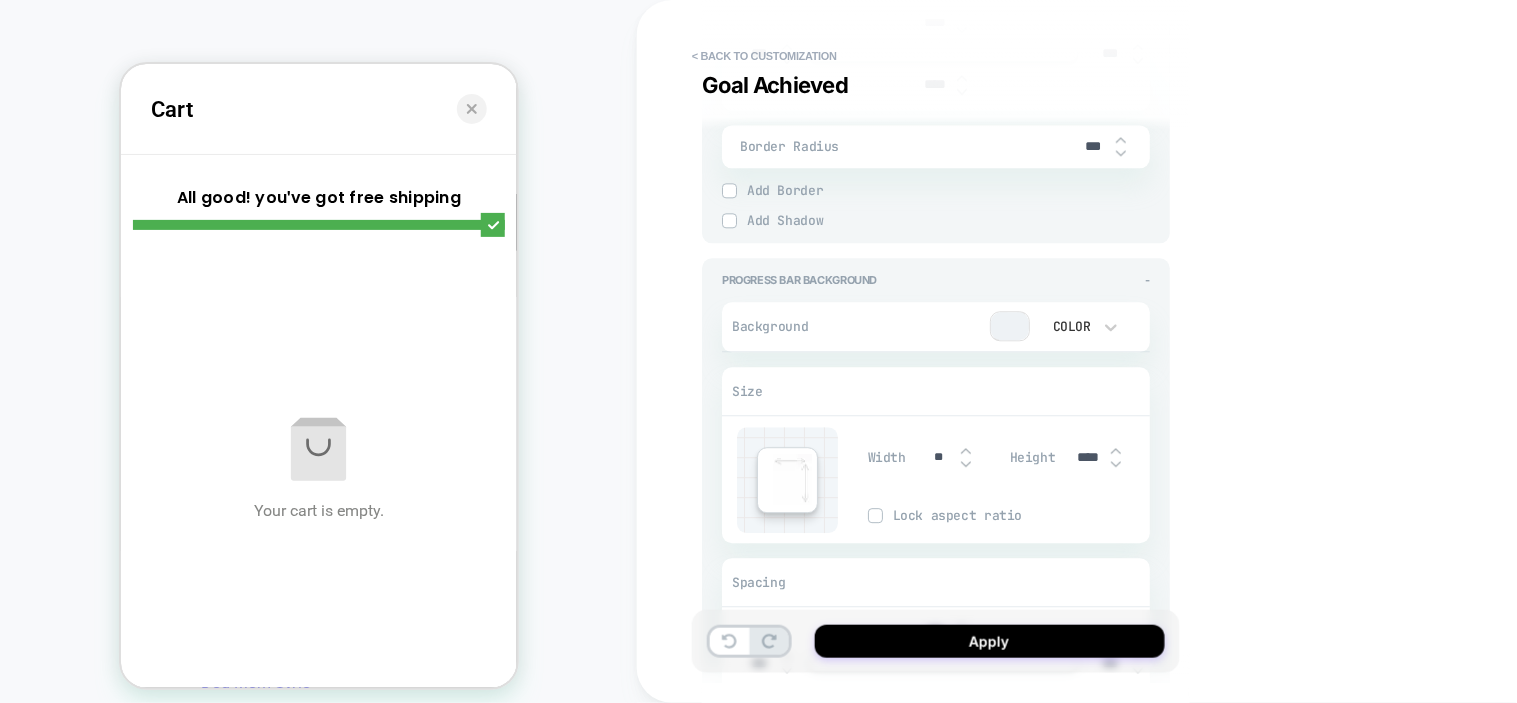 type on "***" 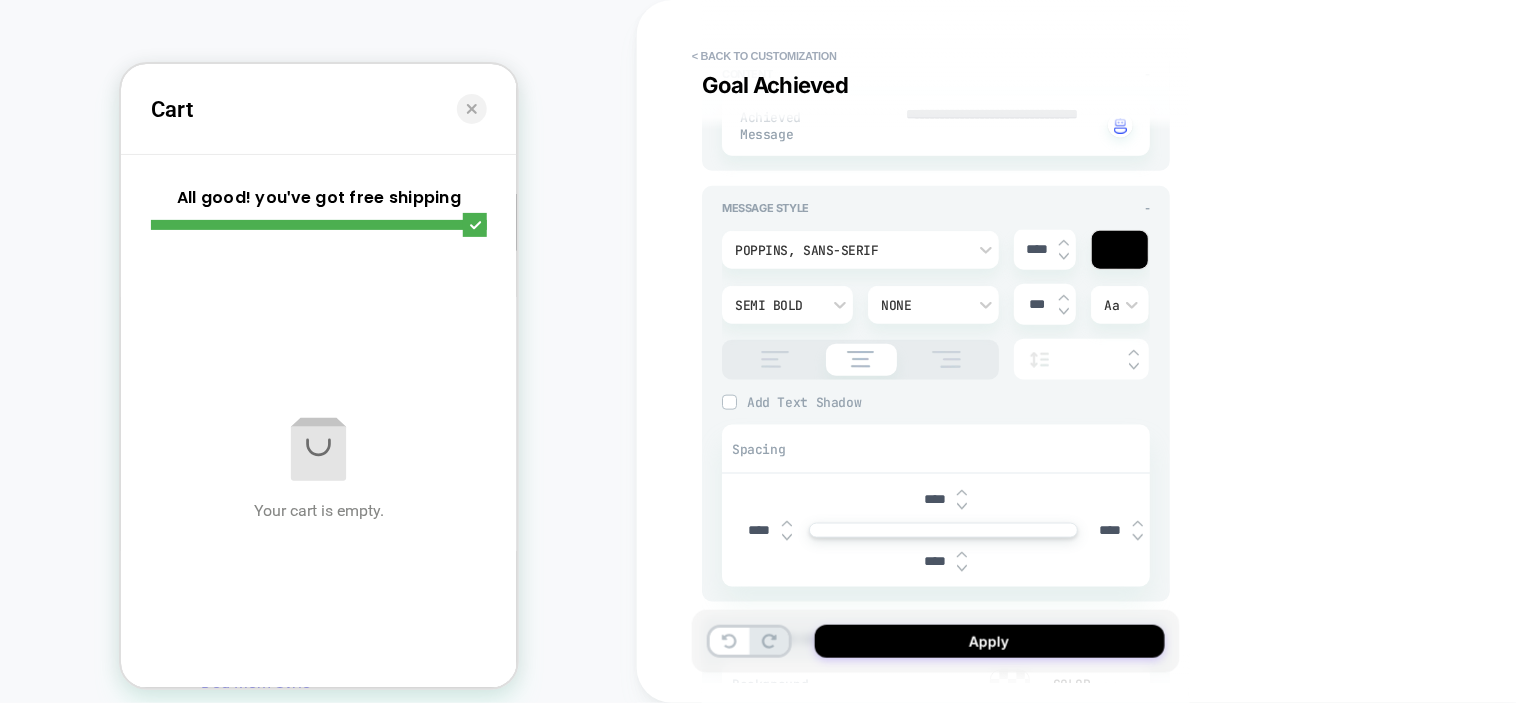 scroll, scrollTop: 18, scrollLeft: 0, axis: vertical 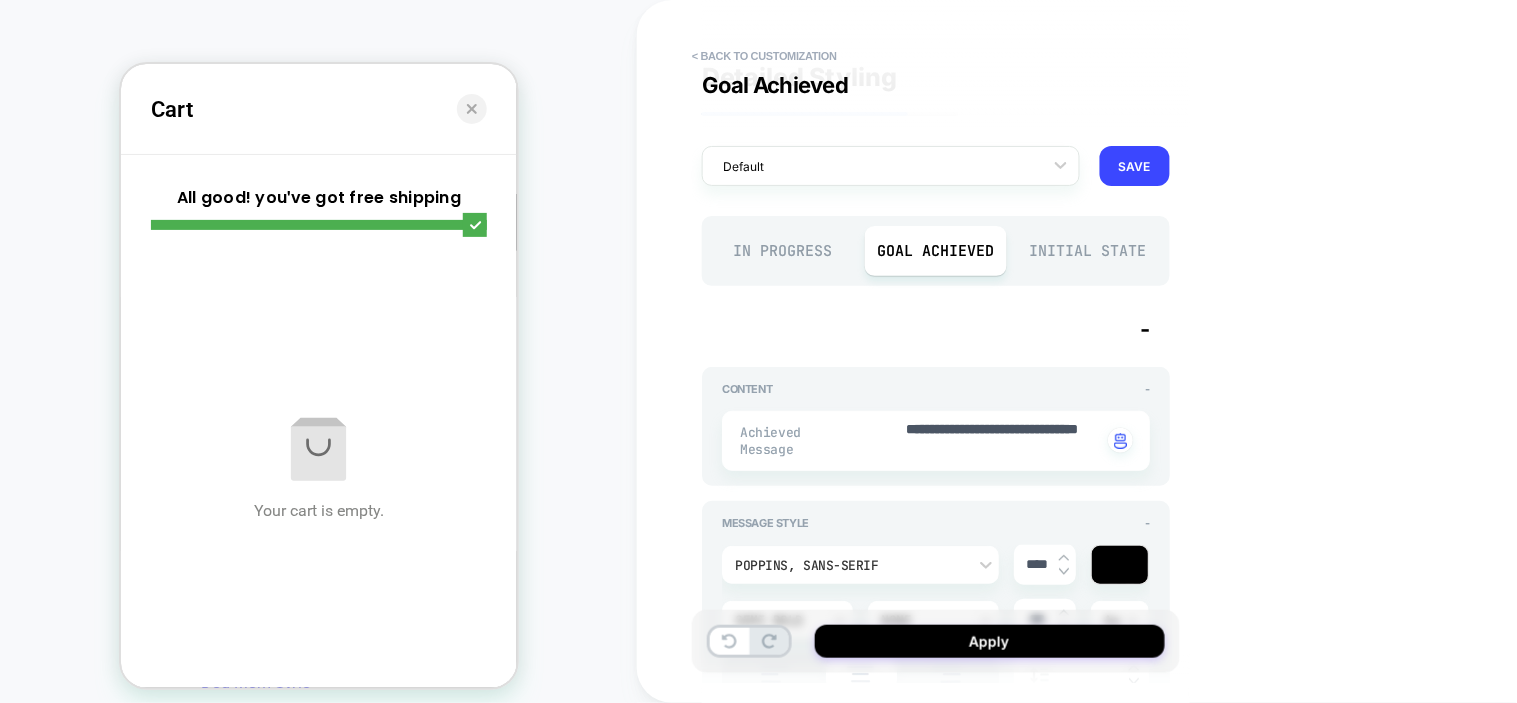 type on "*" 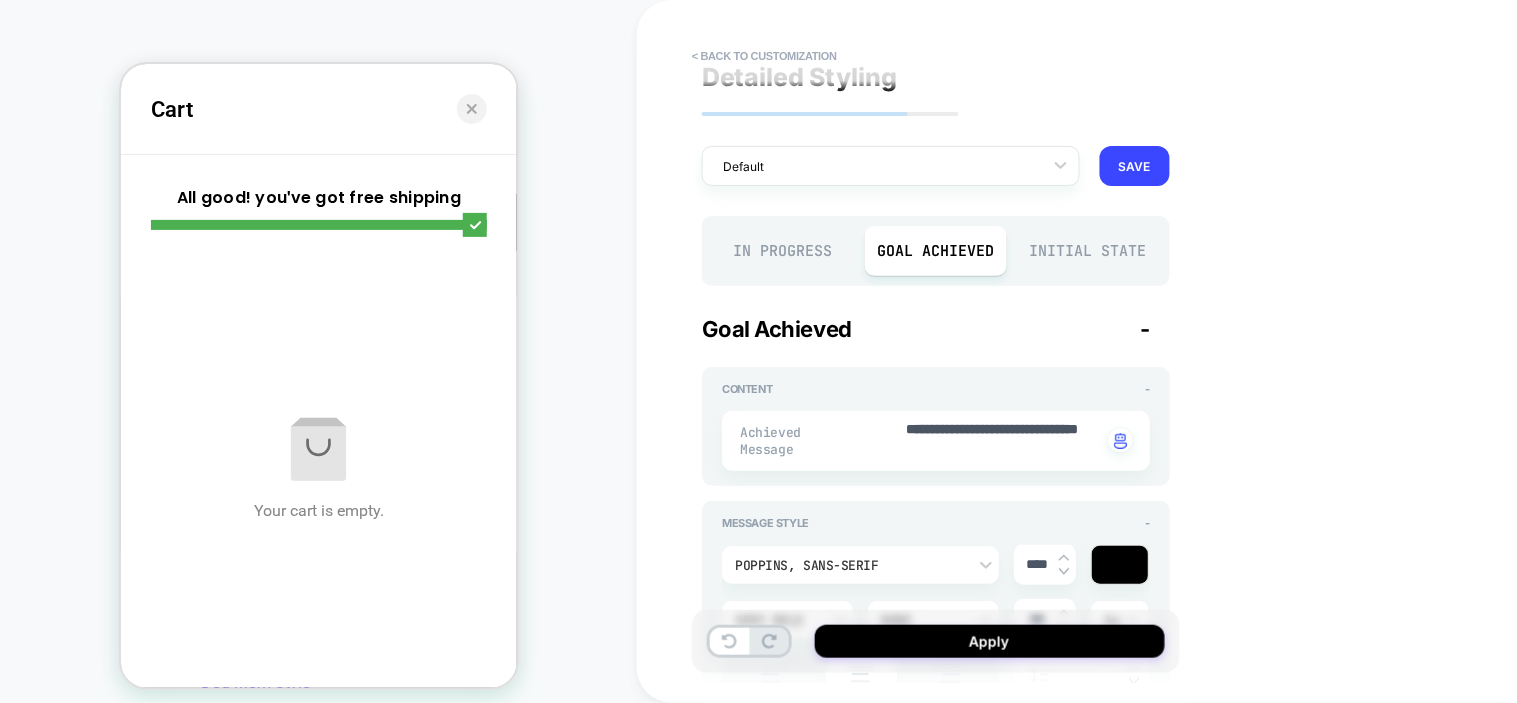 scroll, scrollTop: 0, scrollLeft: 0, axis: both 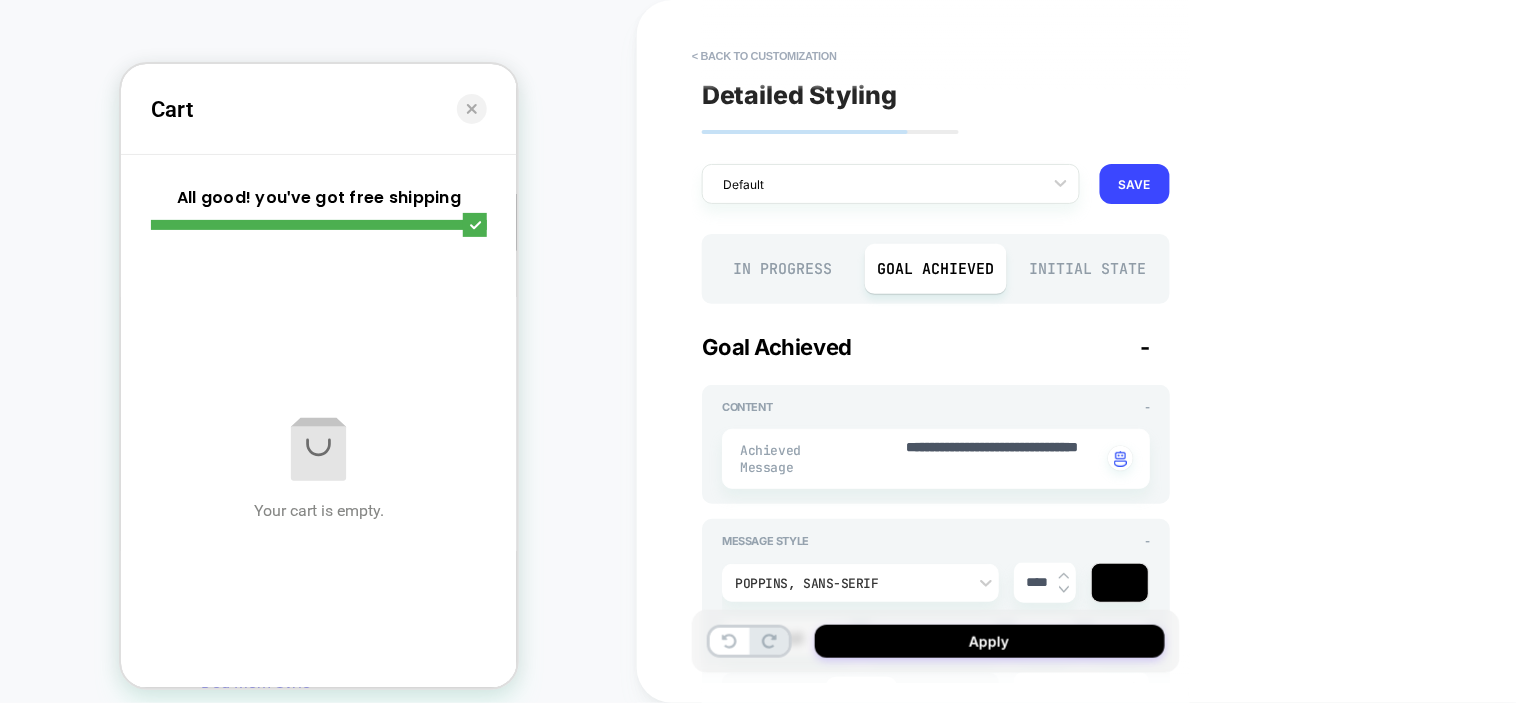 type on "***" 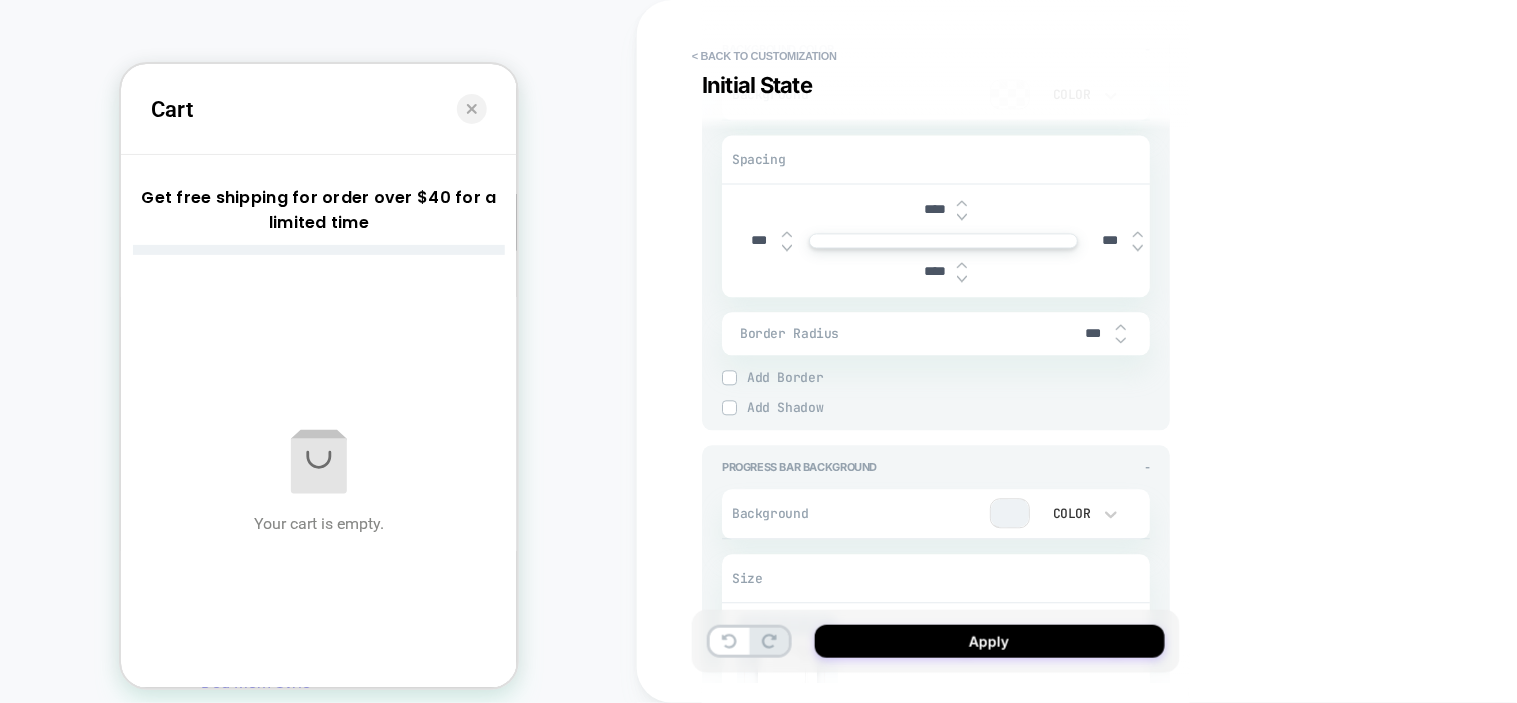 scroll, scrollTop: 1111, scrollLeft: 0, axis: vertical 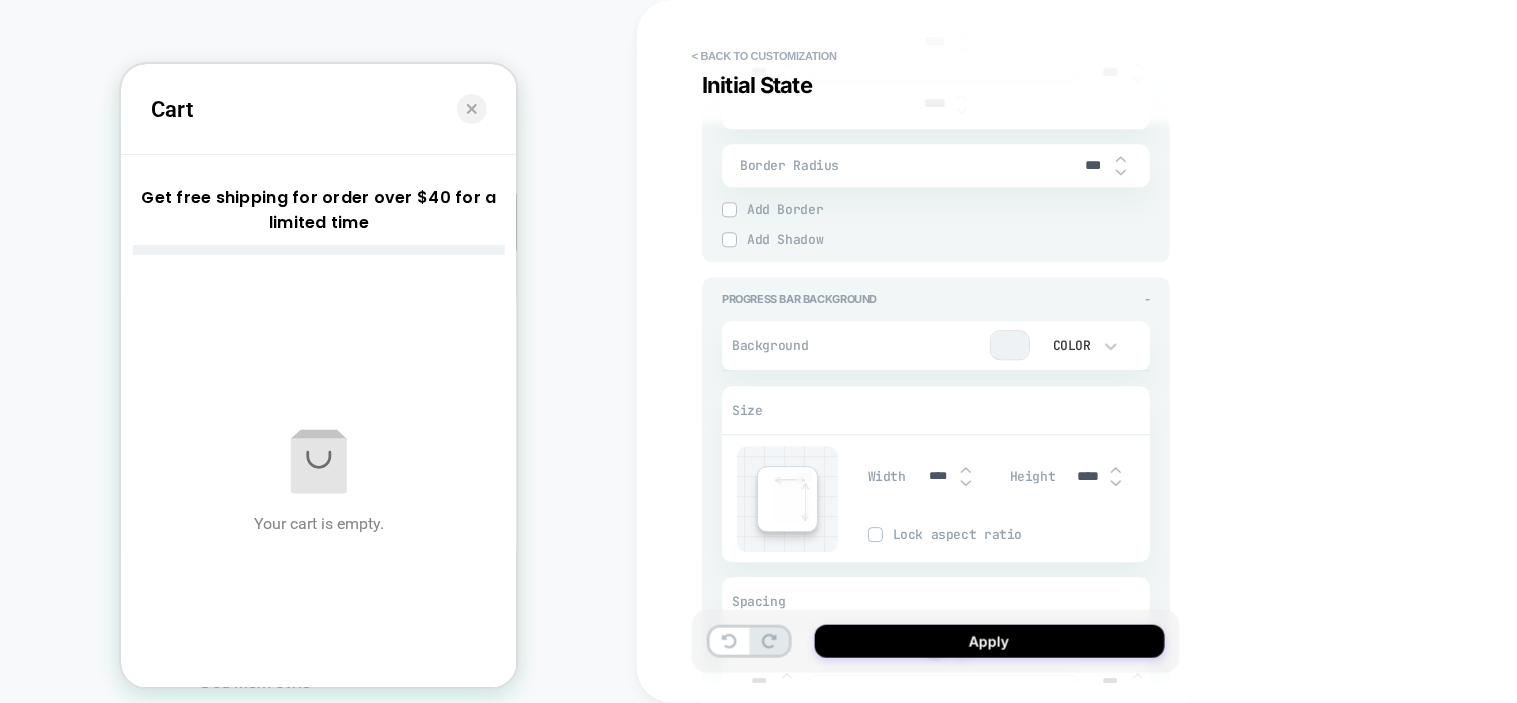 drag, startPoint x: 941, startPoint y: 471, endPoint x: 912, endPoint y: 468, distance: 29.15476 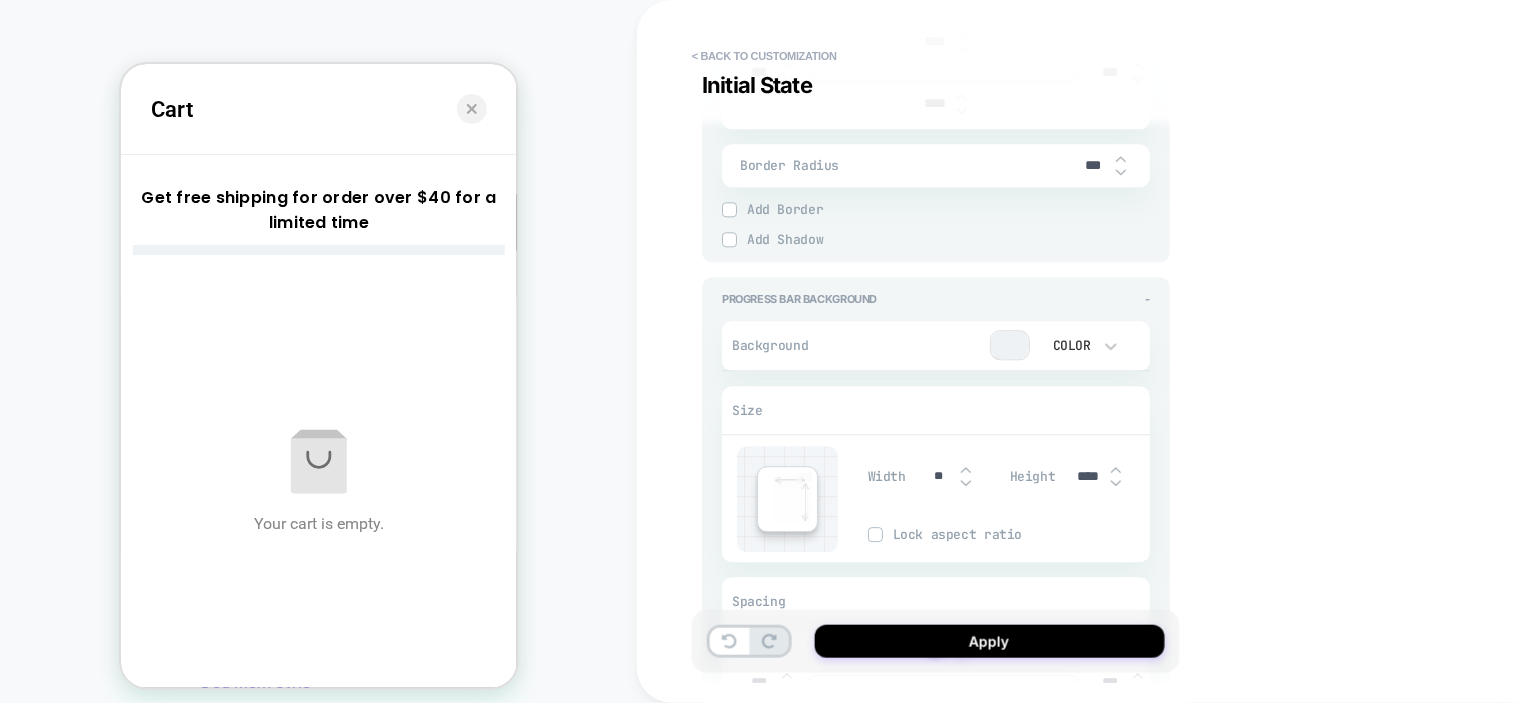 type on "*" 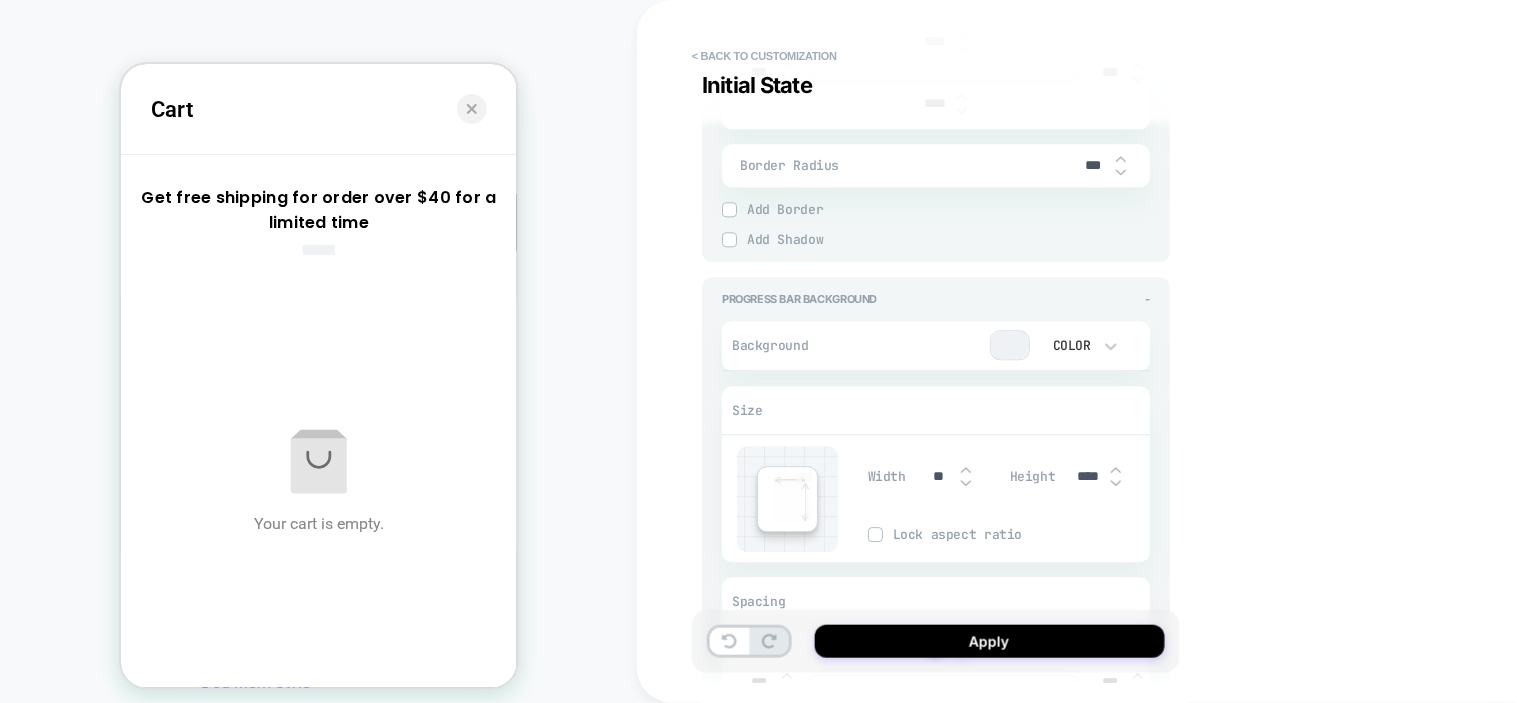 type on "***" 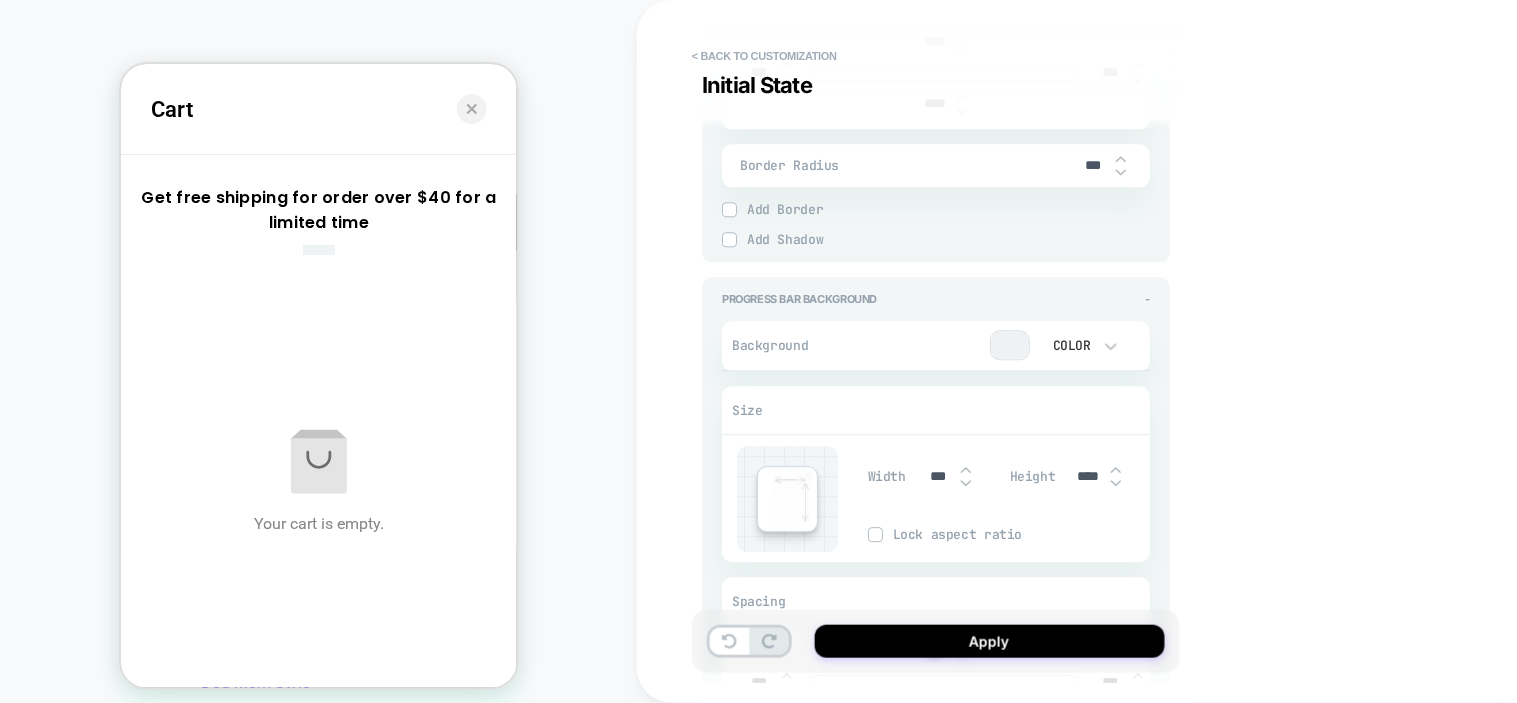 type on "*" 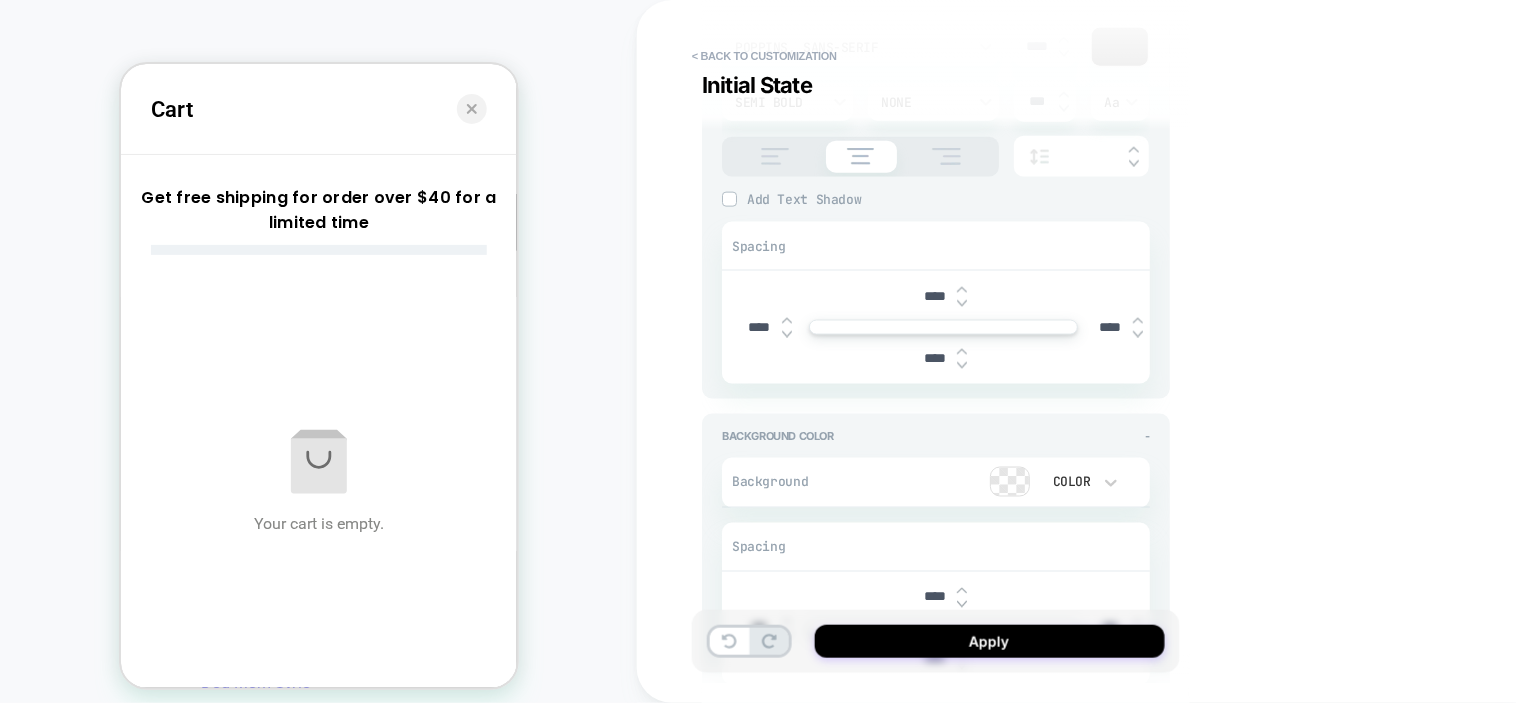scroll, scrollTop: 333, scrollLeft: 0, axis: vertical 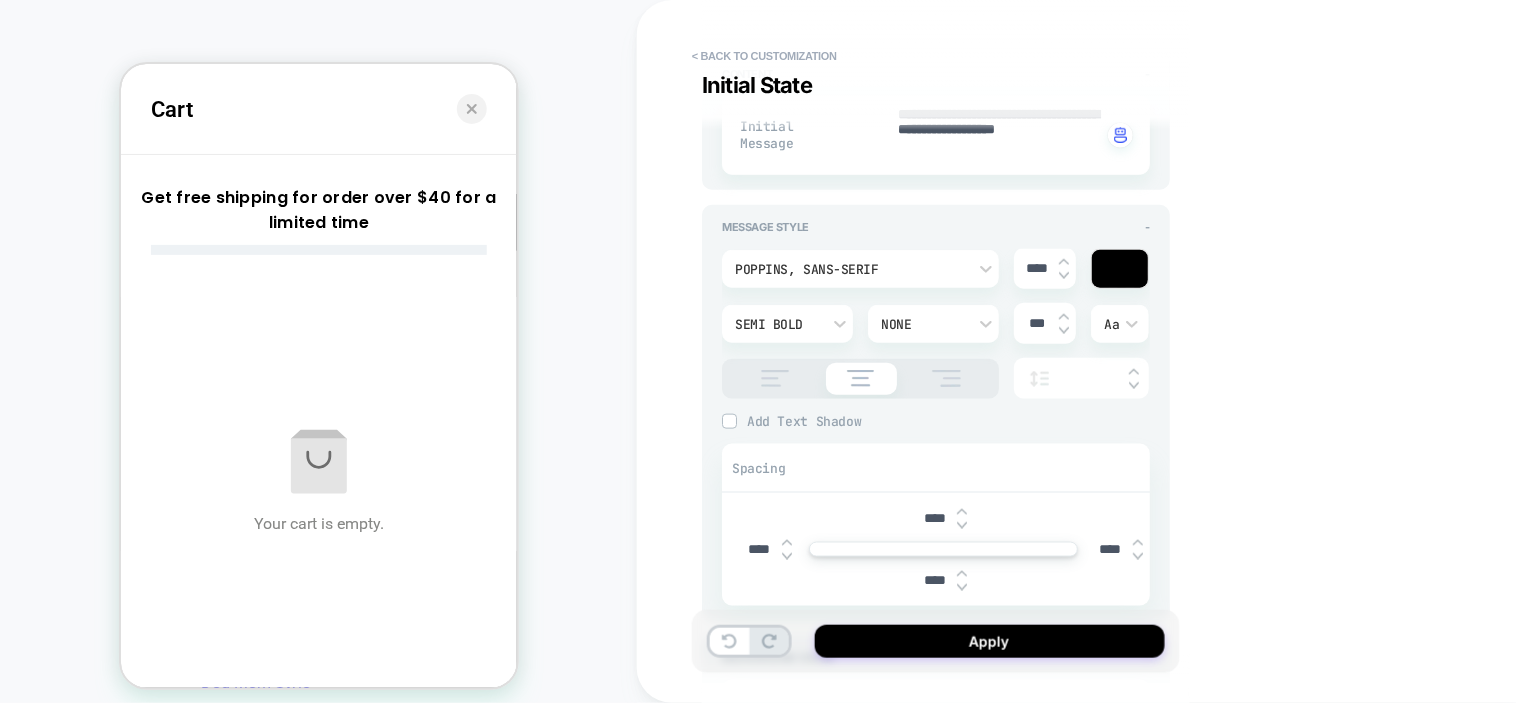 type on "***" 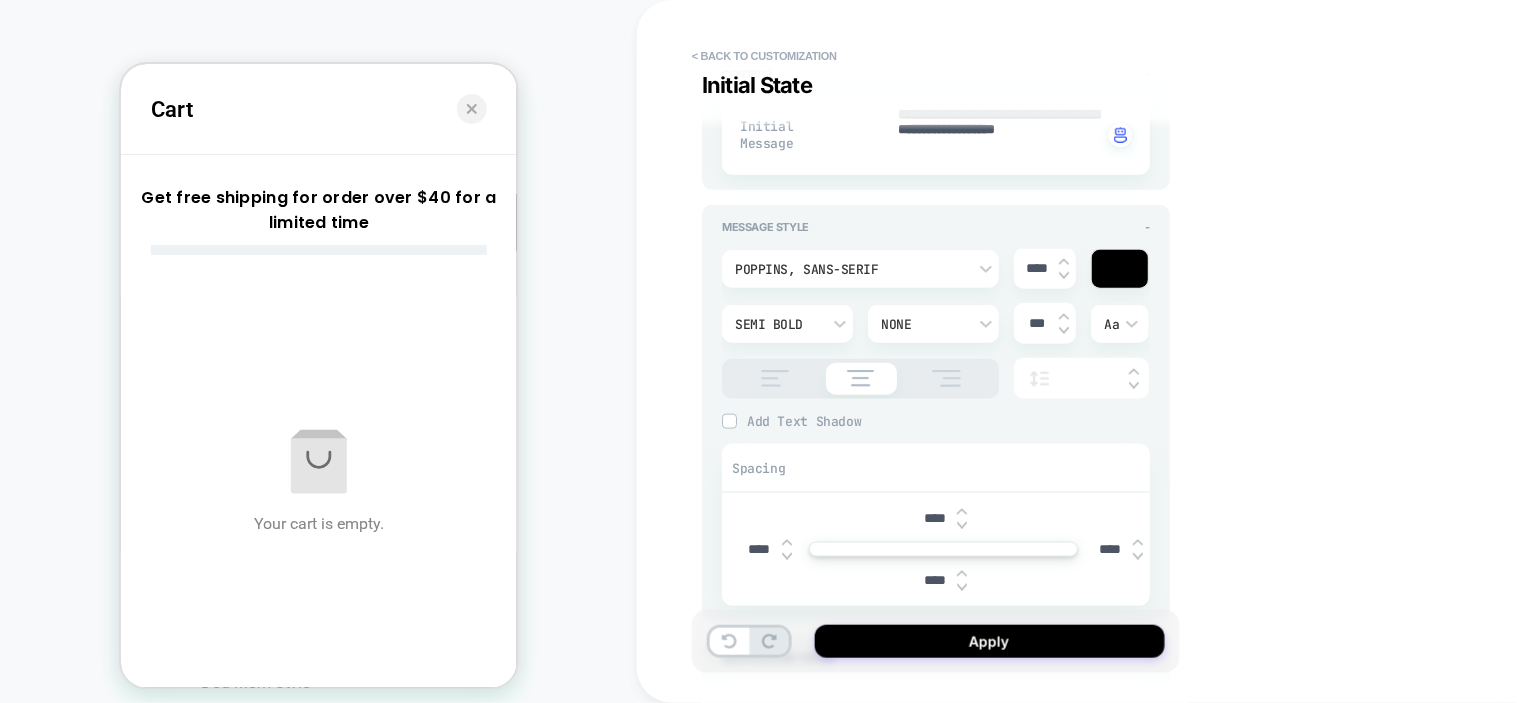 type on "****" 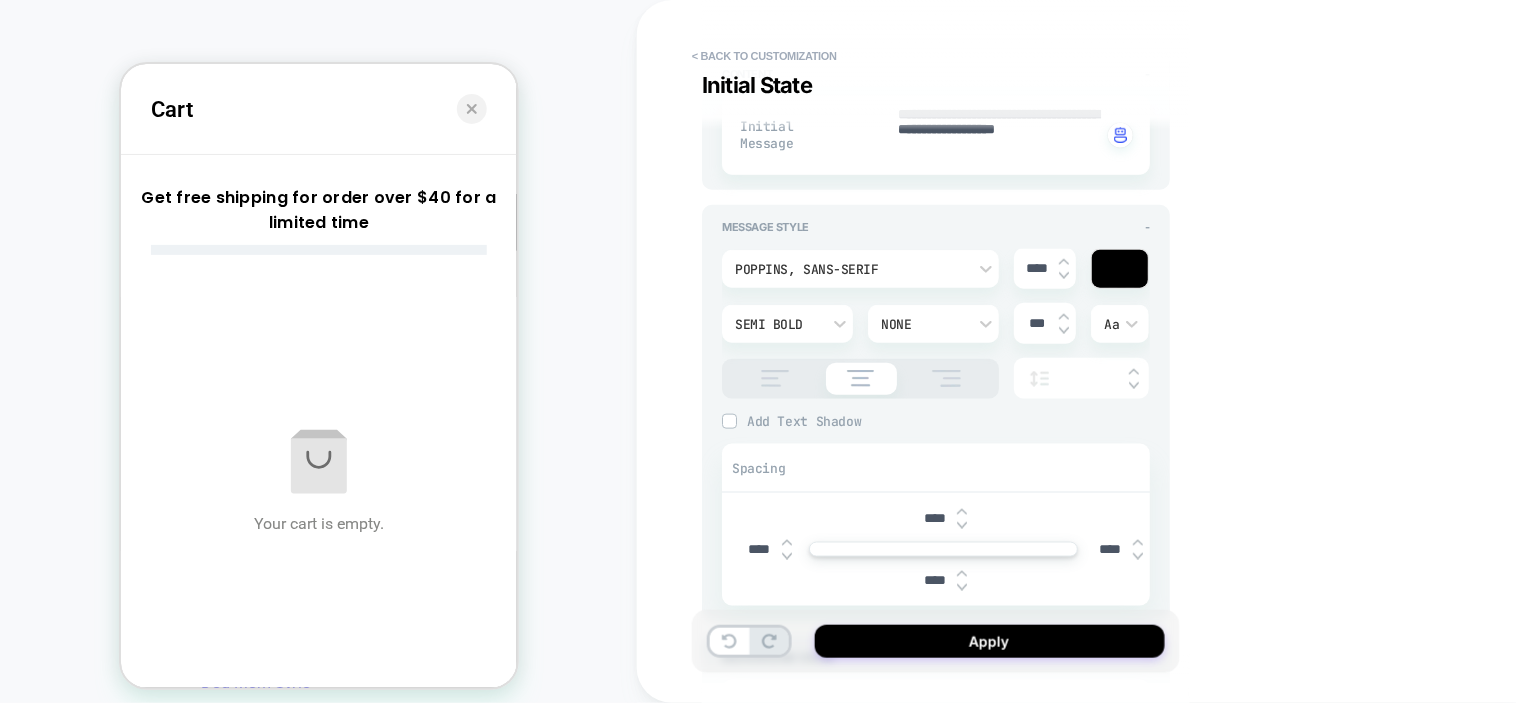 type on "*" 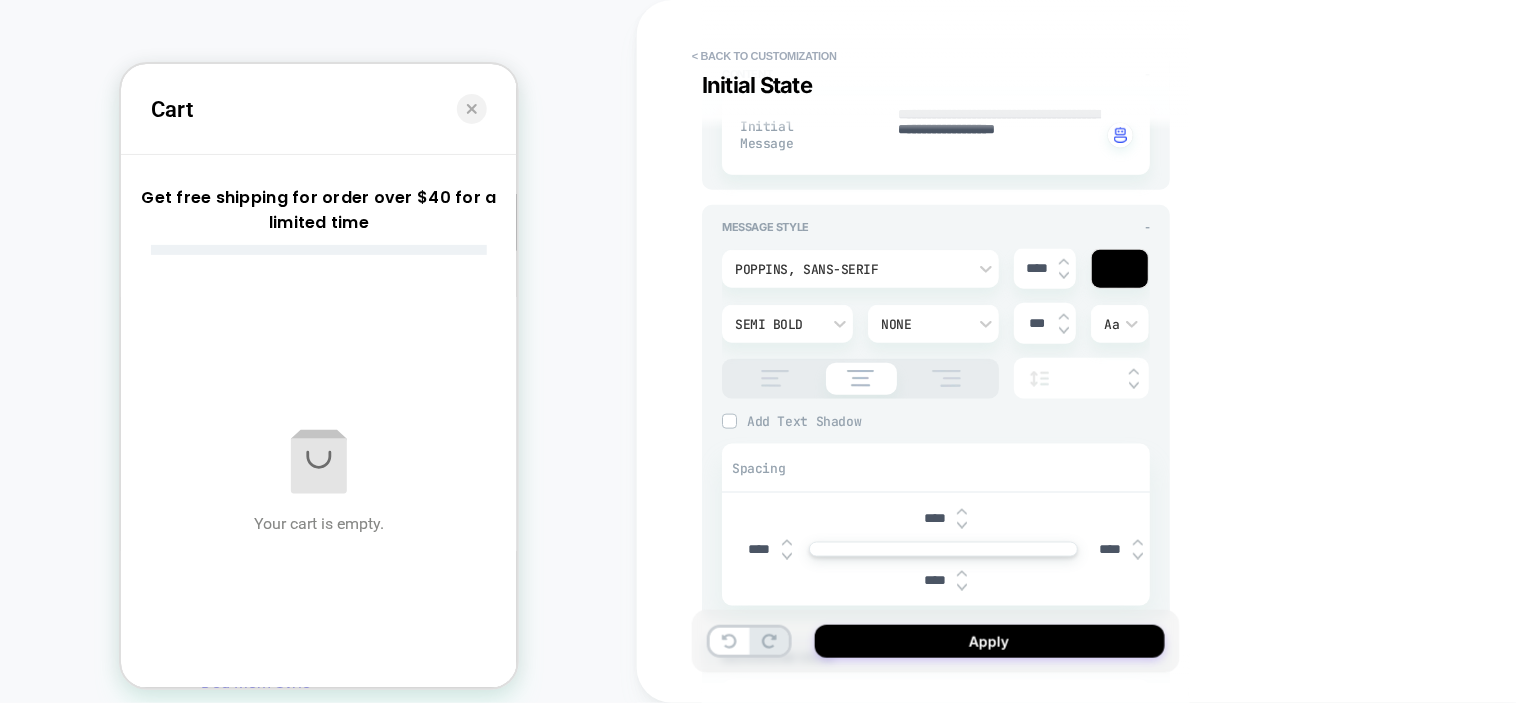 type on "*****" 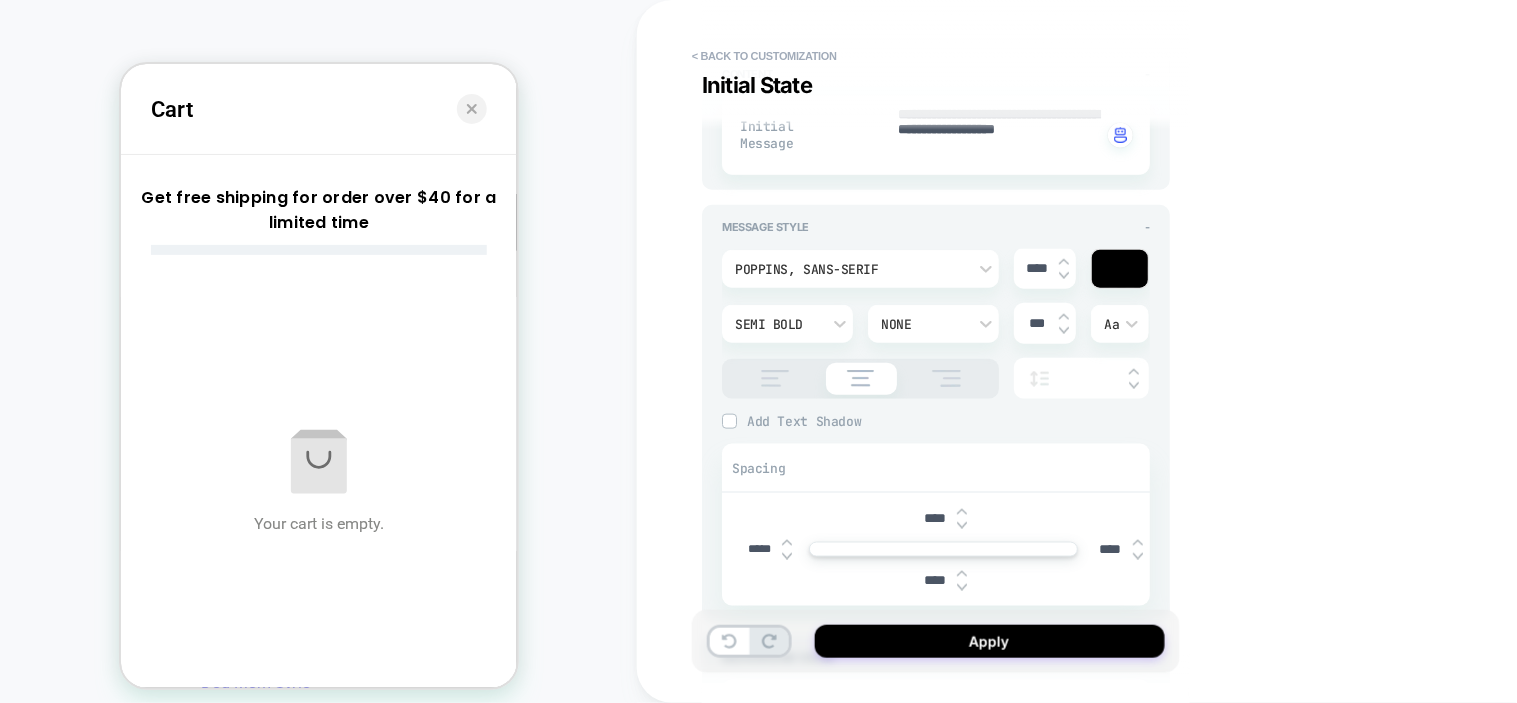 type on "*" 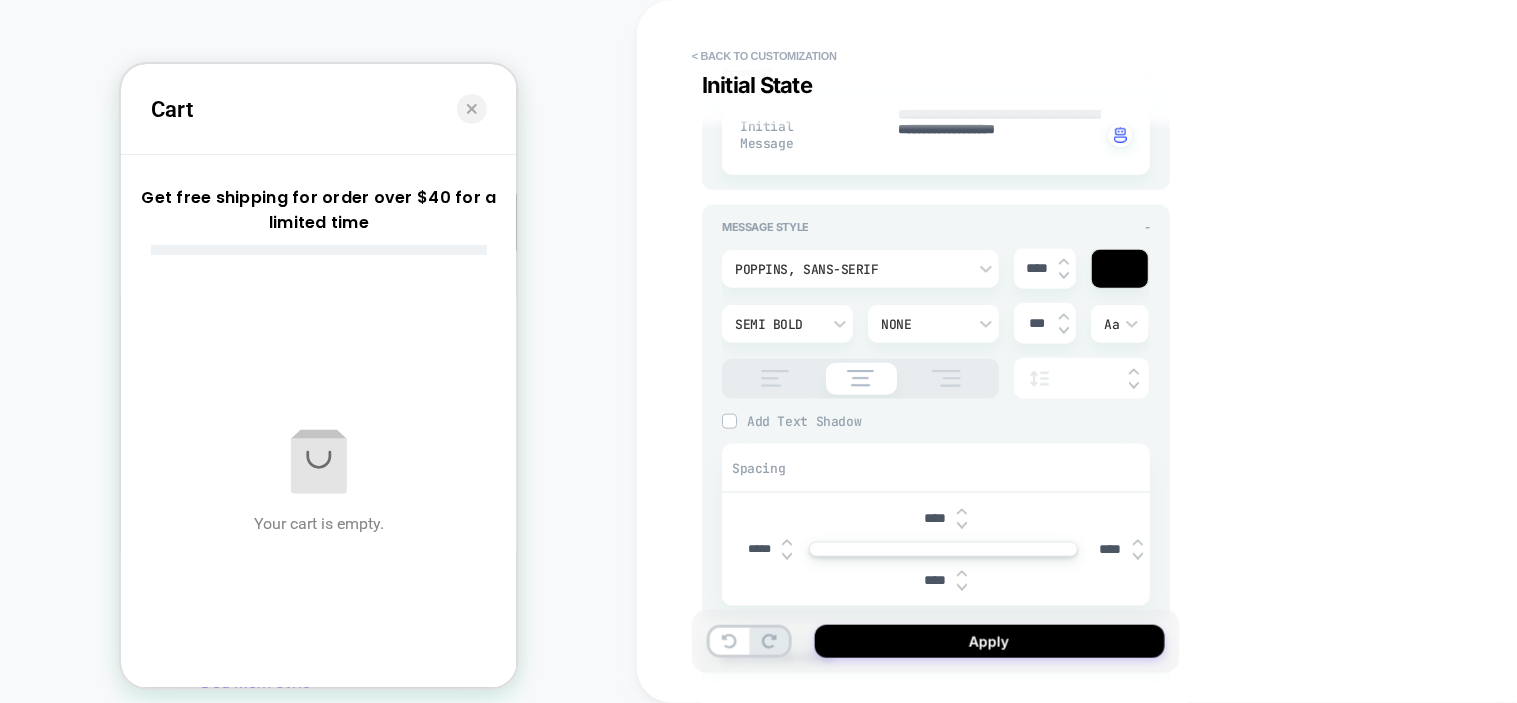type on "****" 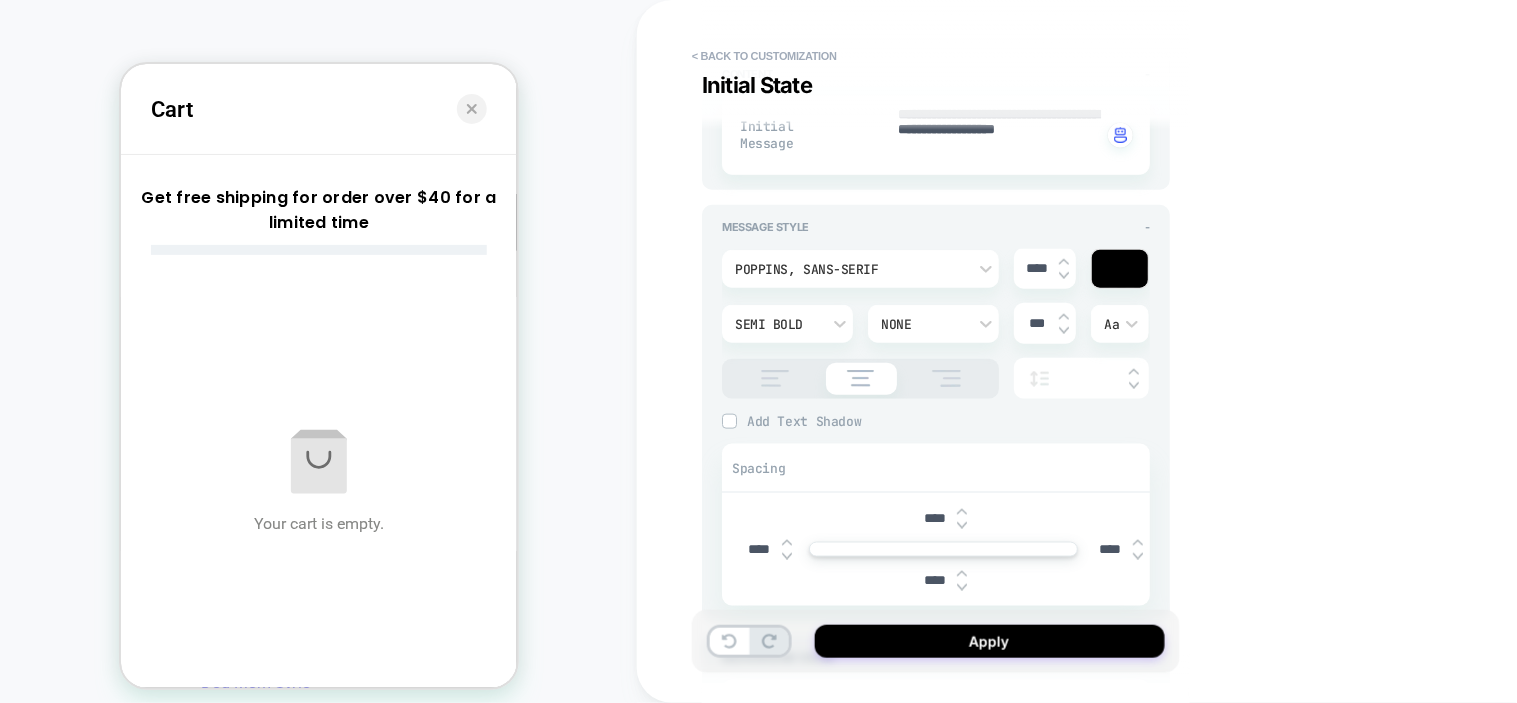 type on "*" 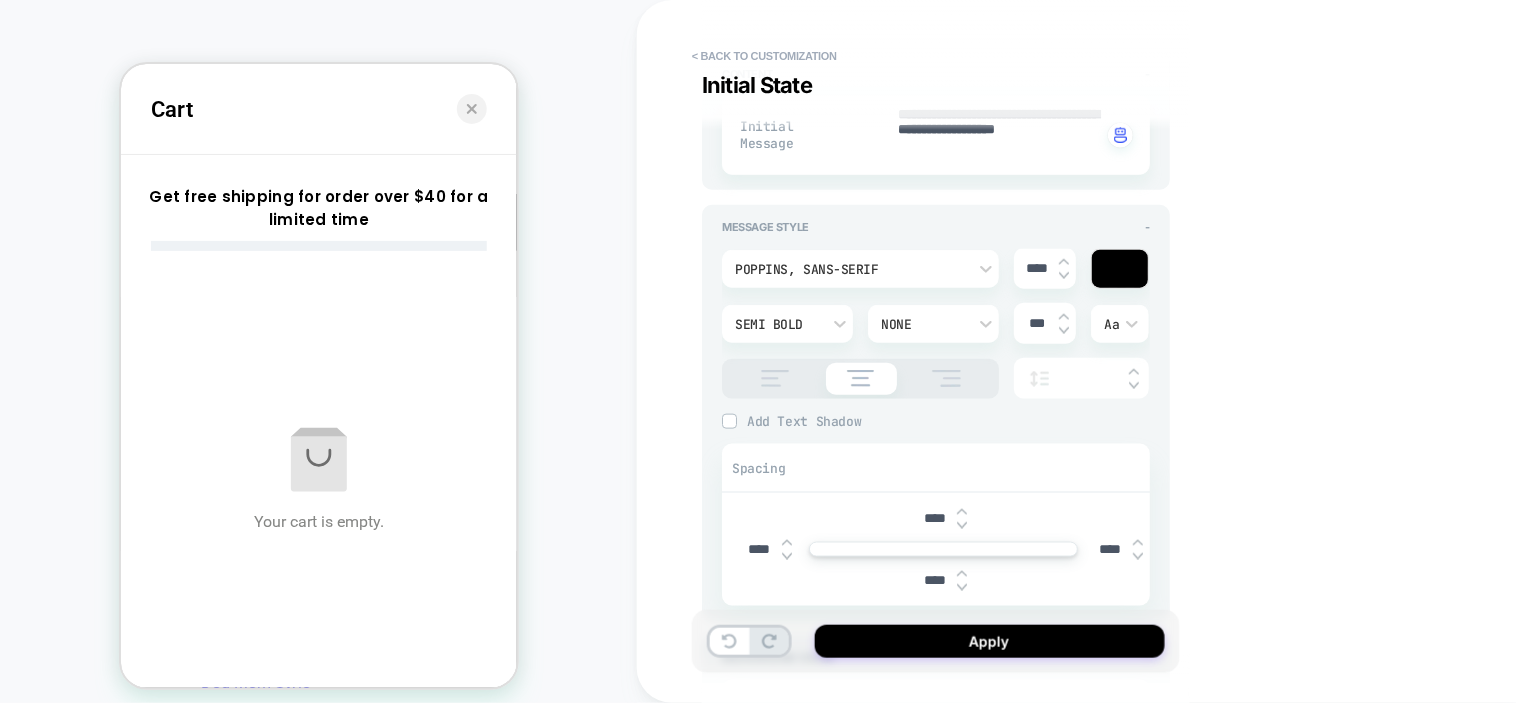 click at bounding box center (1064, 275) 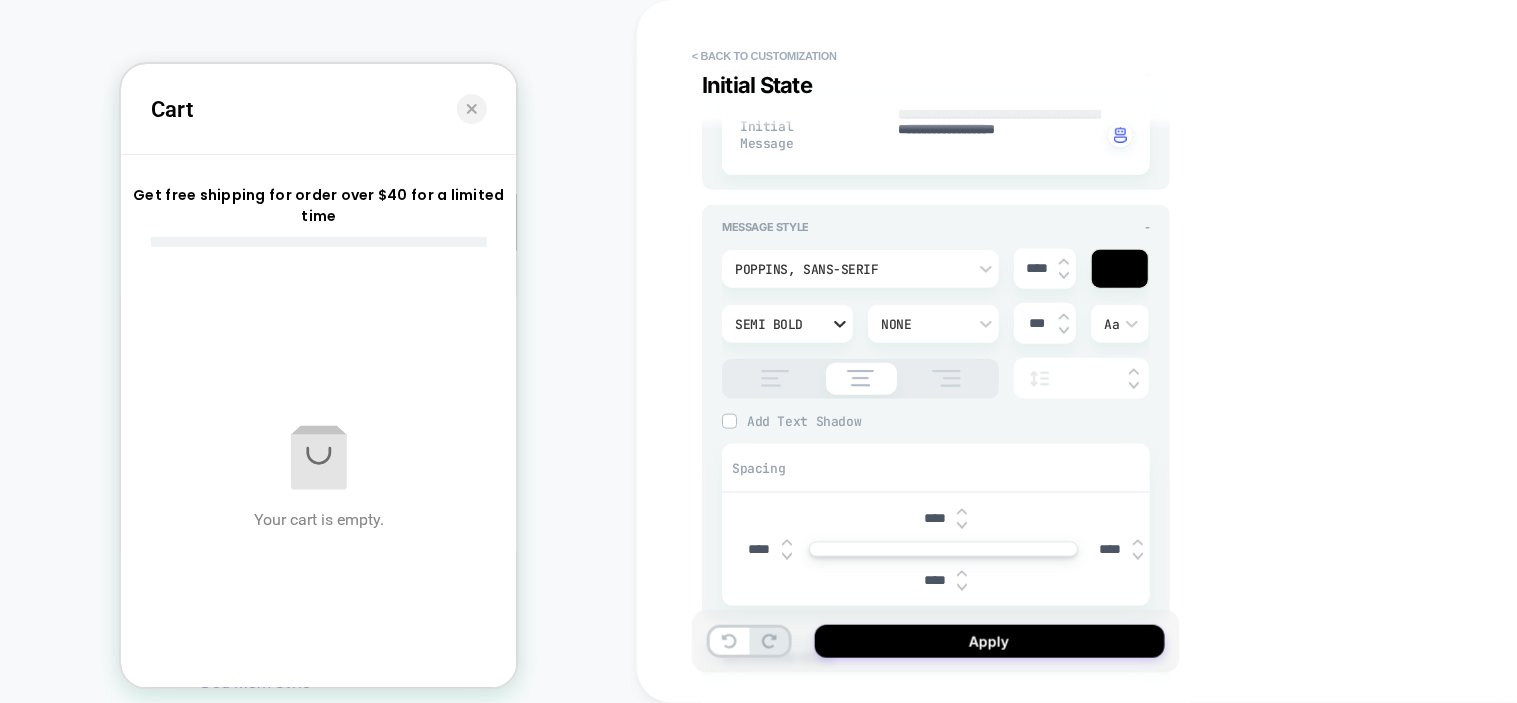 click 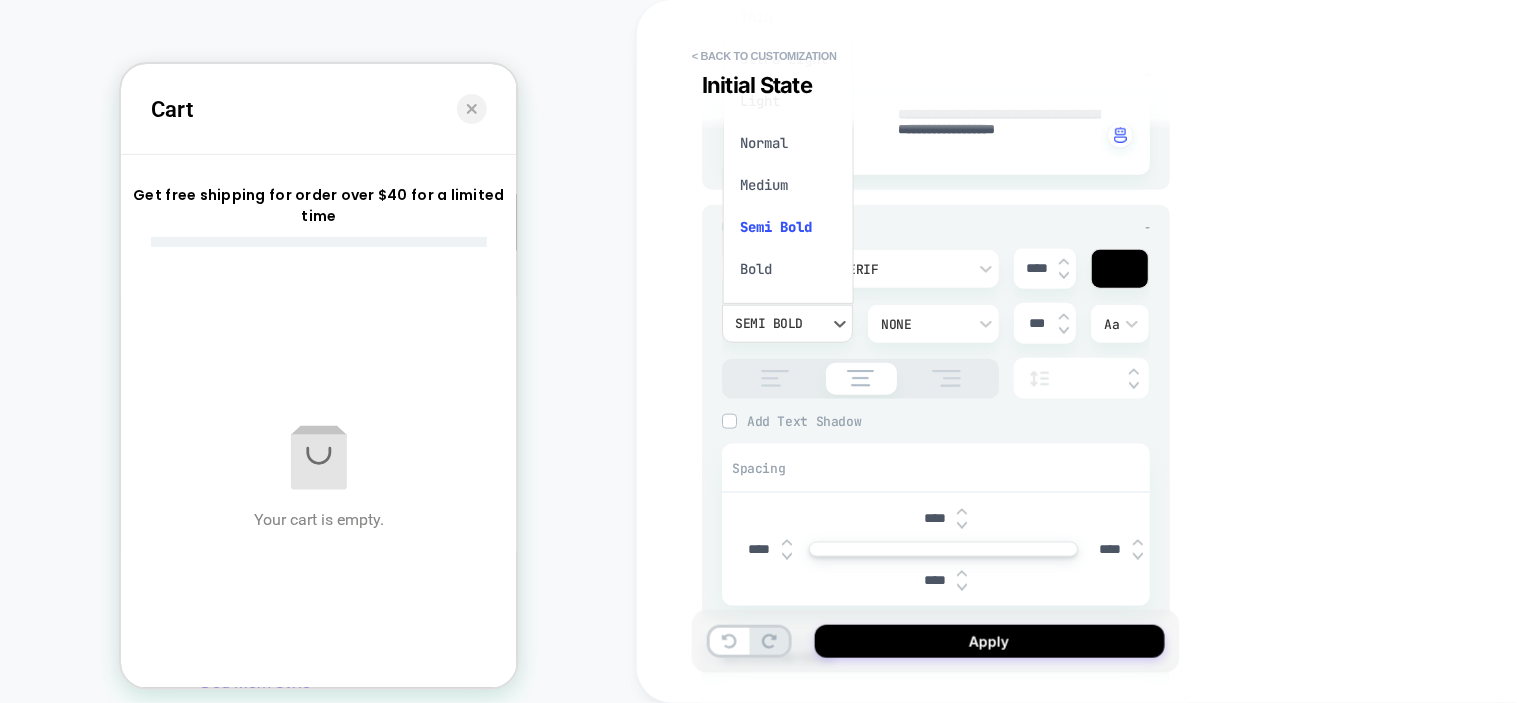 scroll, scrollTop: 14, scrollLeft: 0, axis: vertical 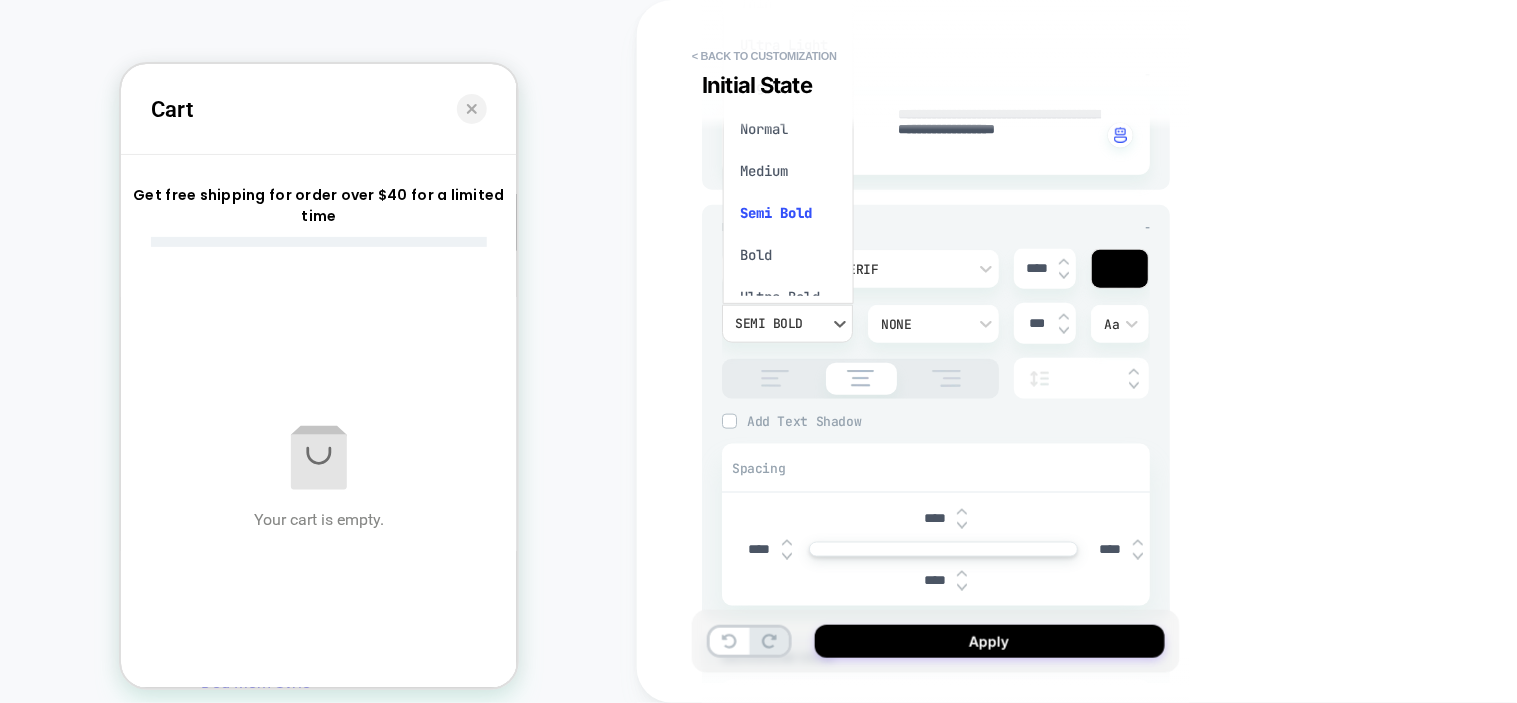 click on "Medium" at bounding box center (788, 171) 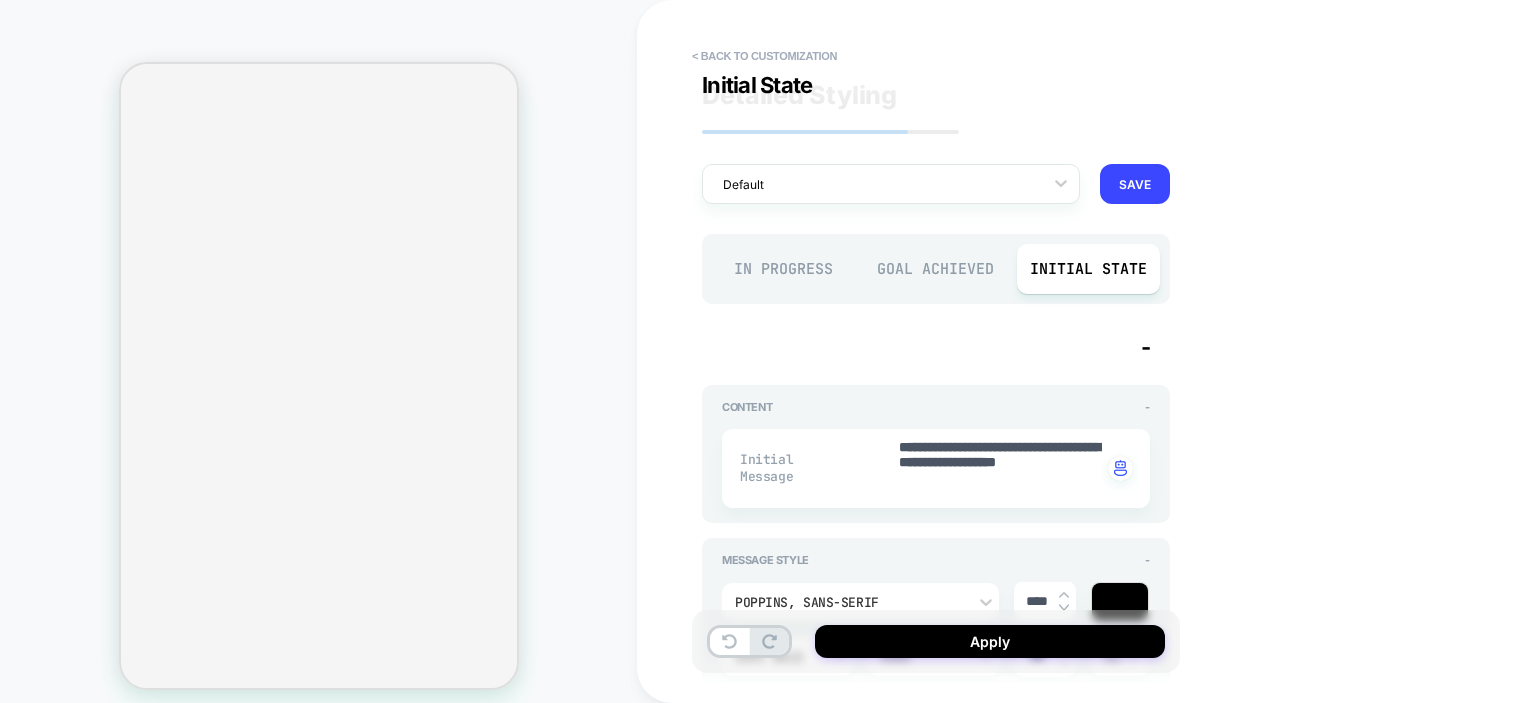 scroll, scrollTop: 0, scrollLeft: 0, axis: both 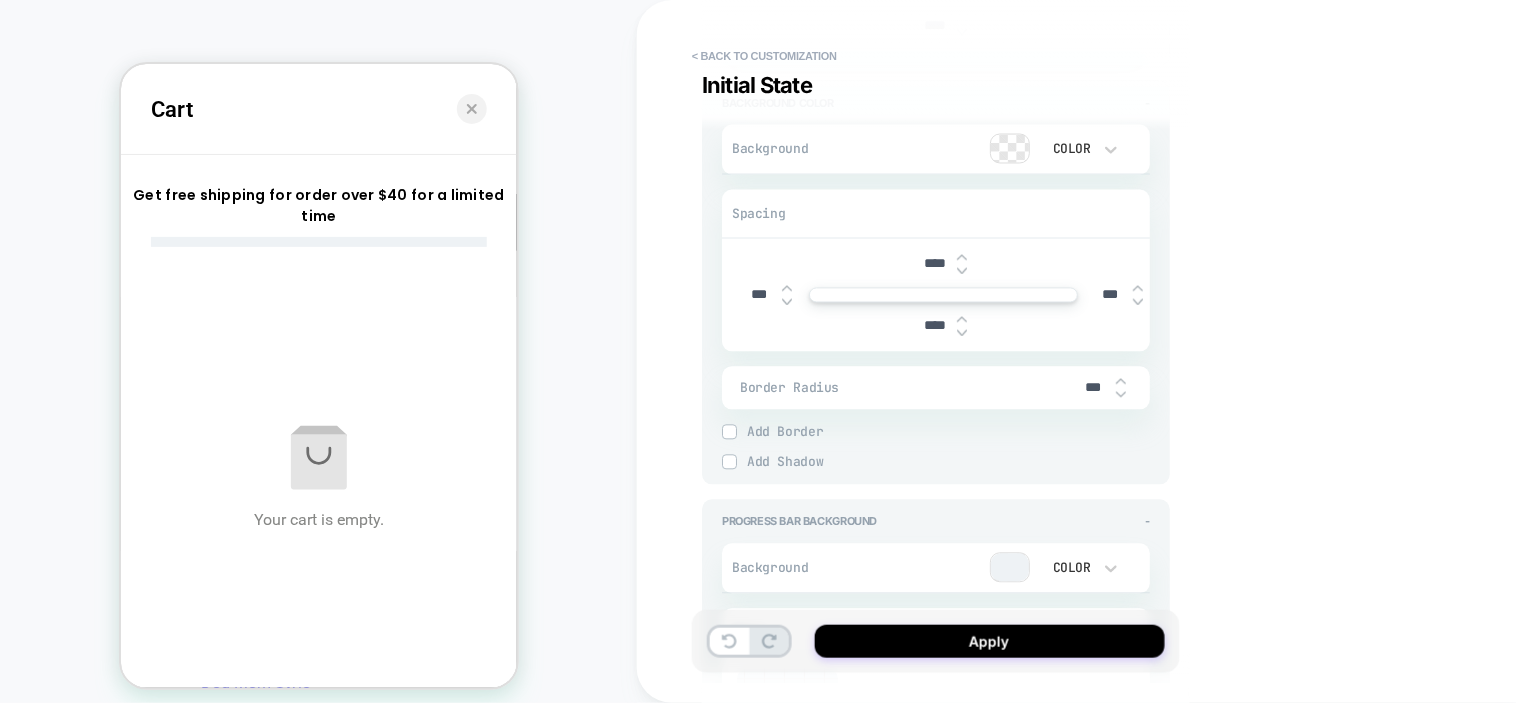 type on "***" 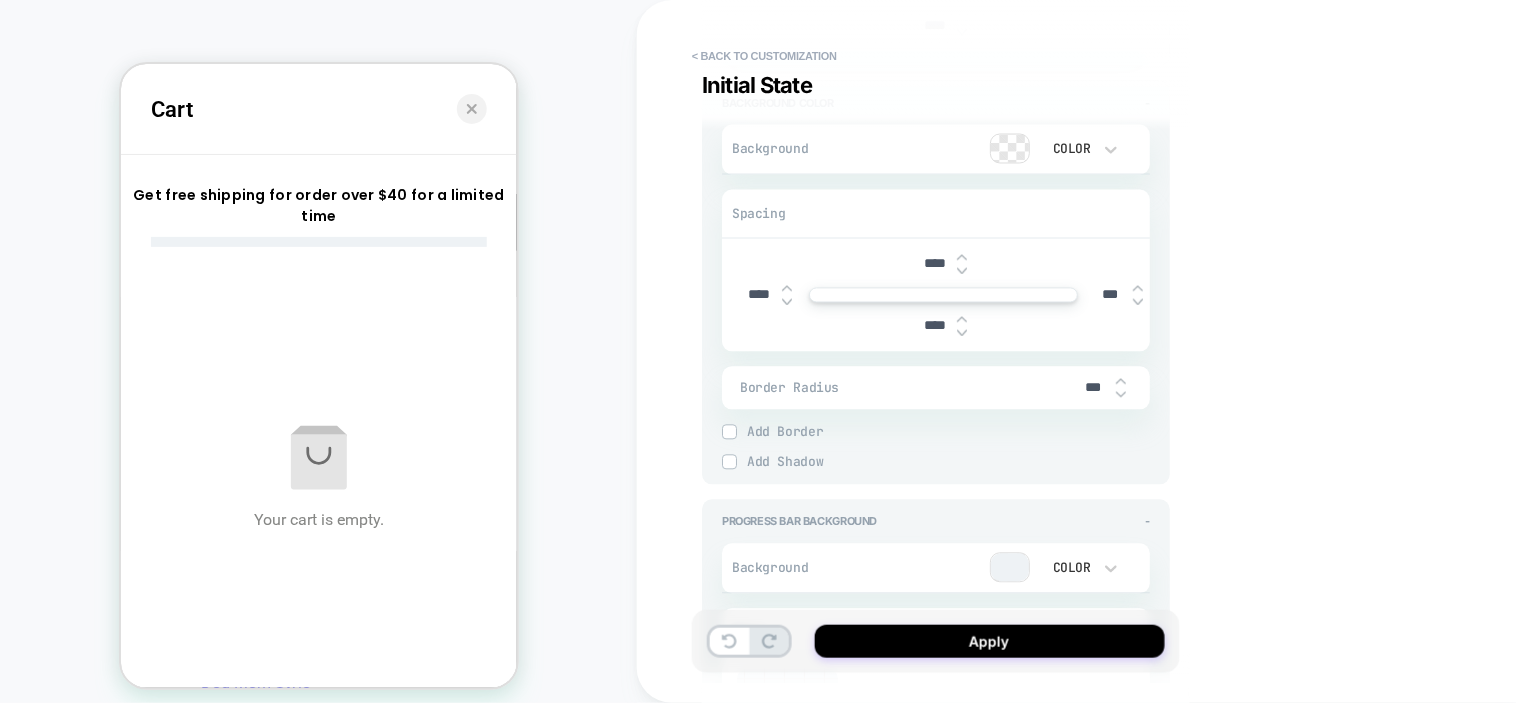 type on "*" 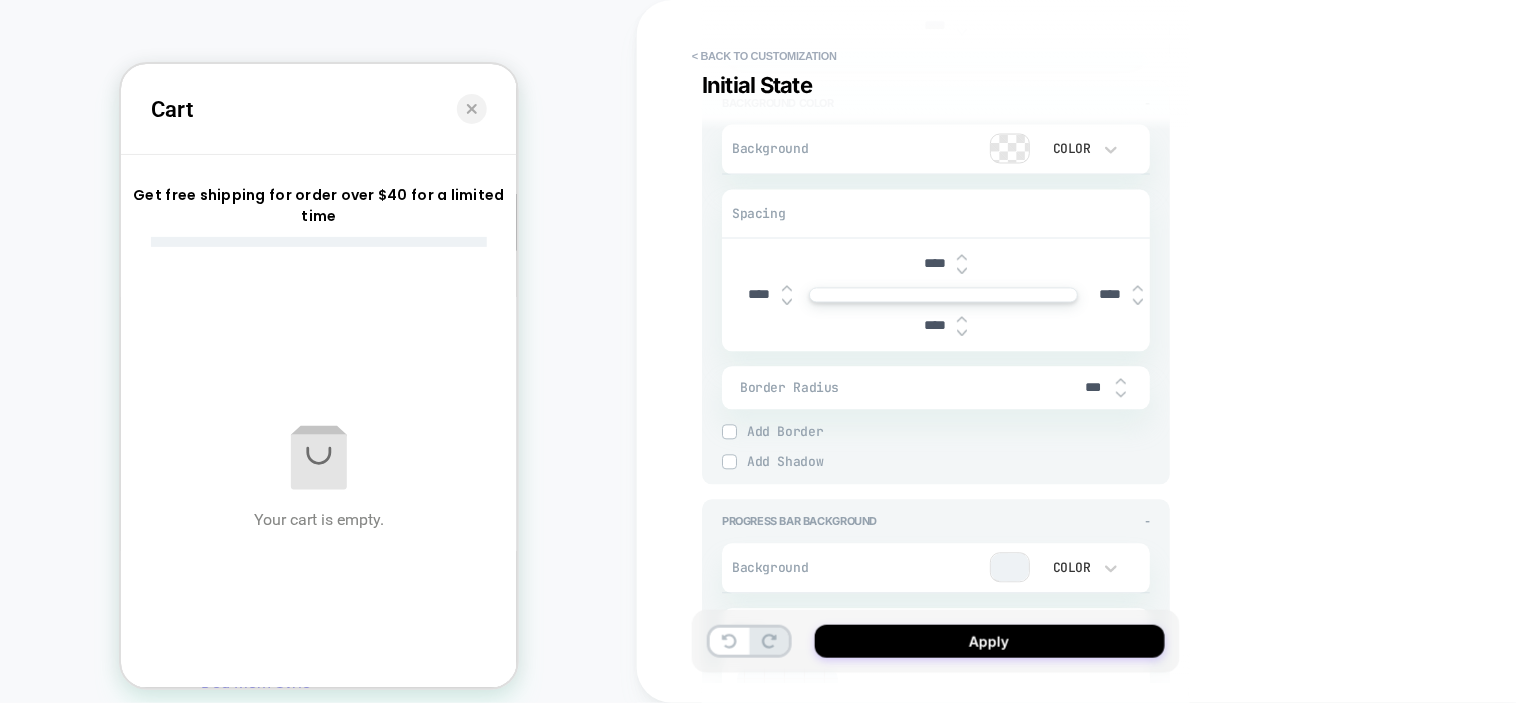 type on "*" 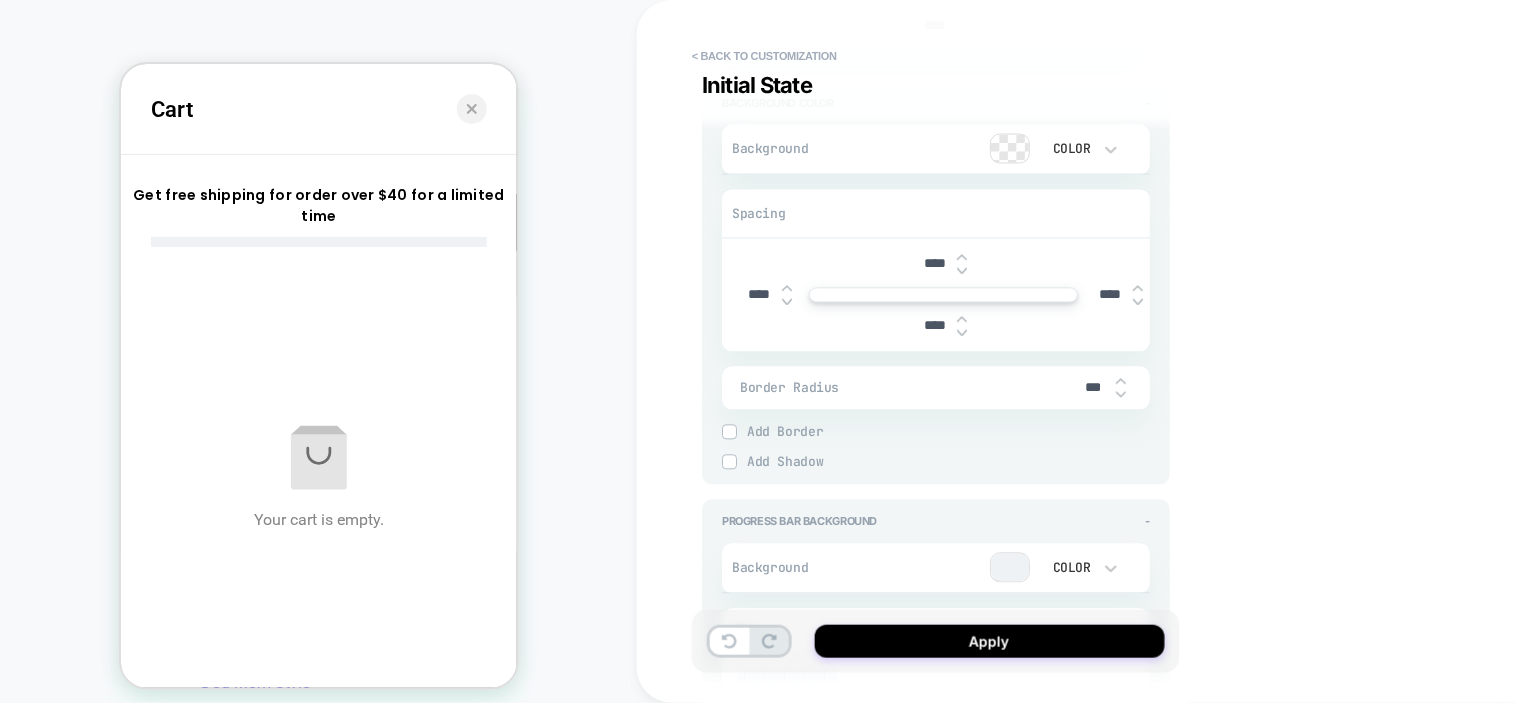 click on "****" at bounding box center (759, 295) 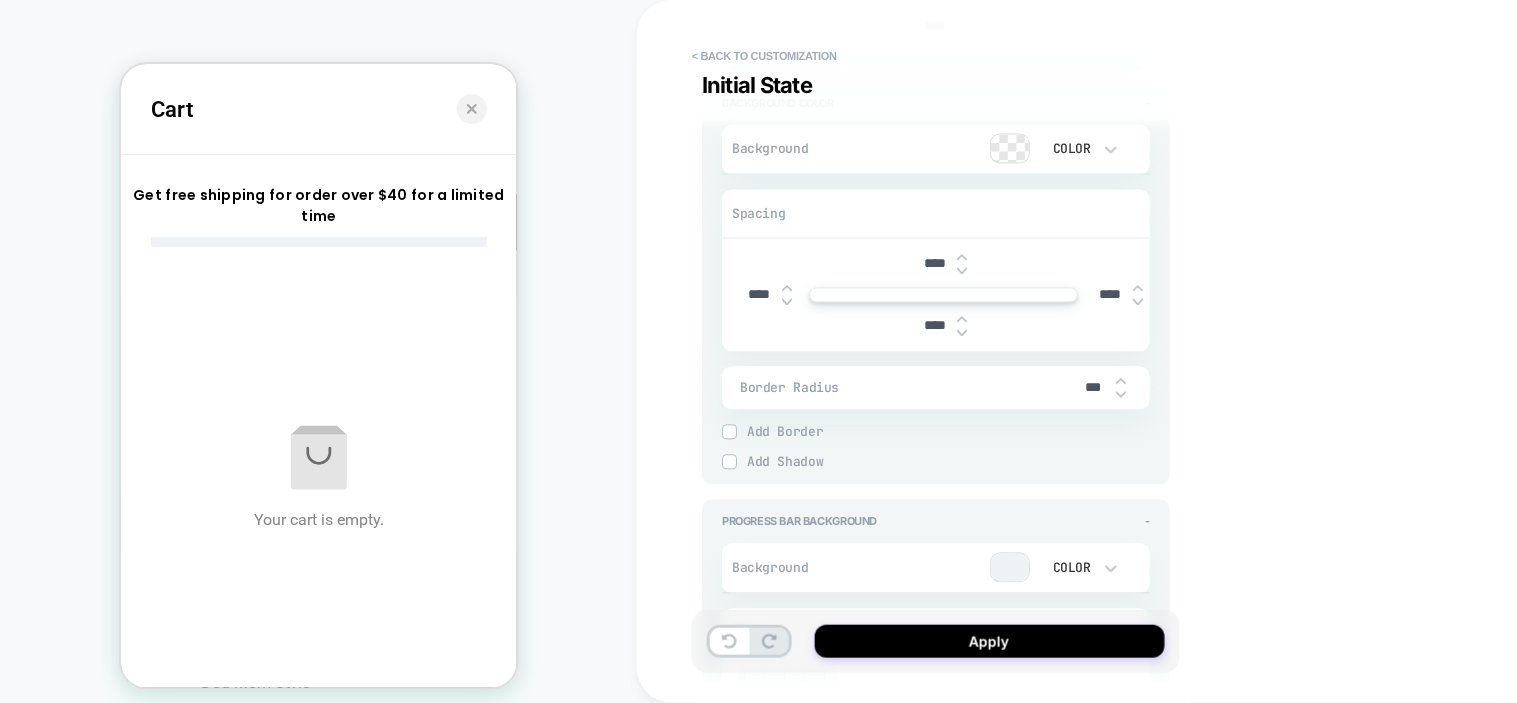 type on "****" 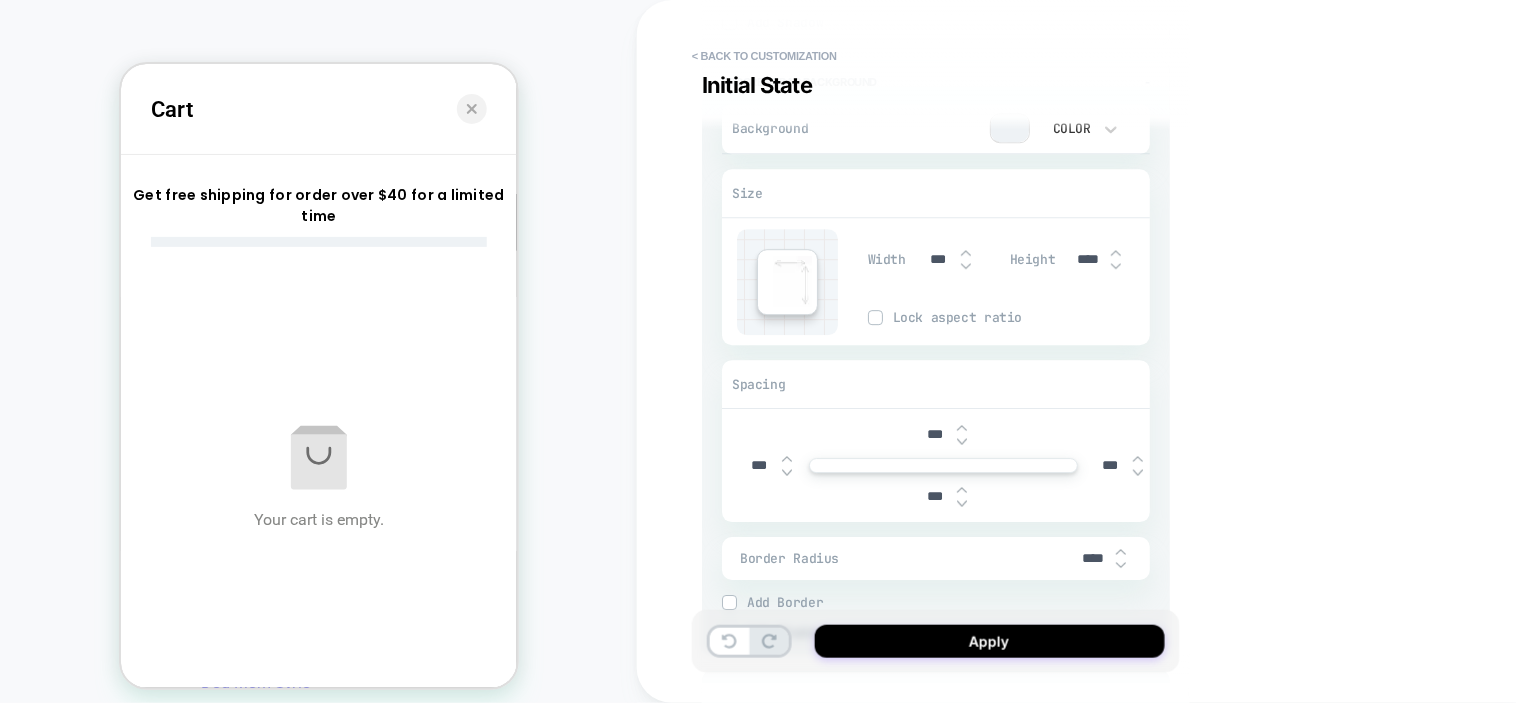 scroll, scrollTop: 1333, scrollLeft: 0, axis: vertical 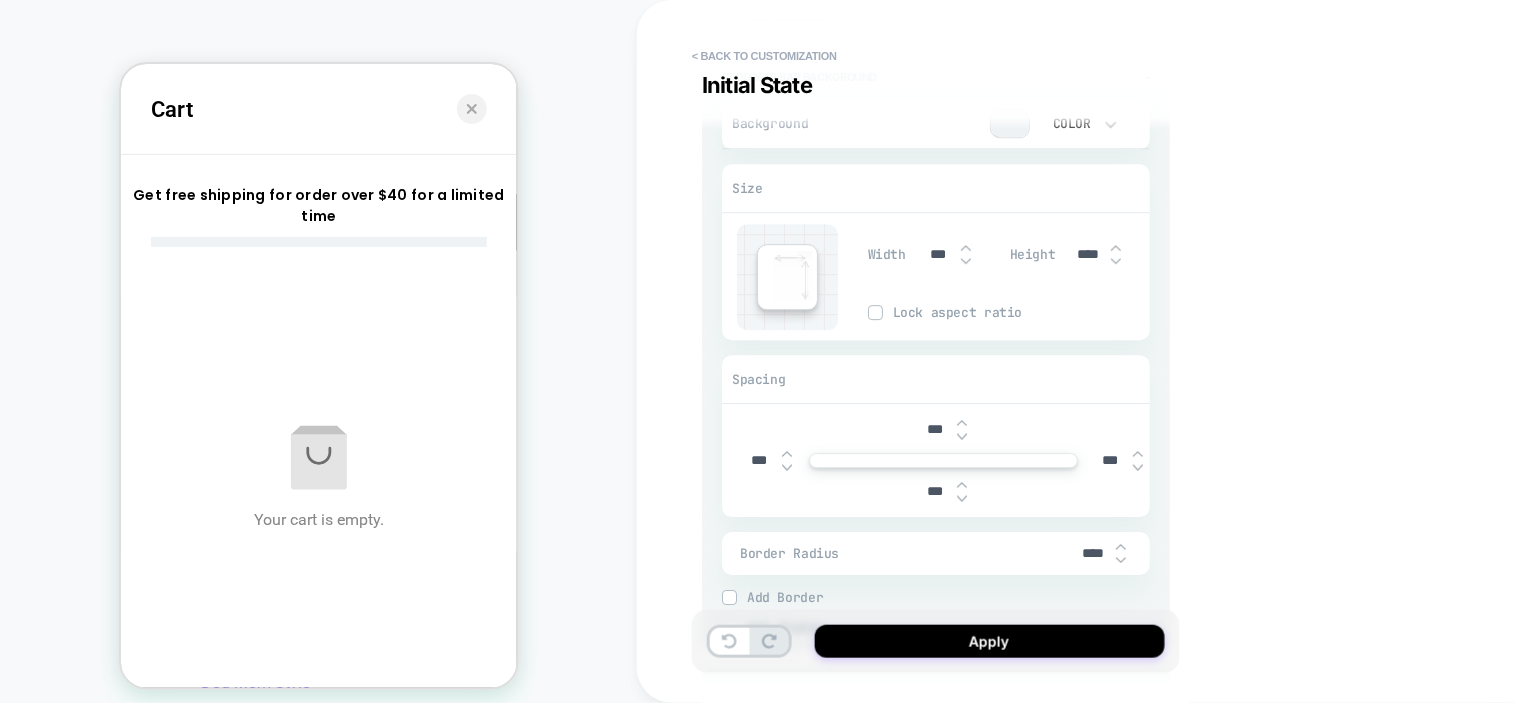 click on "***" at bounding box center (938, 254) 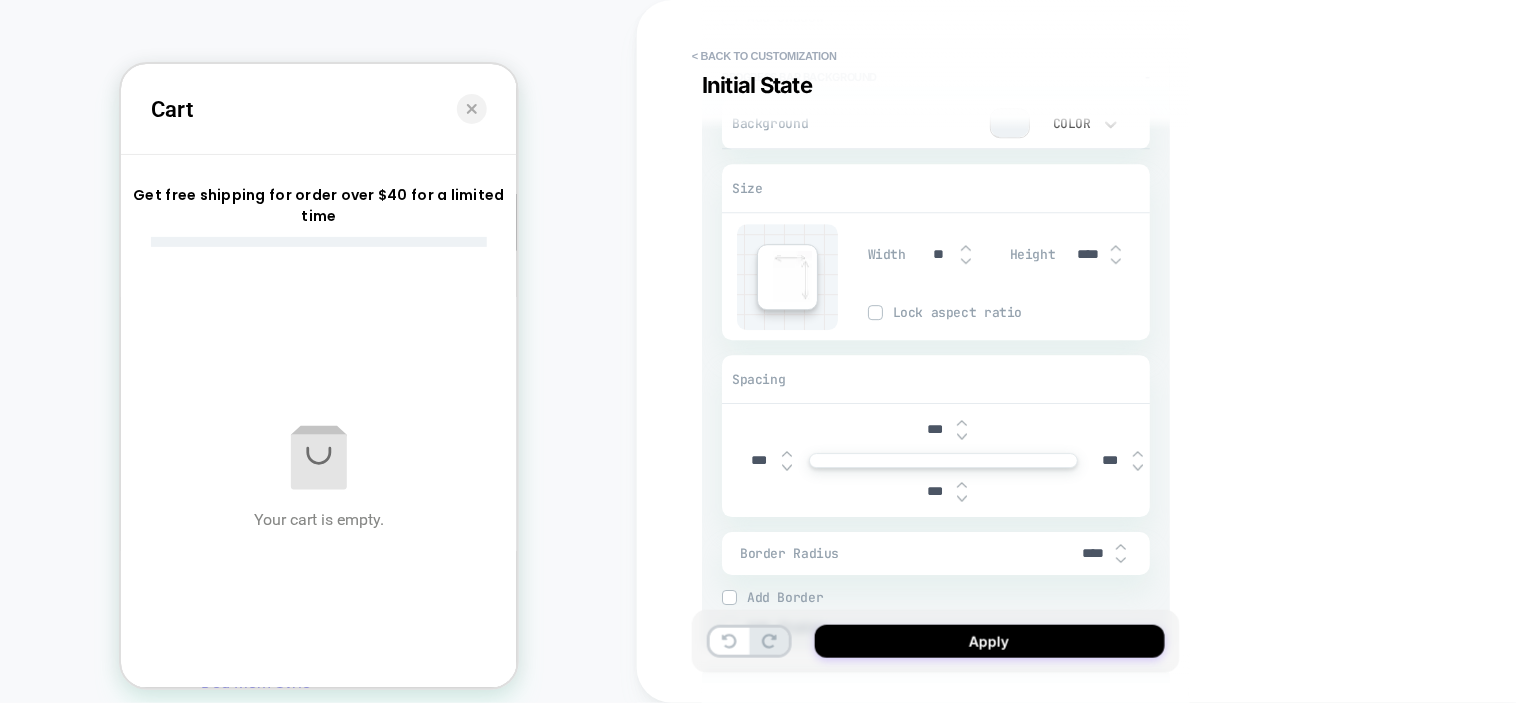 type on "*" 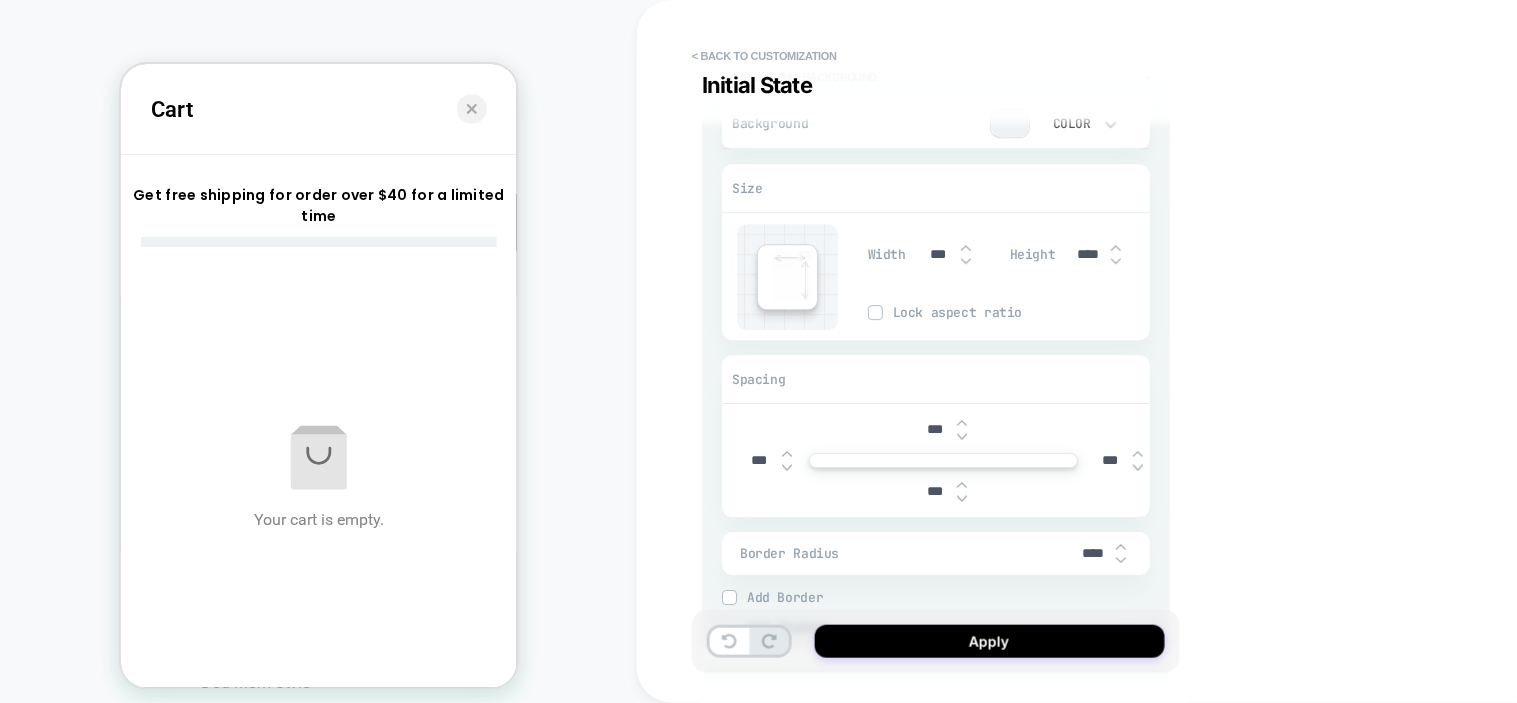 type on "*" 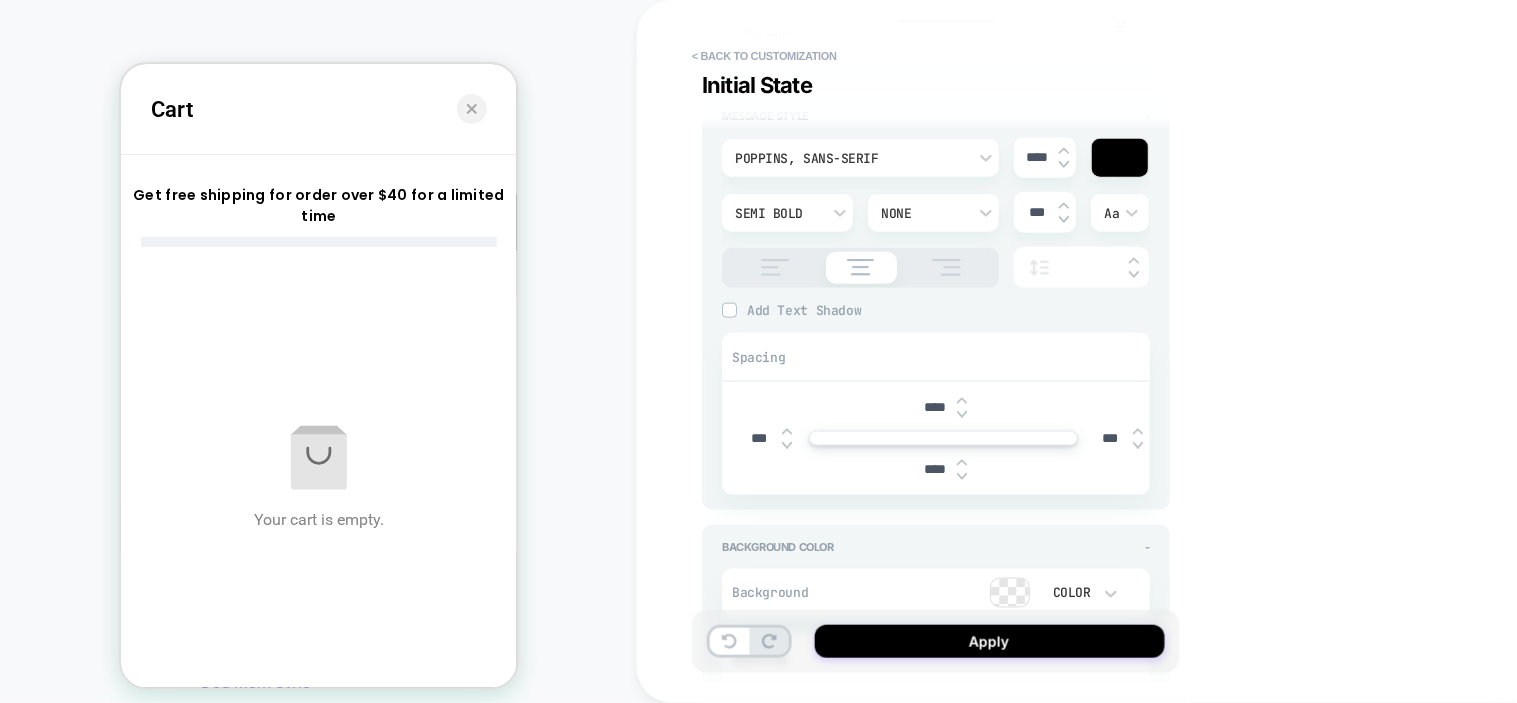 scroll, scrollTop: 0, scrollLeft: 0, axis: both 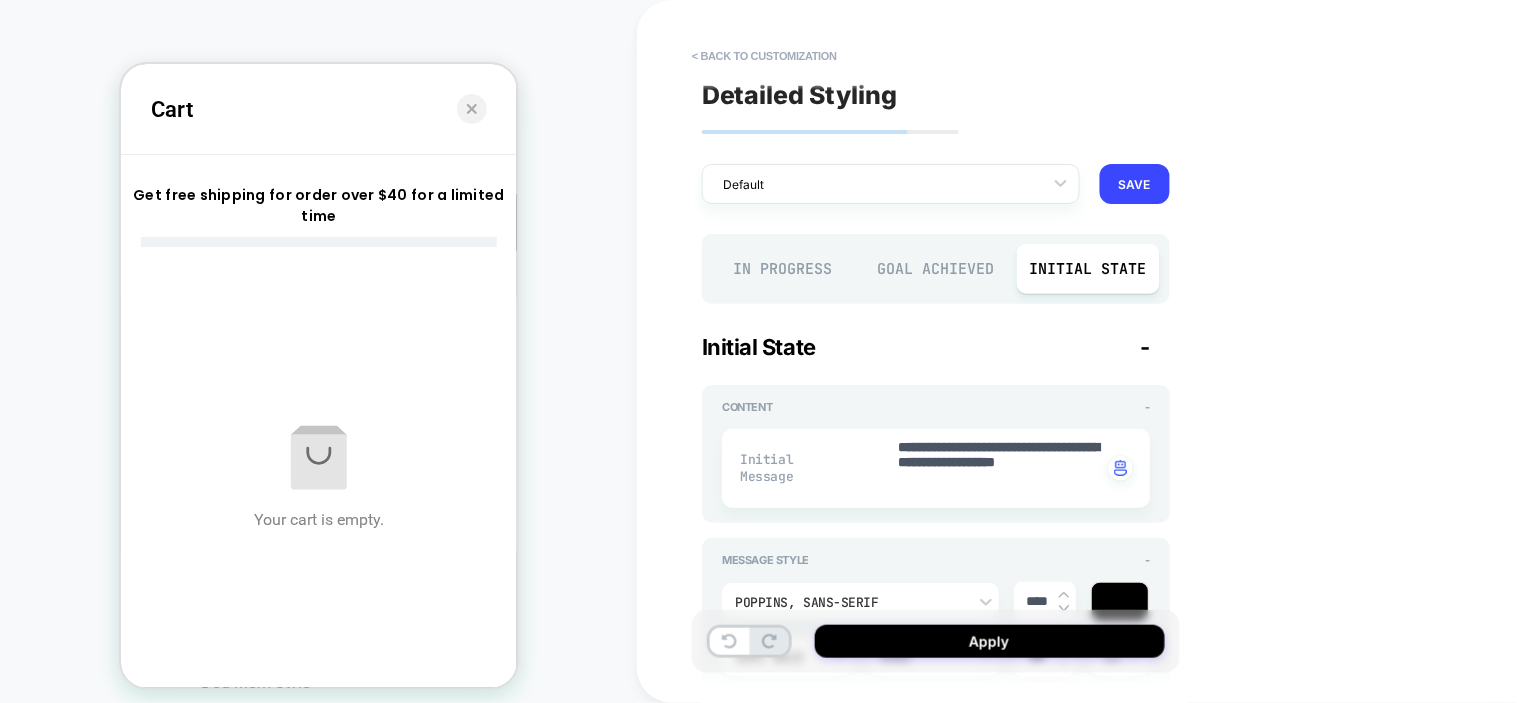 click on "Goal Achieved" at bounding box center [936, 269] 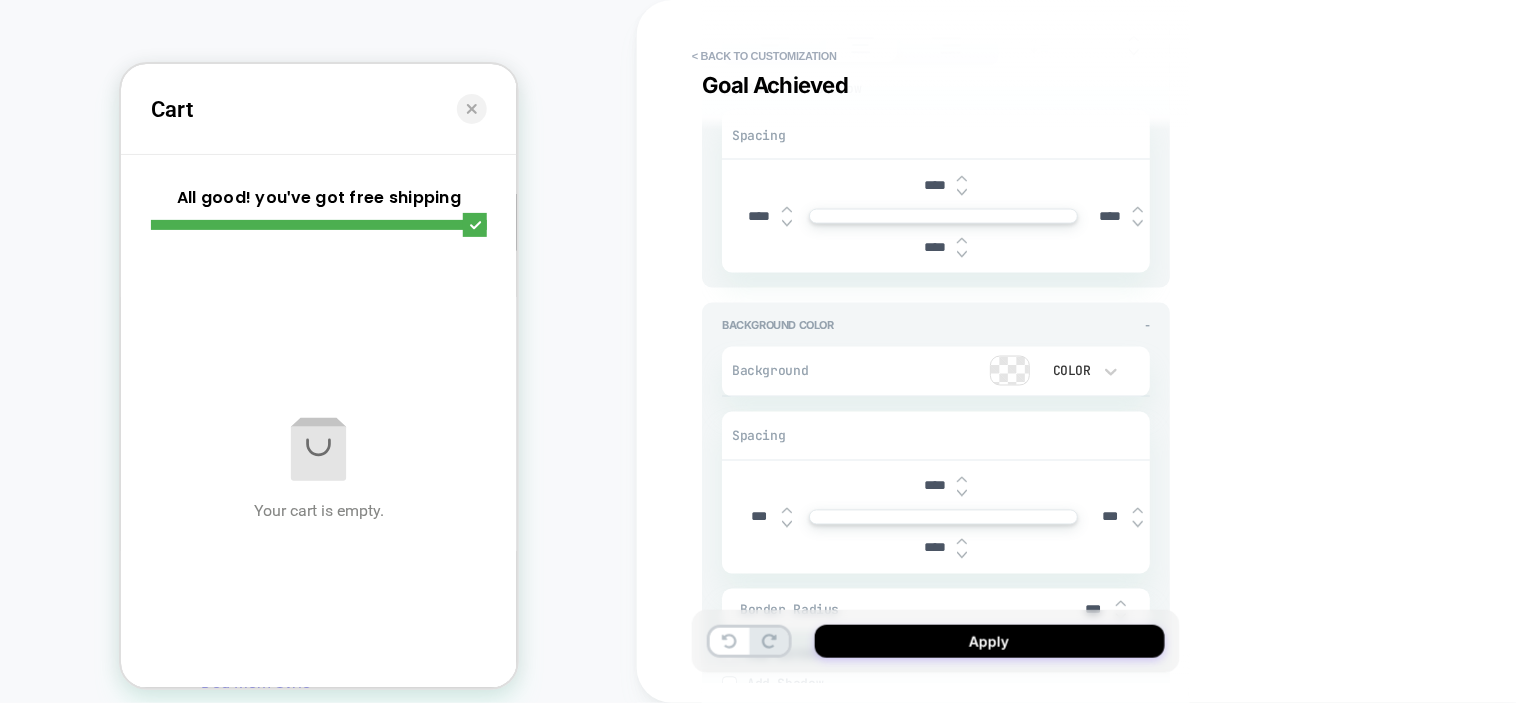 scroll, scrollTop: 777, scrollLeft: 0, axis: vertical 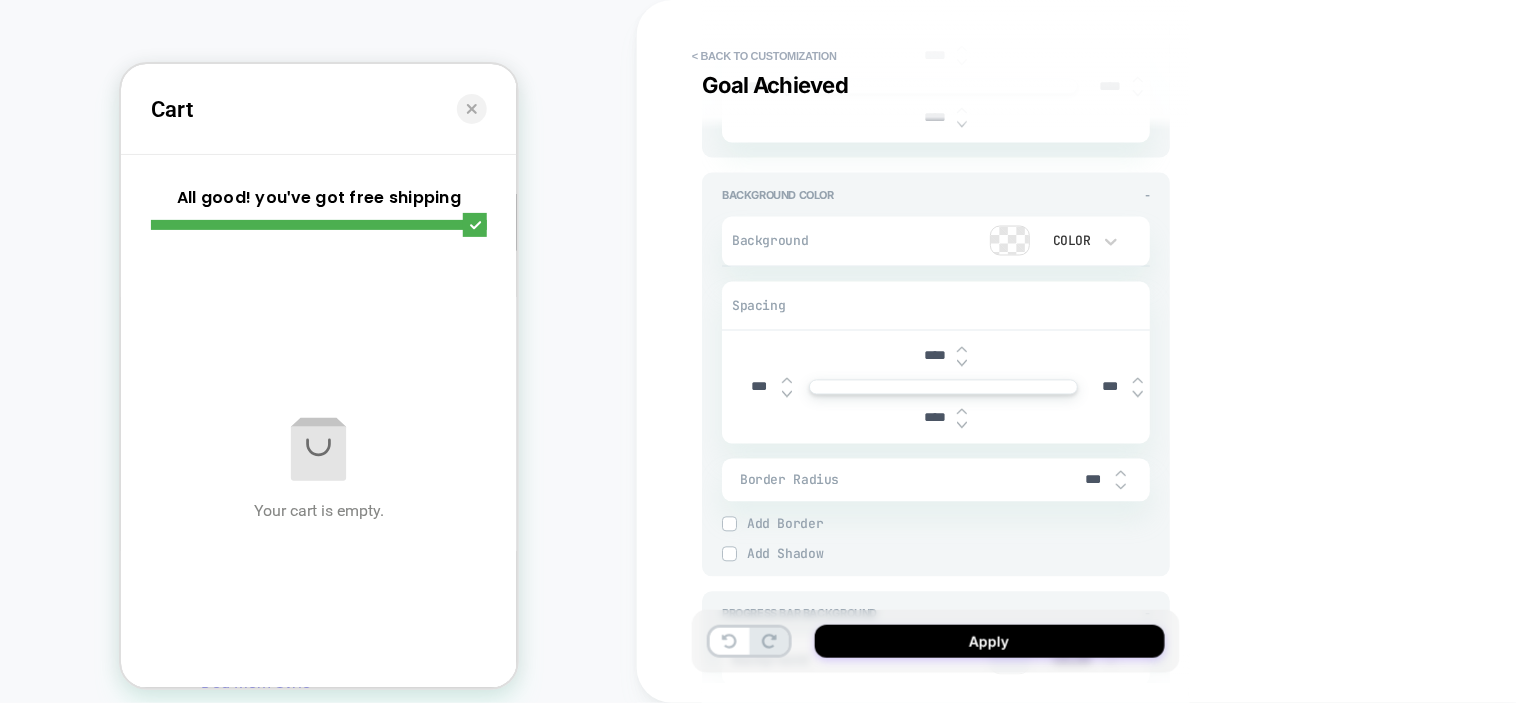 click on "***" at bounding box center (759, 387) 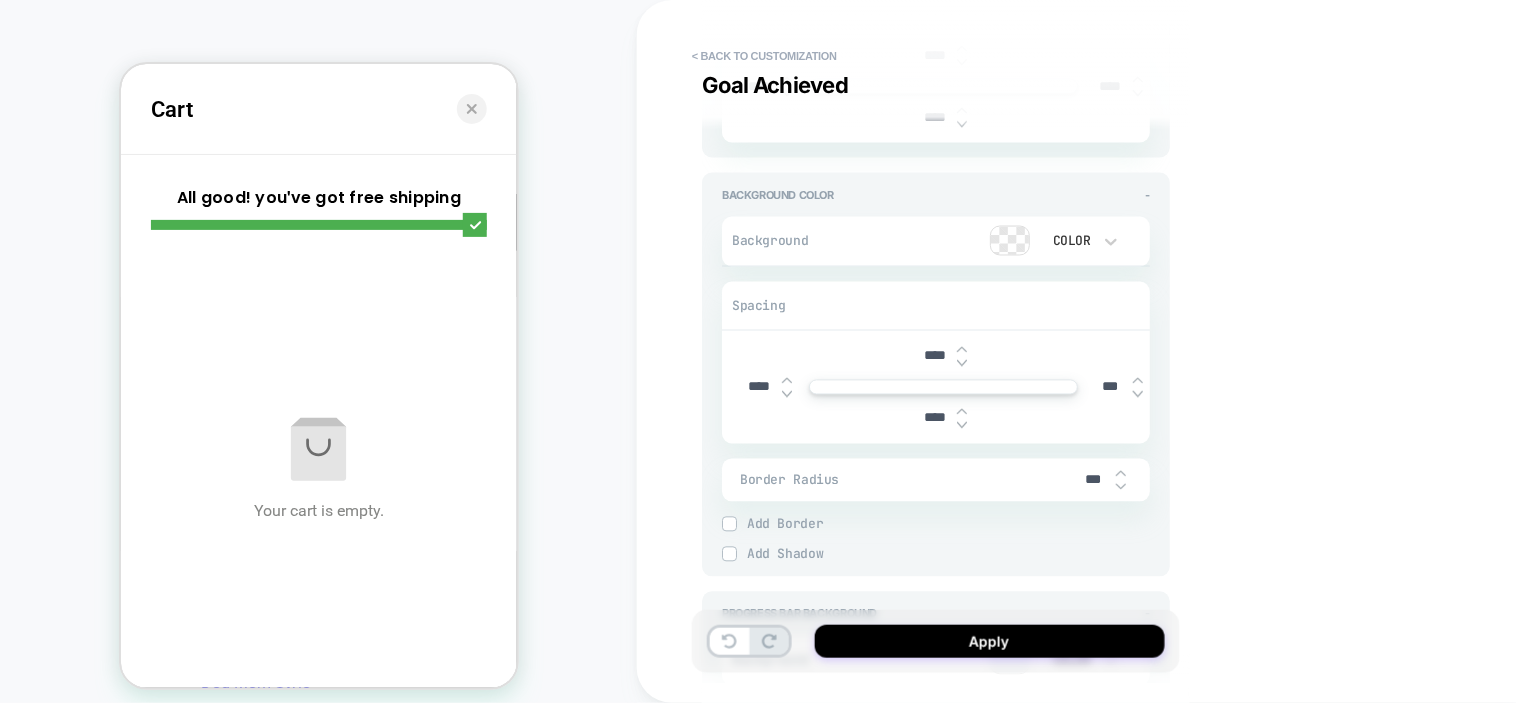type on "*" 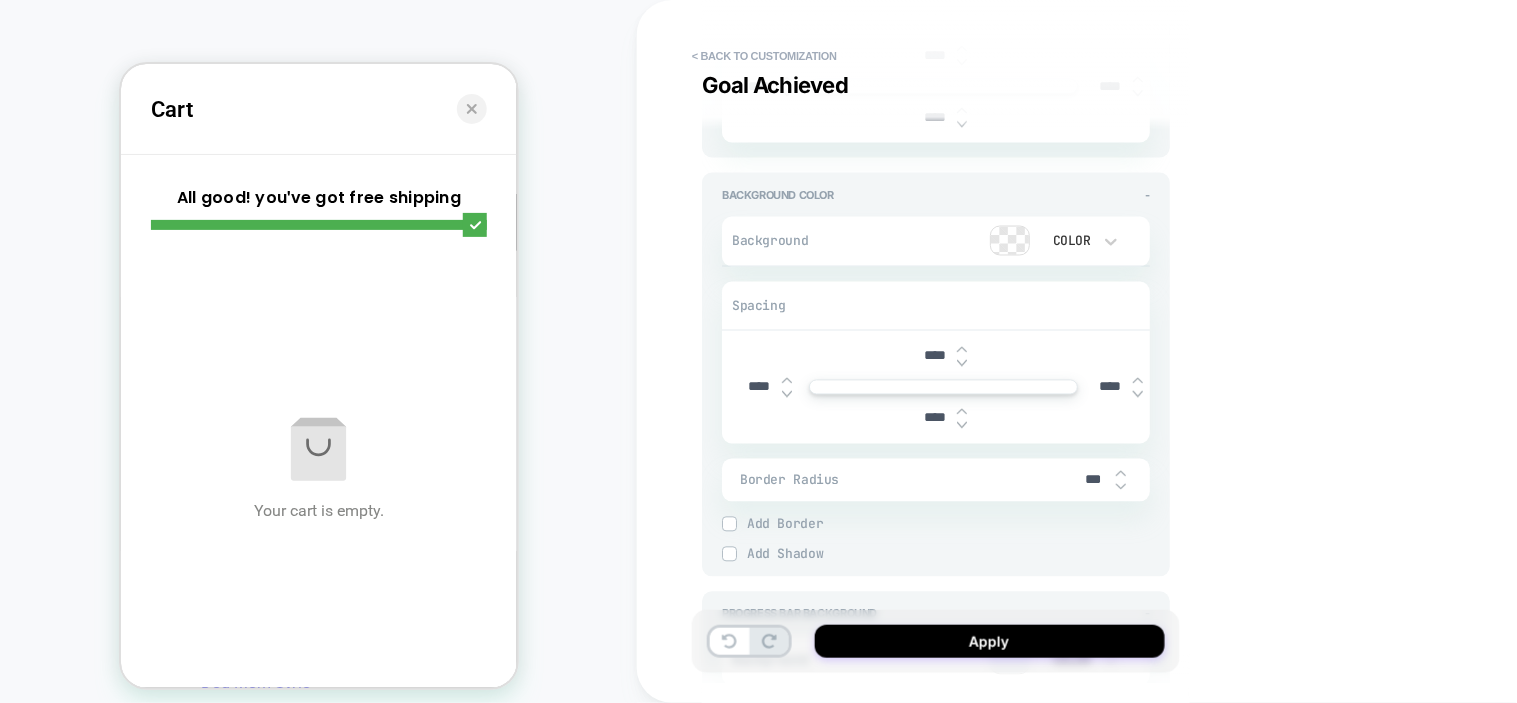 type on "*" 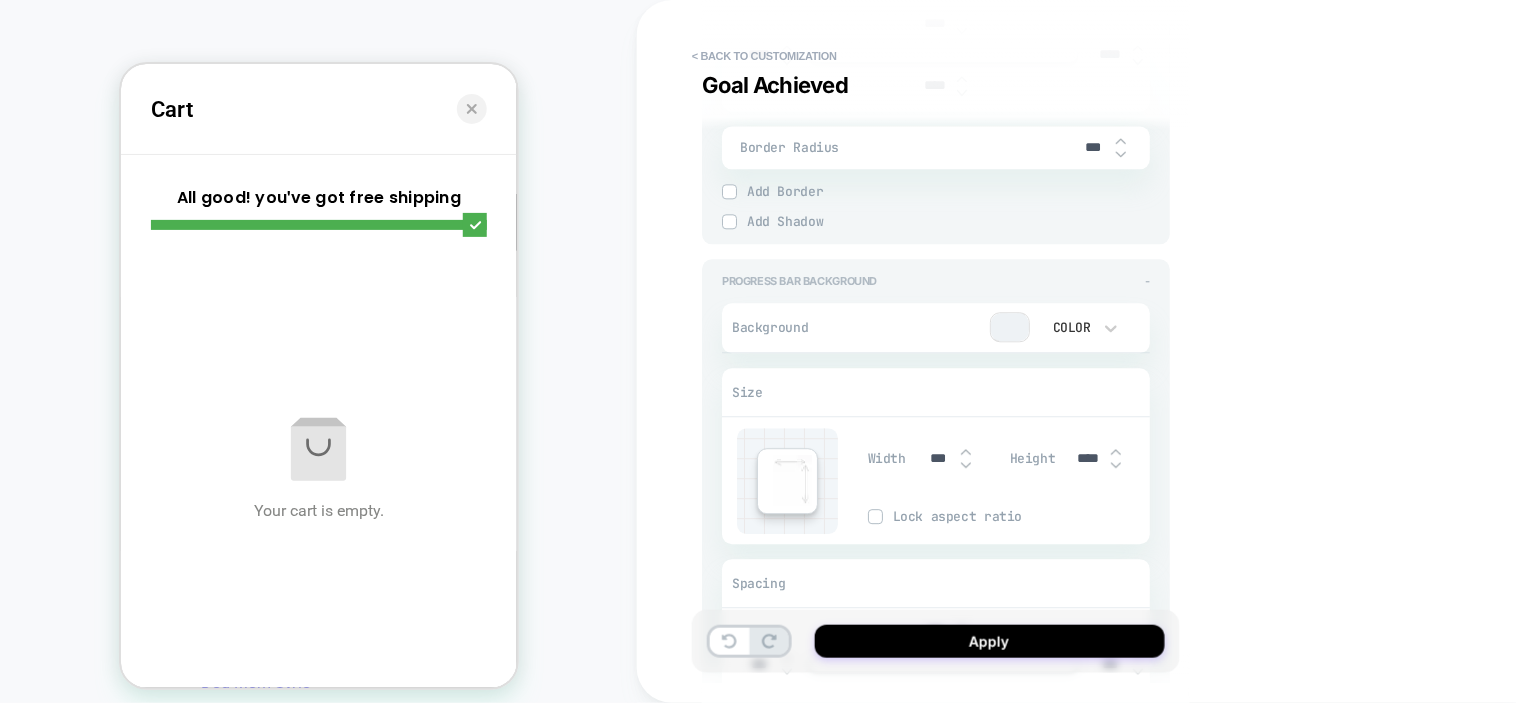 scroll, scrollTop: 1222, scrollLeft: 0, axis: vertical 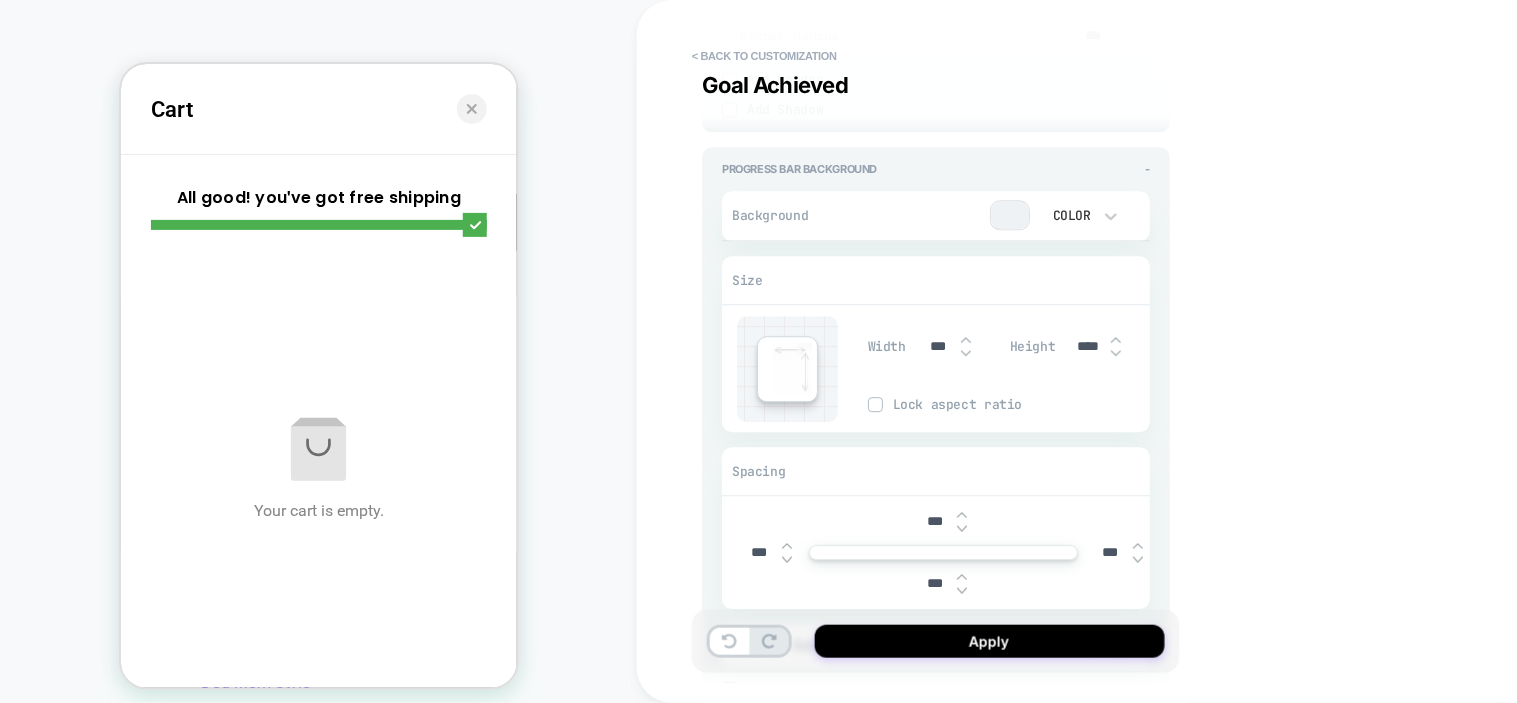 type on "****" 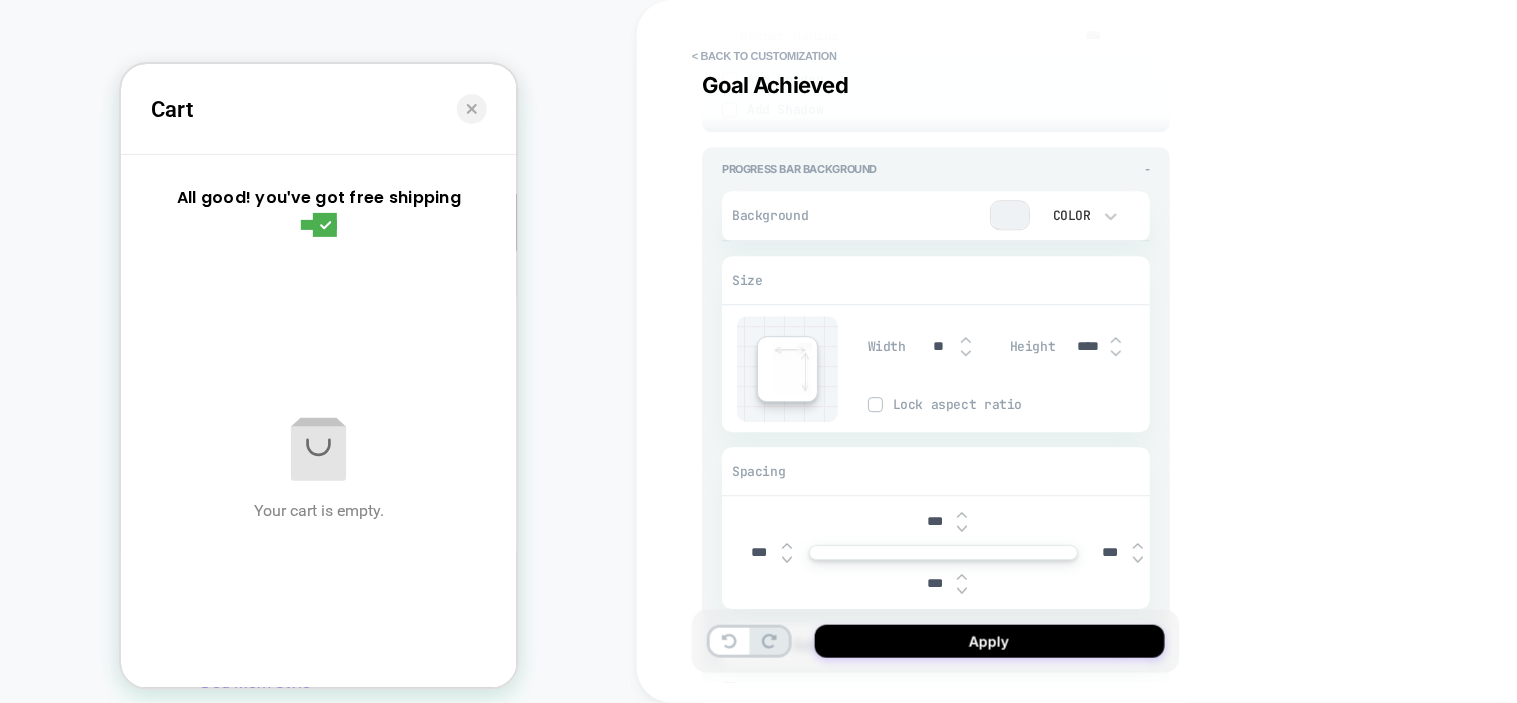 type on "*" 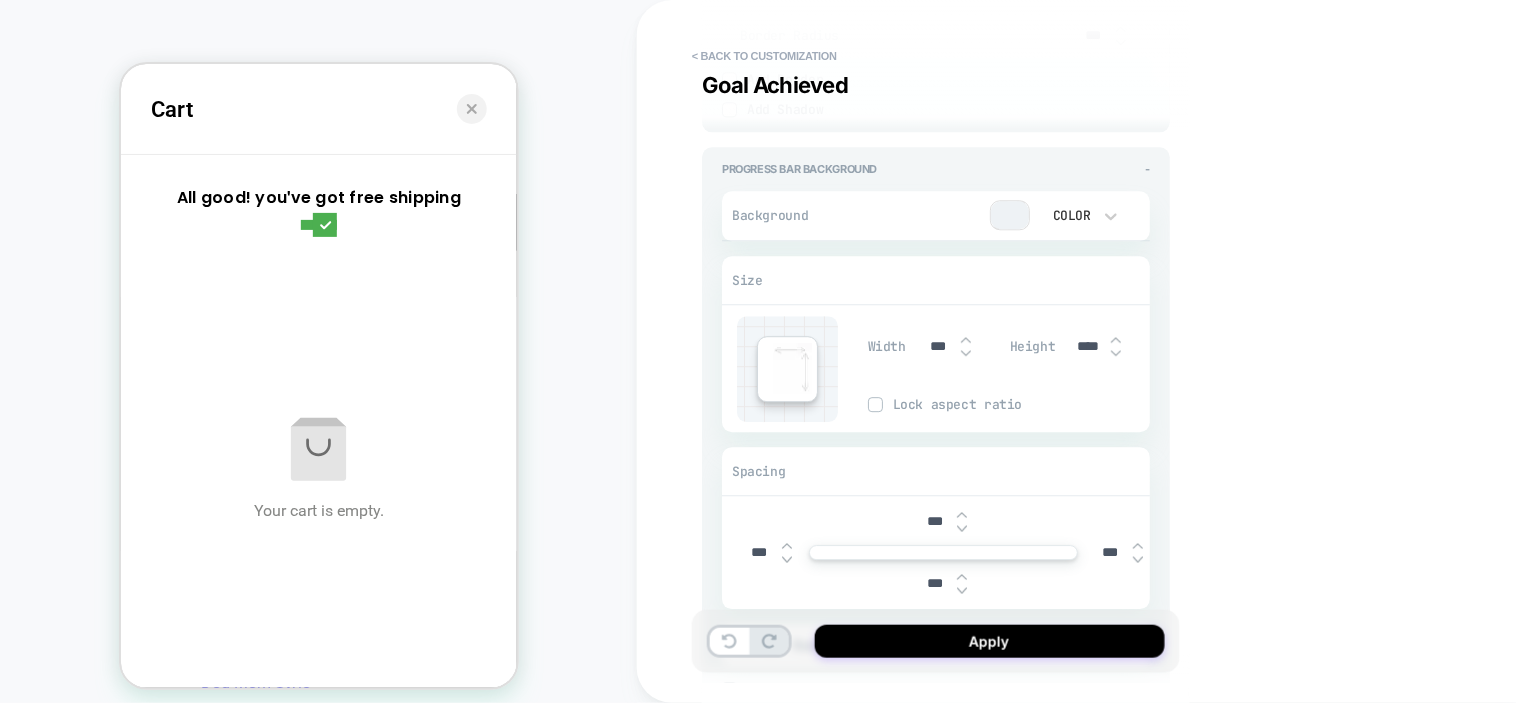 type on "*" 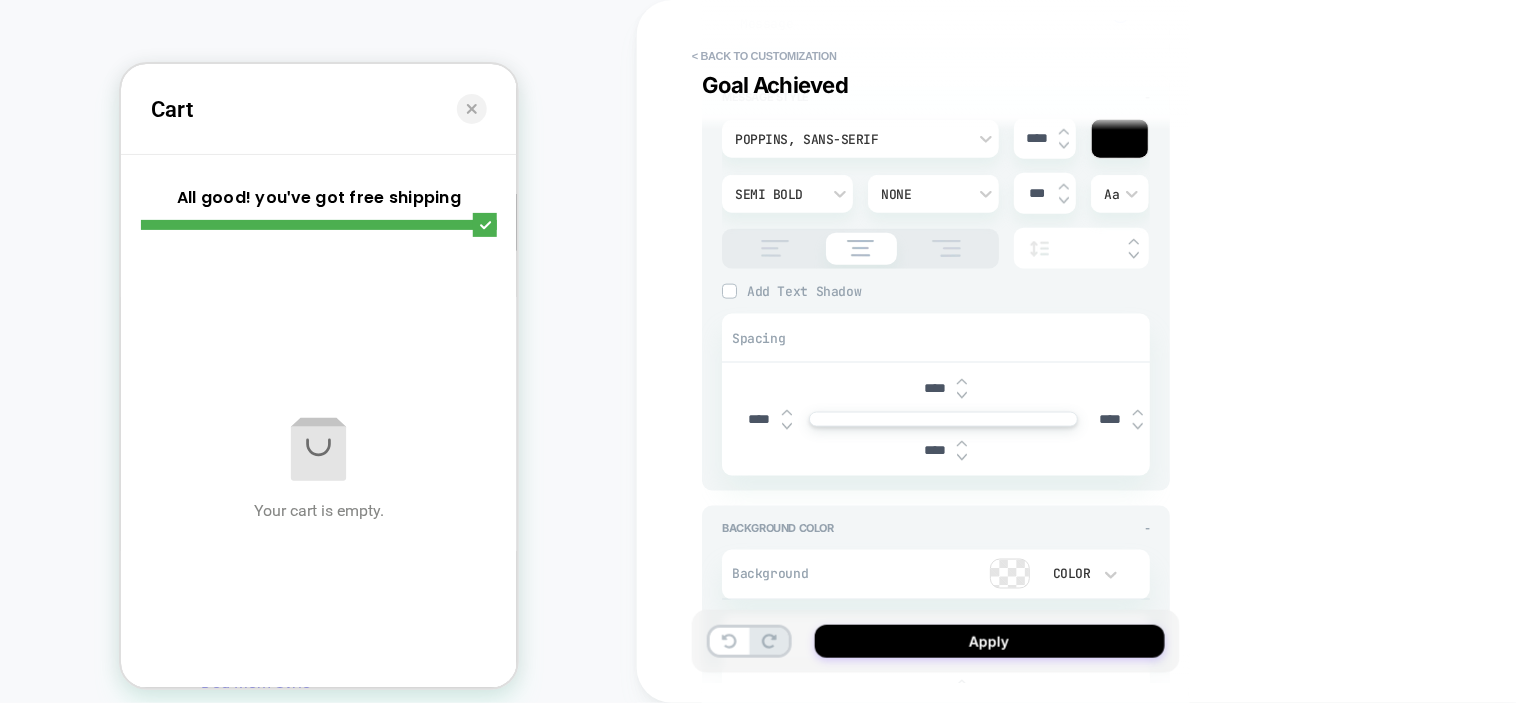scroll, scrollTop: 333, scrollLeft: 0, axis: vertical 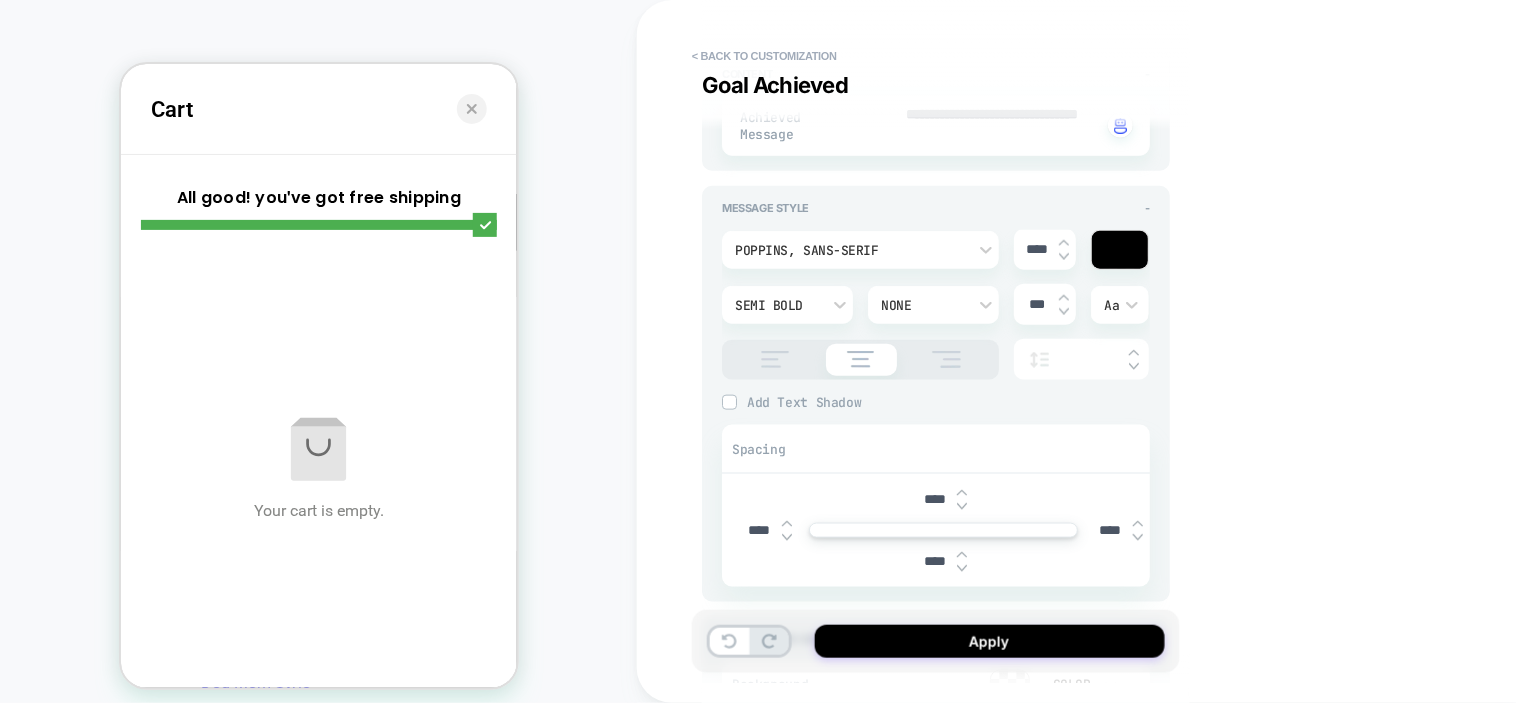 type on "***" 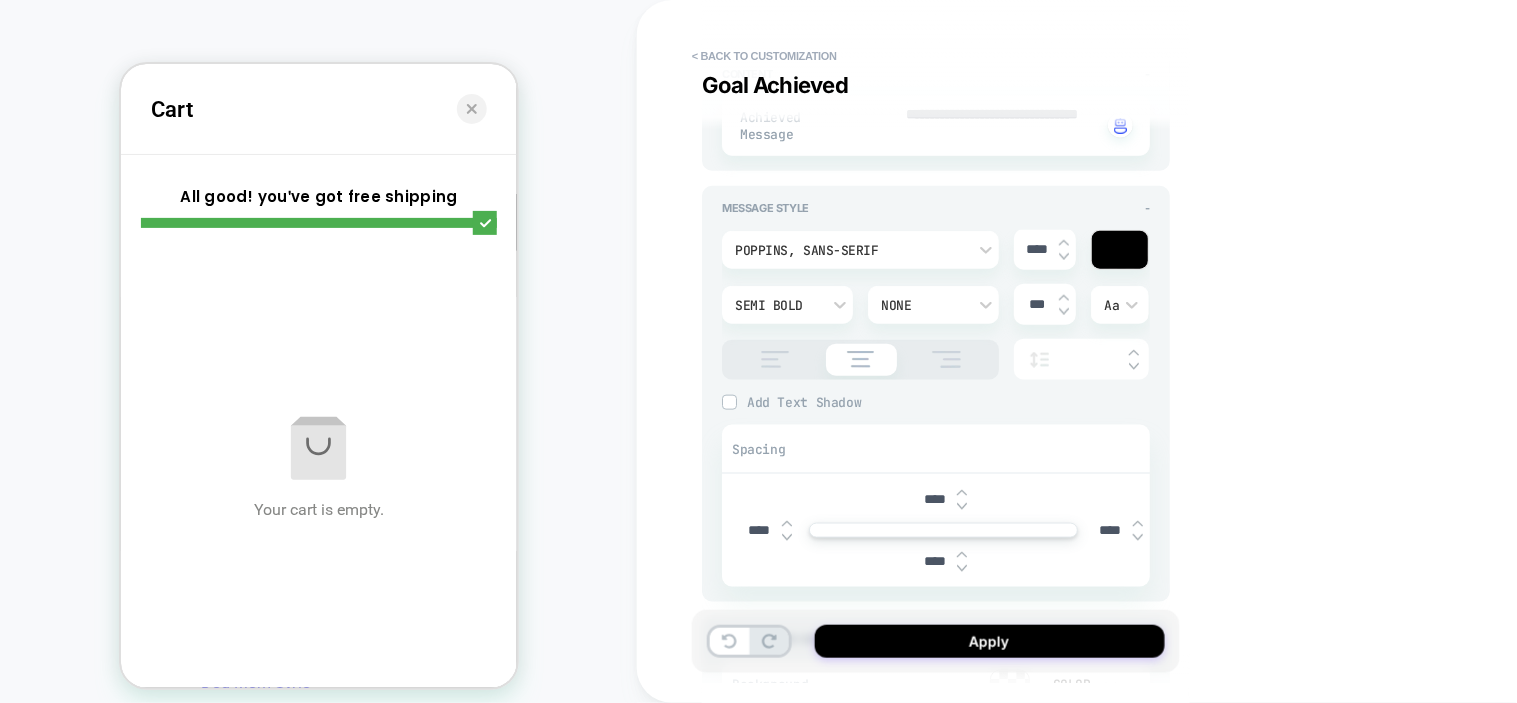 type on "*" 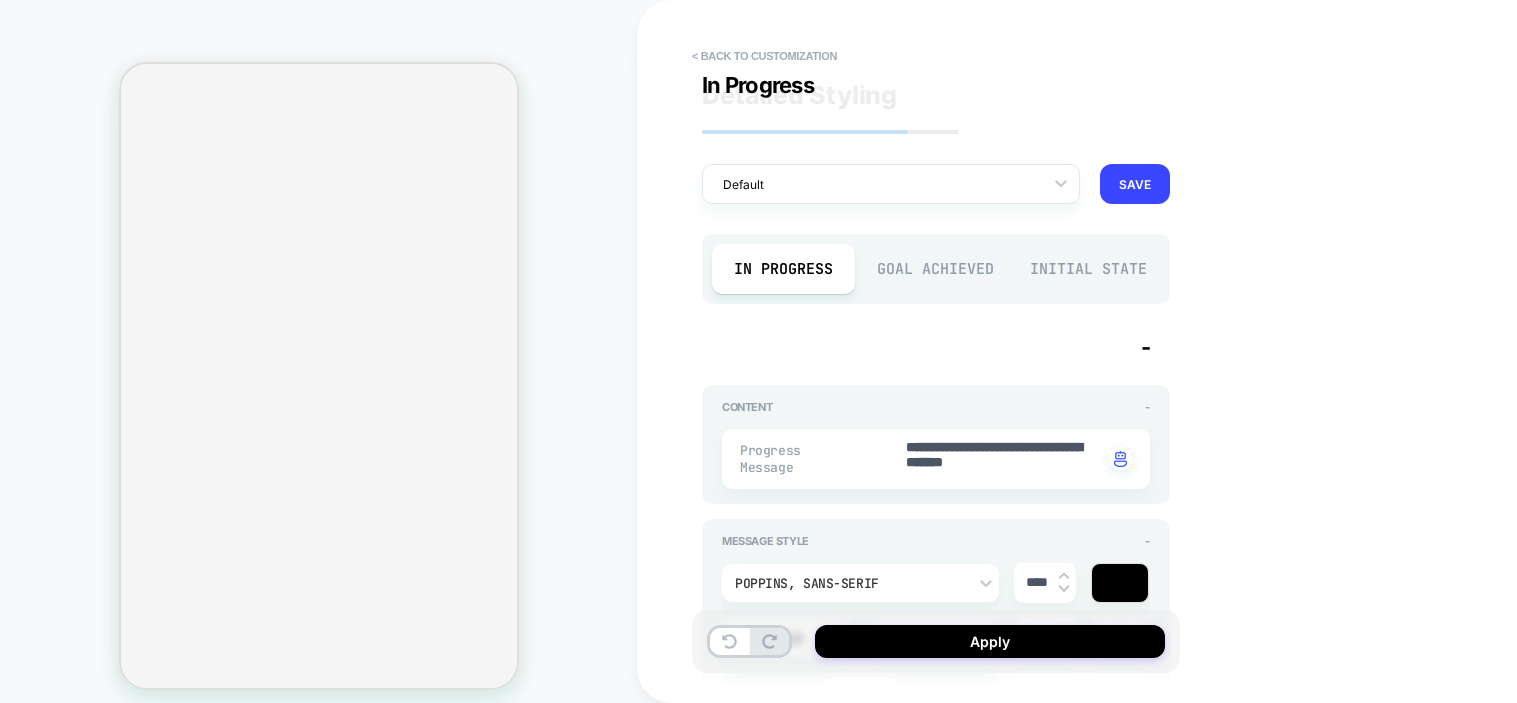 scroll, scrollTop: 0, scrollLeft: 0, axis: both 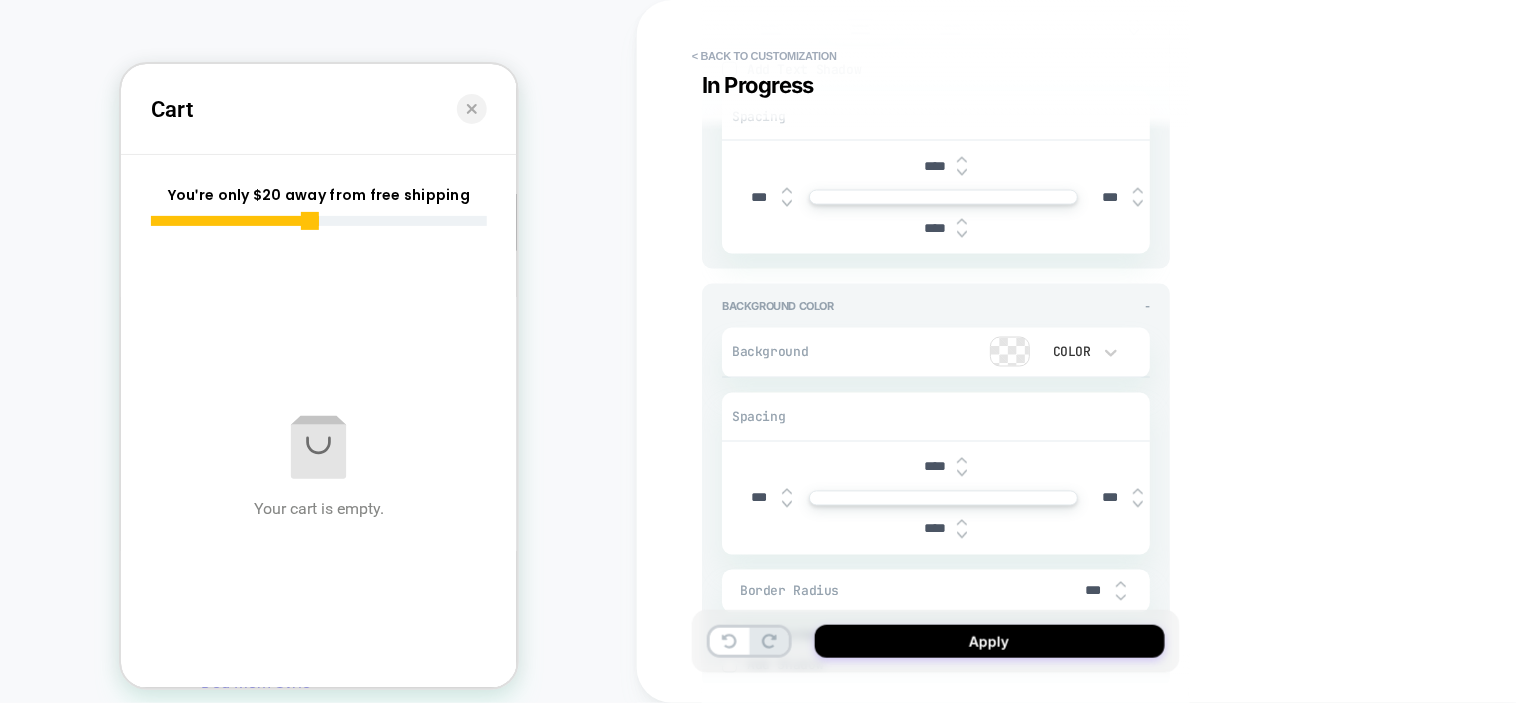 type on "***" 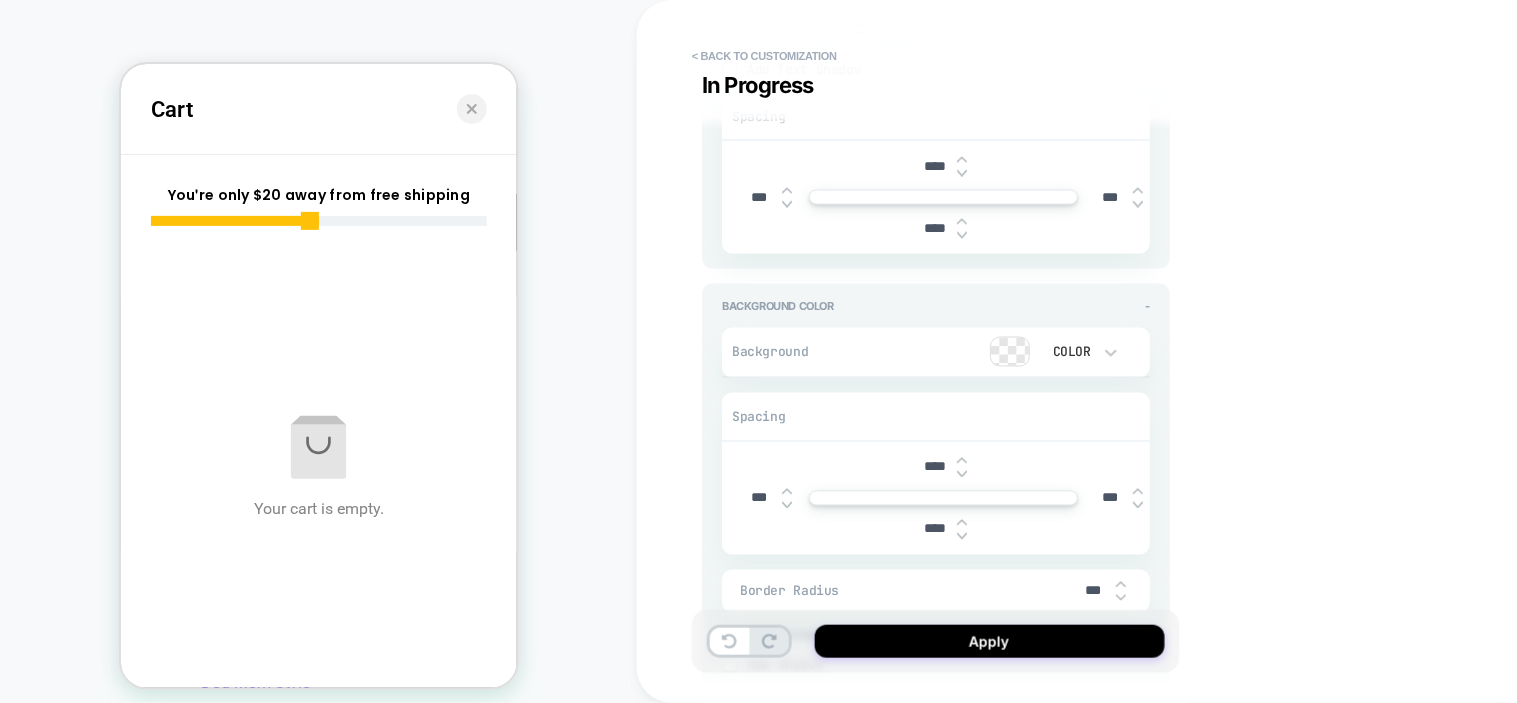 type on "***" 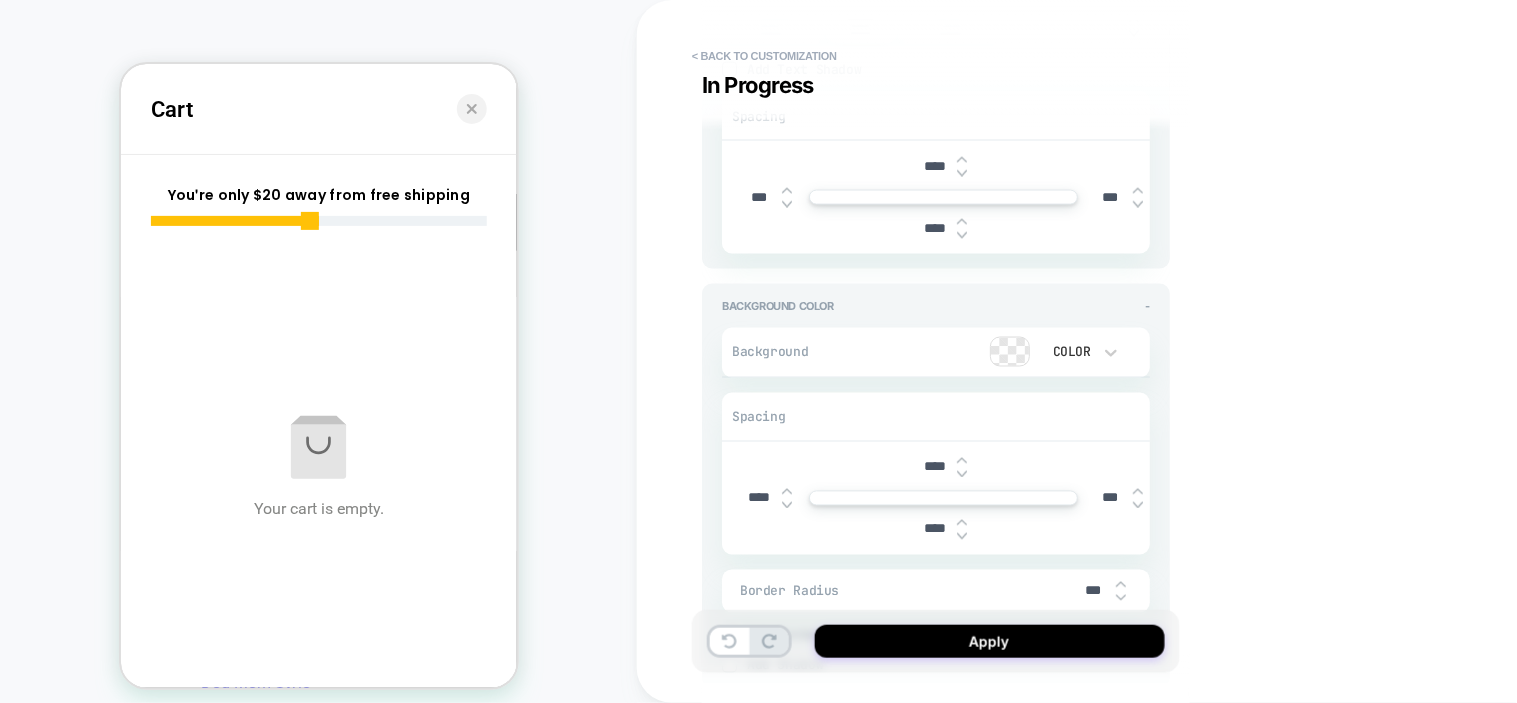 type on "*****" 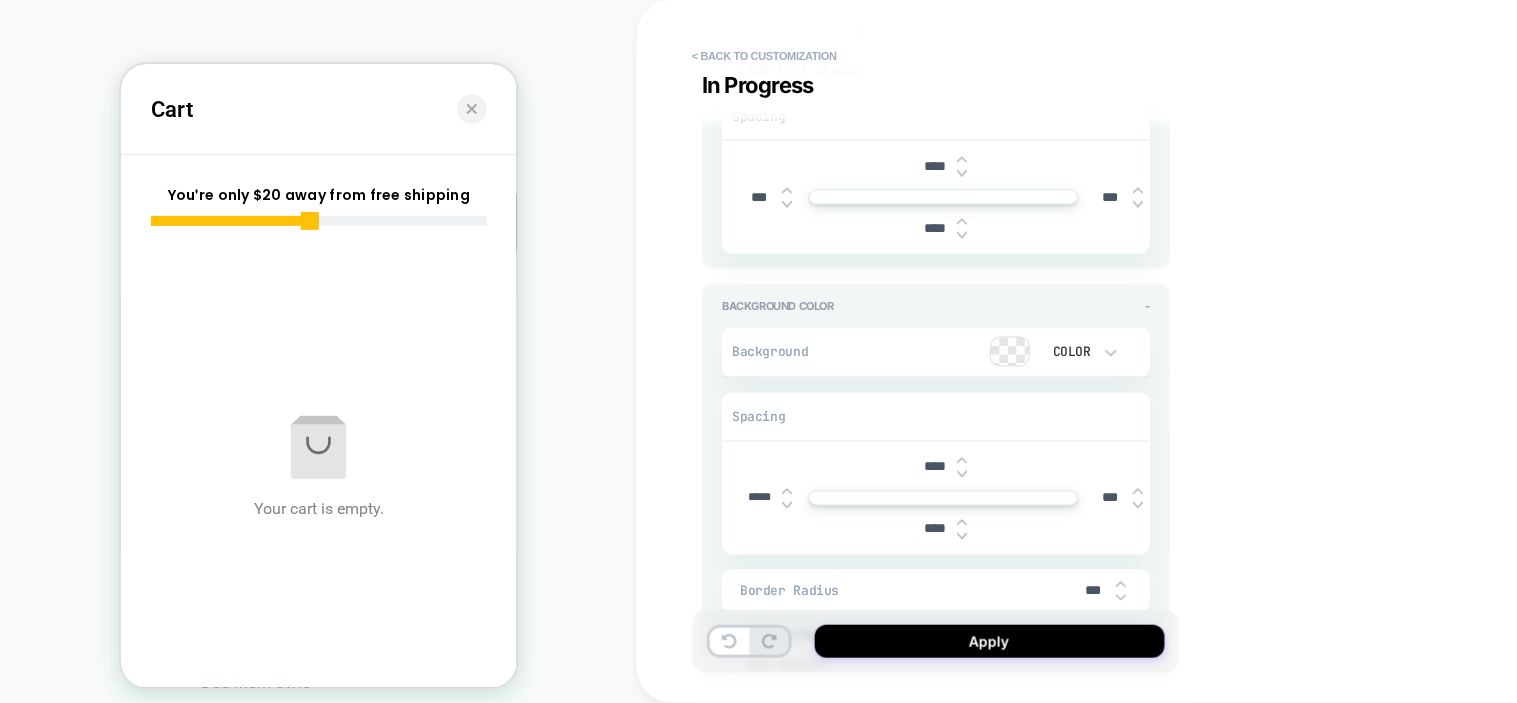 type on "*" 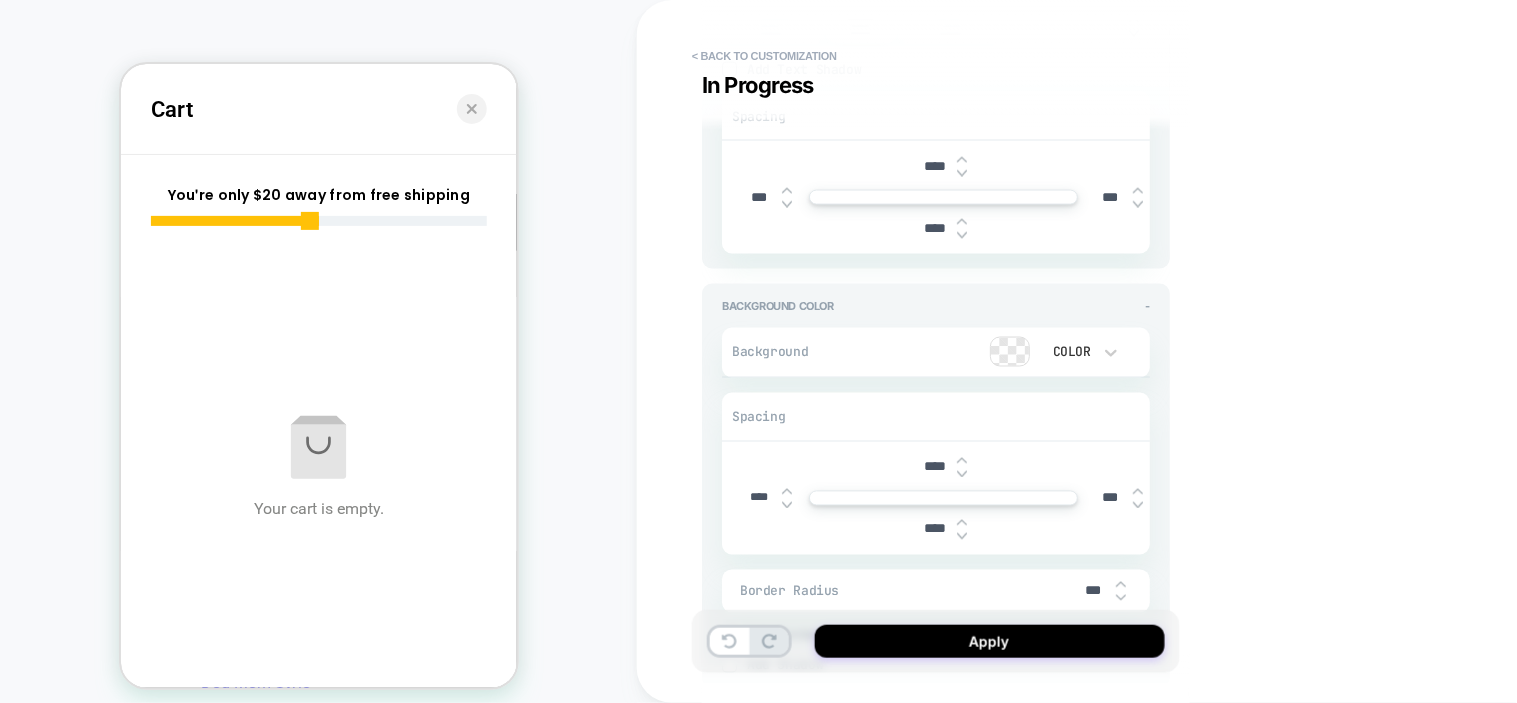 type on "*" 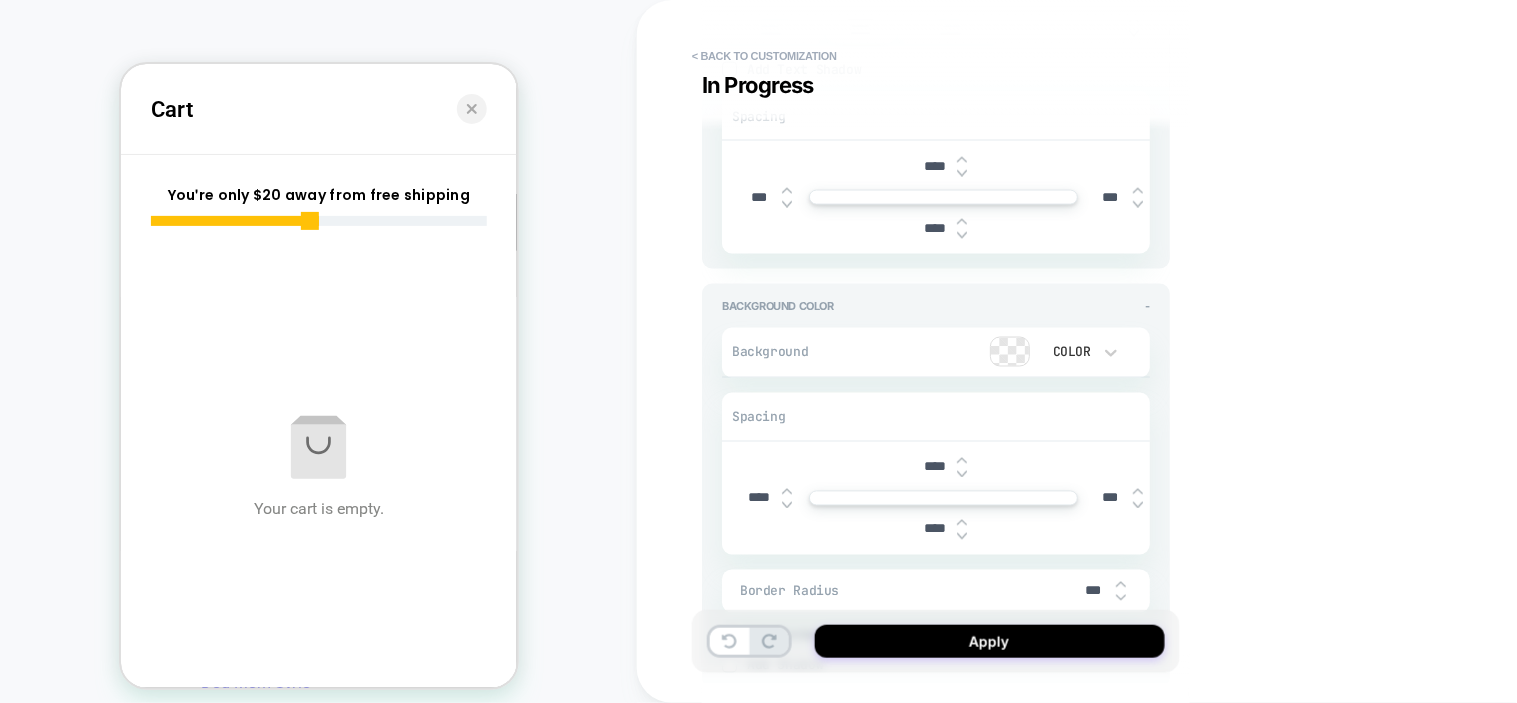 type on "***" 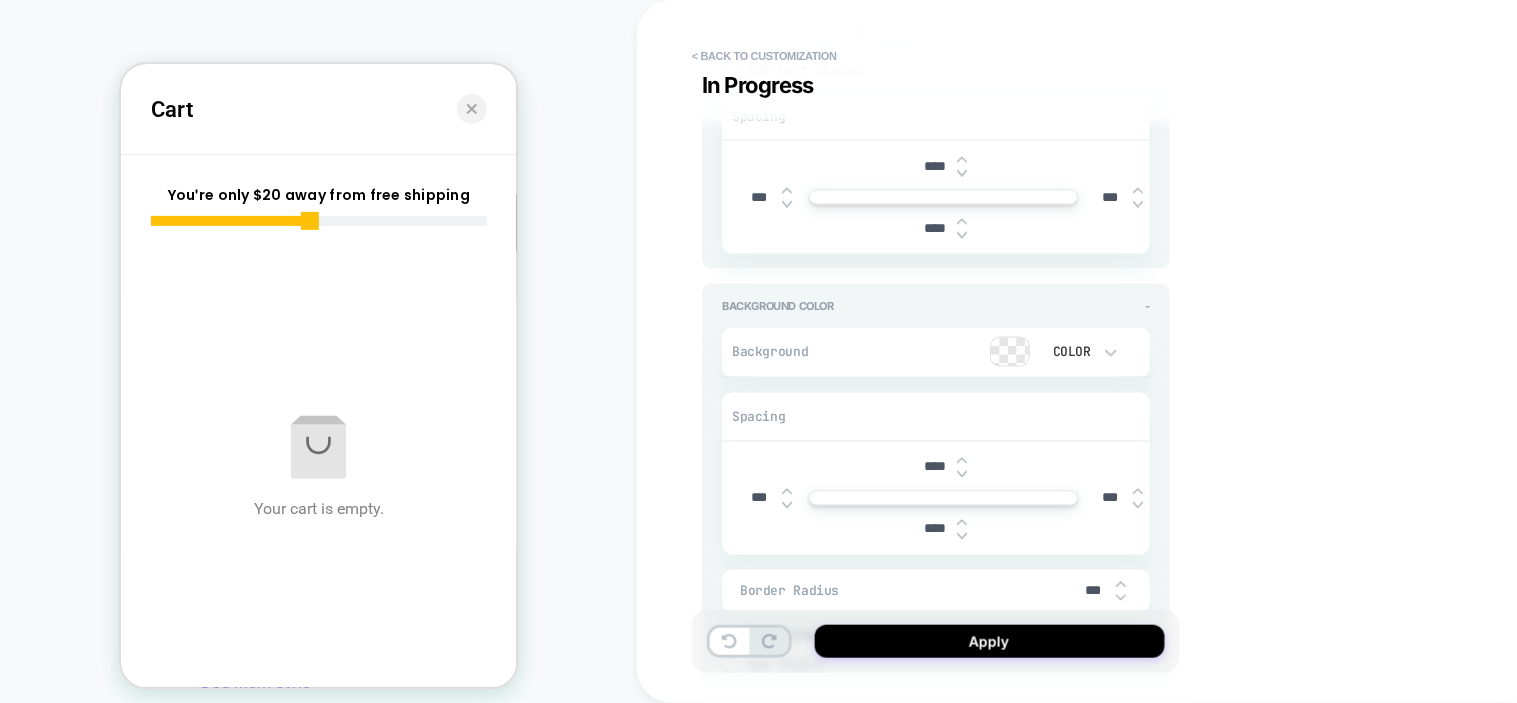 type on "*" 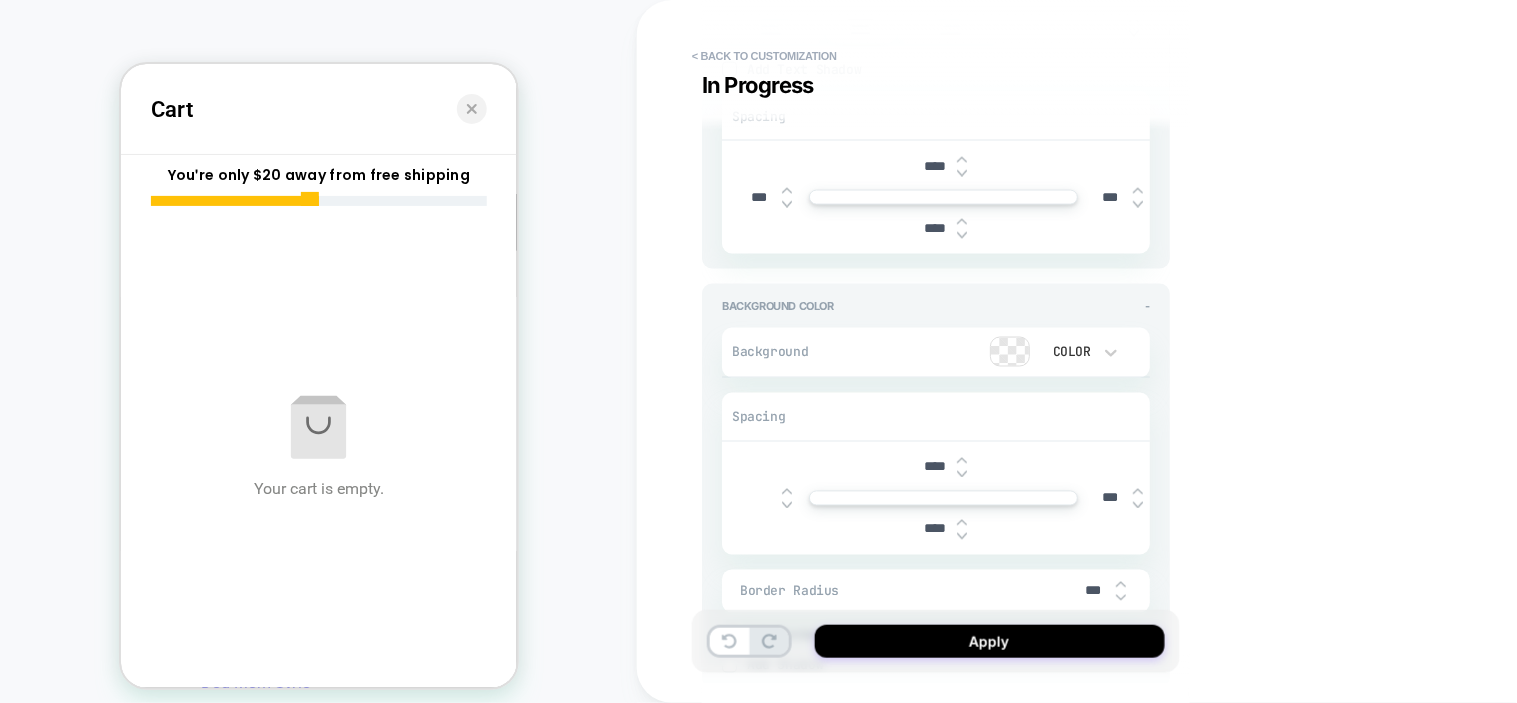 type on "*" 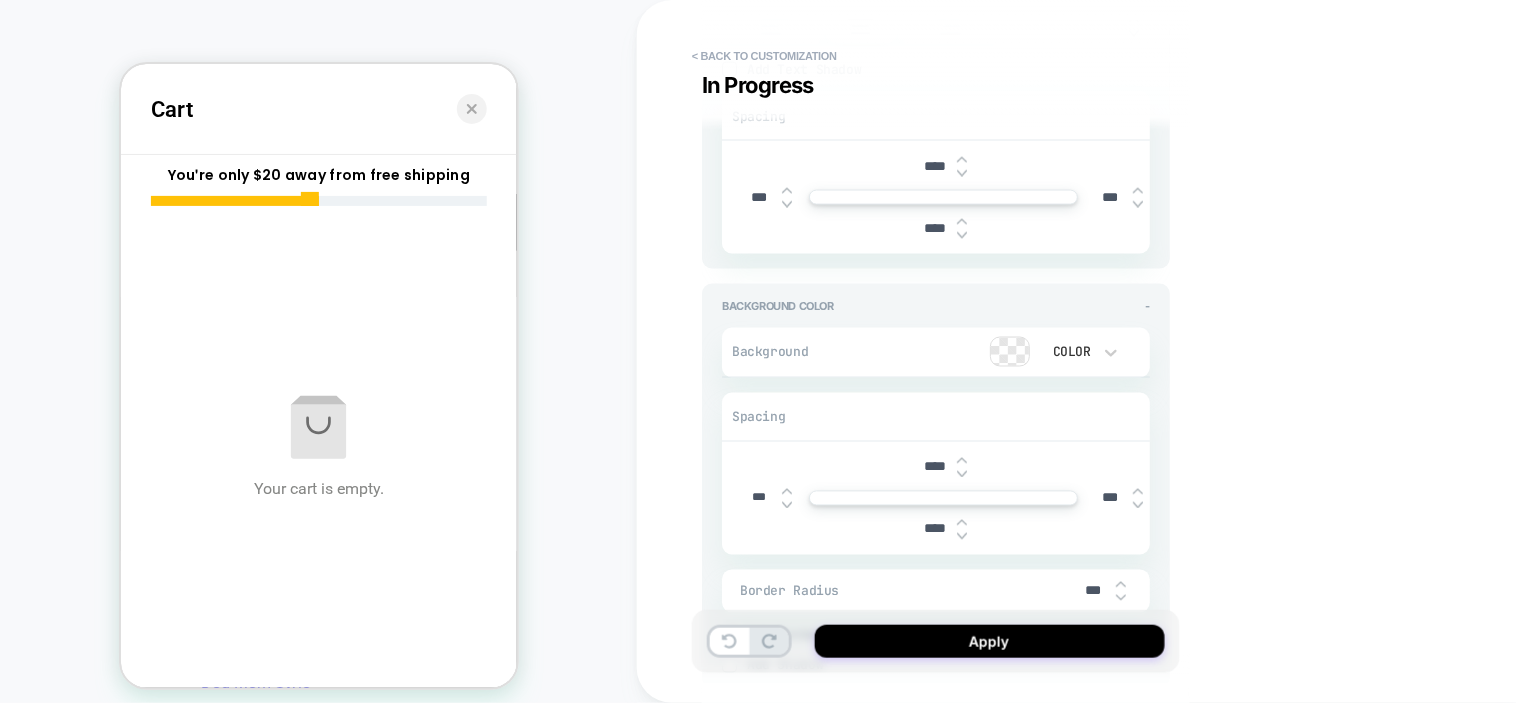type on "*" 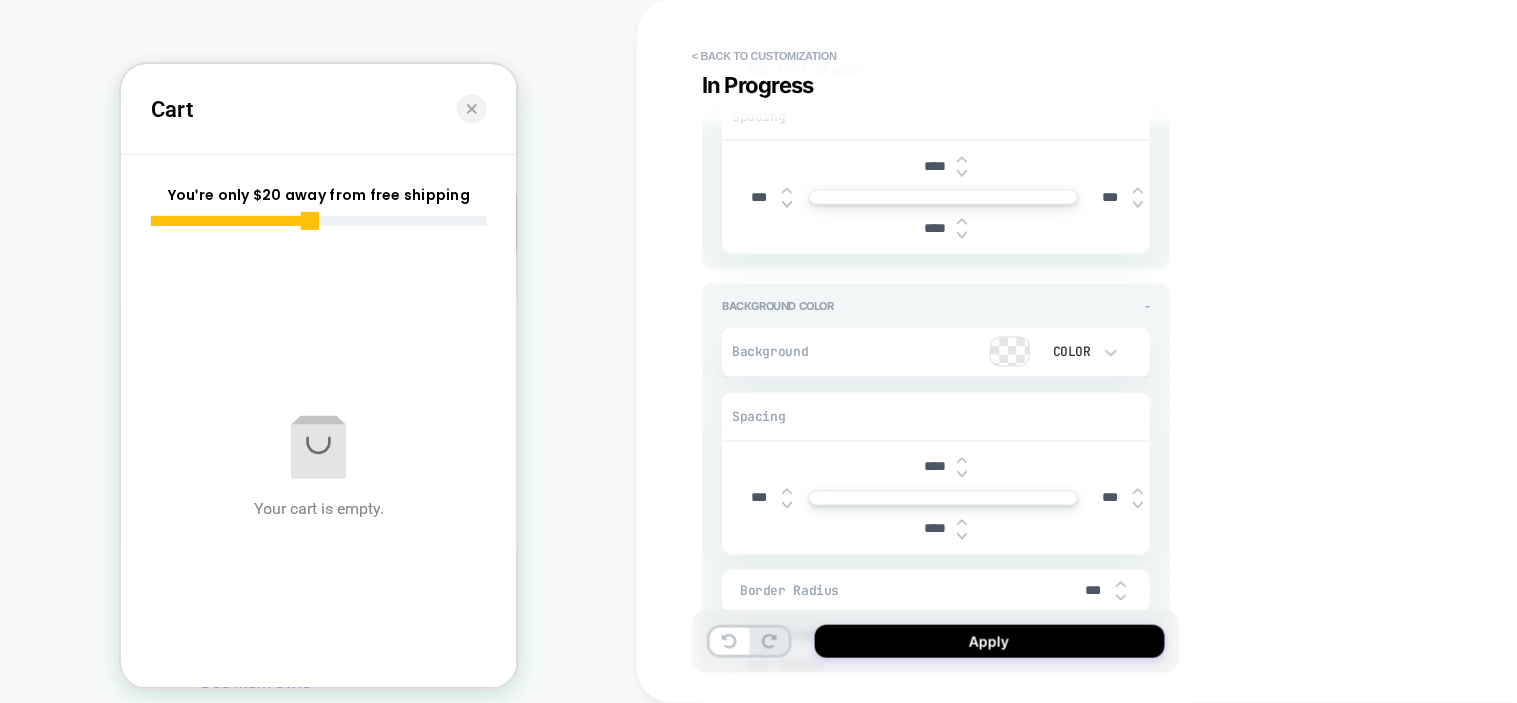 type on "****" 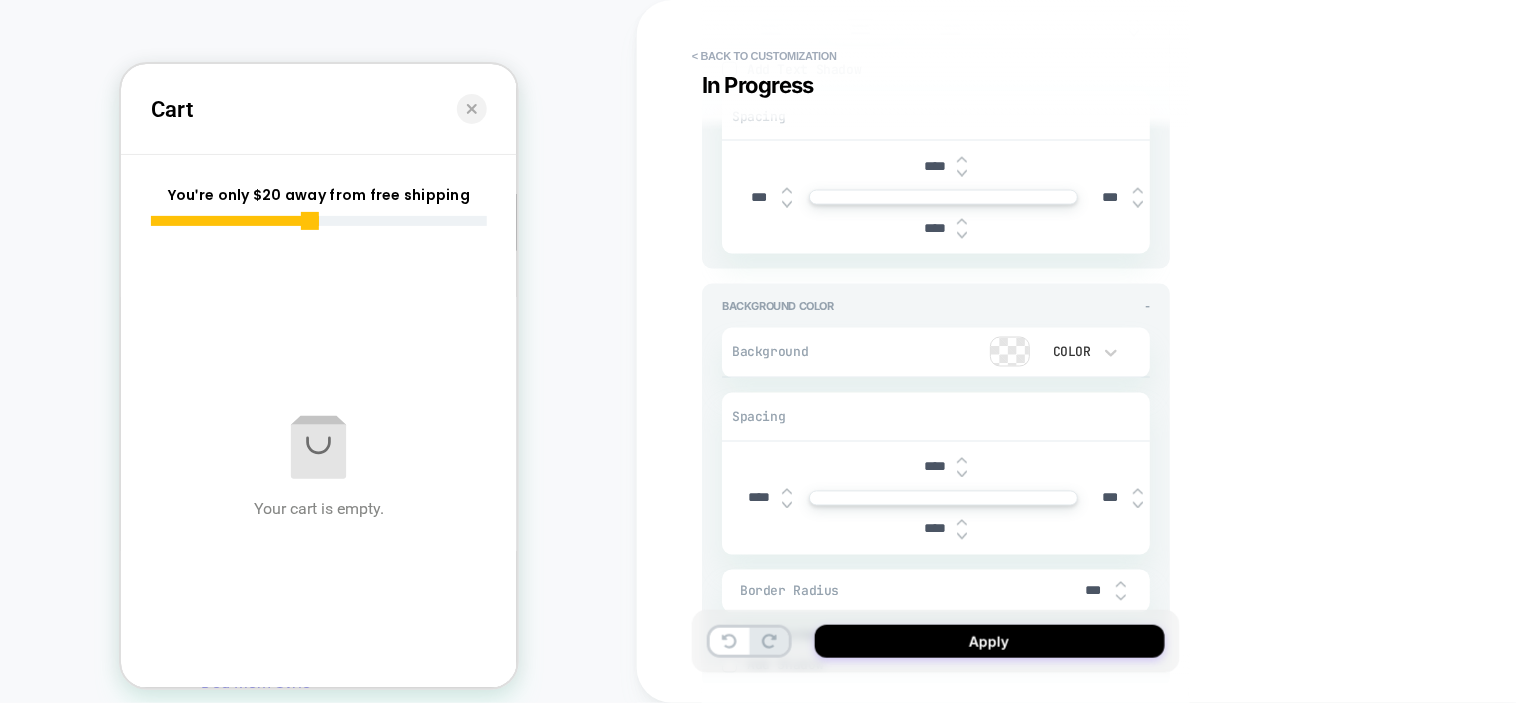 type on "*" 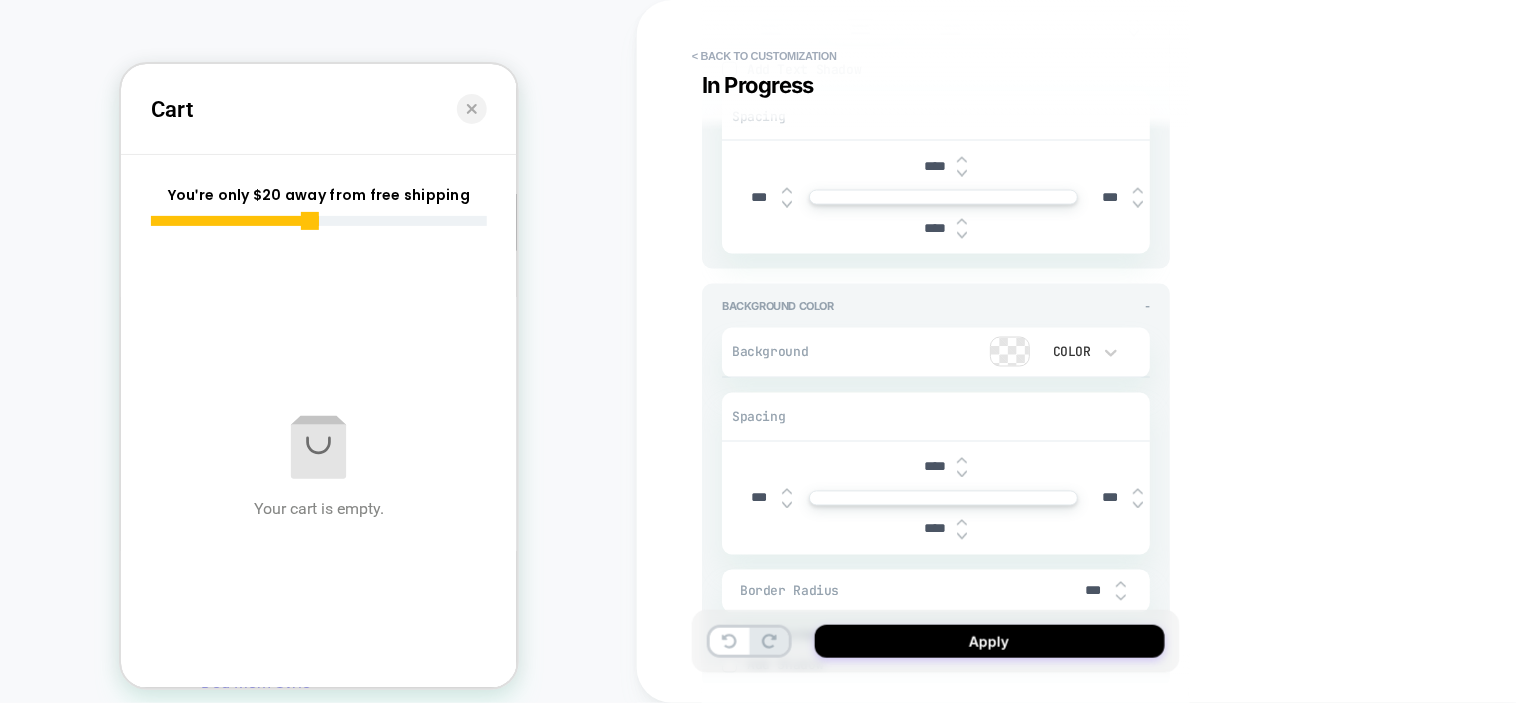 type on "*" 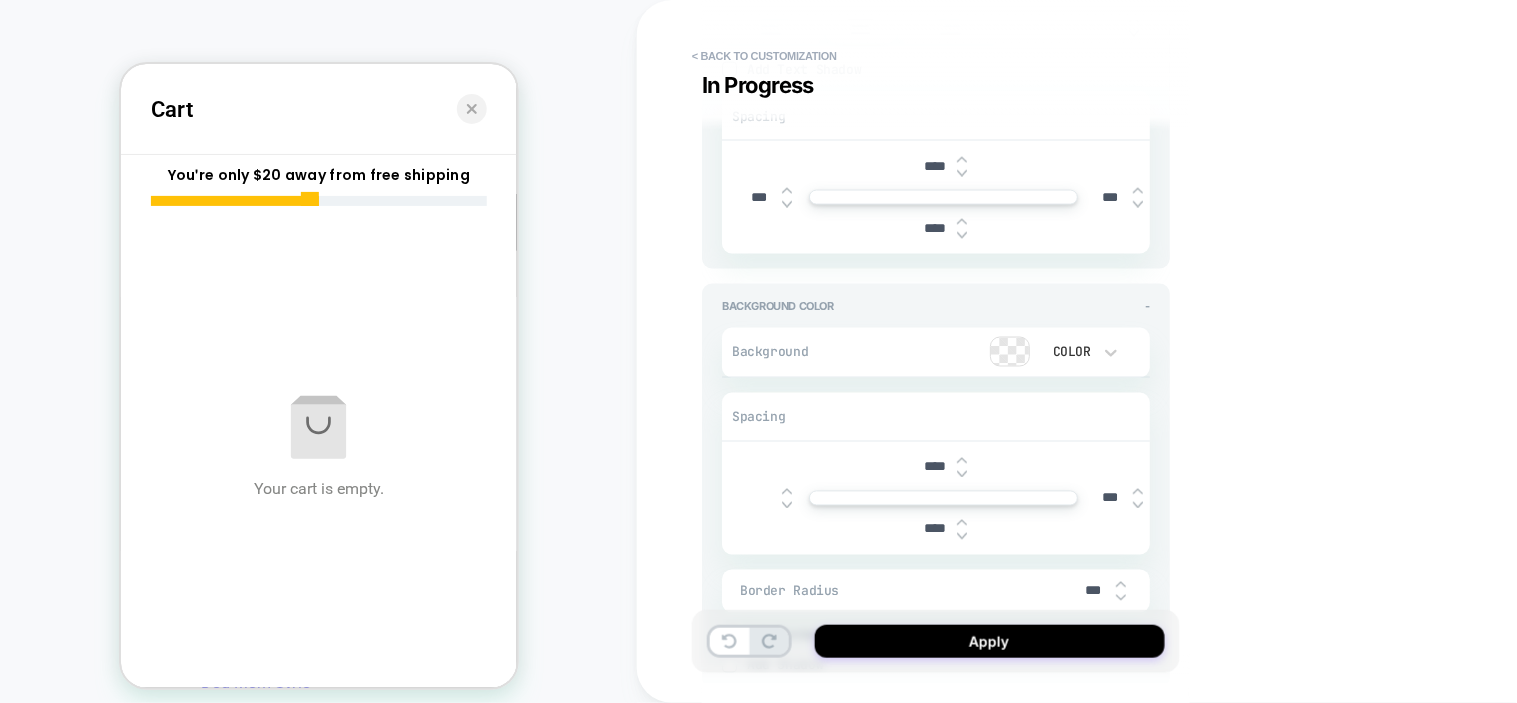 type on "*" 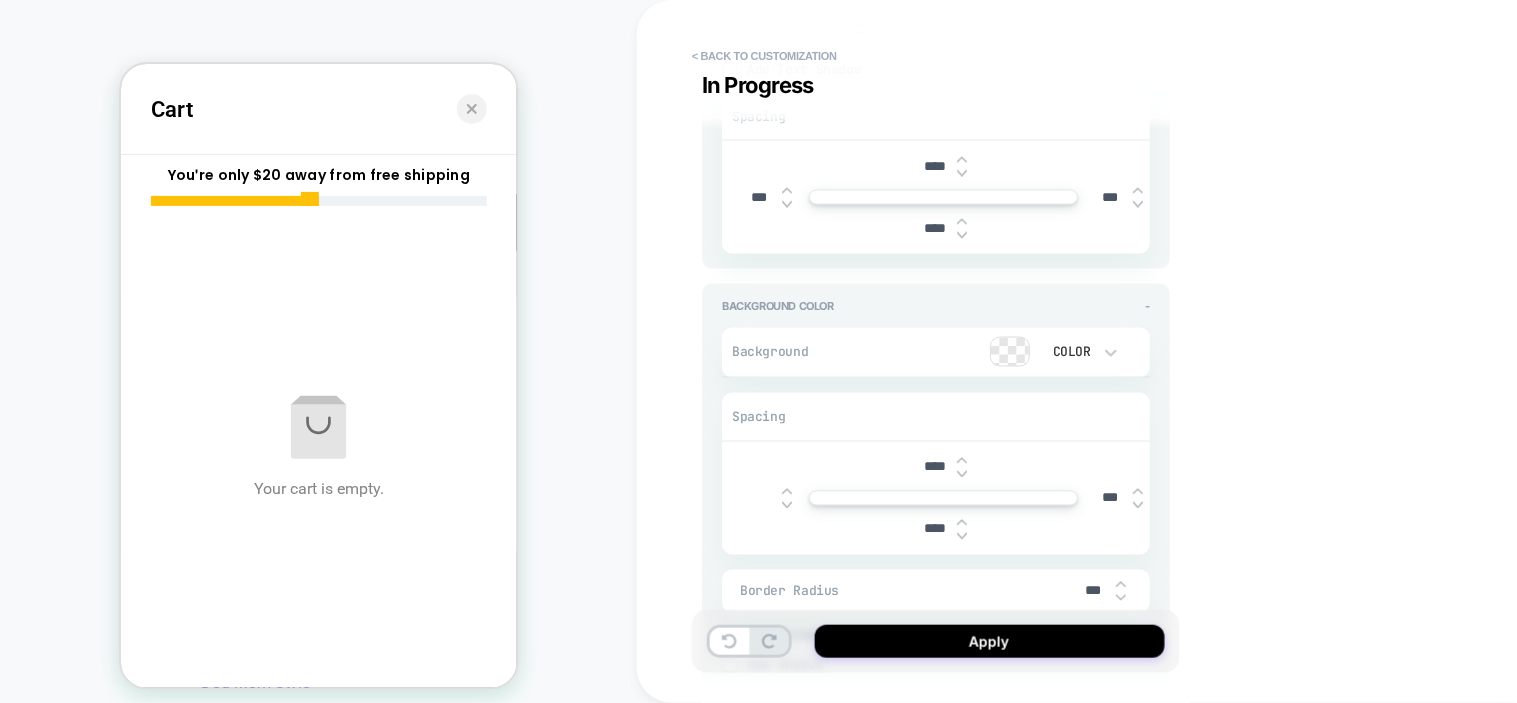 type on "***" 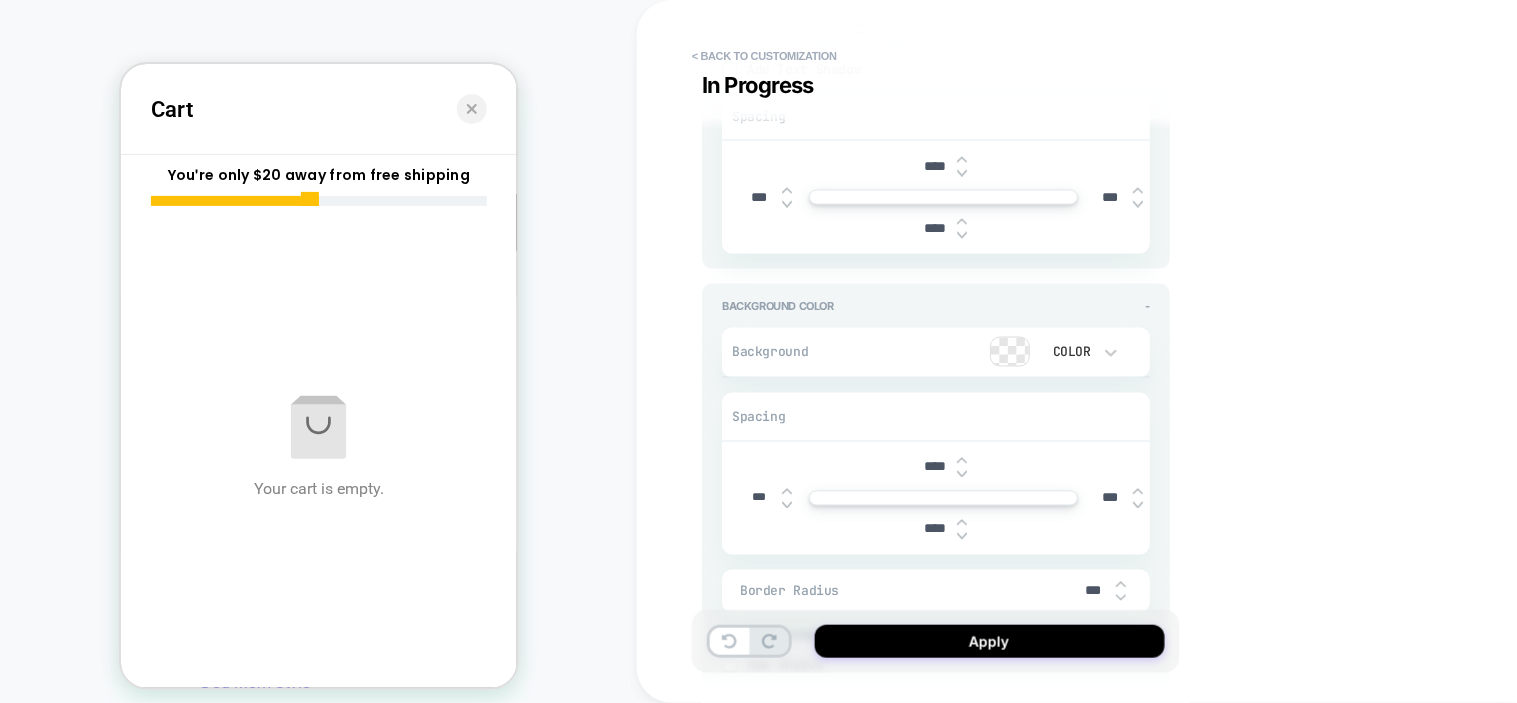 type on "*" 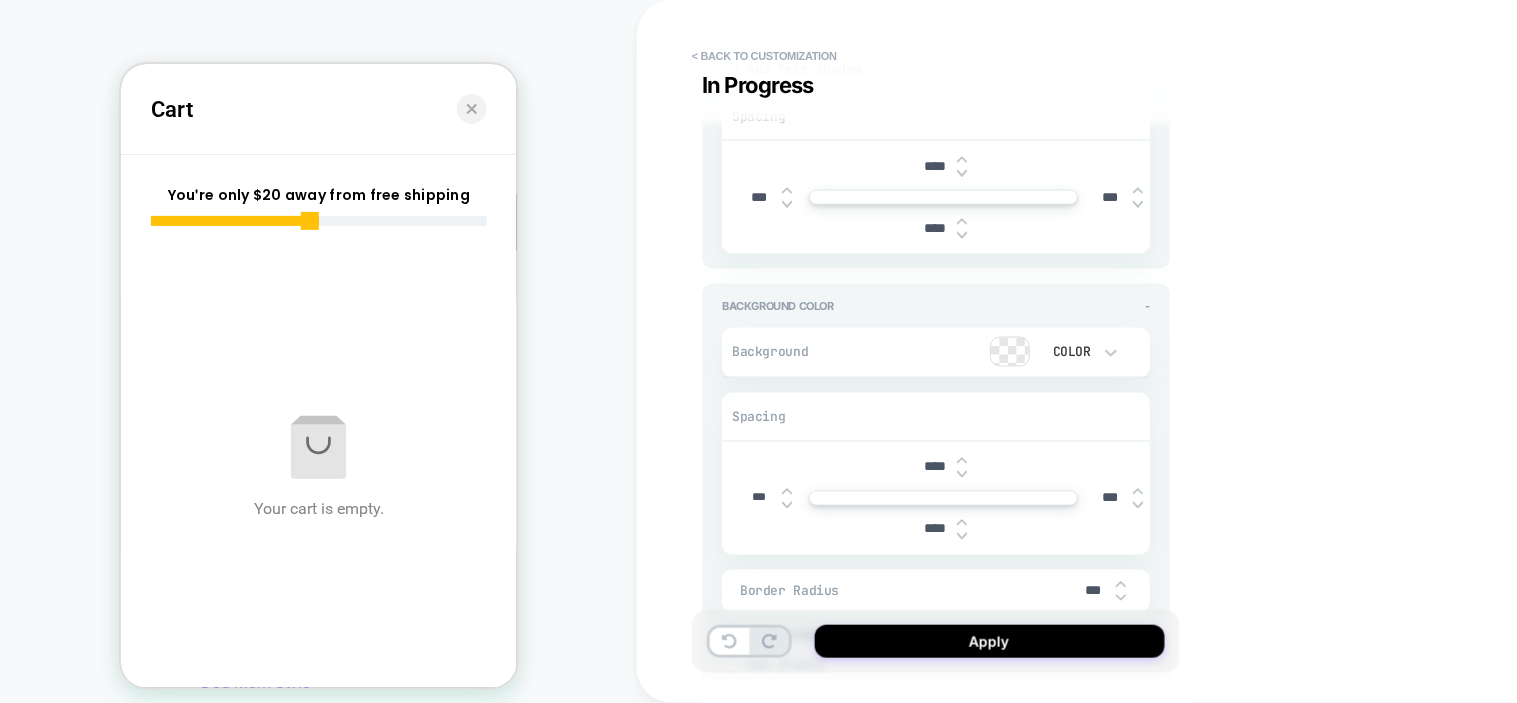 type on "****" 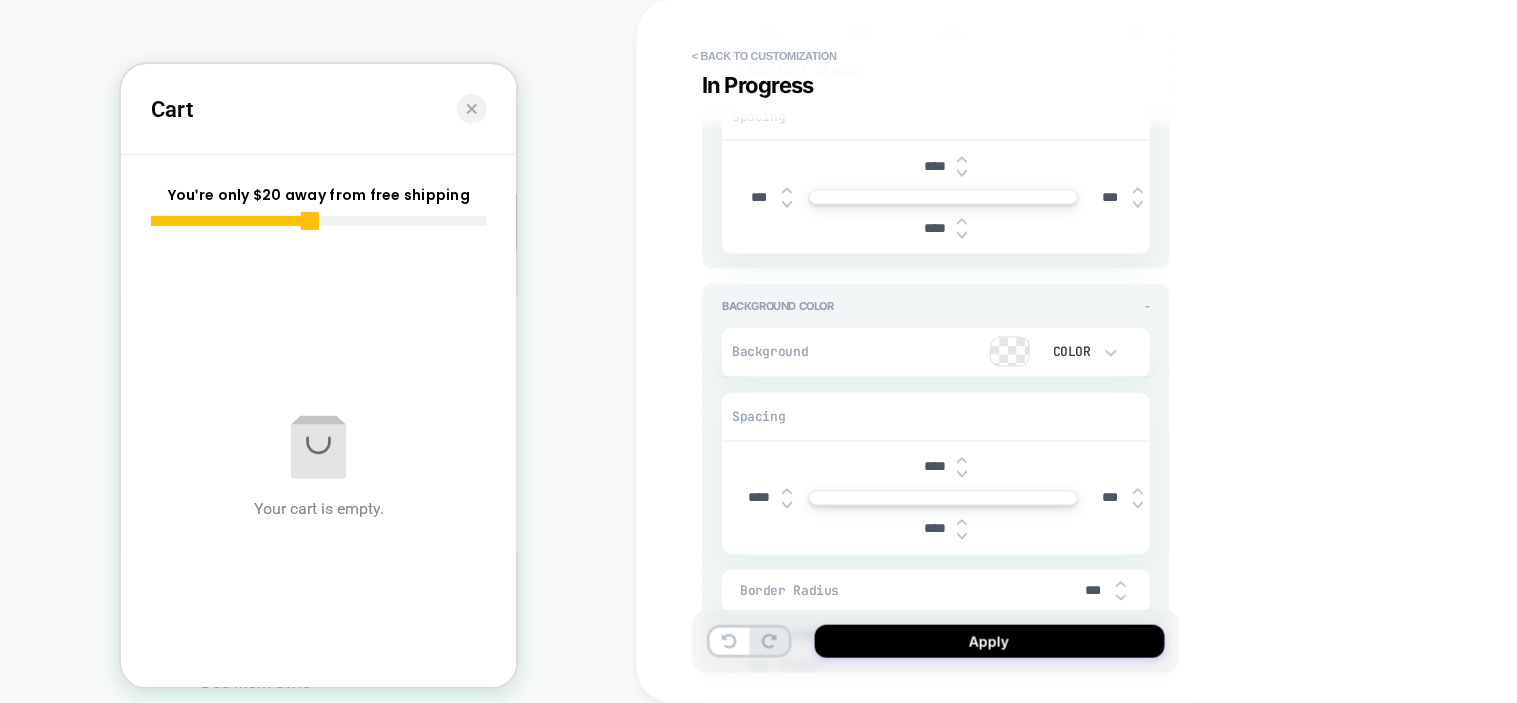 type on "*" 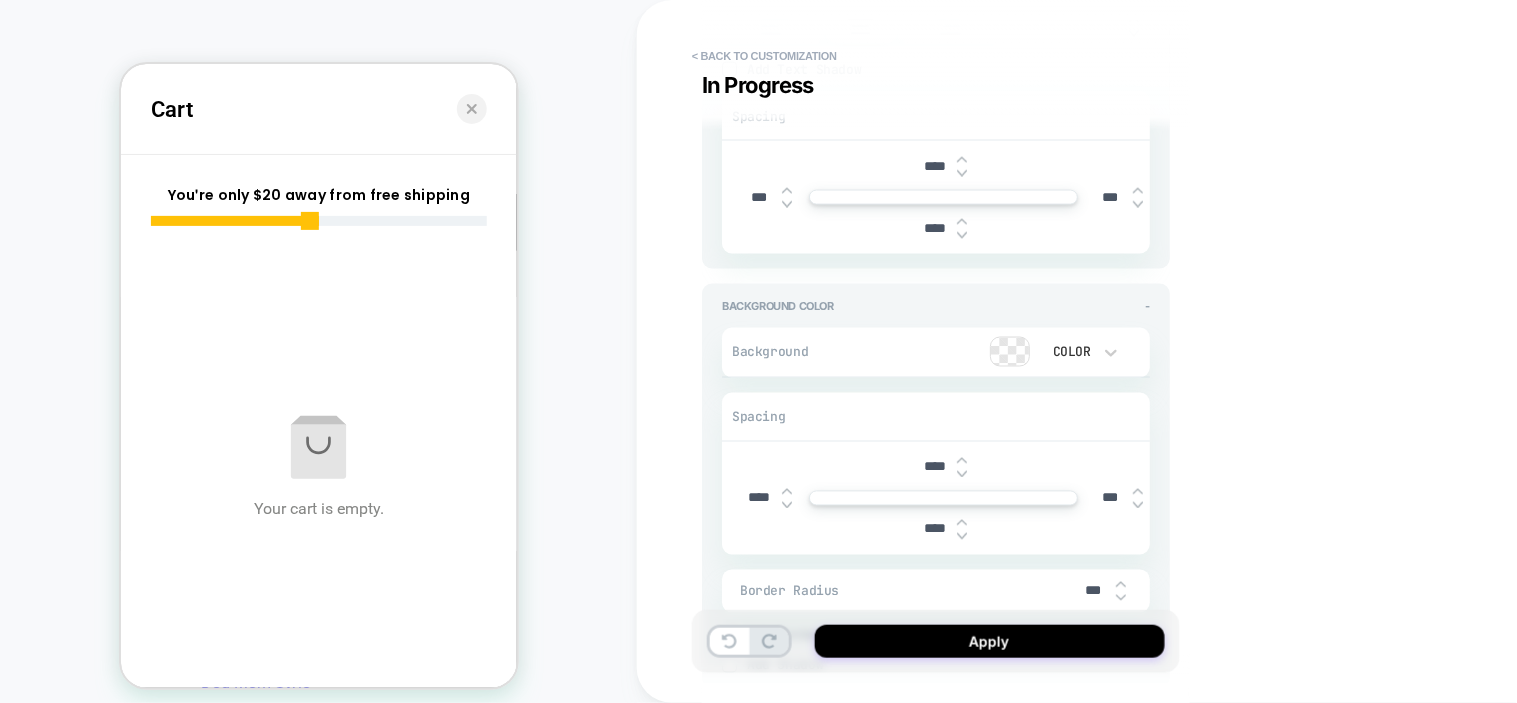type on "****" 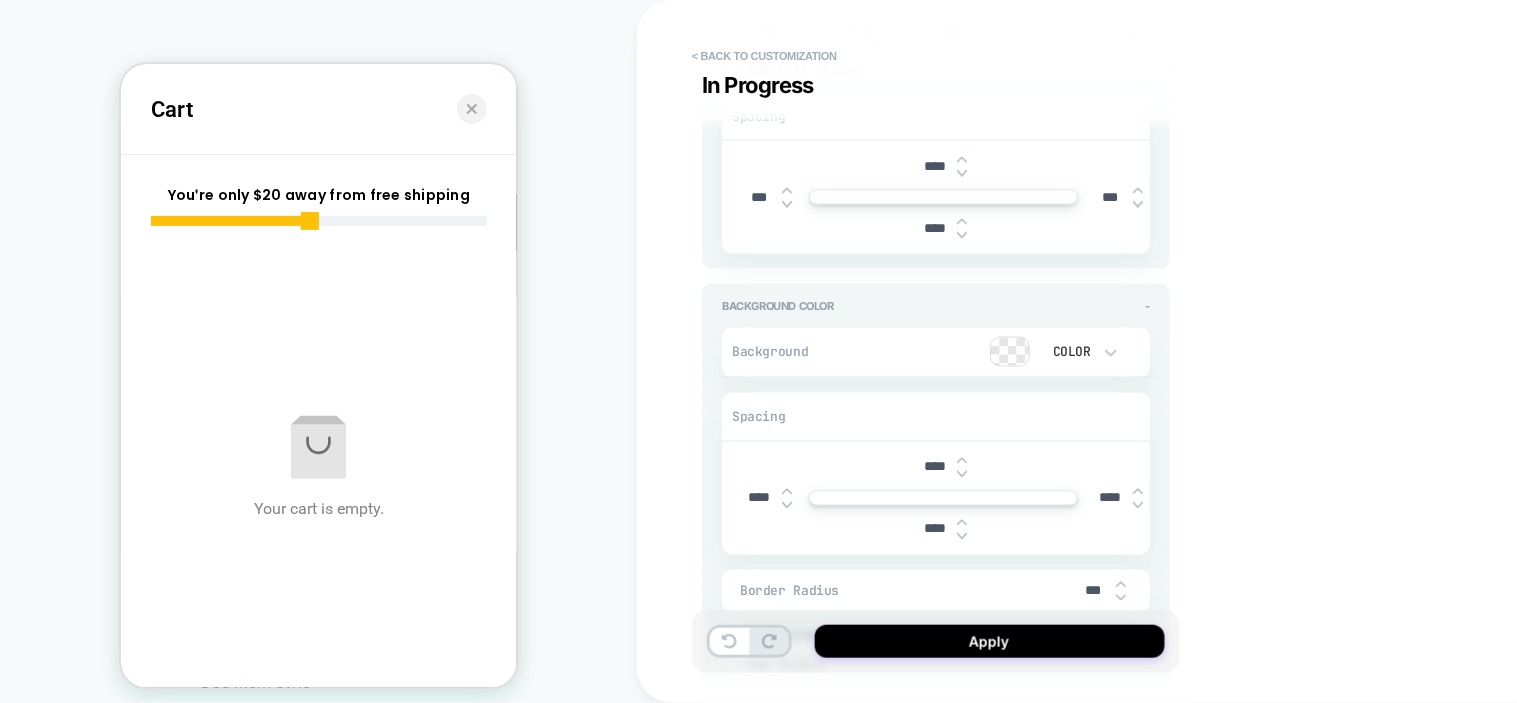 type on "*" 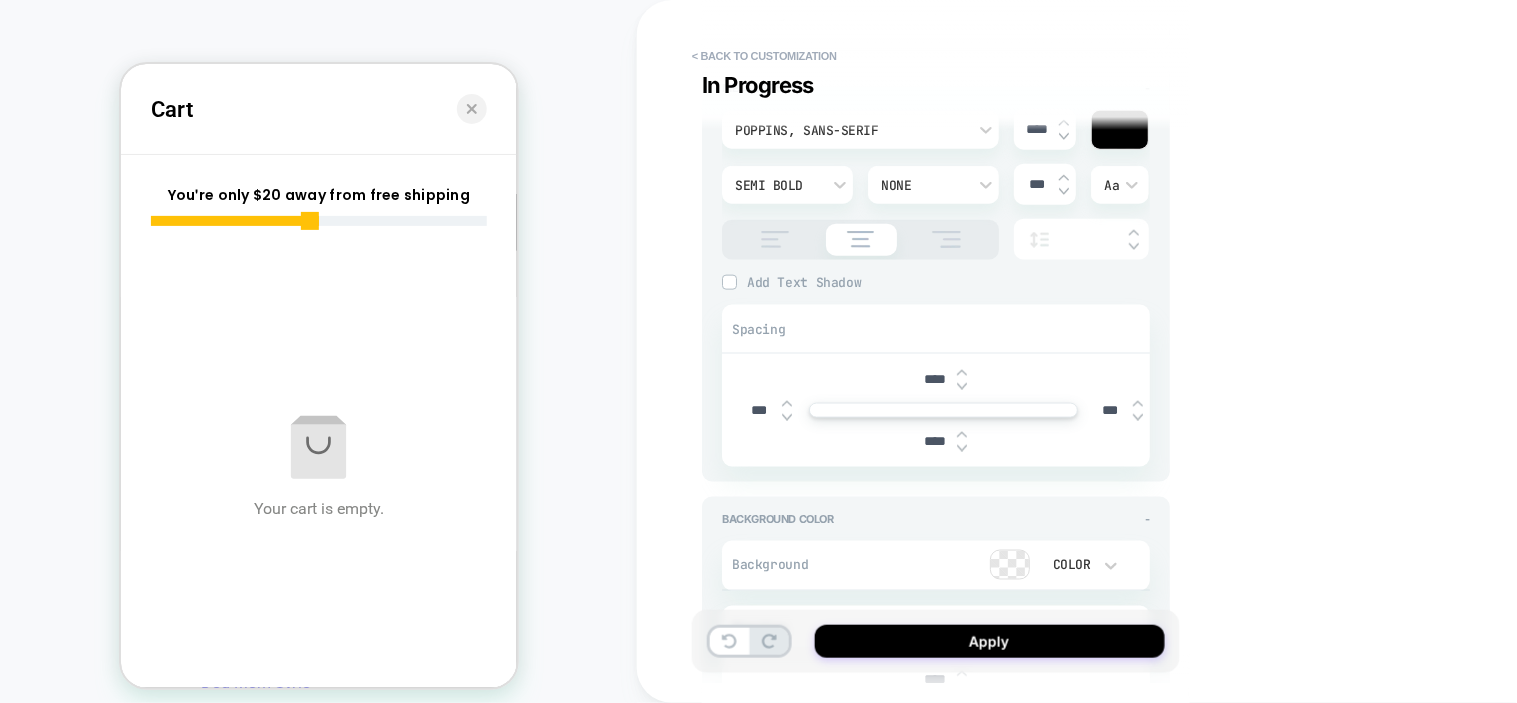 scroll, scrollTop: 333, scrollLeft: 0, axis: vertical 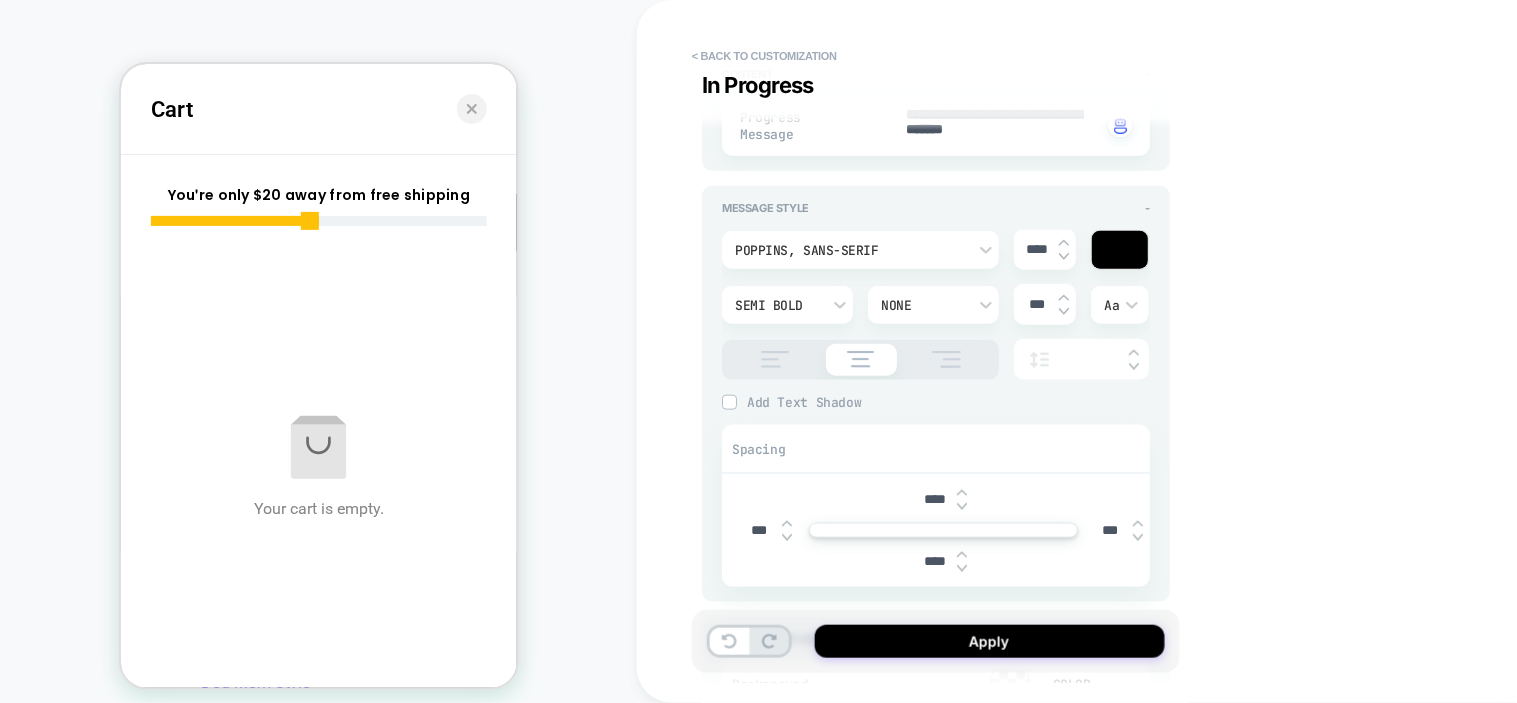 type on "****" 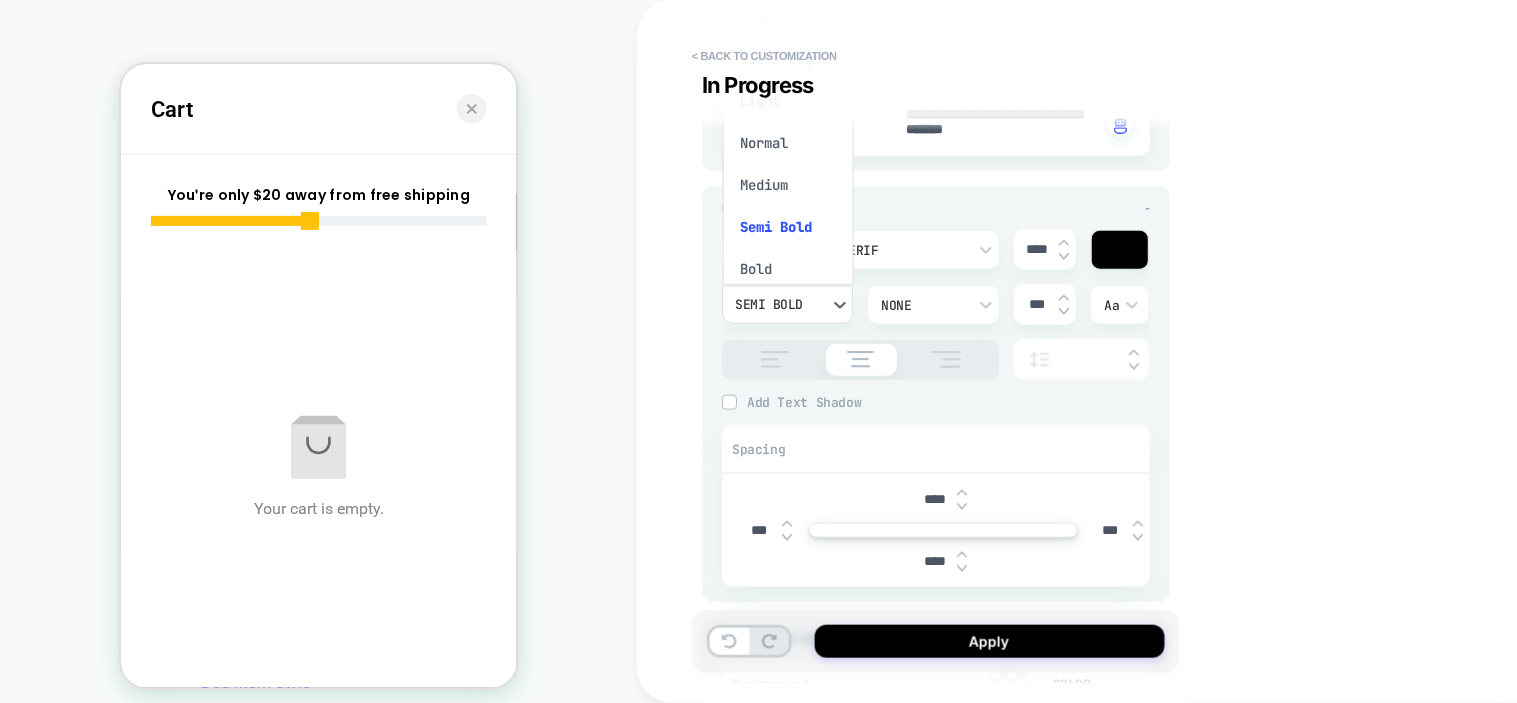 scroll, scrollTop: 33, scrollLeft: 0, axis: vertical 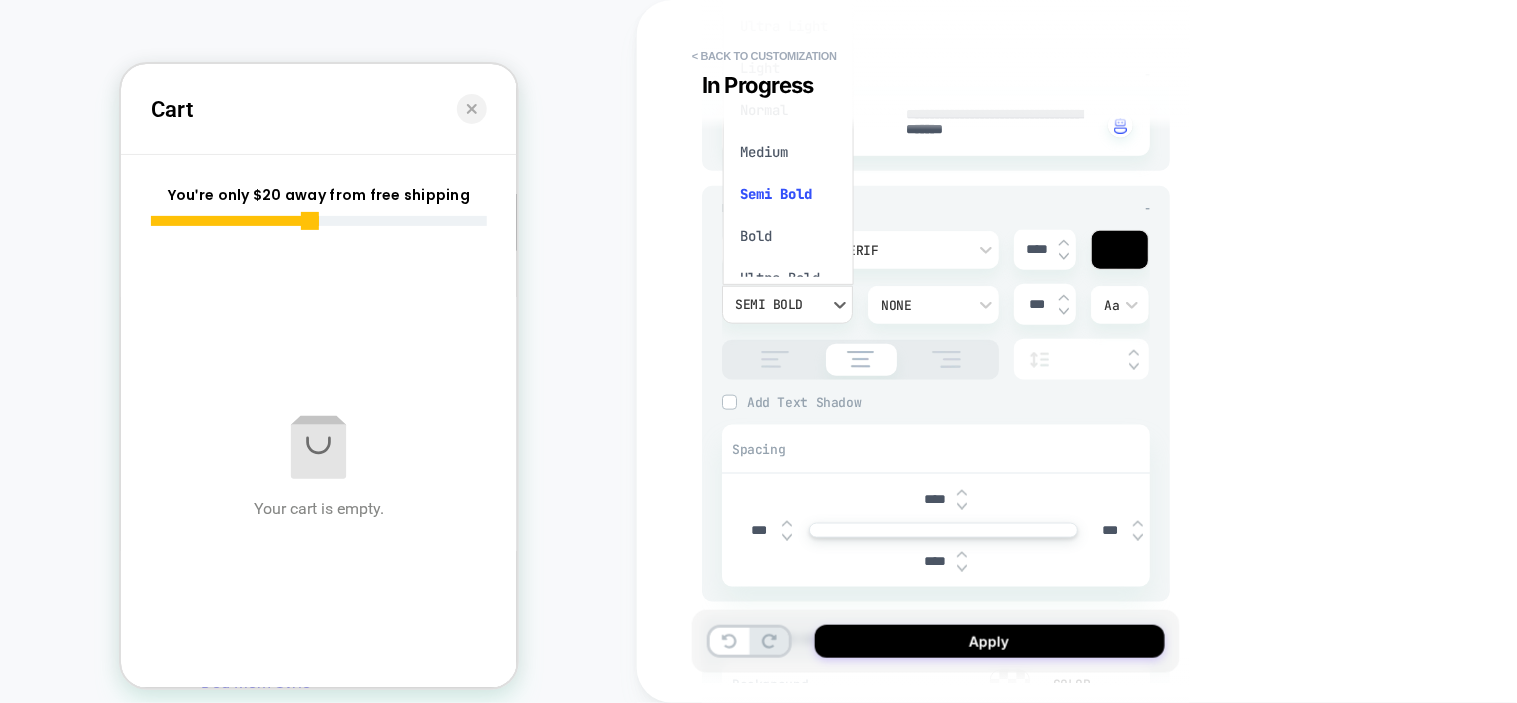 click on "Medium" at bounding box center [788, 152] 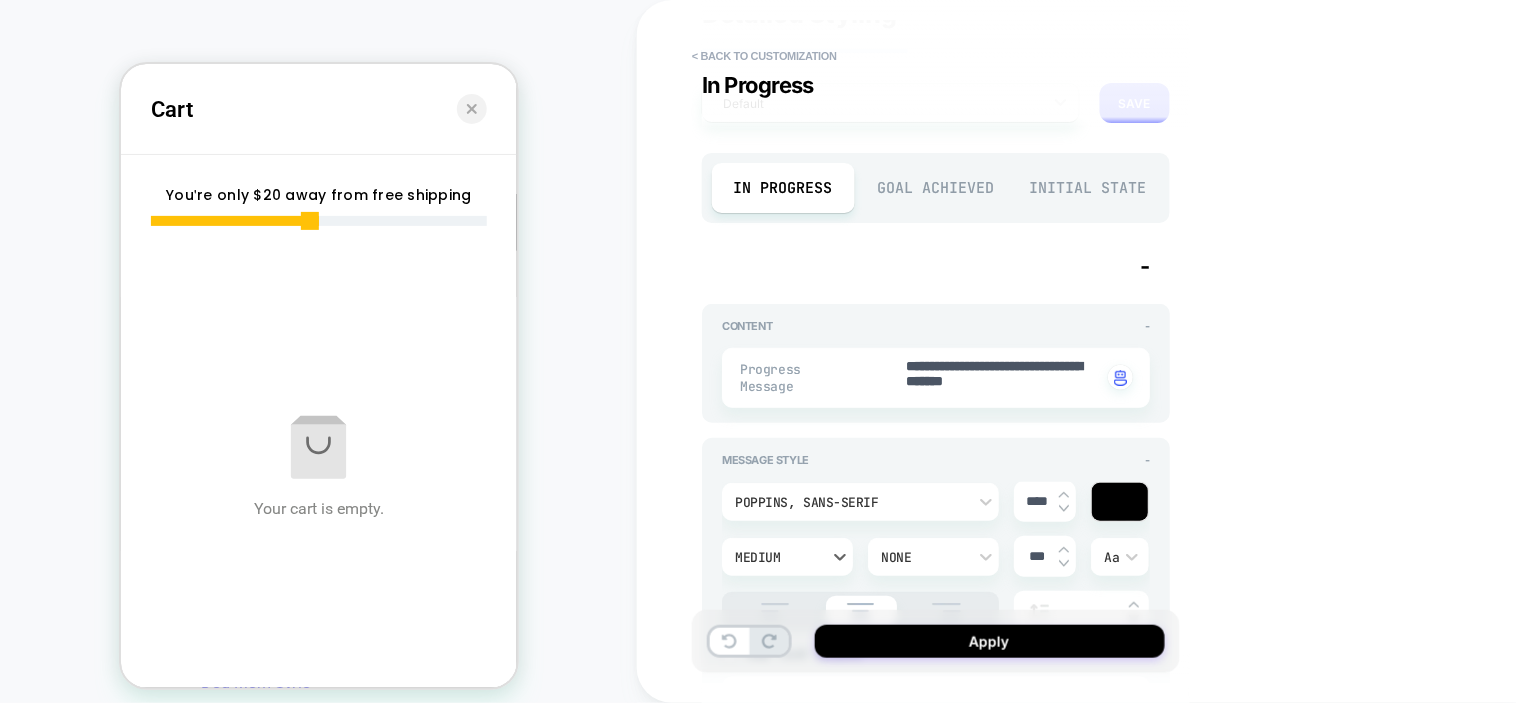 scroll, scrollTop: 0, scrollLeft: 0, axis: both 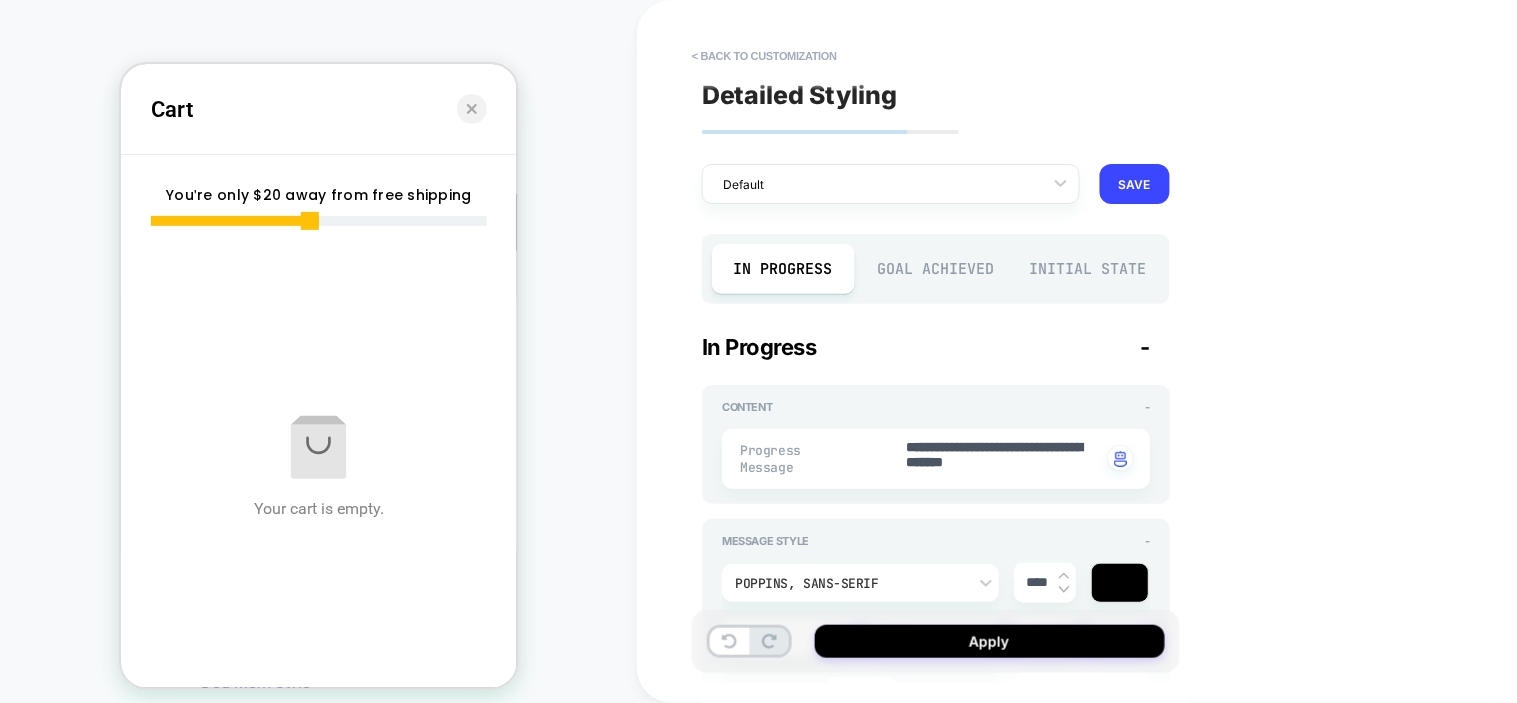click on "Goal Achieved" at bounding box center [936, 269] 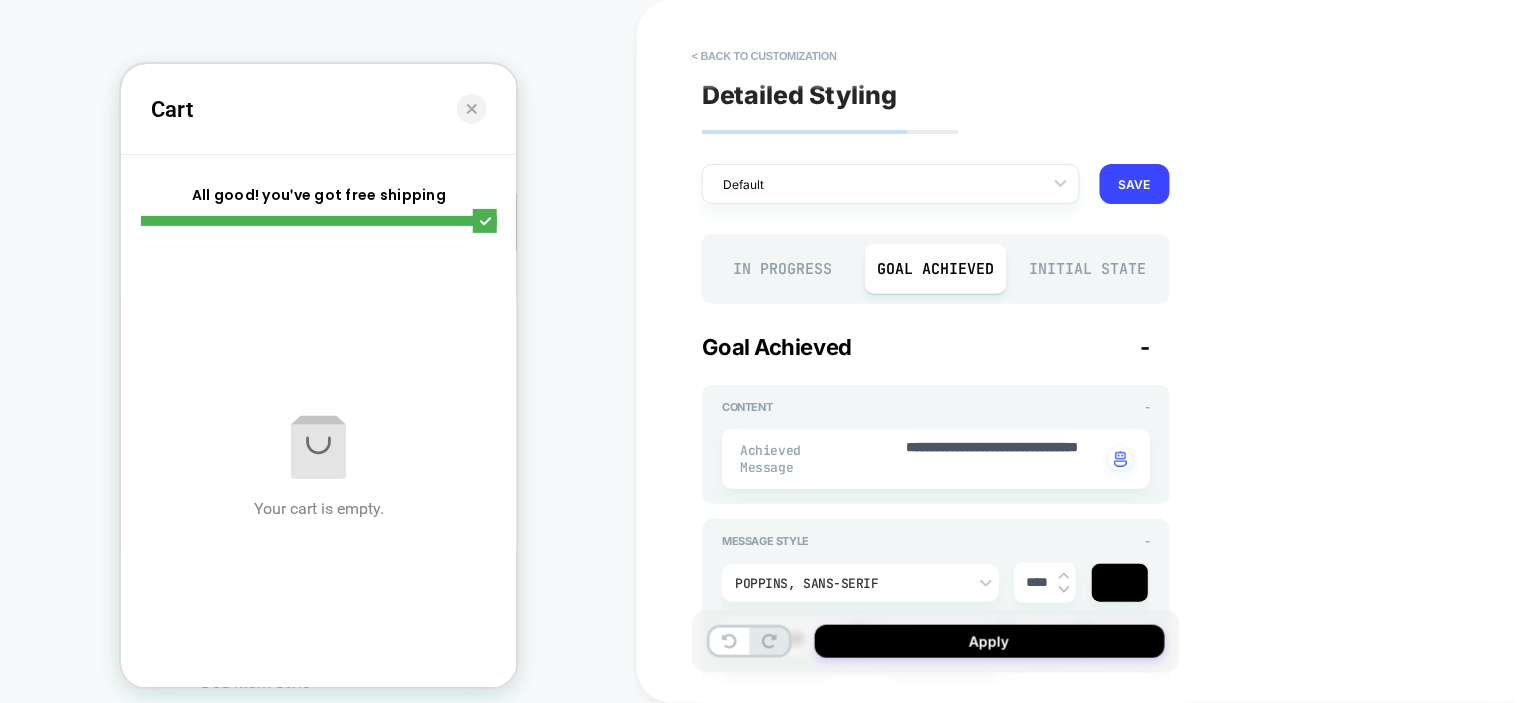 click on "In Progress" at bounding box center (783, 269) 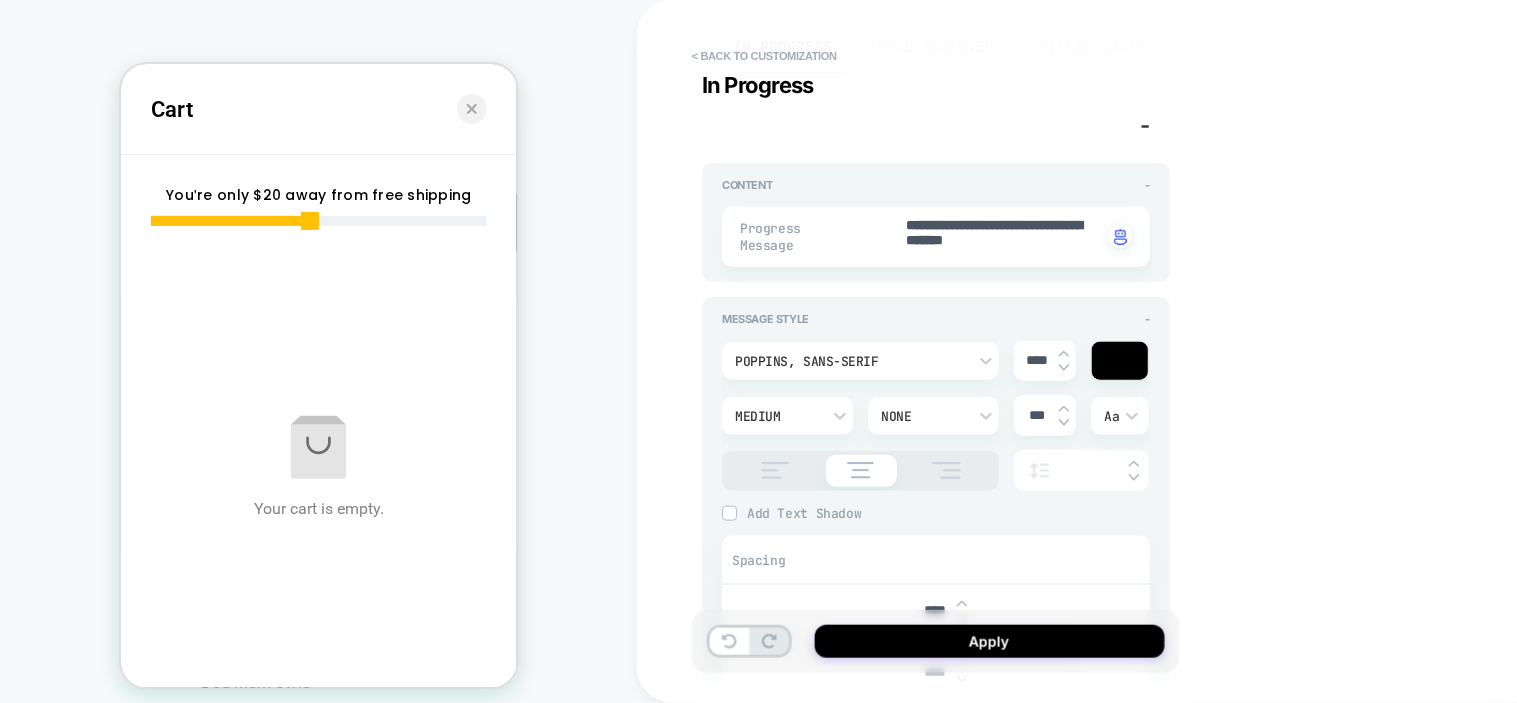 type on "*" 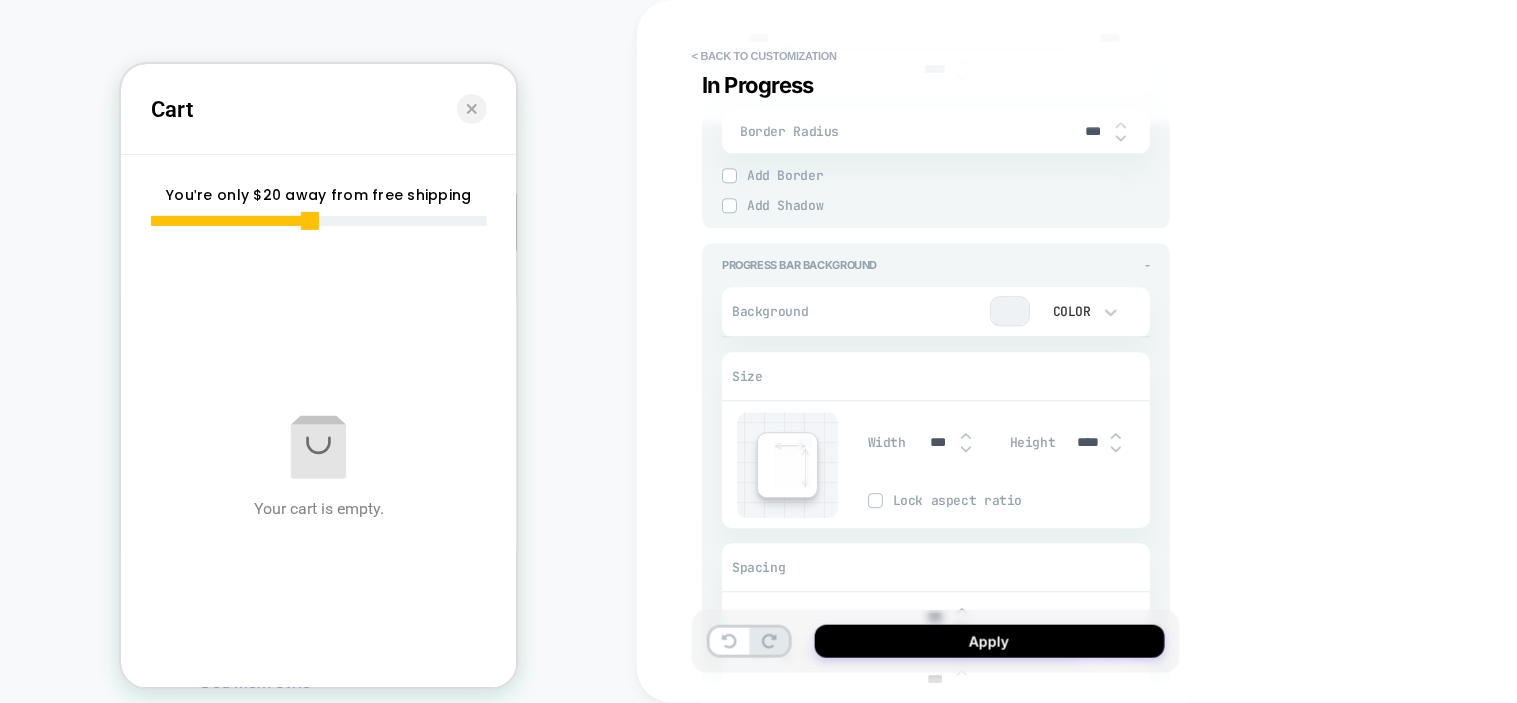 scroll, scrollTop: 1222, scrollLeft: 0, axis: vertical 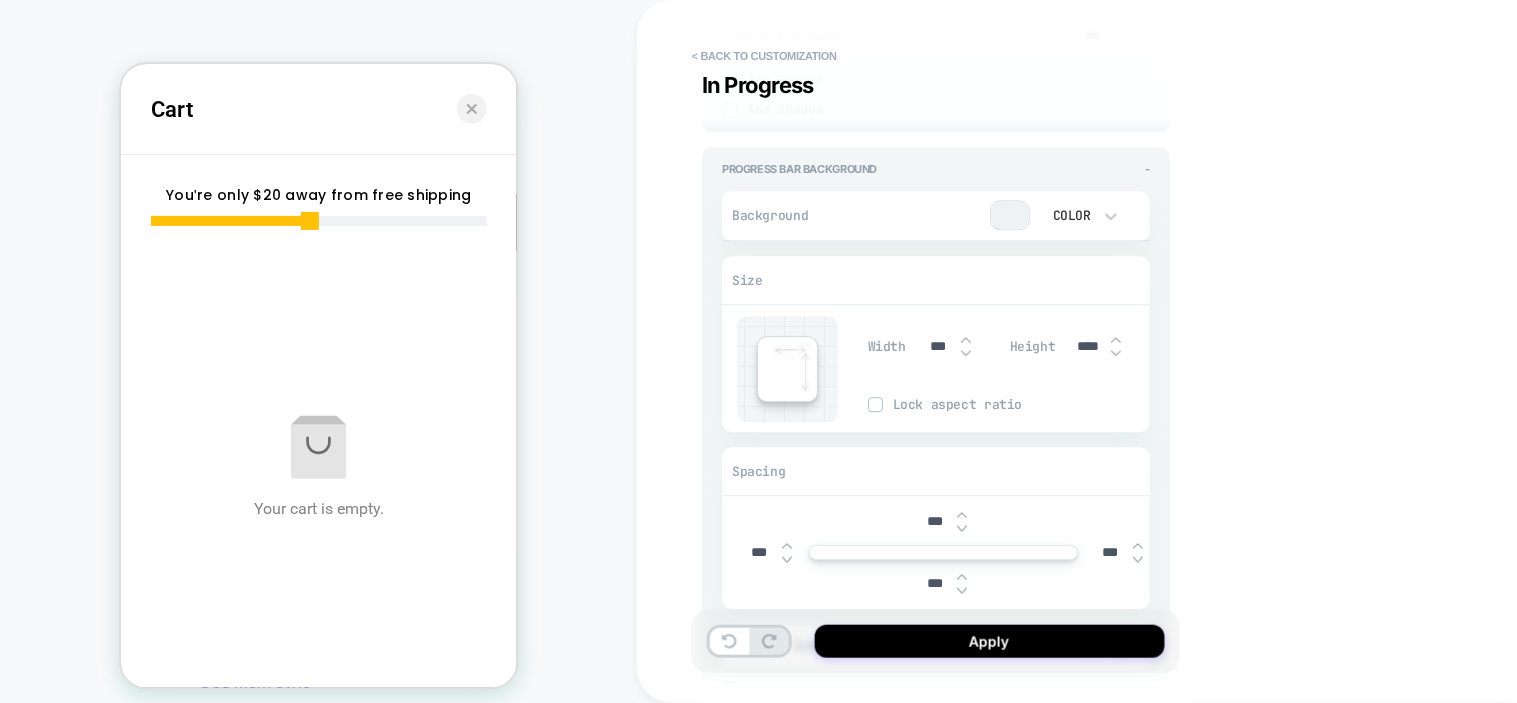 click on "***" at bounding box center (938, 346) 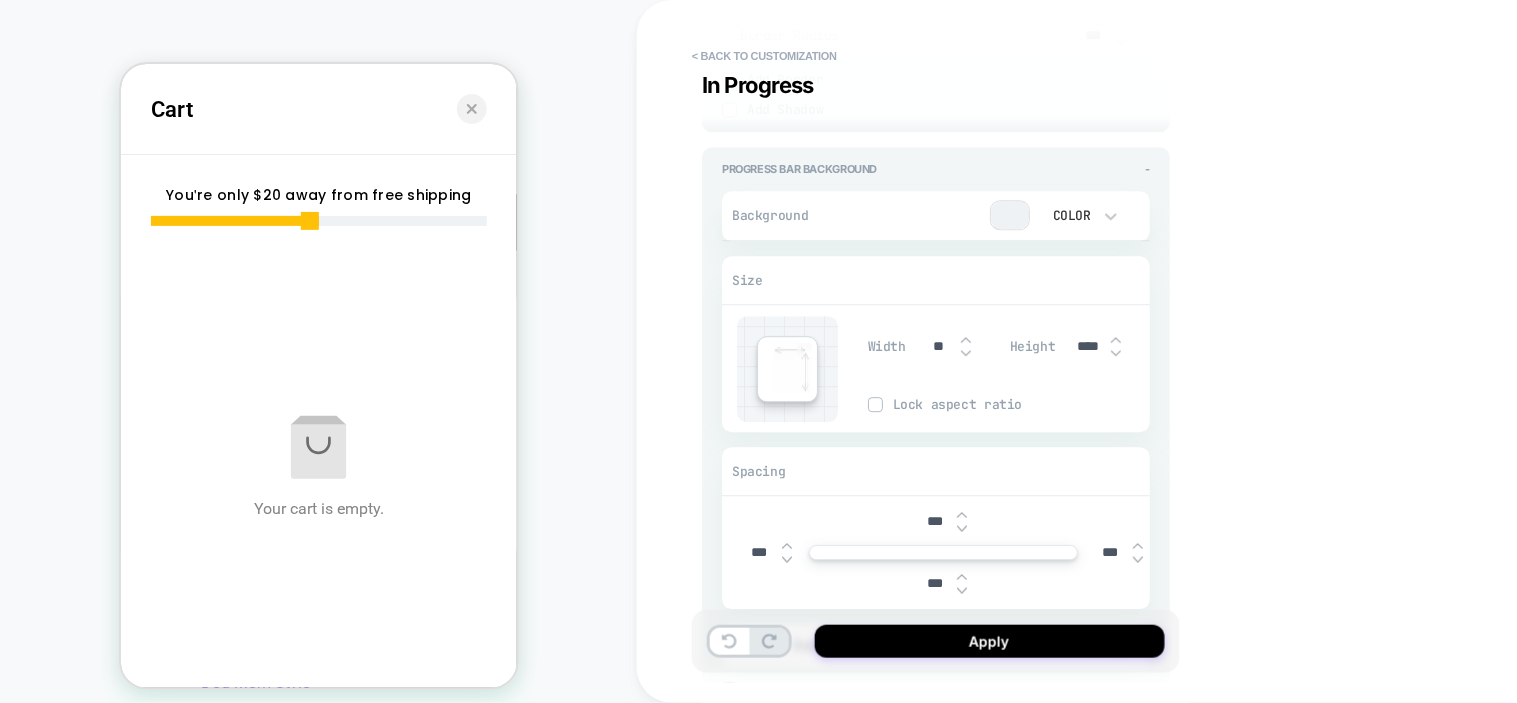 type on "*" 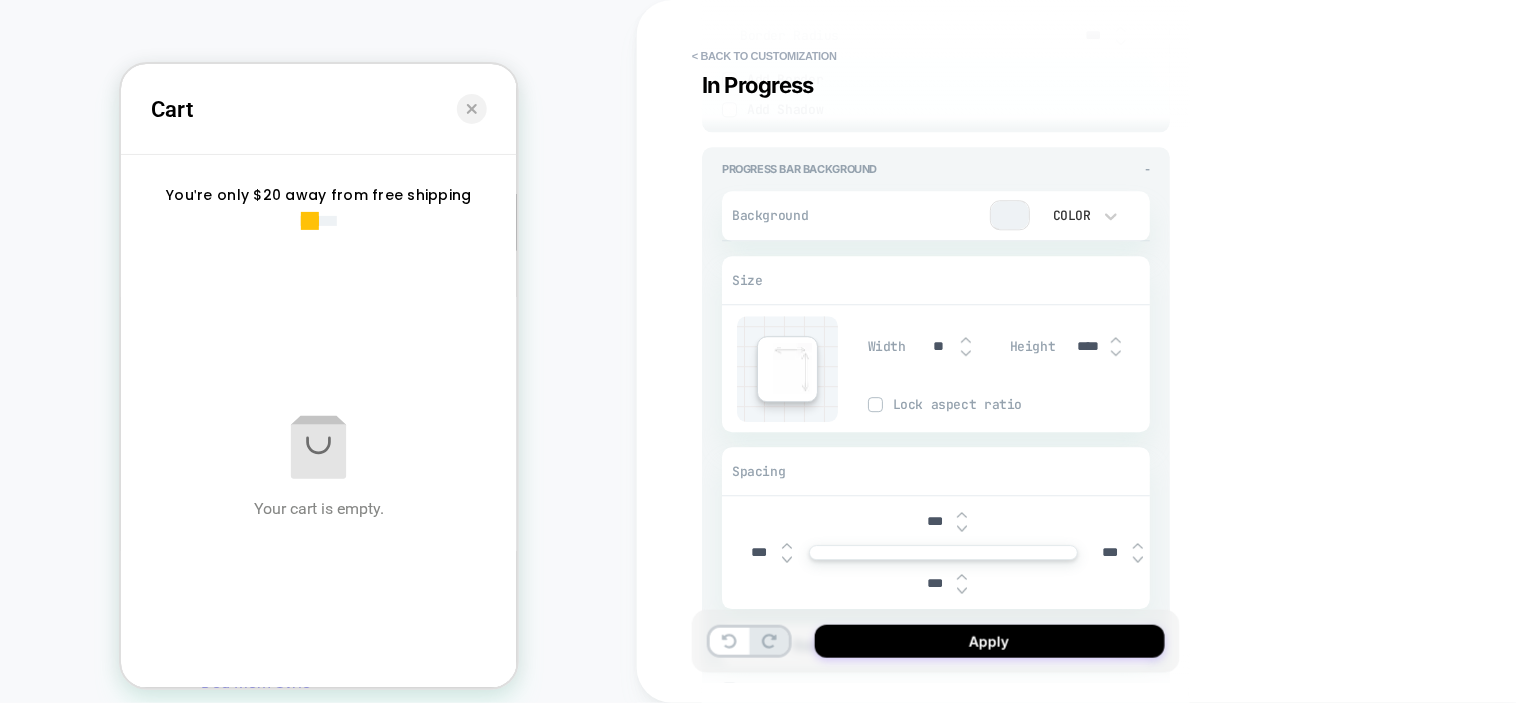 type on "***" 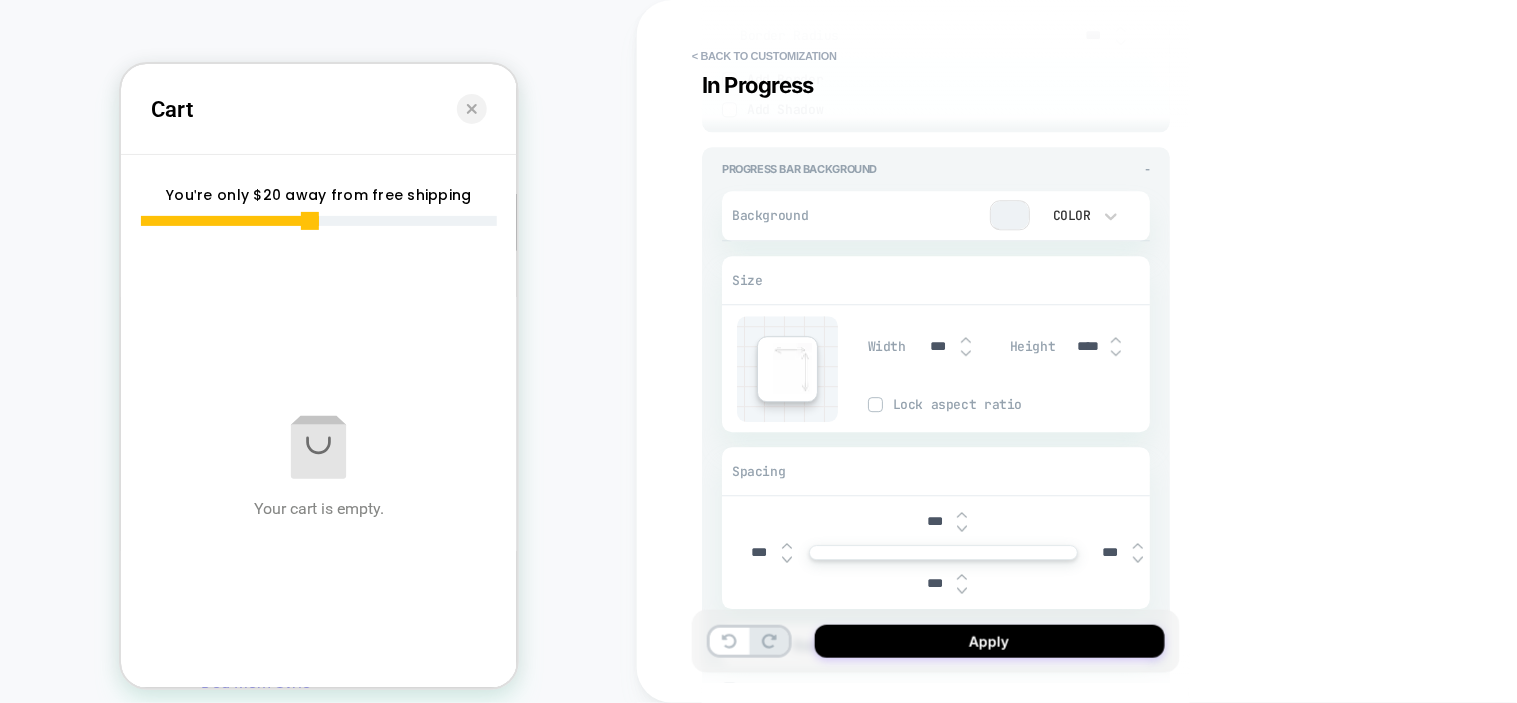 type on "*" 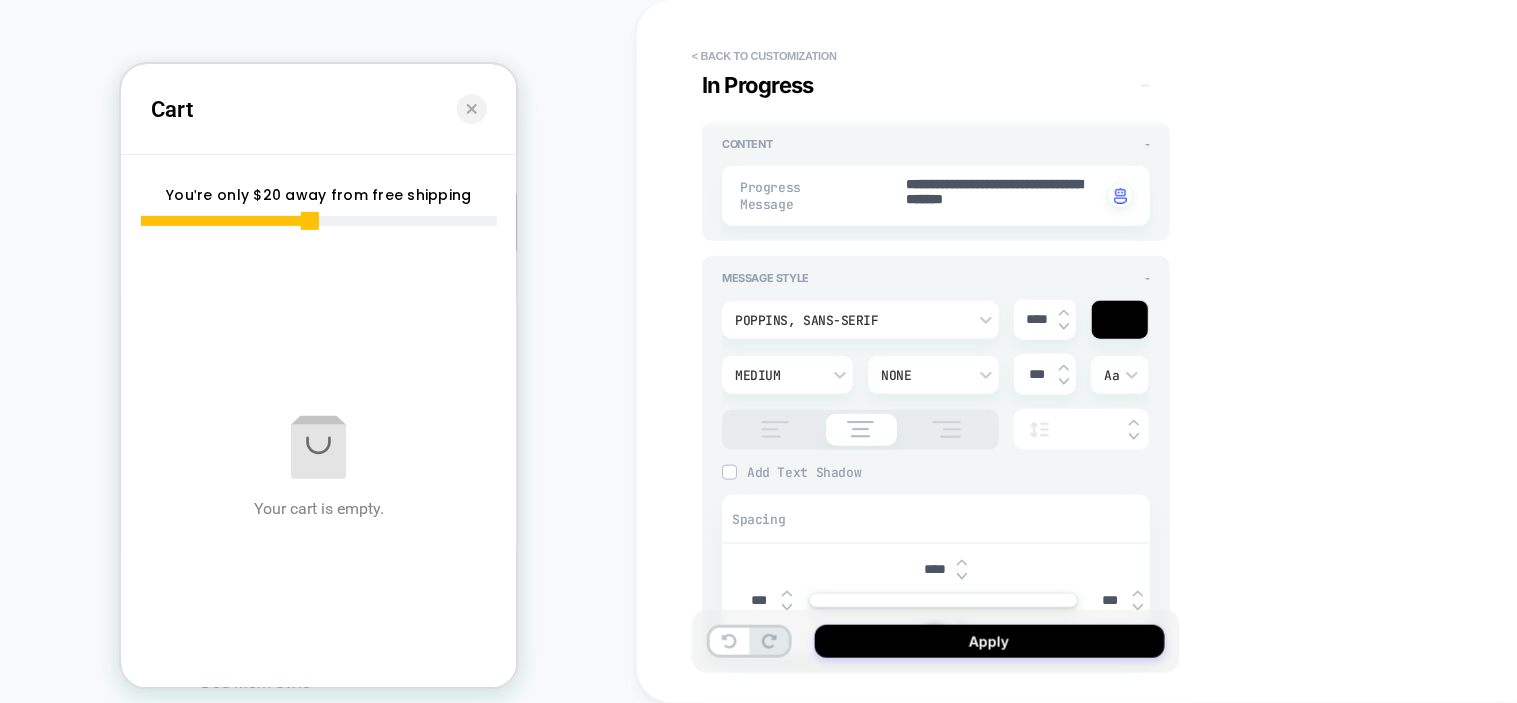 scroll, scrollTop: 222, scrollLeft: 0, axis: vertical 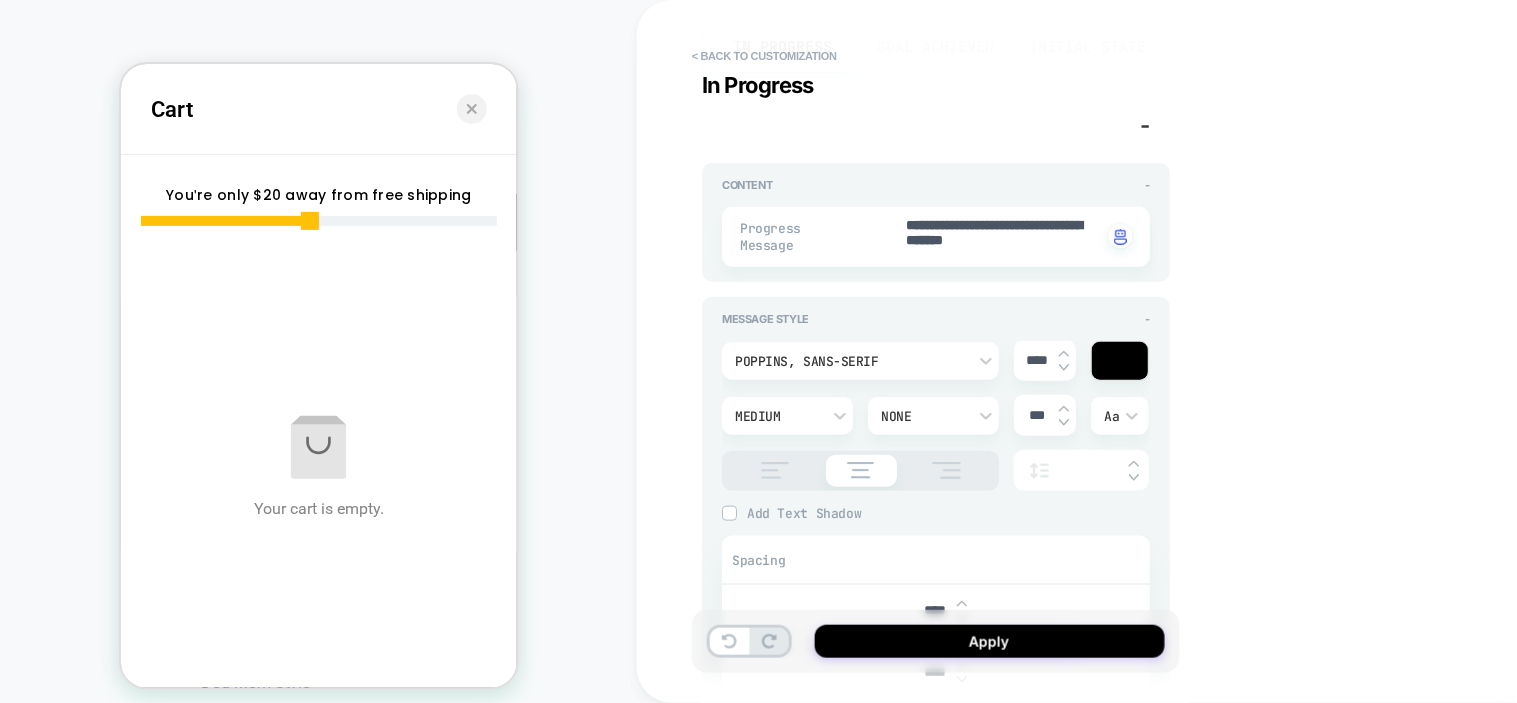 type on "***" 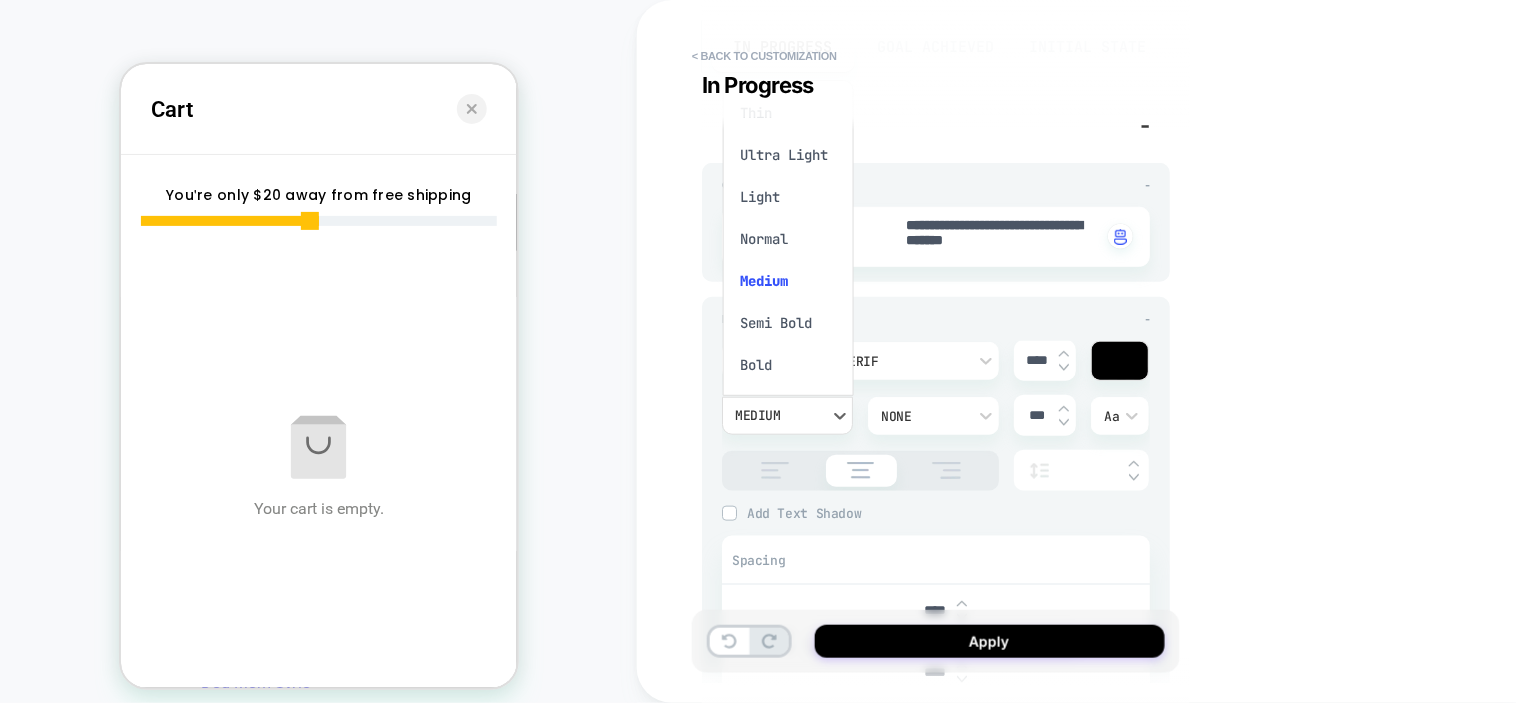 scroll, scrollTop: 18, scrollLeft: 0, axis: vertical 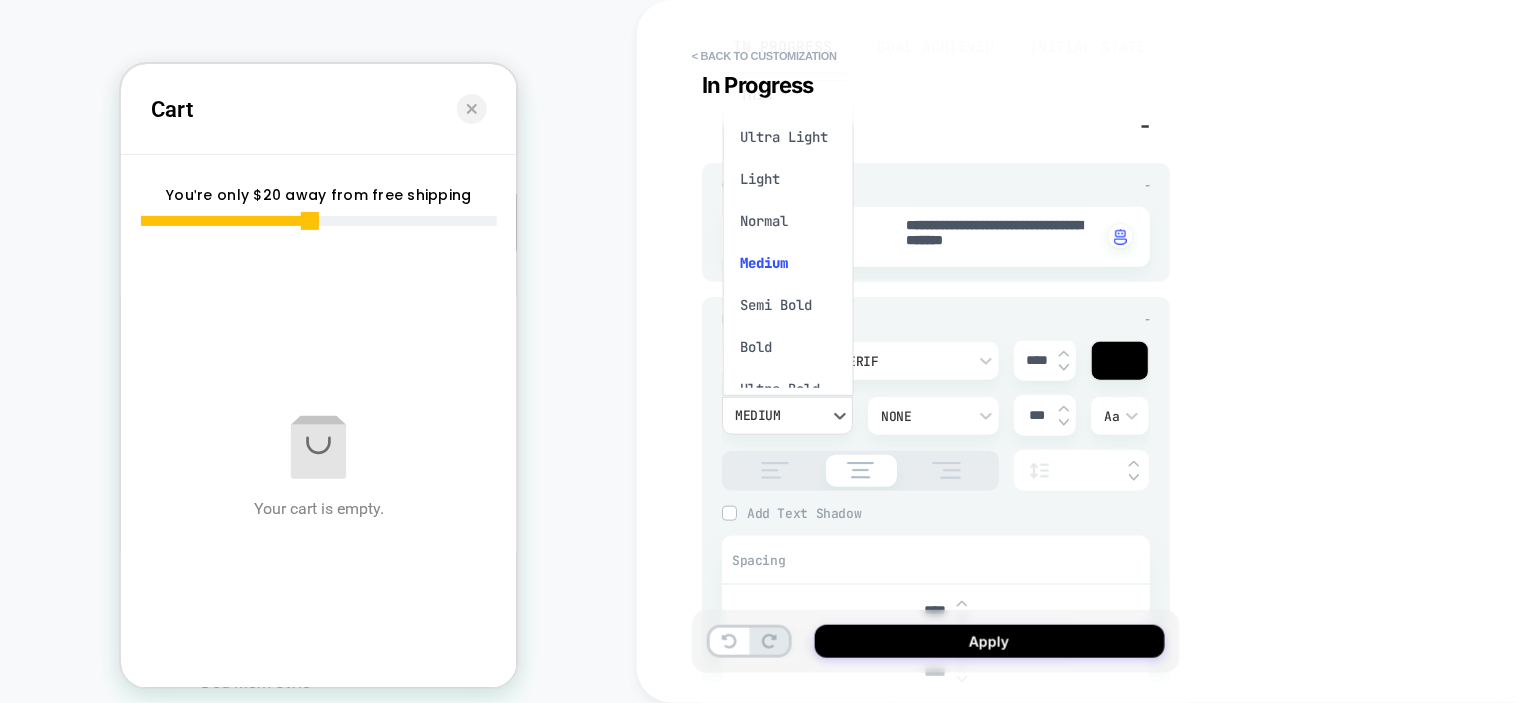 click on "Semi Bold" at bounding box center [788, 305] 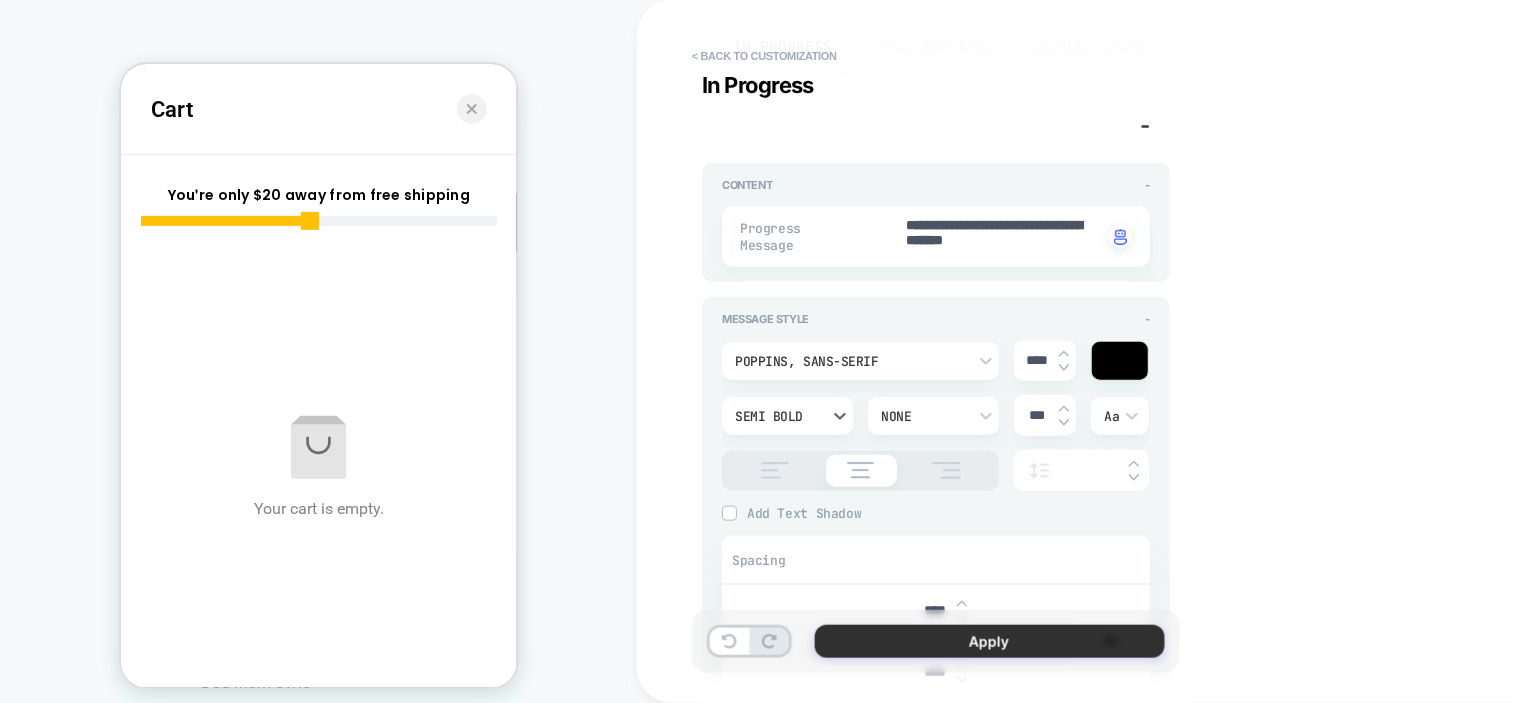 click on "Apply" at bounding box center [990, 641] 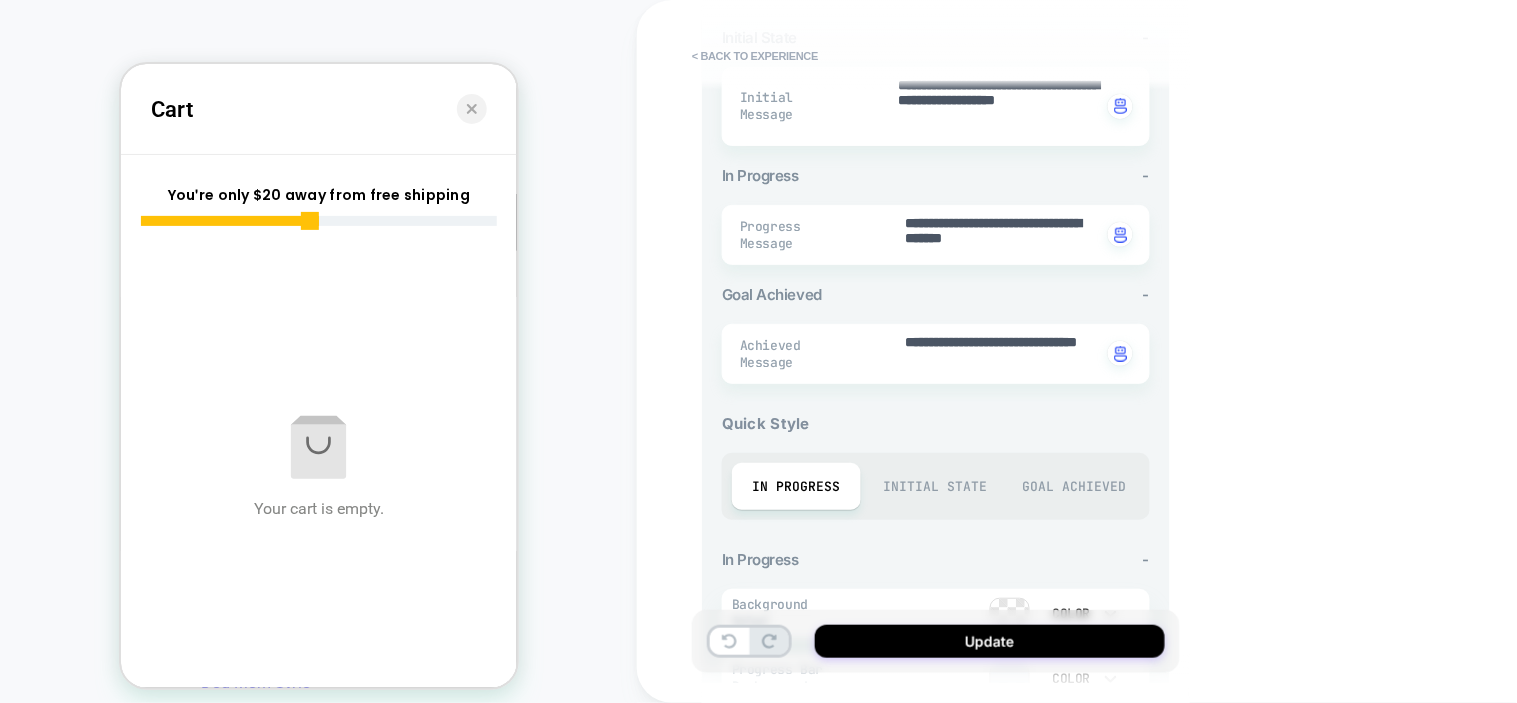 scroll, scrollTop: 555, scrollLeft: 0, axis: vertical 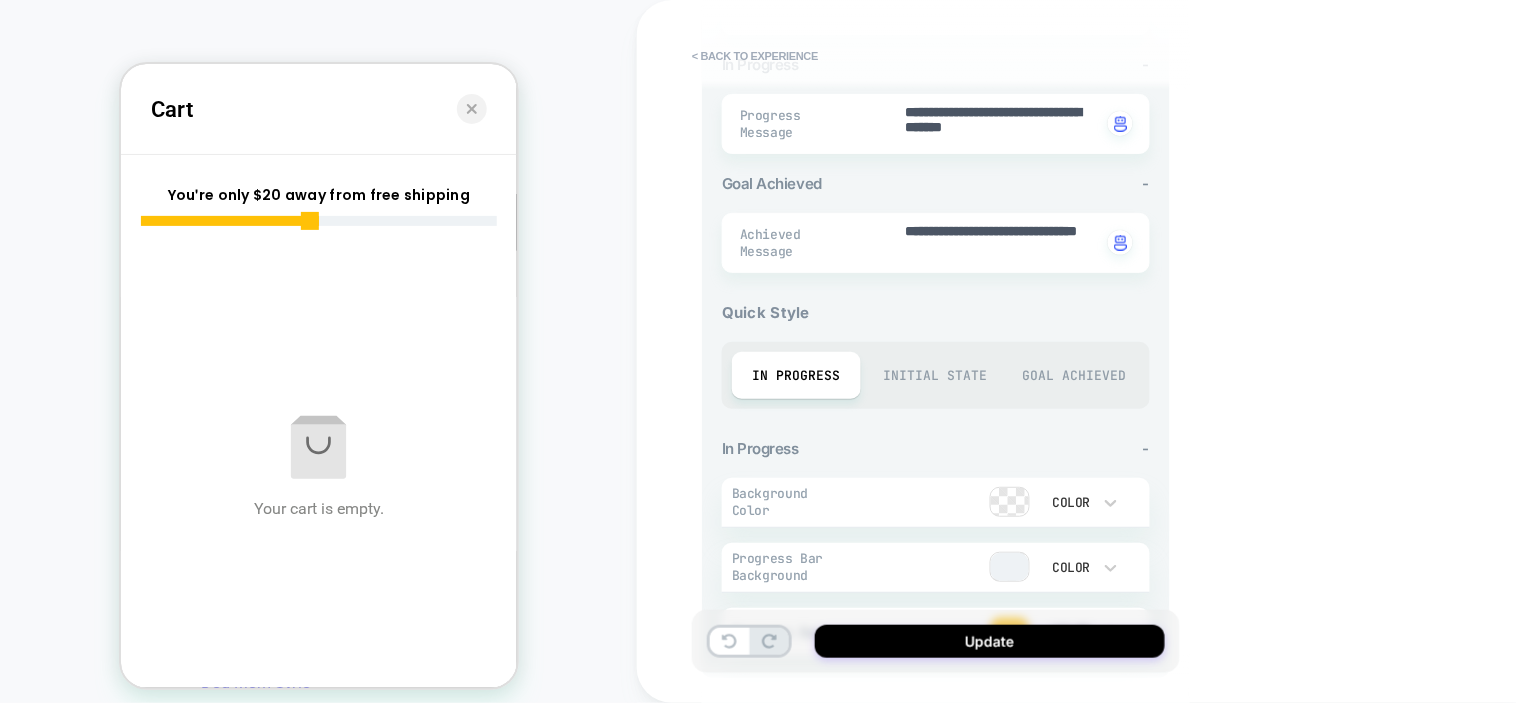 click on "Initial State" at bounding box center [935, 375] 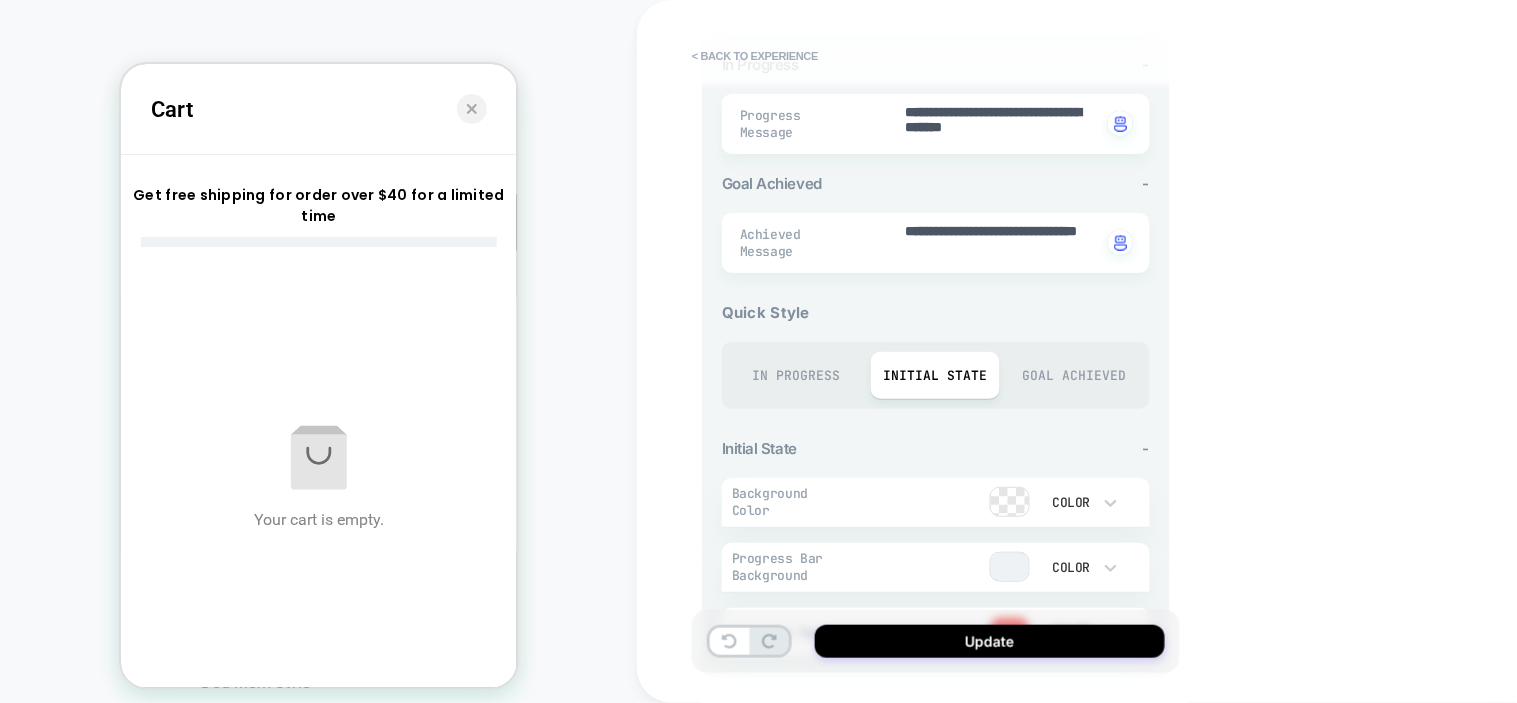 click on "Goal Achieved" at bounding box center (1074, 375) 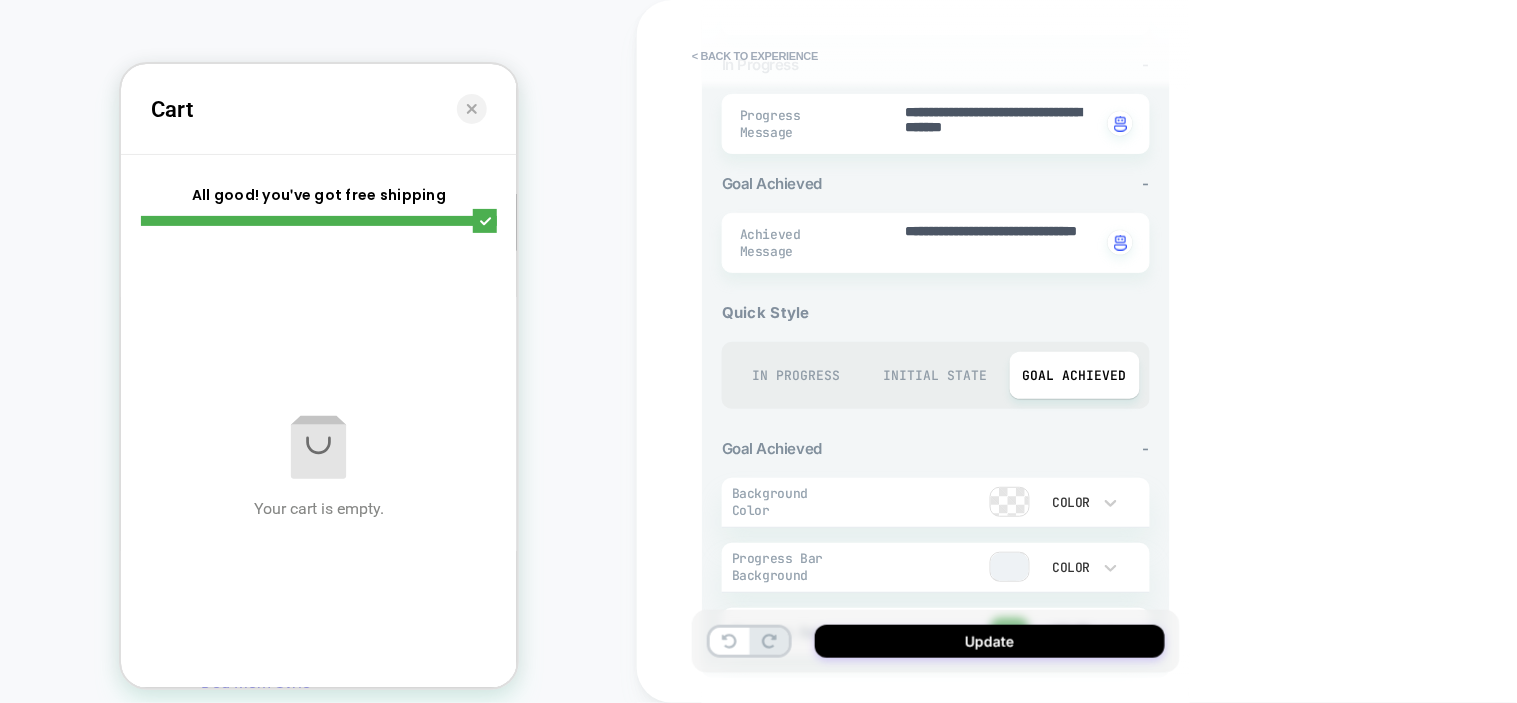 click on "Initial State" at bounding box center (935, 375) 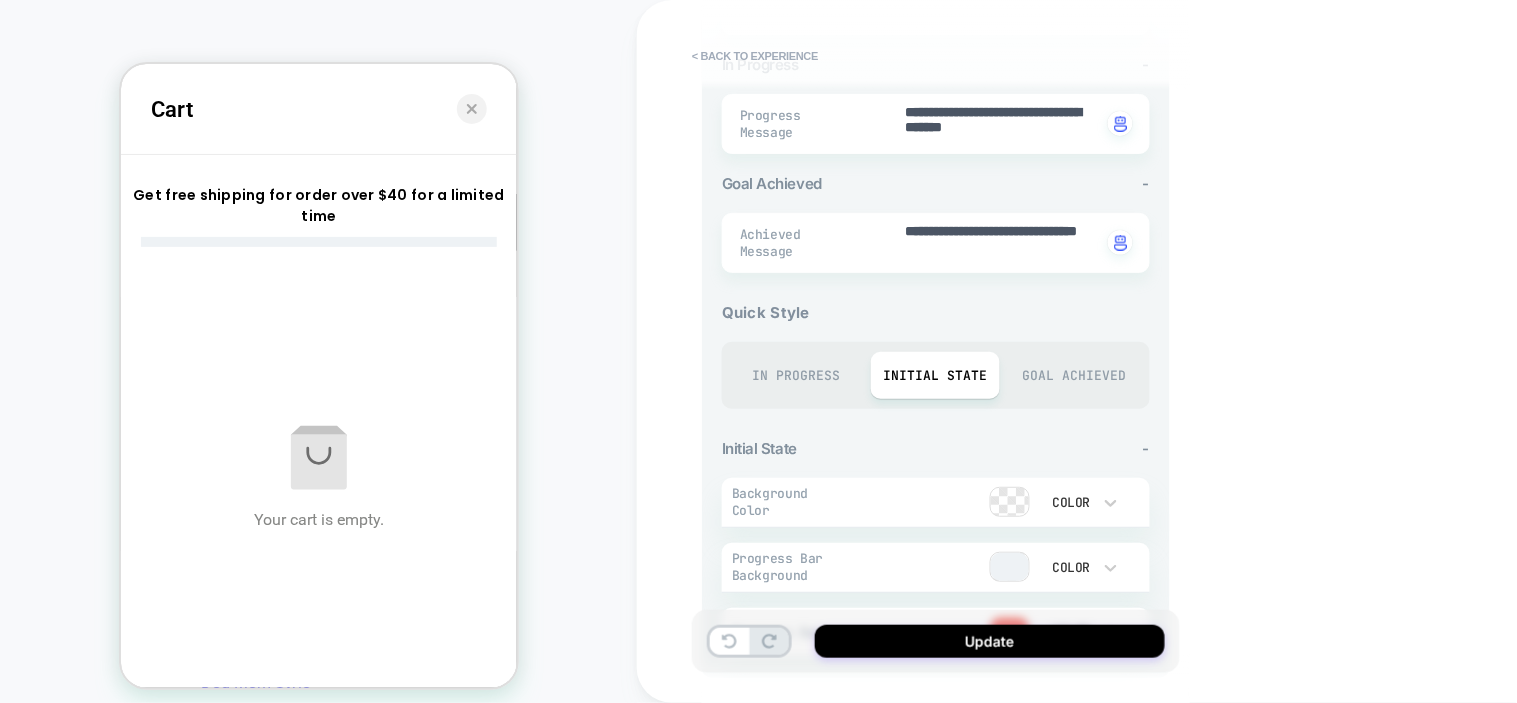 click on "In Progress" at bounding box center (796, 375) 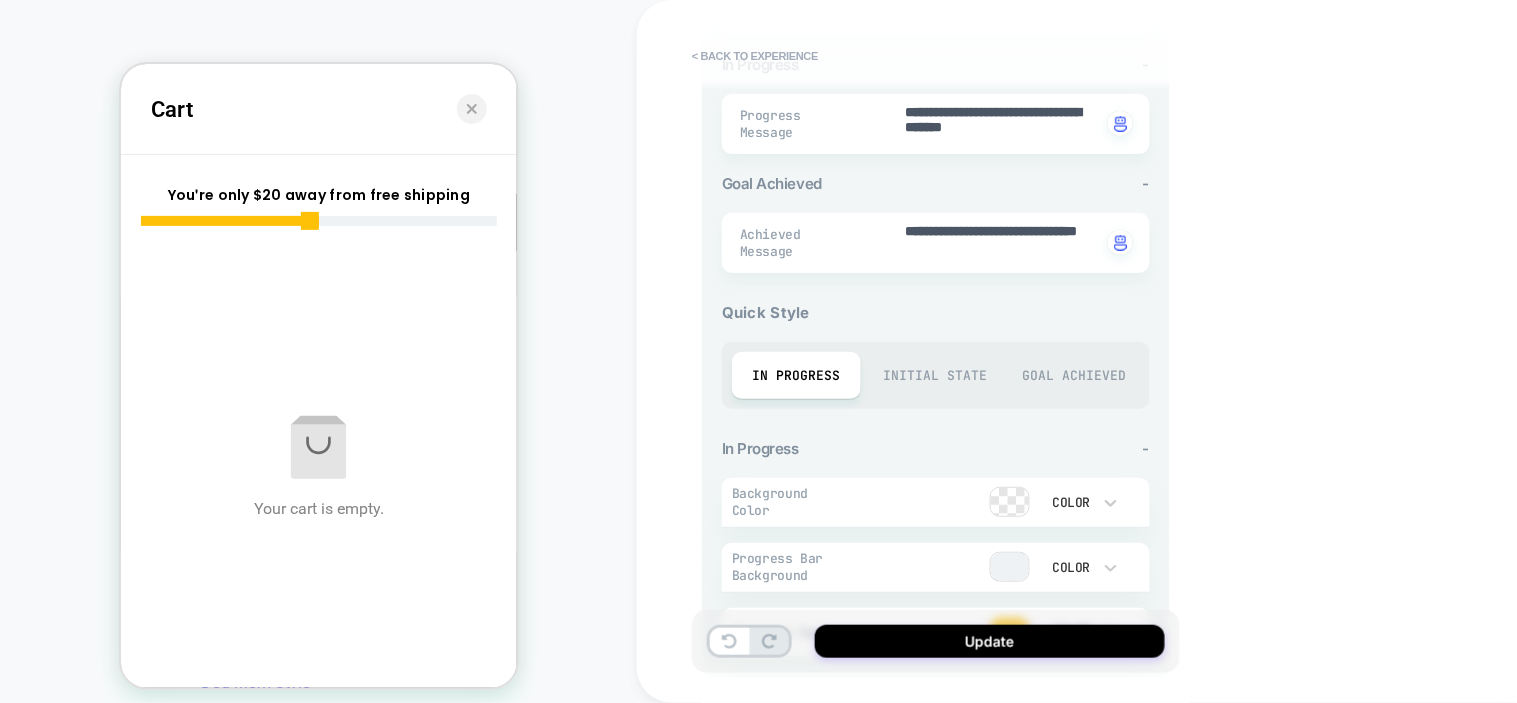 click on "Initial State" at bounding box center [935, 375] 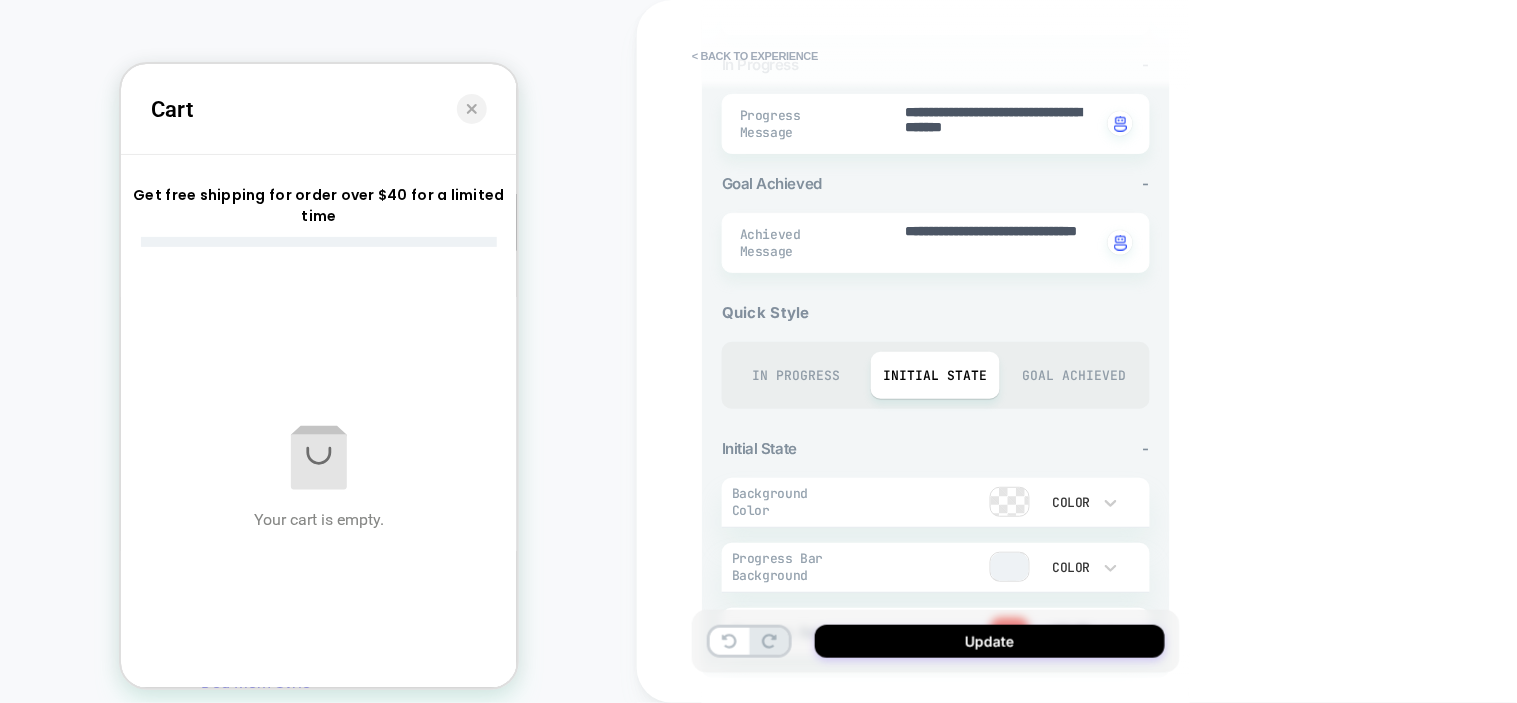 click on "Goal Achieved" at bounding box center [1074, 375] 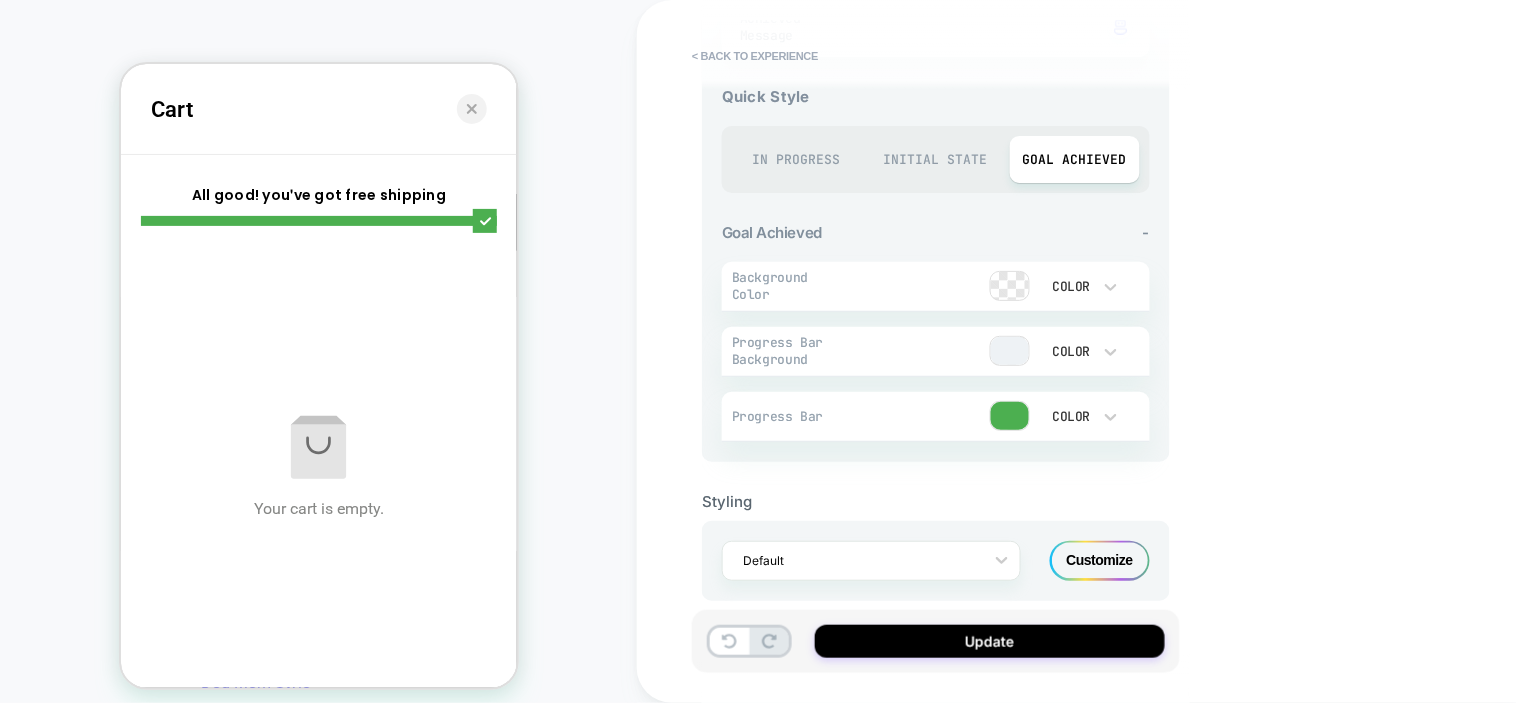 scroll, scrollTop: 788, scrollLeft: 0, axis: vertical 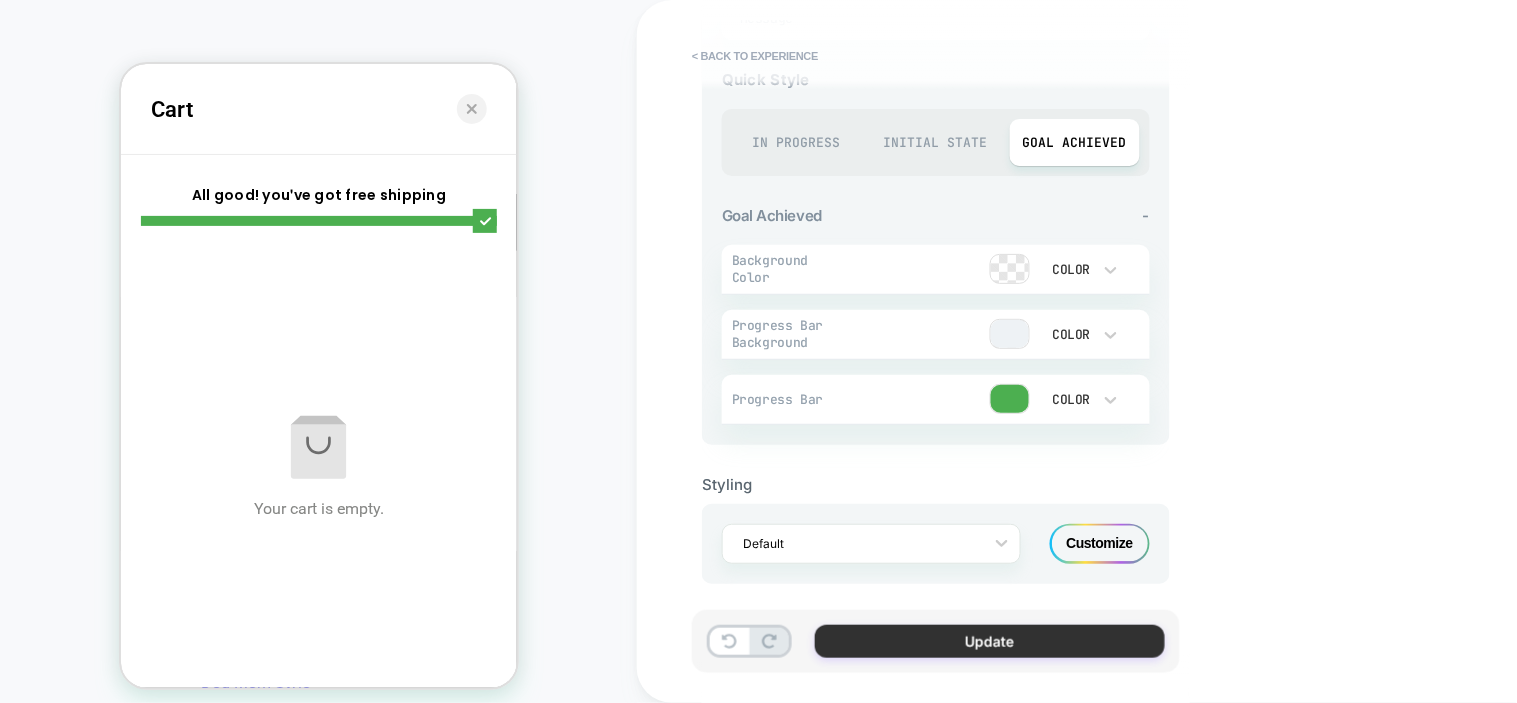 click on "Update" at bounding box center (990, 641) 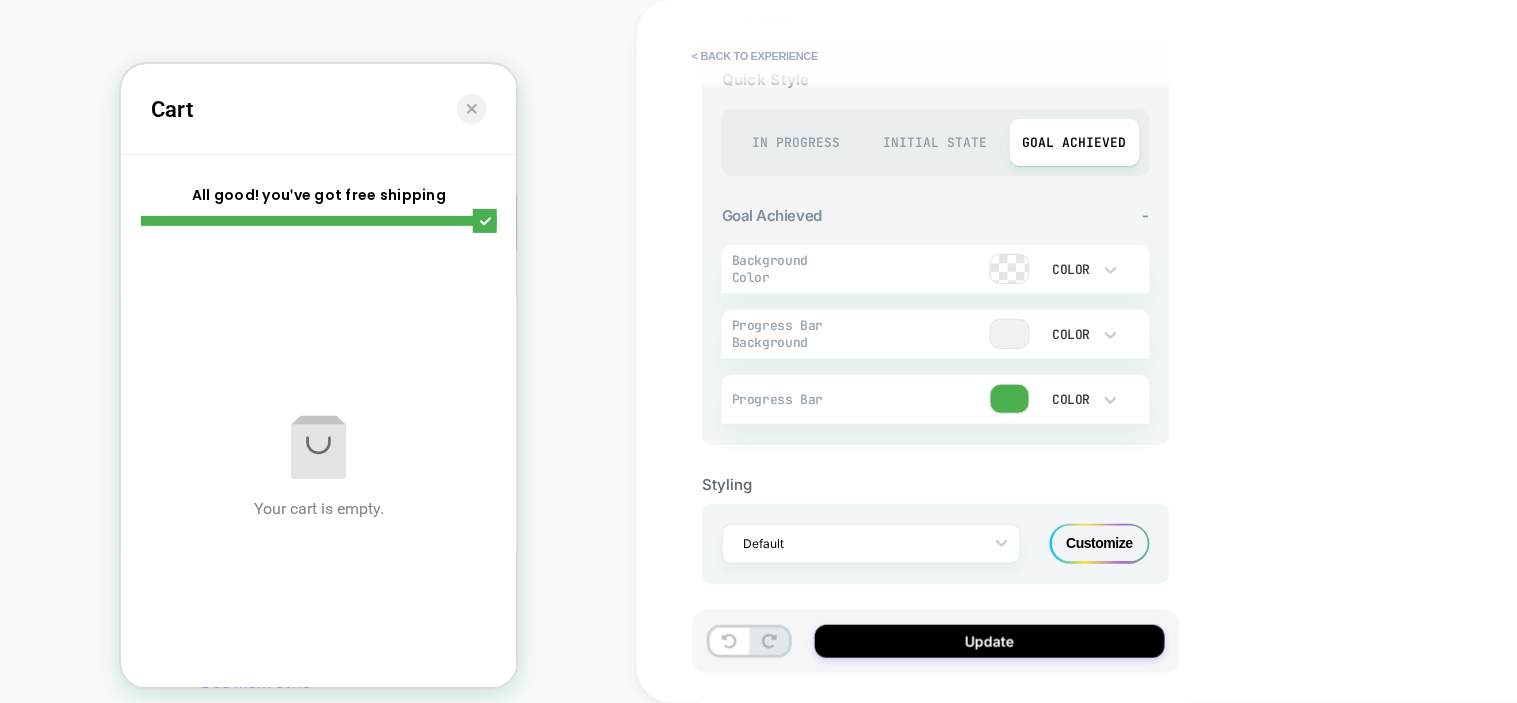 type on "*" 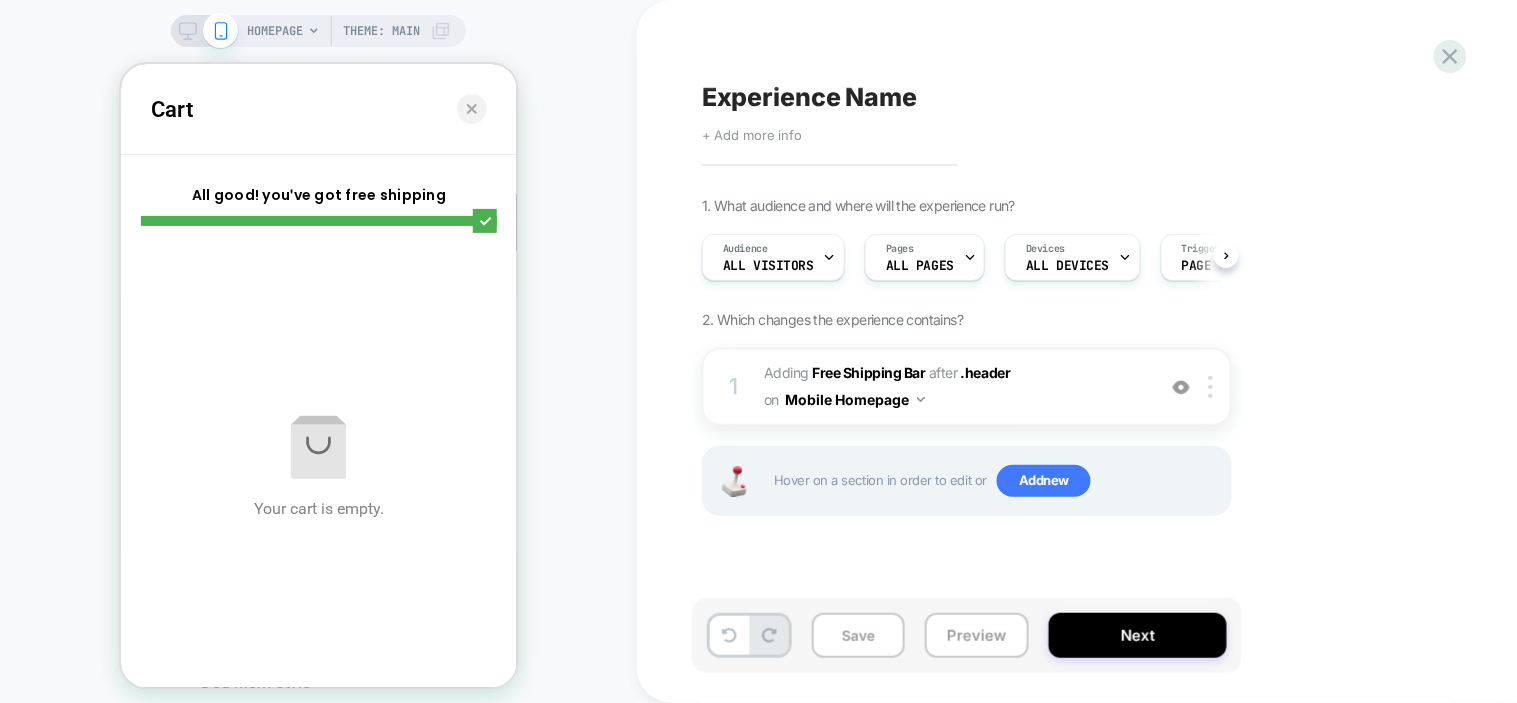 scroll, scrollTop: 0, scrollLeft: 1, axis: horizontal 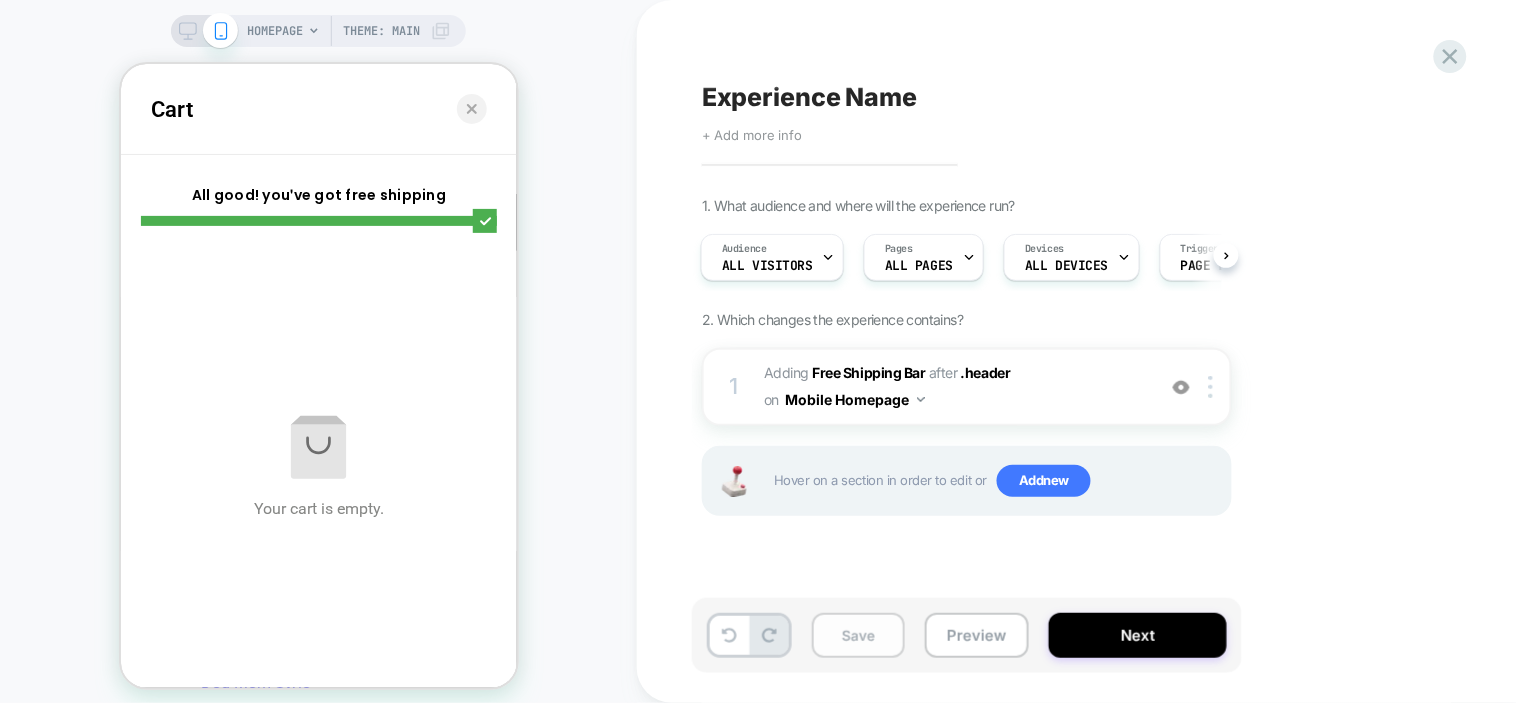 click on "Save" at bounding box center (858, 635) 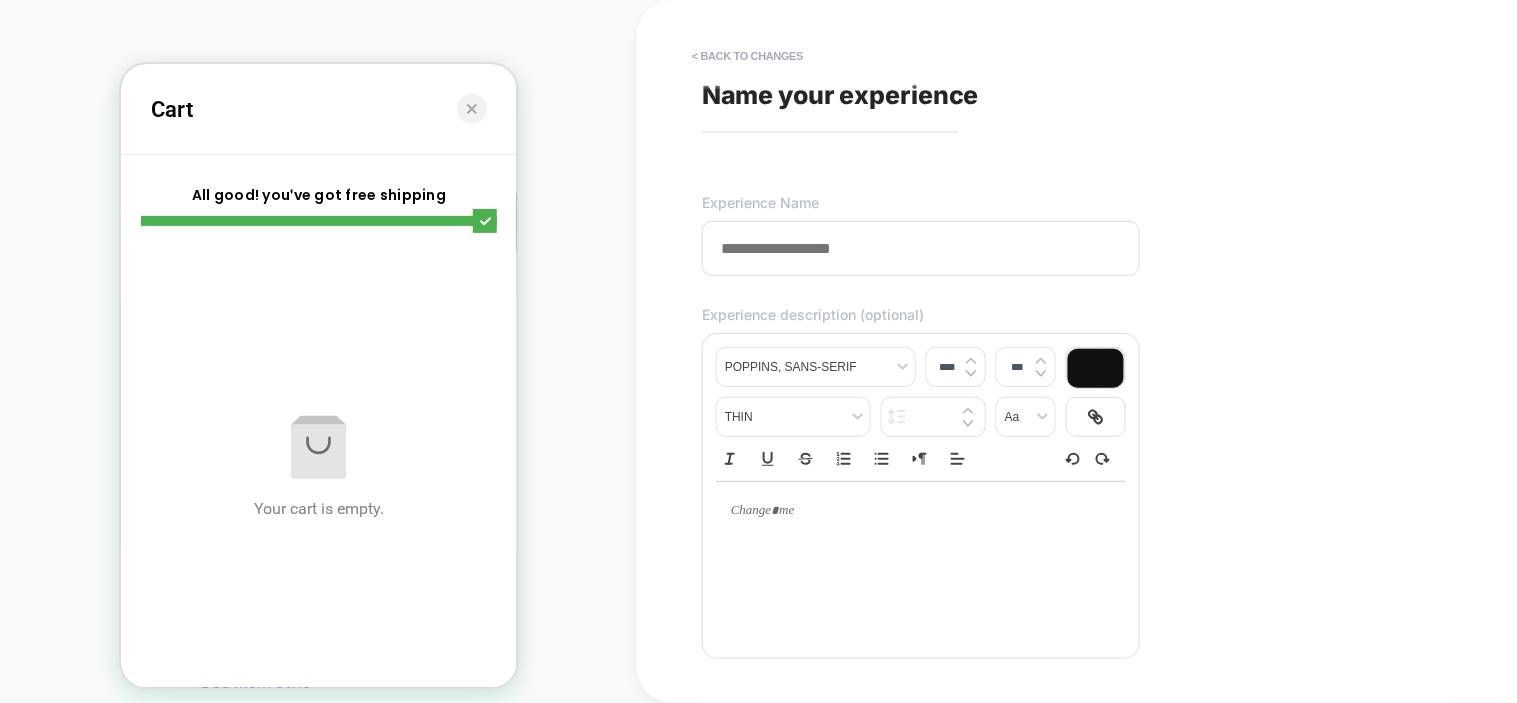 click at bounding box center [921, 248] 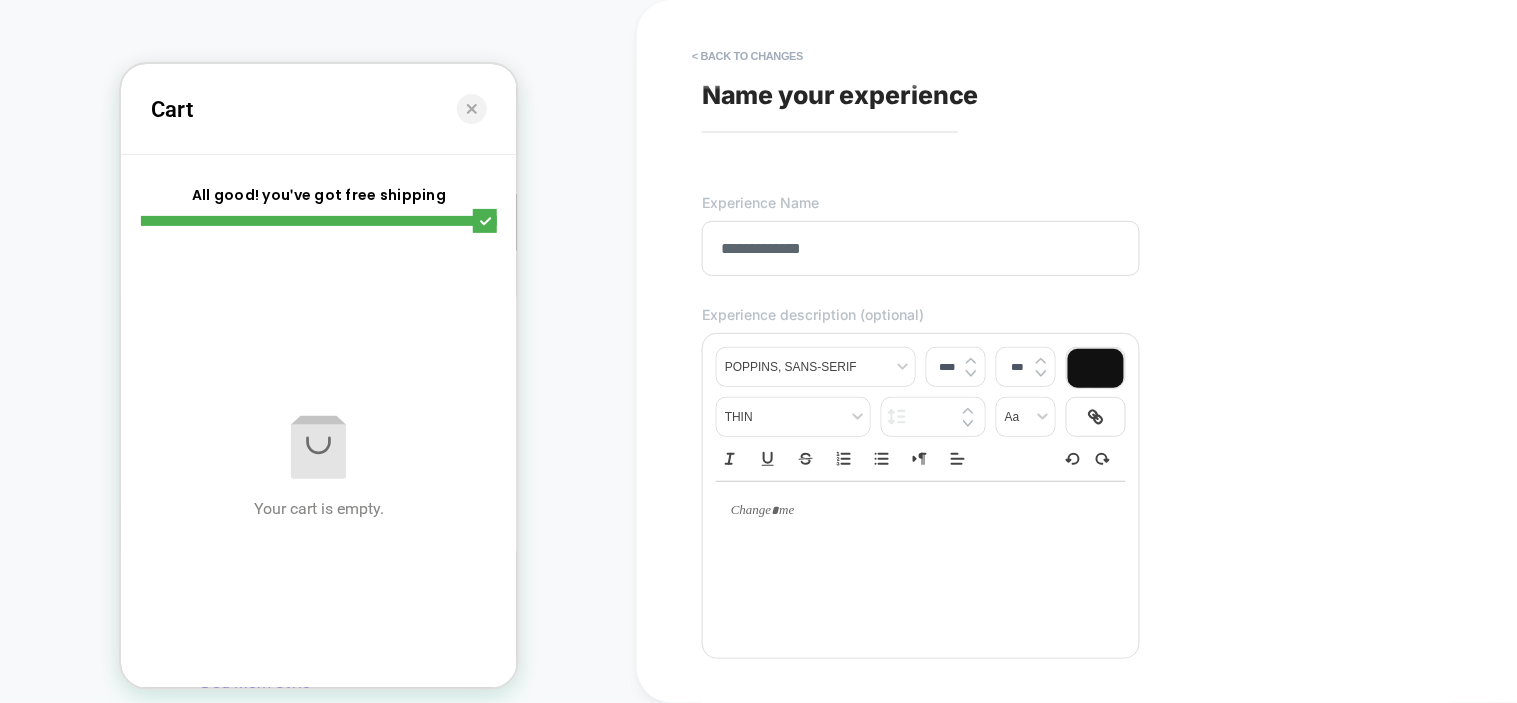 click on "**********" at bounding box center [921, 248] 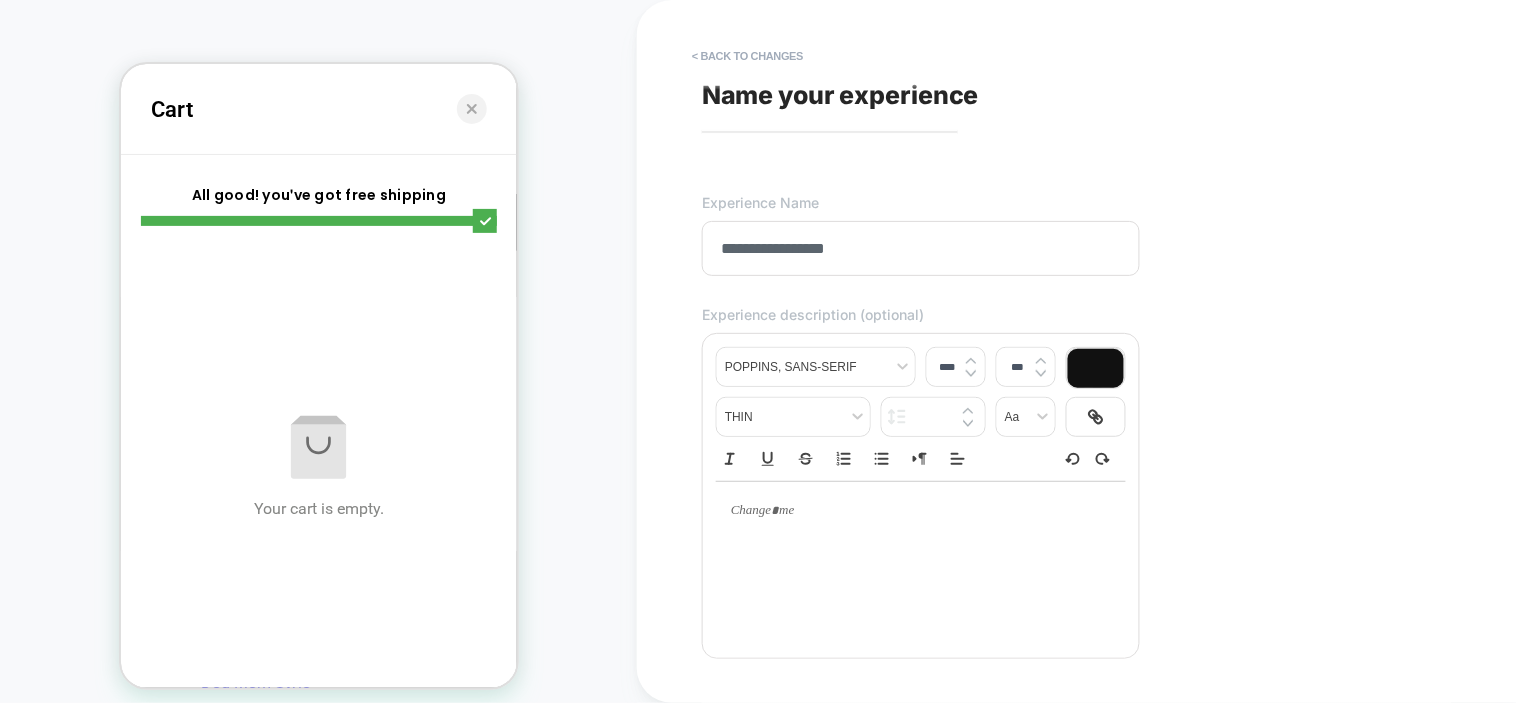 type on "**********" 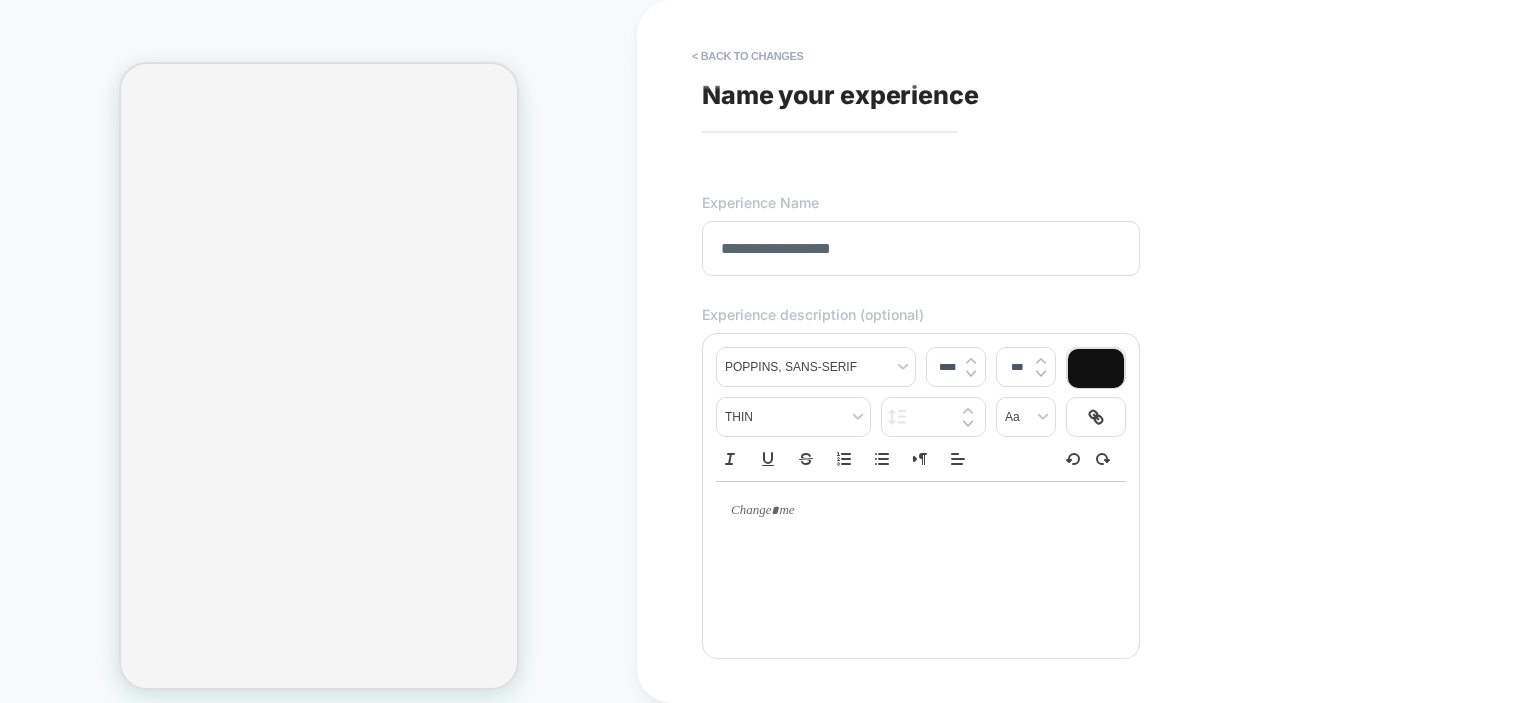 scroll, scrollTop: 0, scrollLeft: 0, axis: both 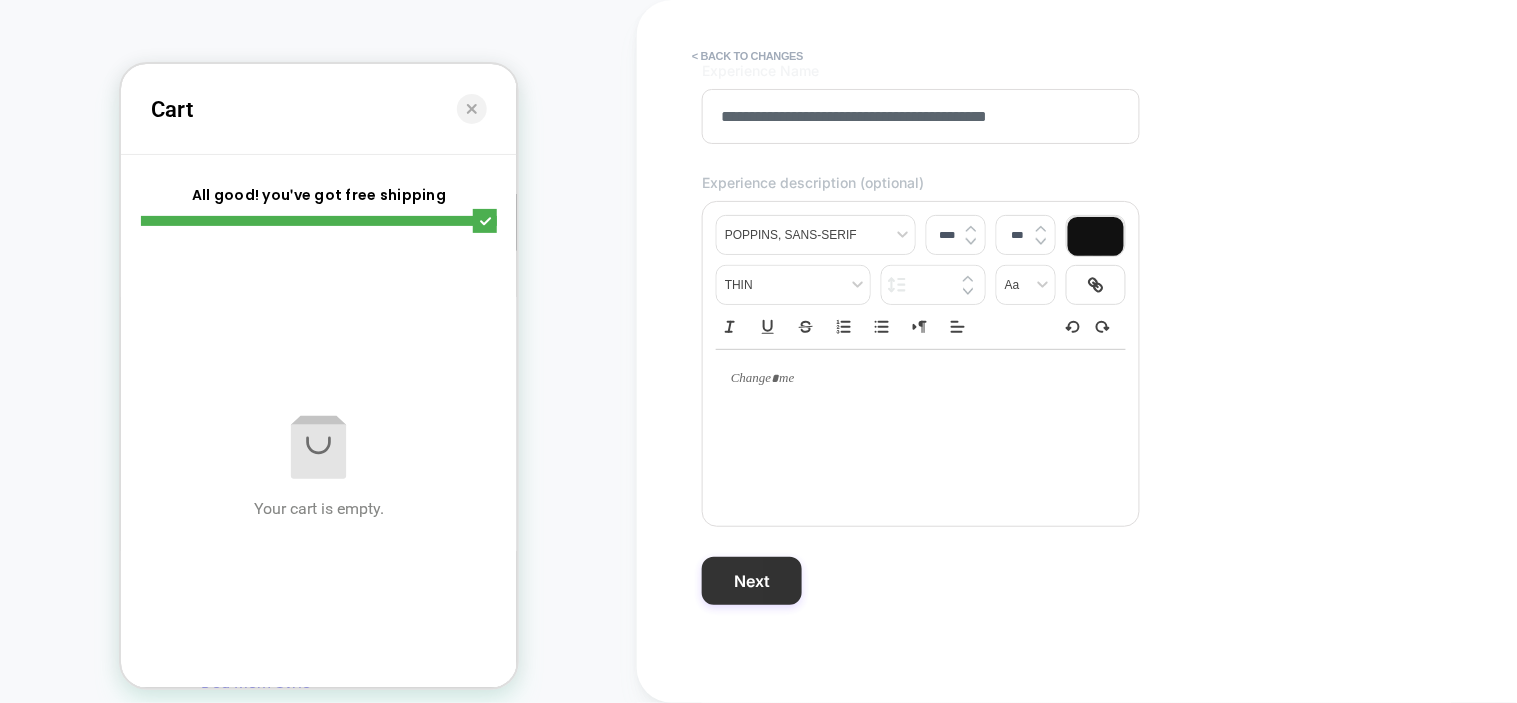 type on "**********" 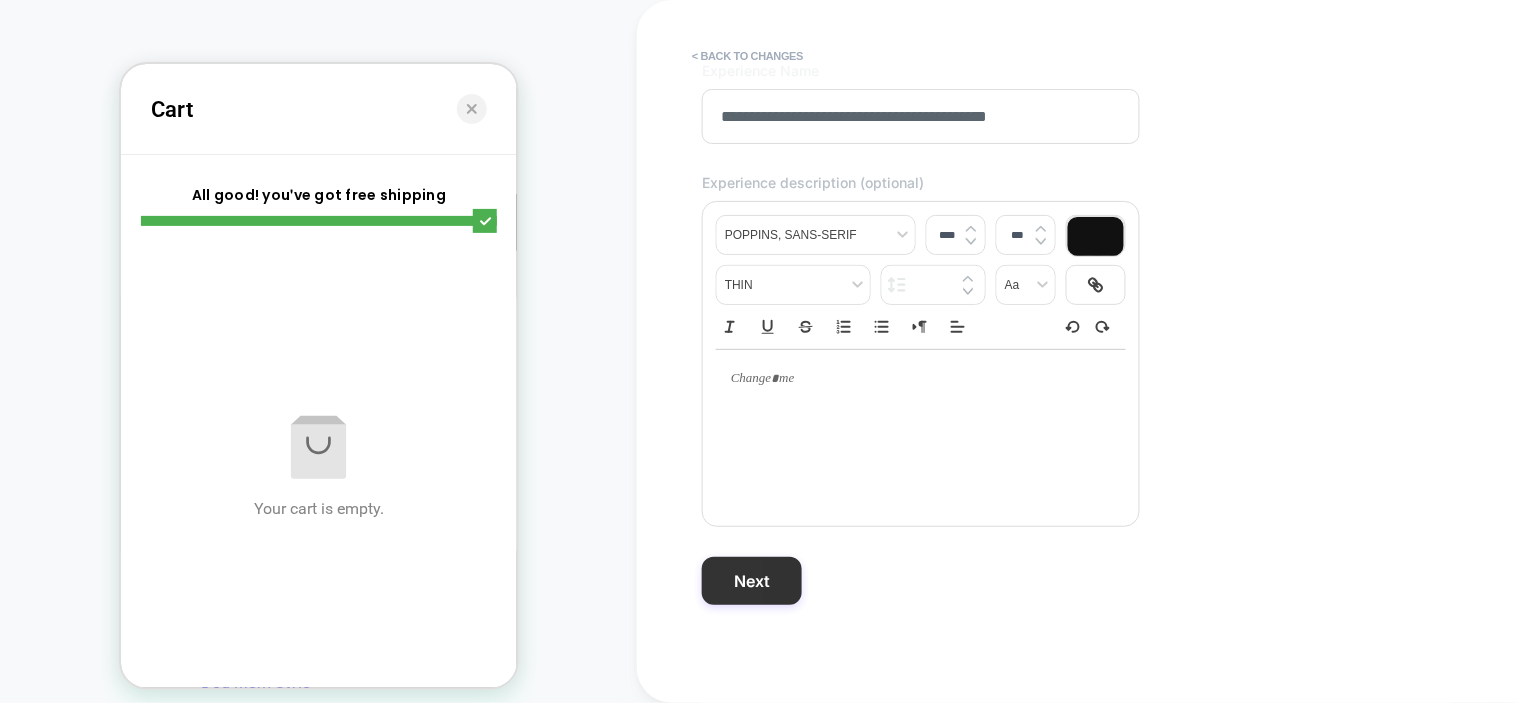 click on "Next" at bounding box center (752, 581) 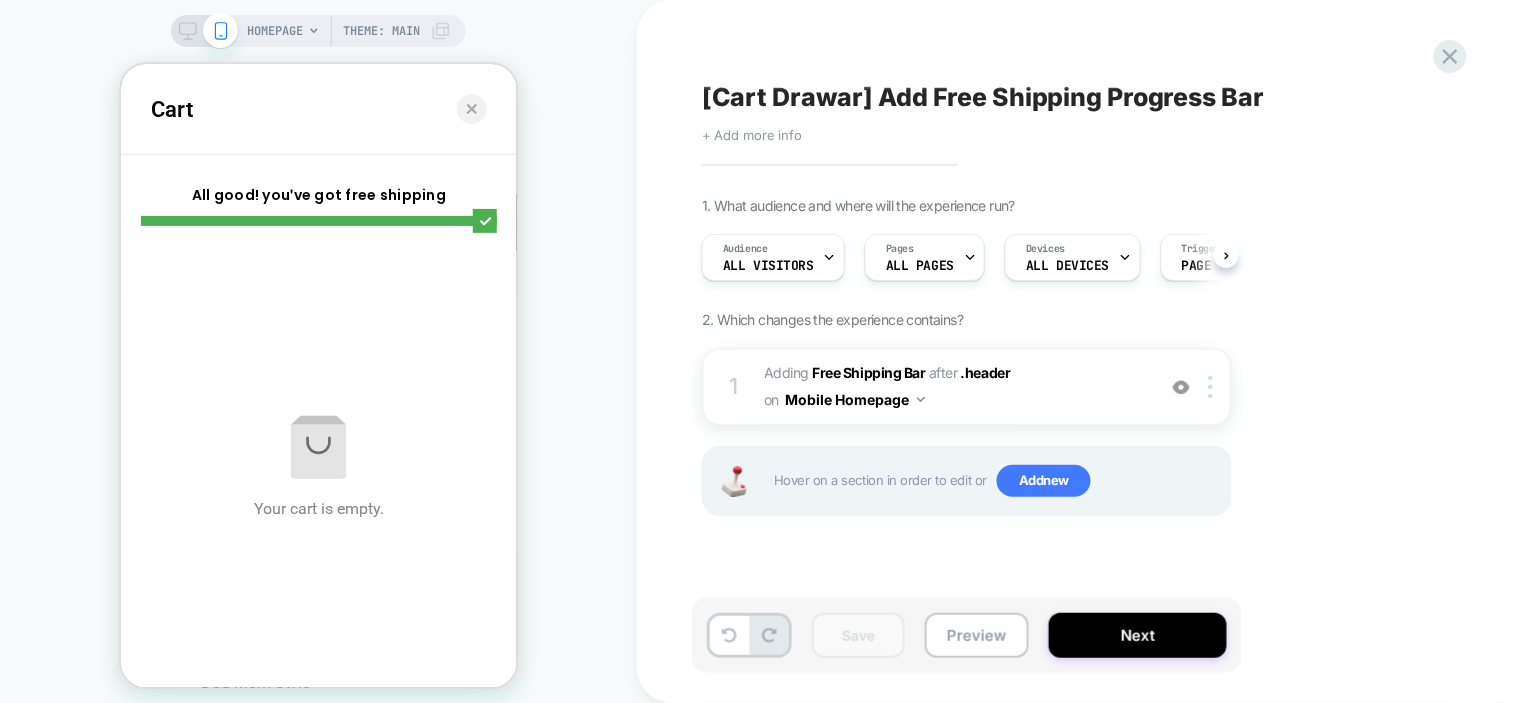 scroll, scrollTop: 0, scrollLeft: 1, axis: horizontal 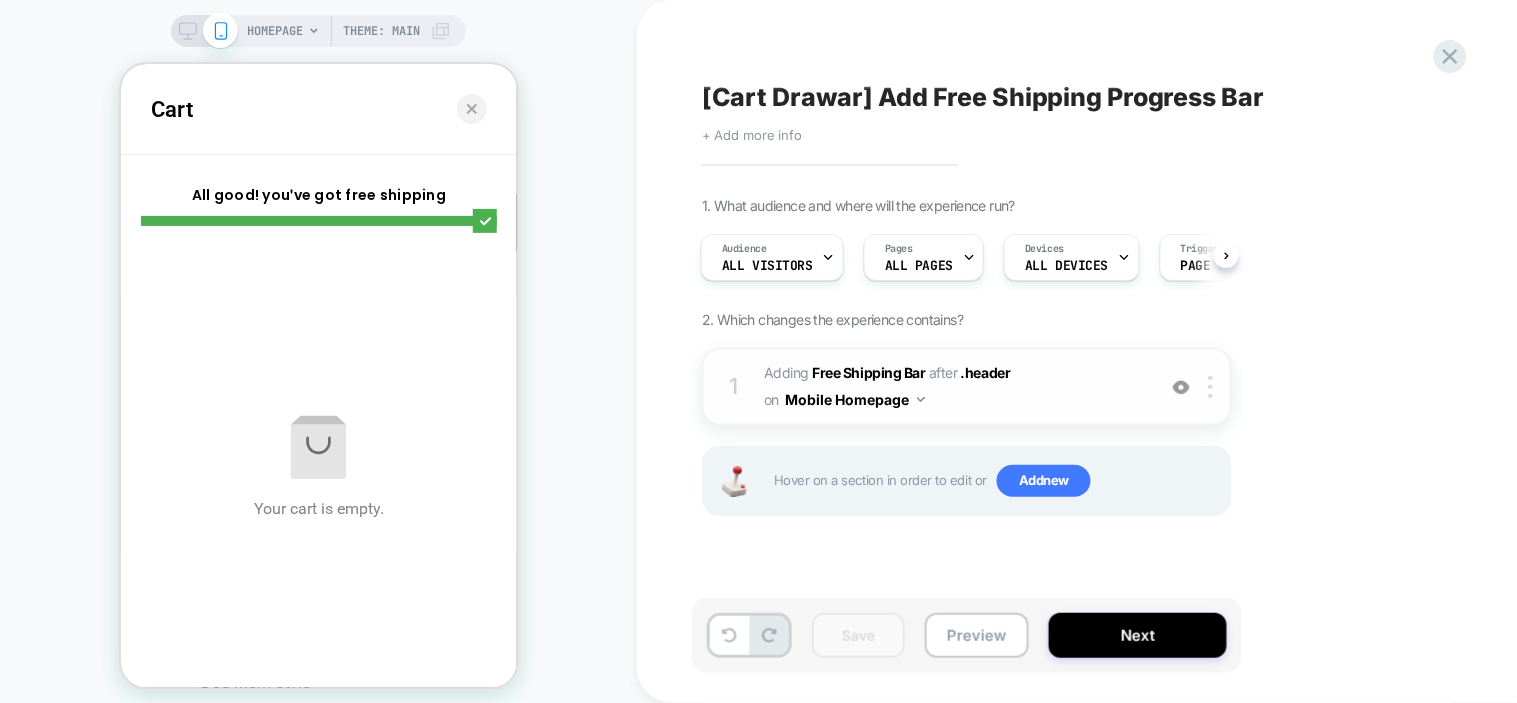 click at bounding box center (1181, 387) 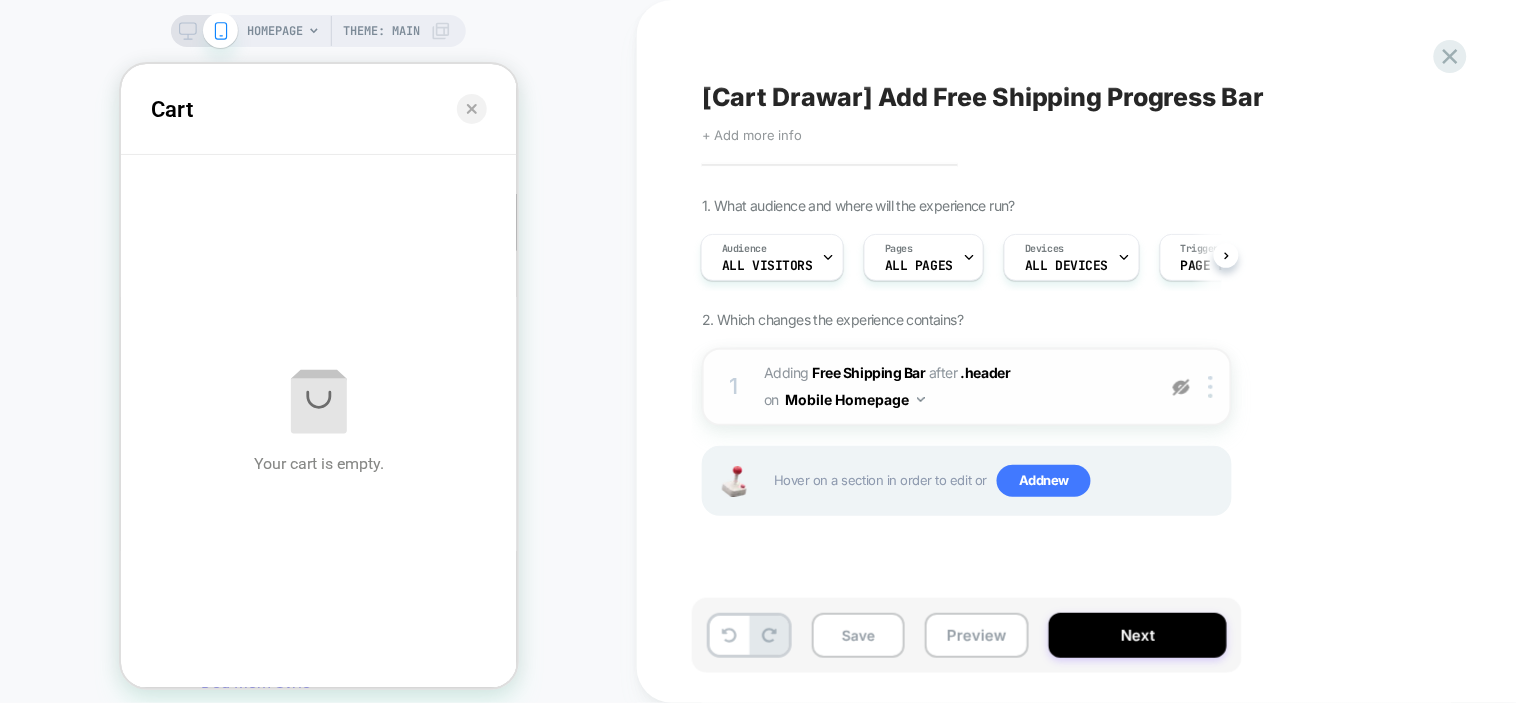 click at bounding box center [1181, 387] 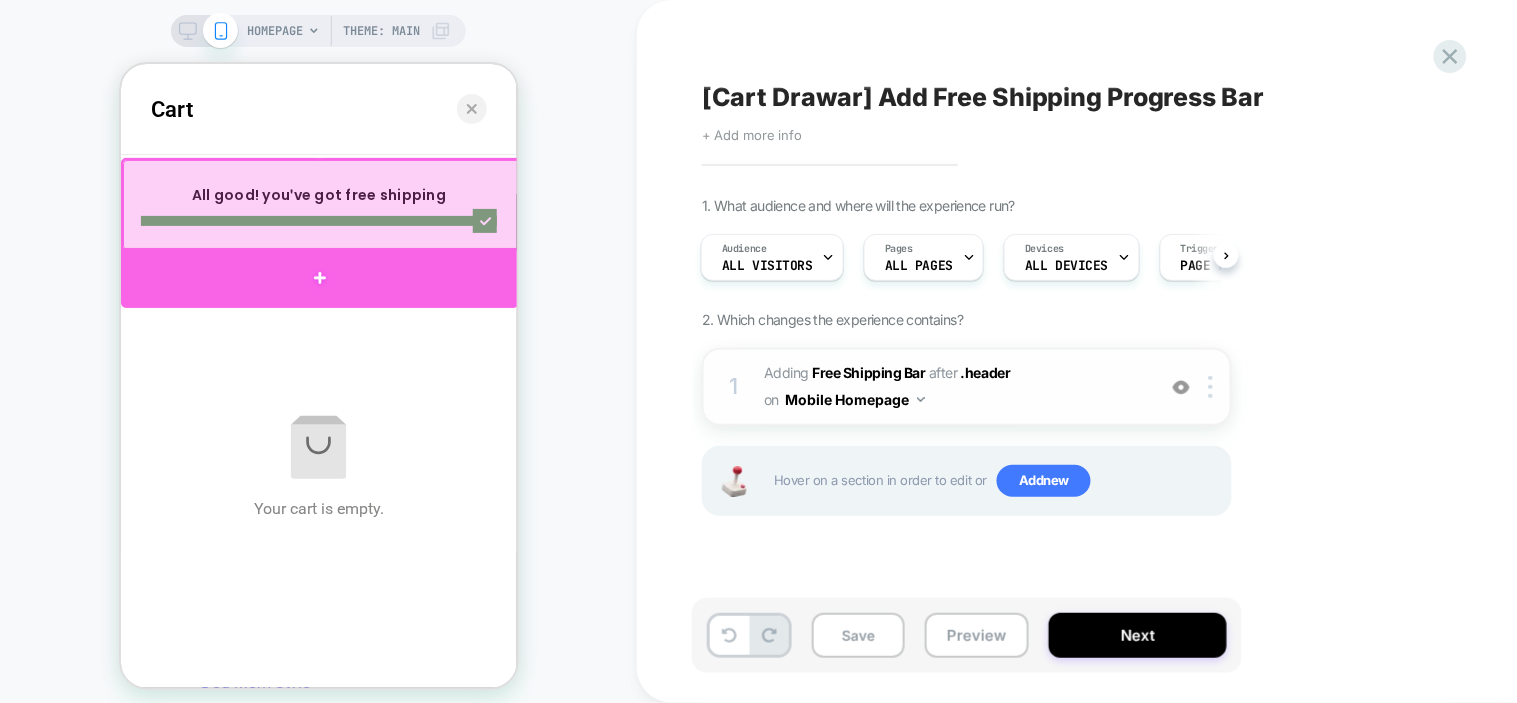 click at bounding box center (319, 276) 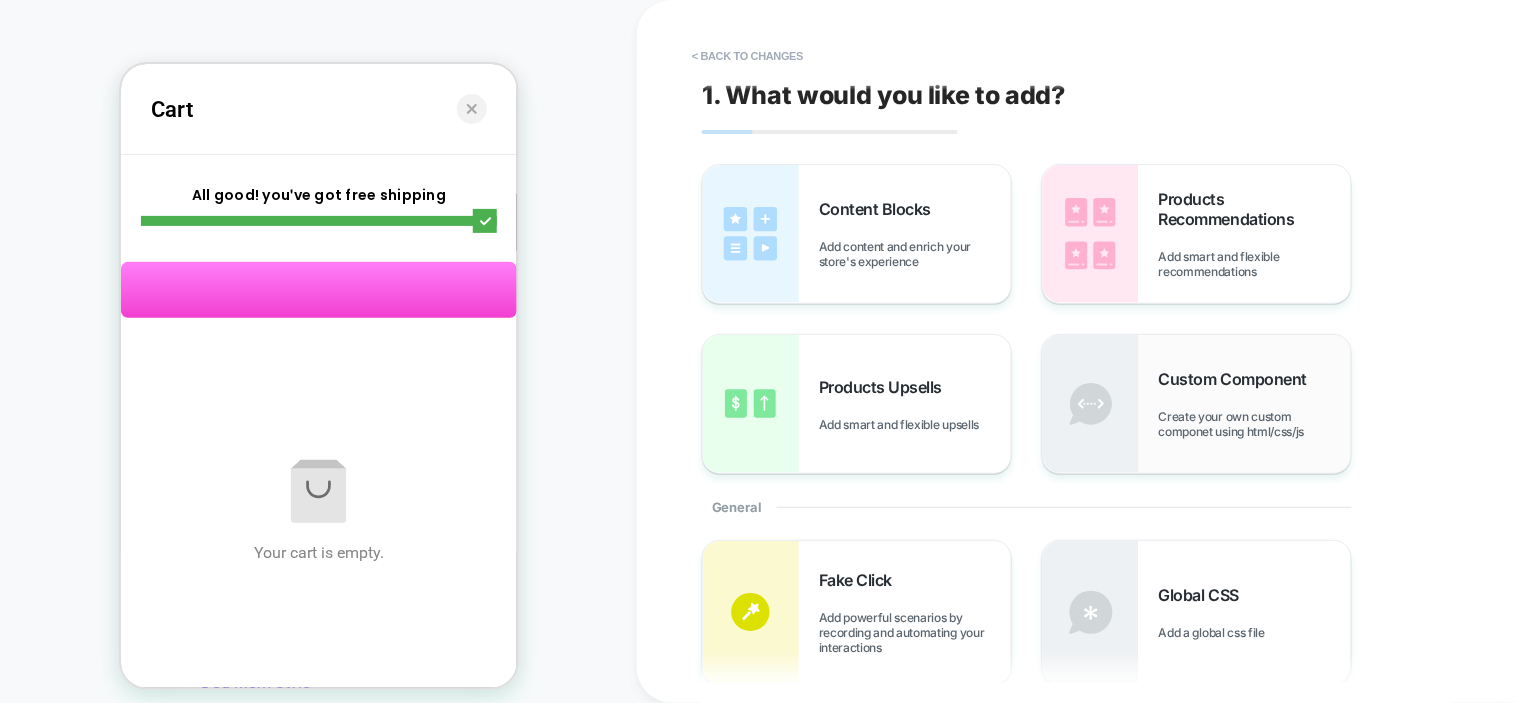 click on "Custom Component Create your own custom componet using html/css/js" at bounding box center [1197, 404] 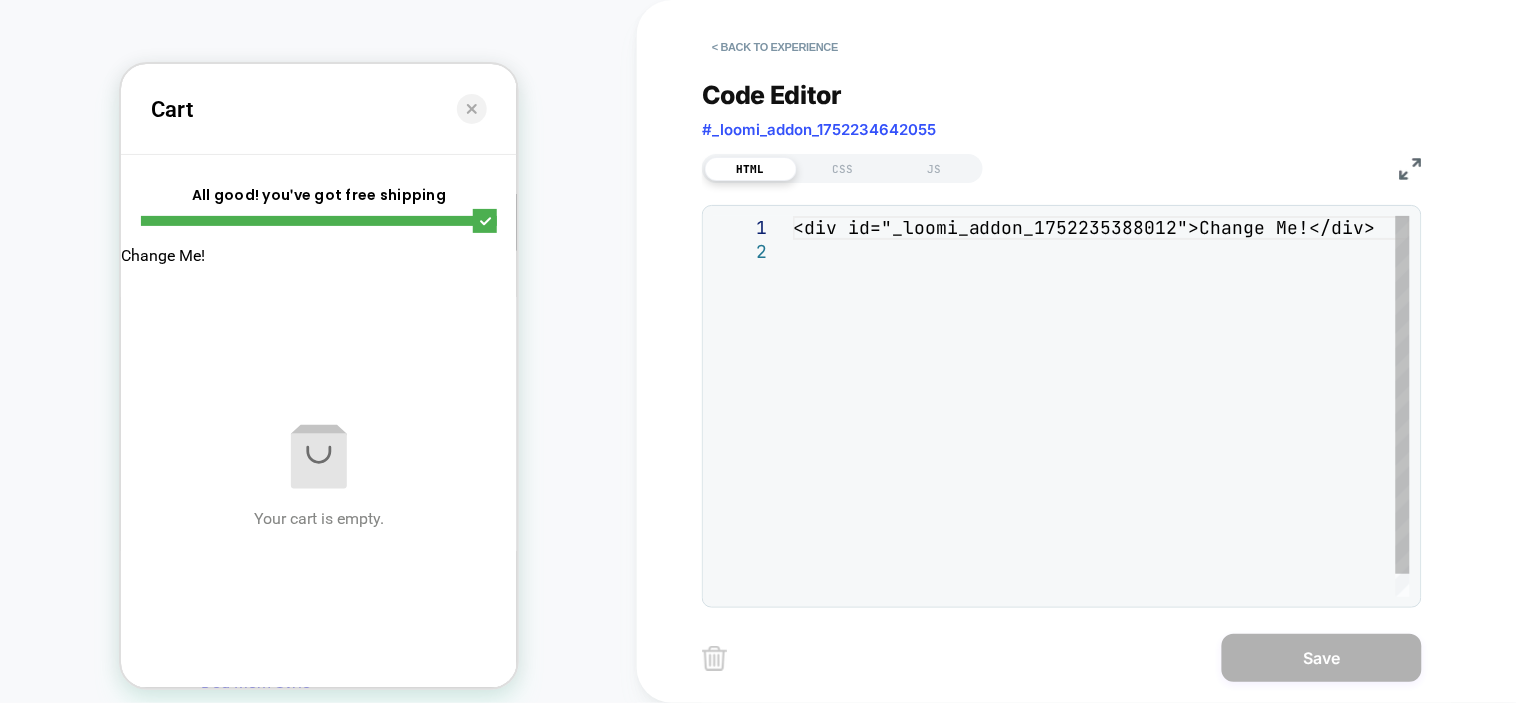 click on "<div id="_loomi_addon_1752235388012">Change Me!</d iv>" at bounding box center [1101, 418] 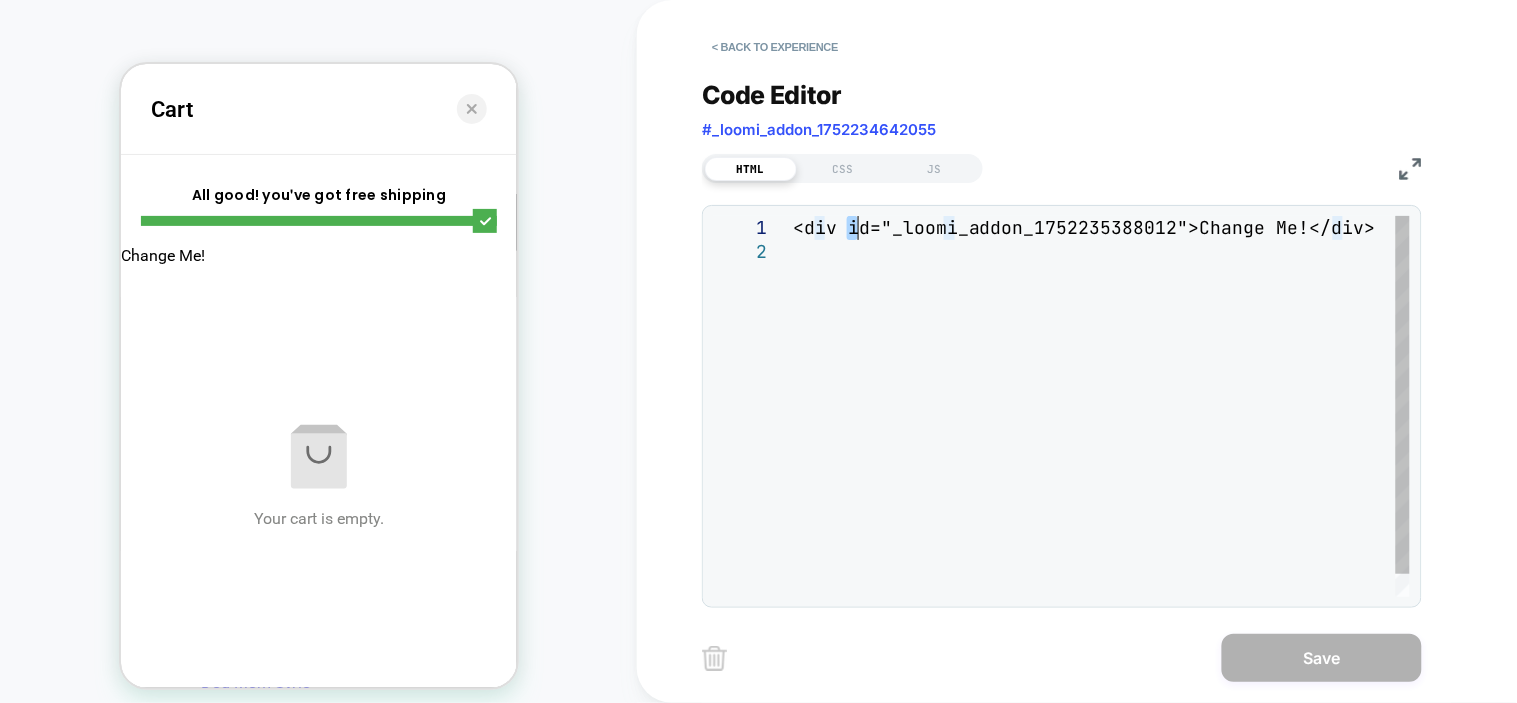 scroll, scrollTop: 0, scrollLeft: 0, axis: both 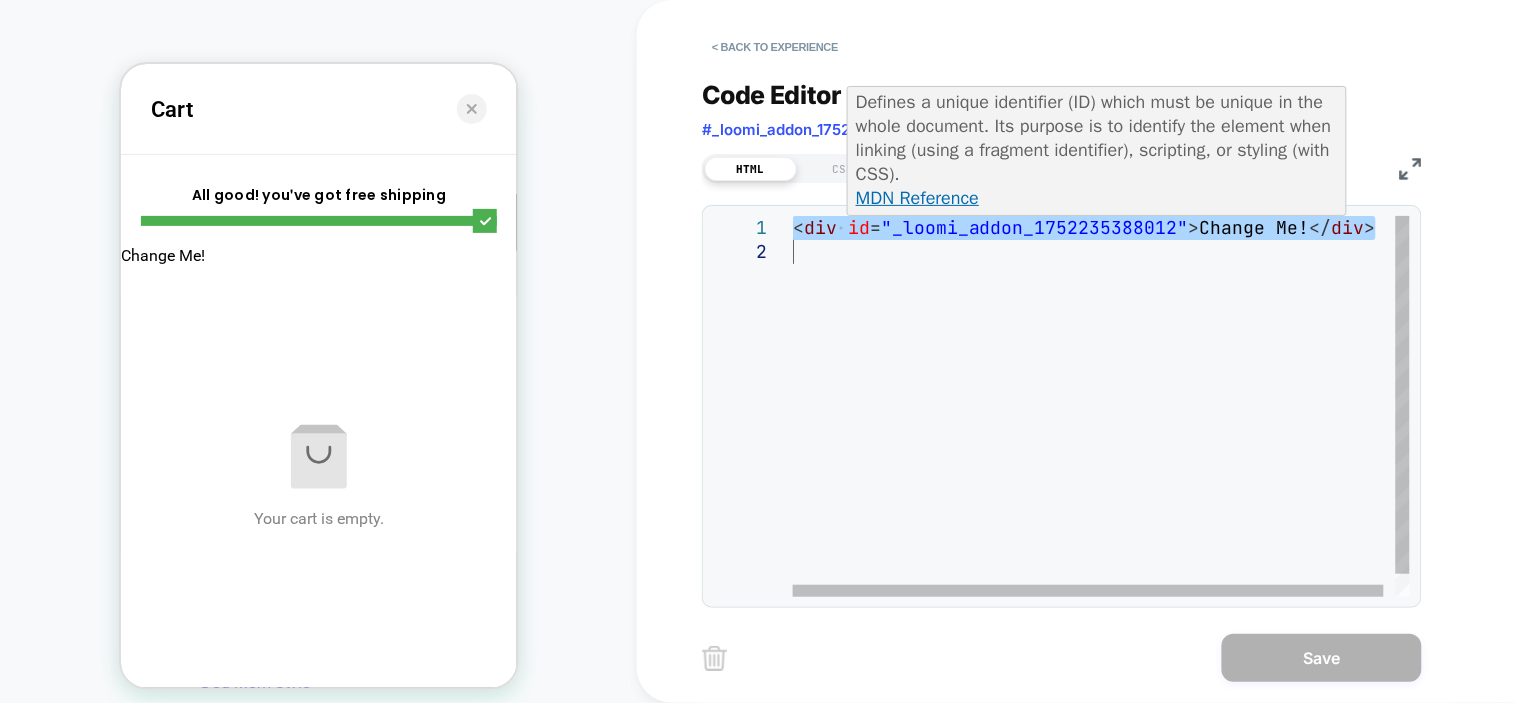 type 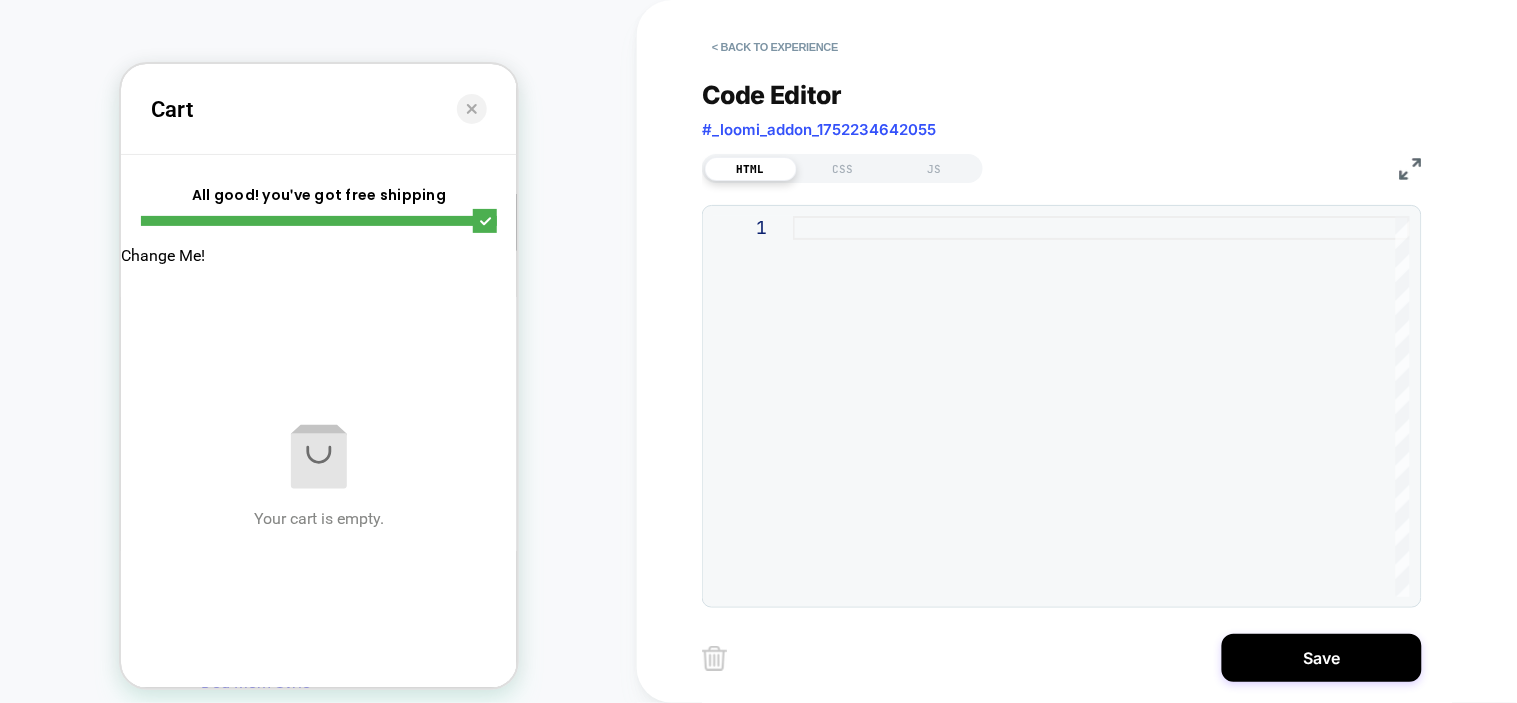 click on "HTML CSS JS" at bounding box center (842, 168) 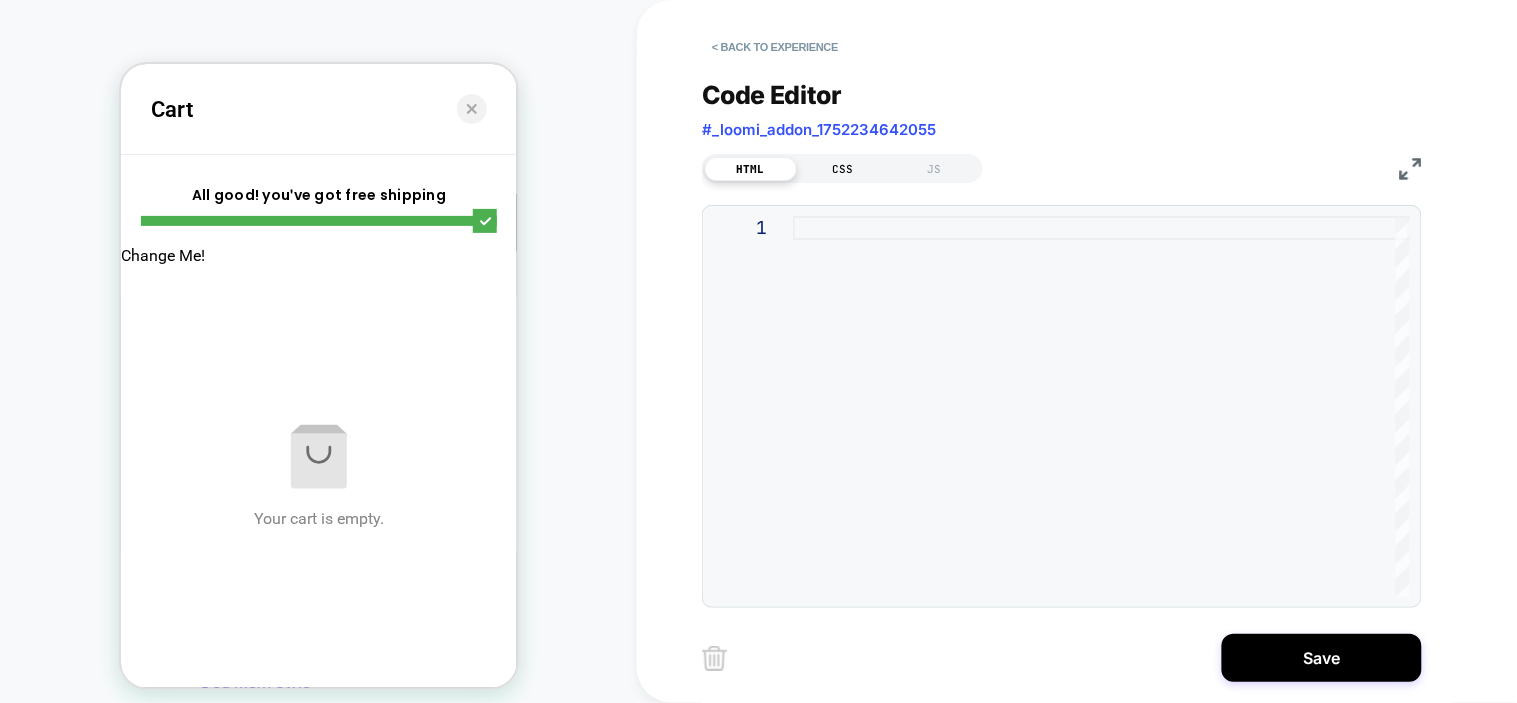 click on "CSS" at bounding box center (843, 169) 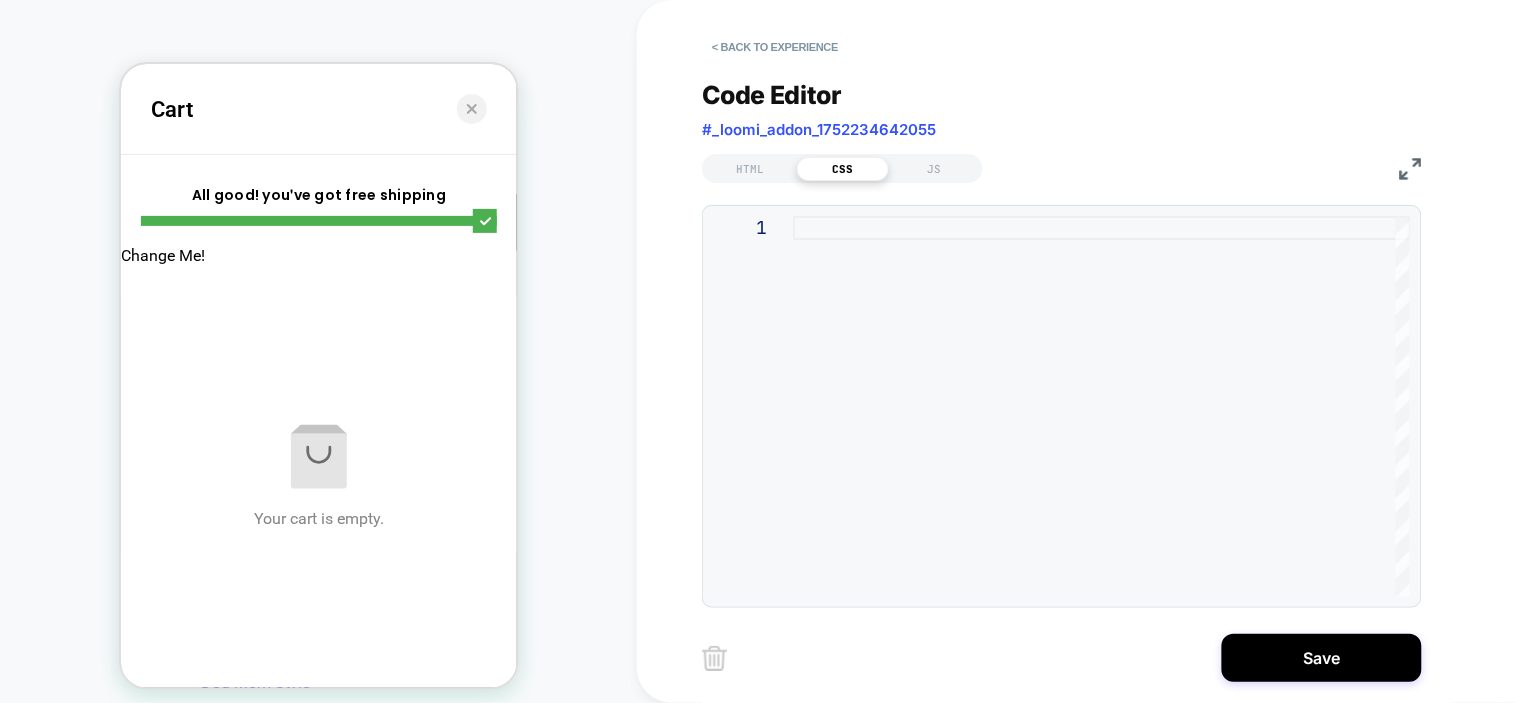 click at bounding box center (1101, 406) 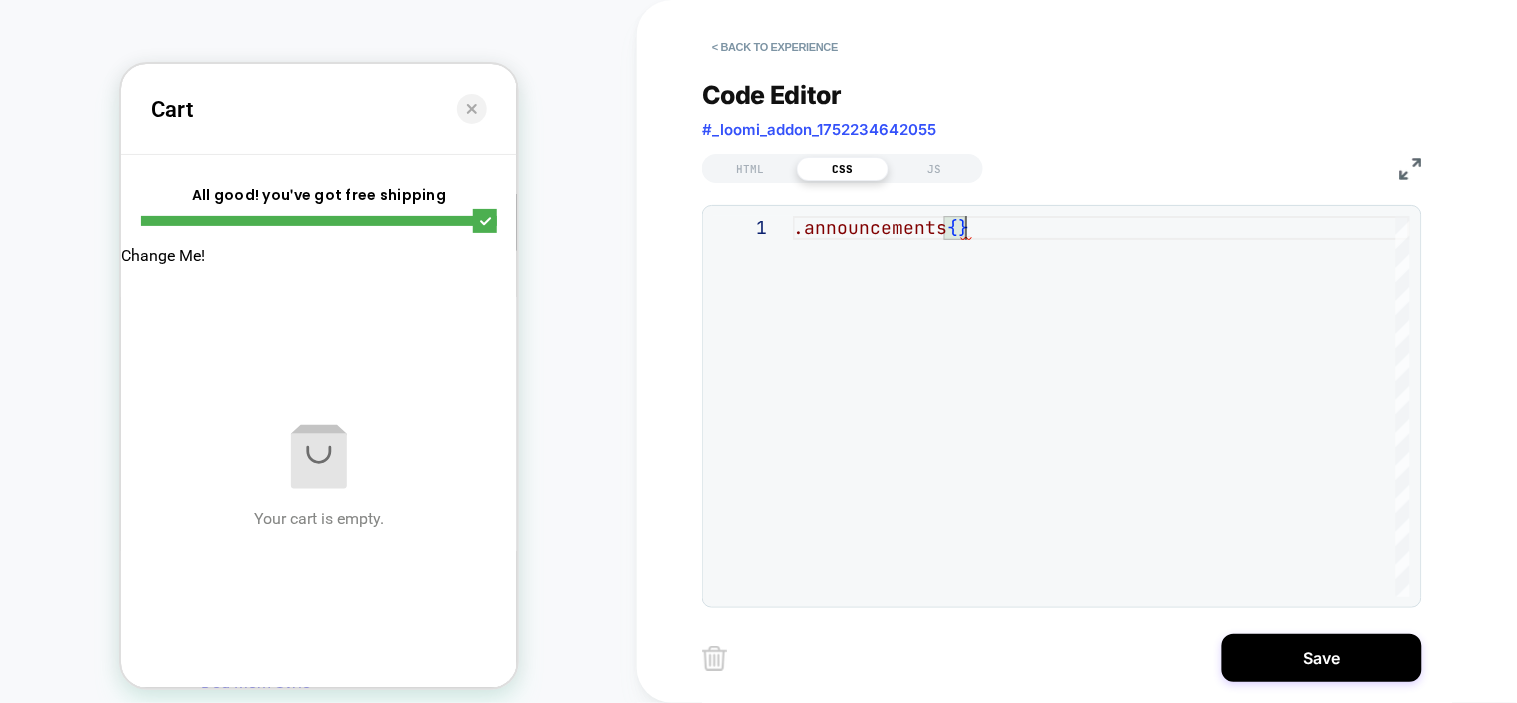 scroll, scrollTop: 0, scrollLeft: 171, axis: horizontal 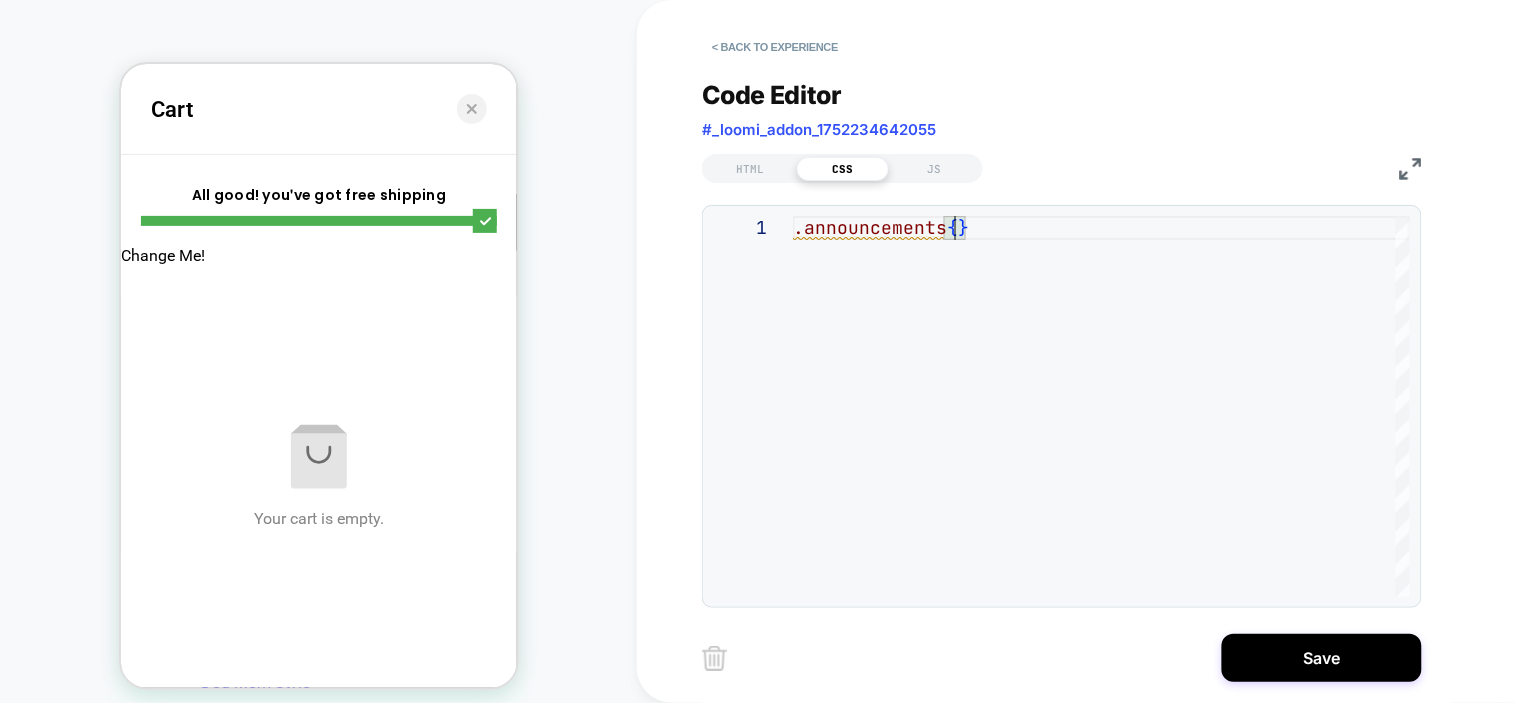 click on ".announcements { }" at bounding box center (1101, 406) 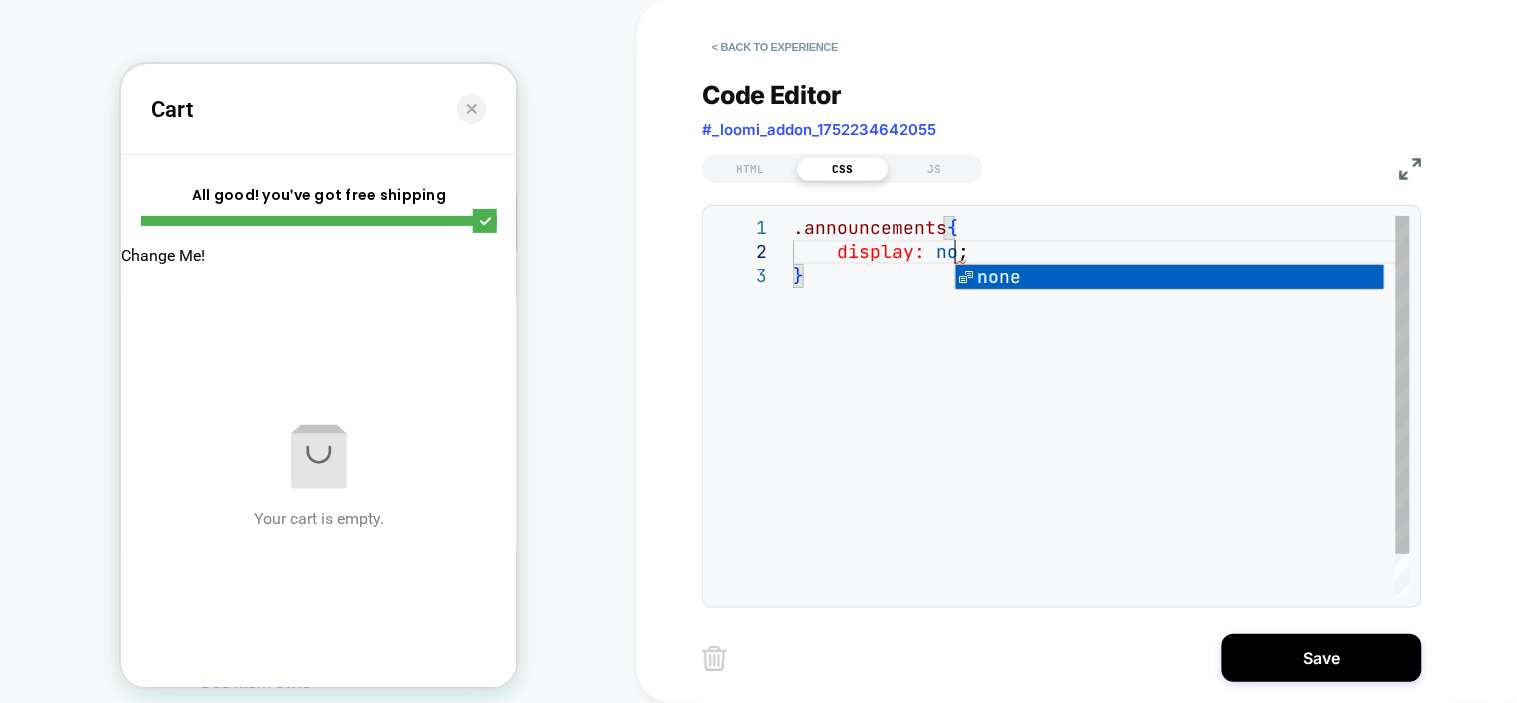 scroll, scrollTop: 23, scrollLeft: 172, axis: both 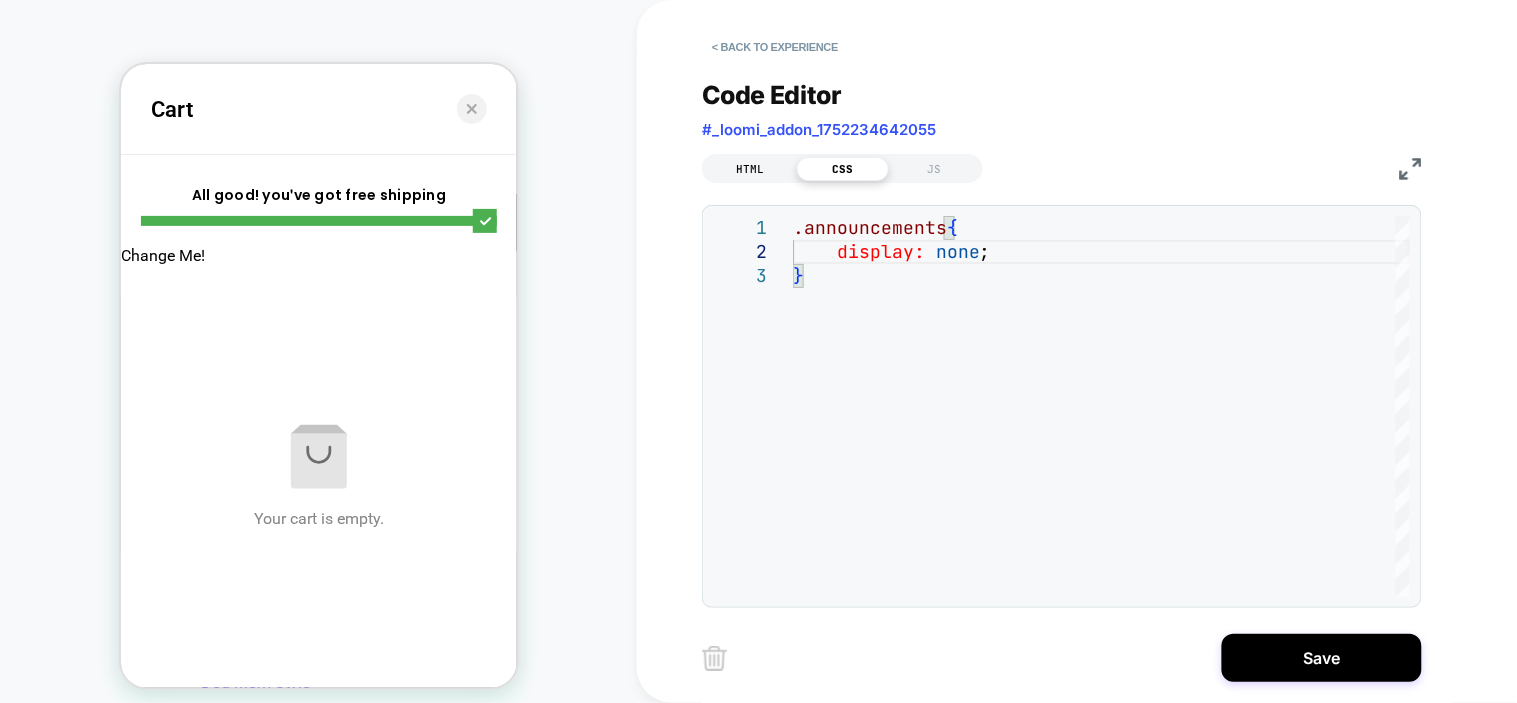 type on "**********" 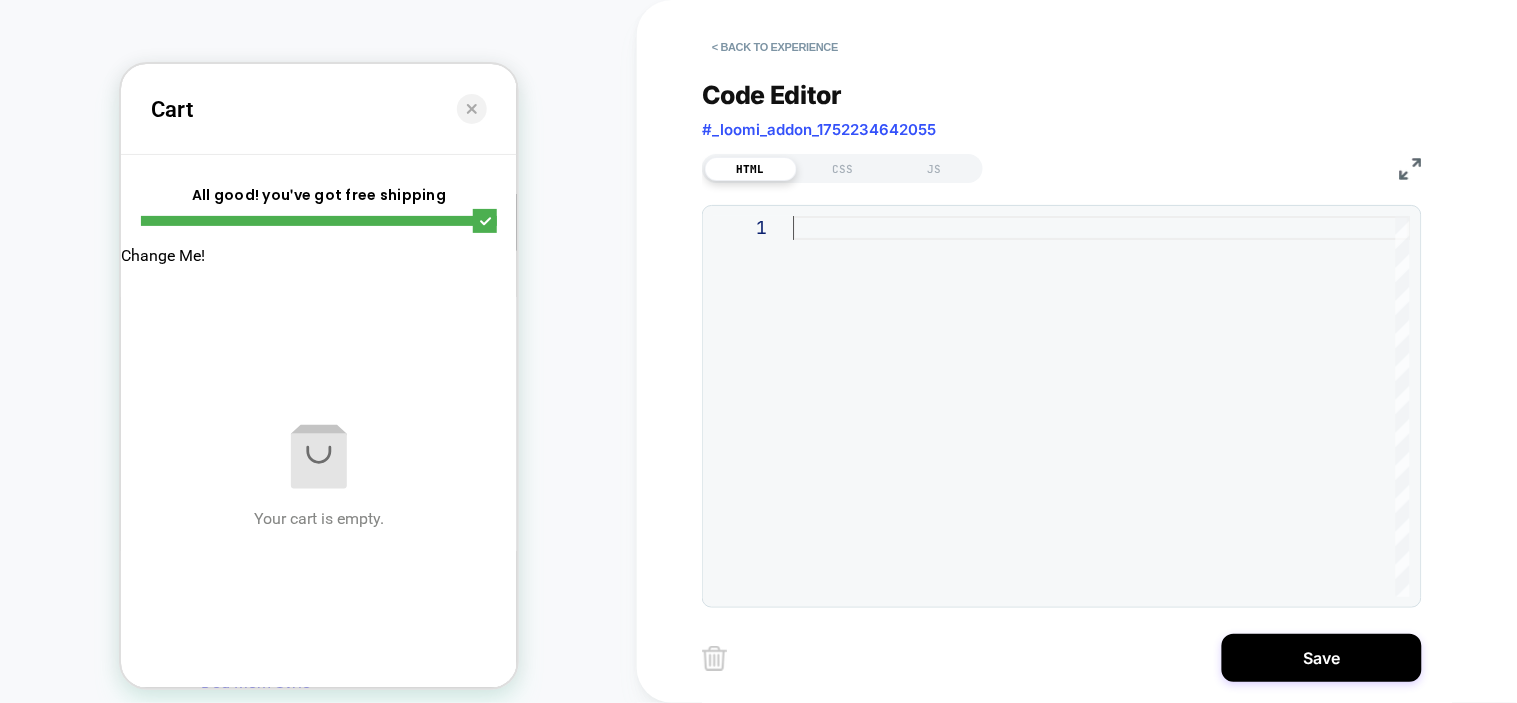 click at bounding box center (1101, 406) 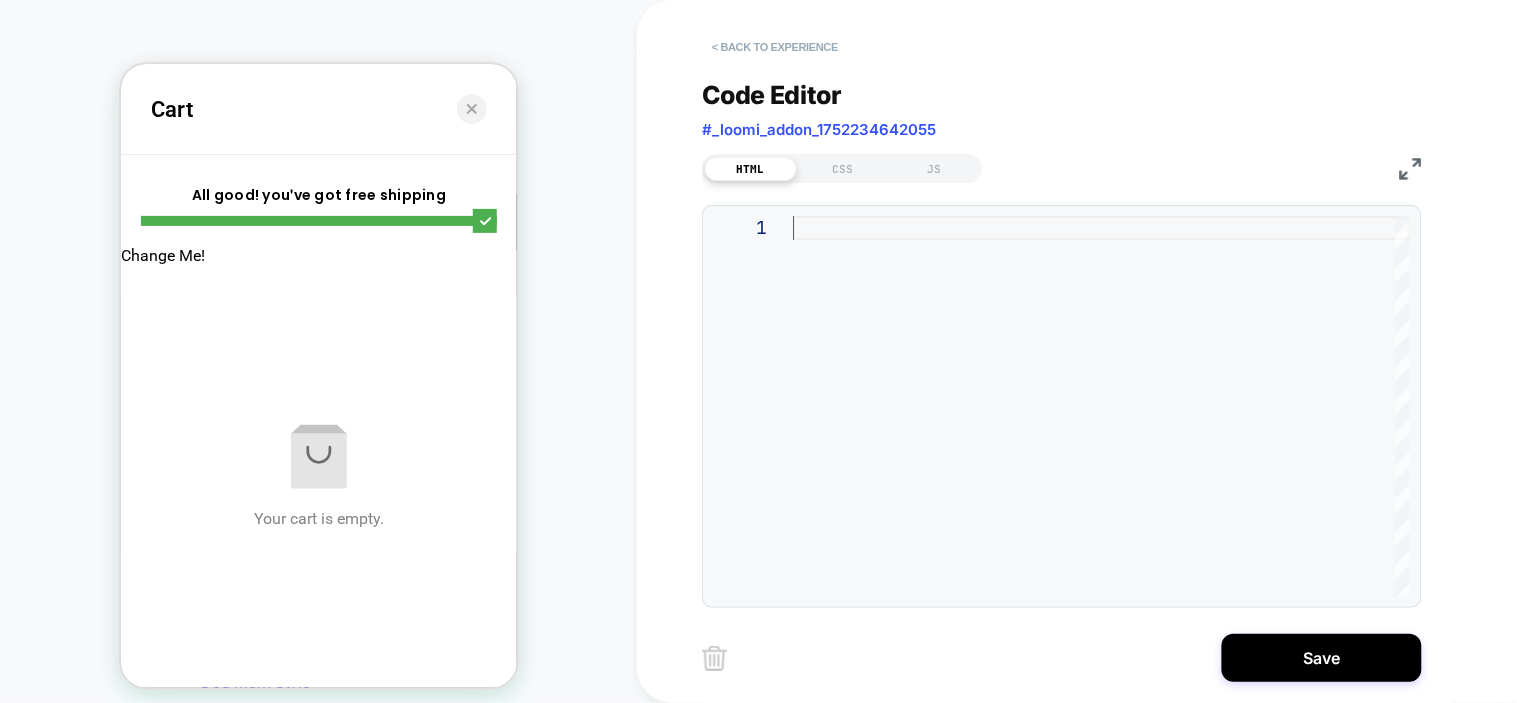 click on "< Back to experience" at bounding box center (775, 47) 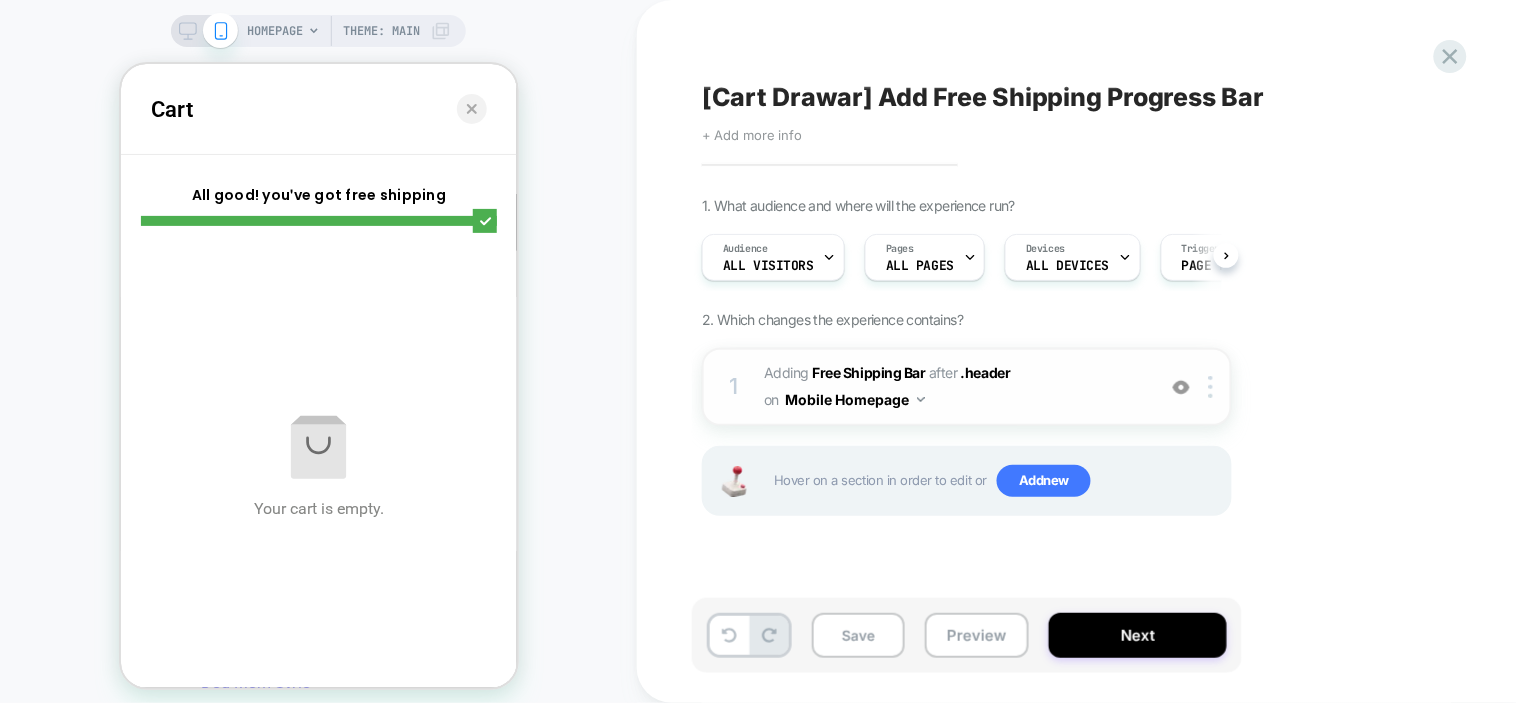 scroll, scrollTop: 0, scrollLeft: 1, axis: horizontal 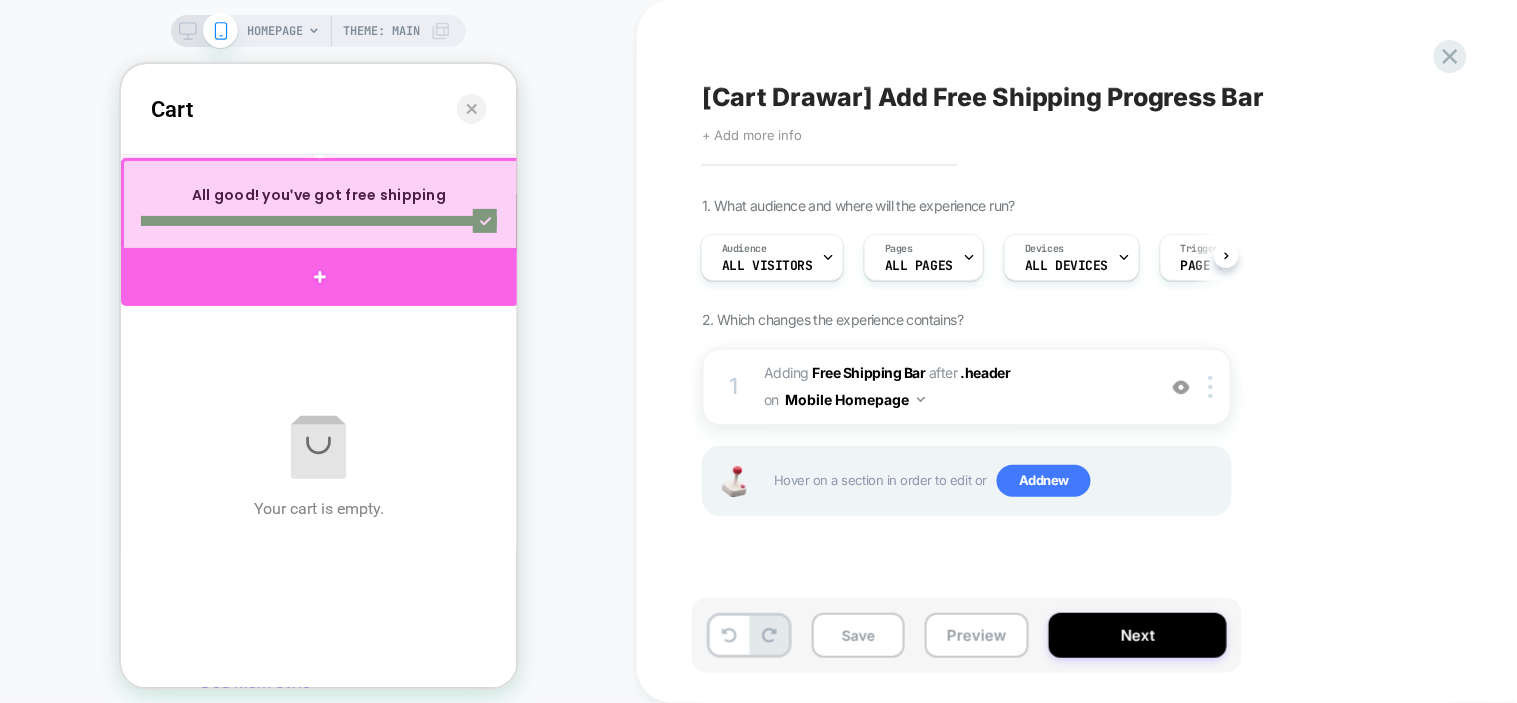 click at bounding box center [319, 276] 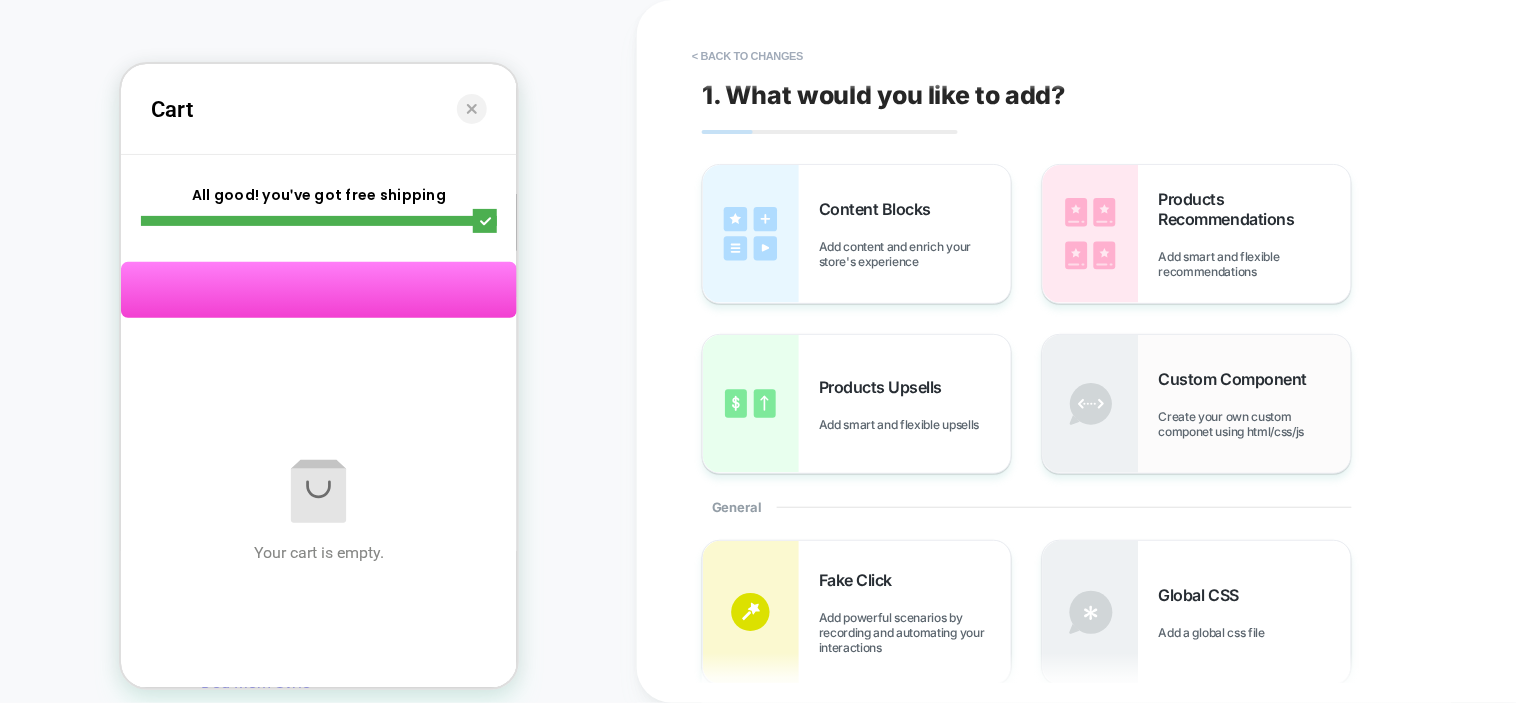 scroll, scrollTop: 222, scrollLeft: 0, axis: vertical 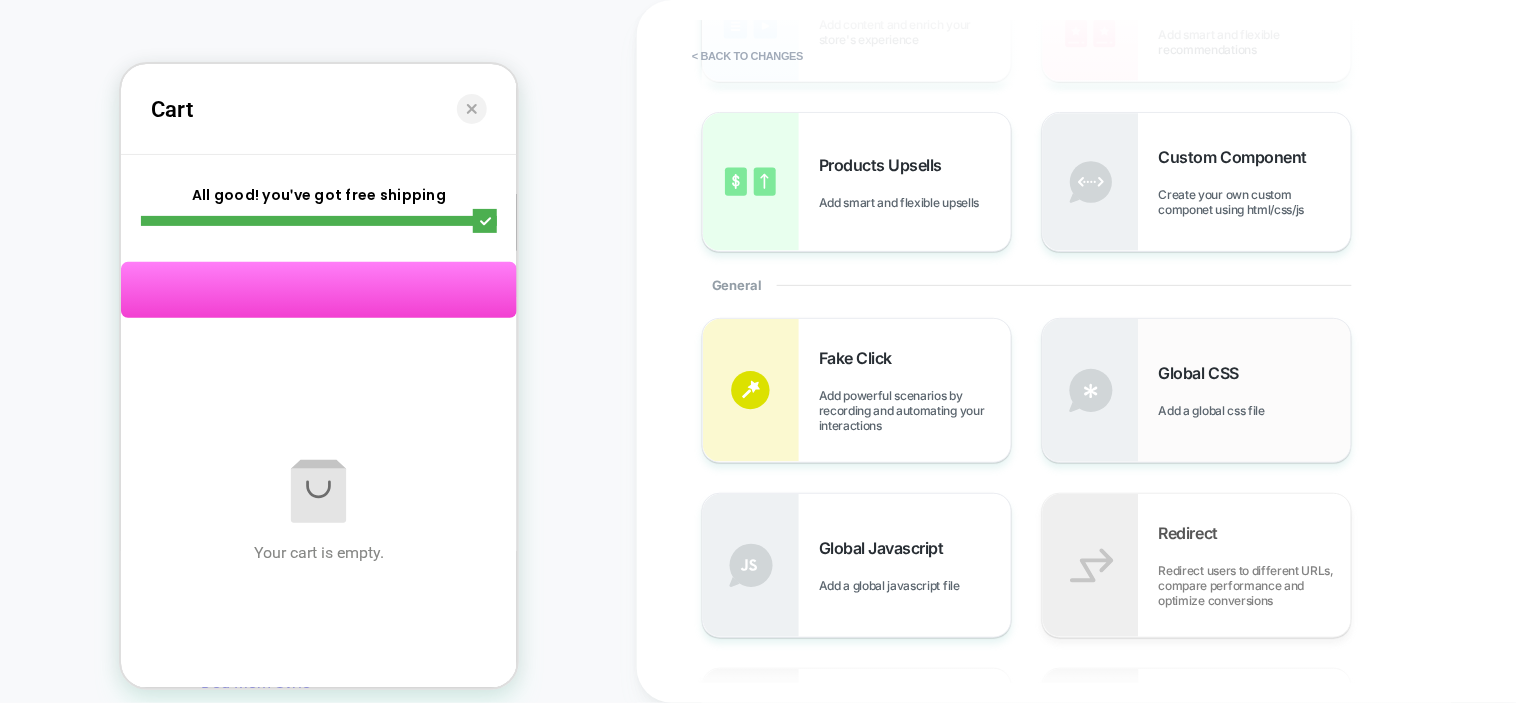click on "Global CSS Add a global css file" at bounding box center (1197, 390) 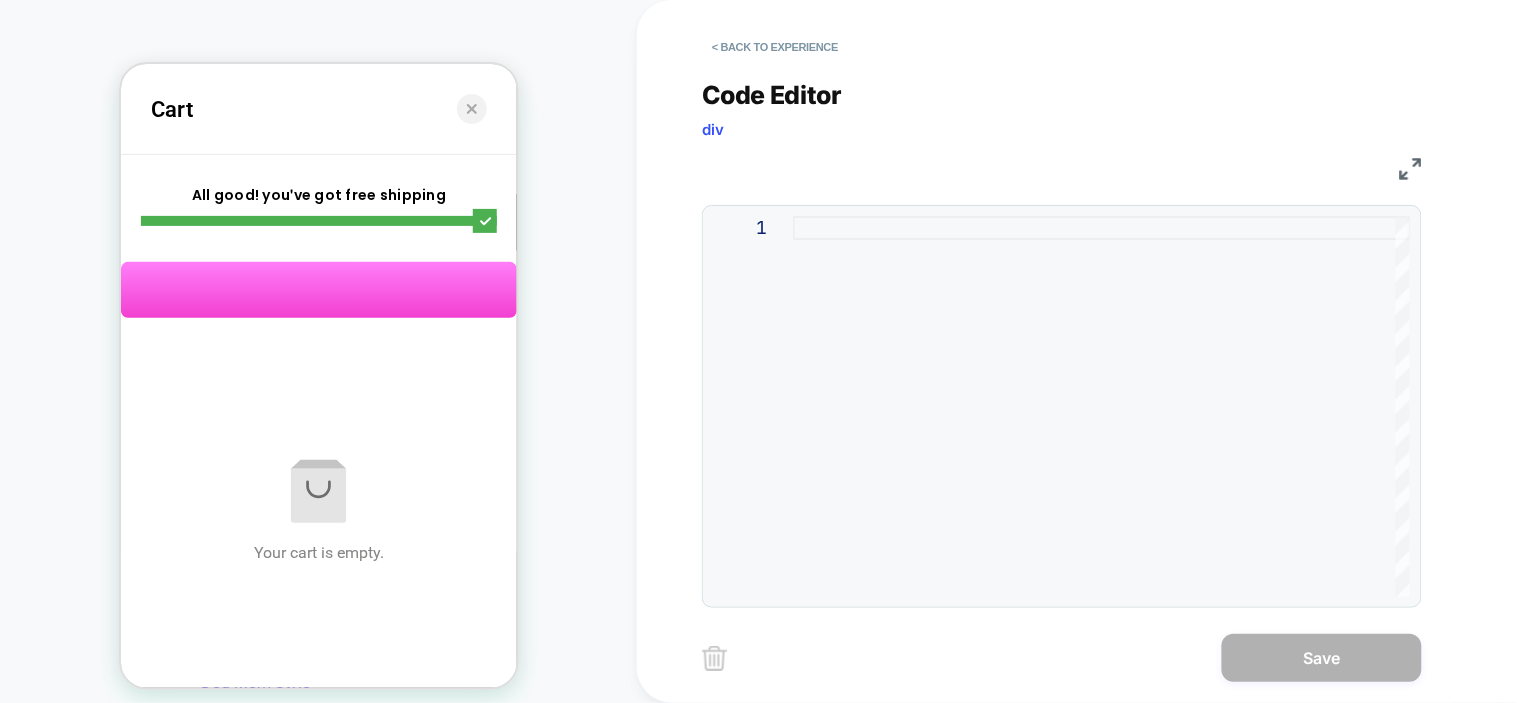 click at bounding box center (1101, 406) 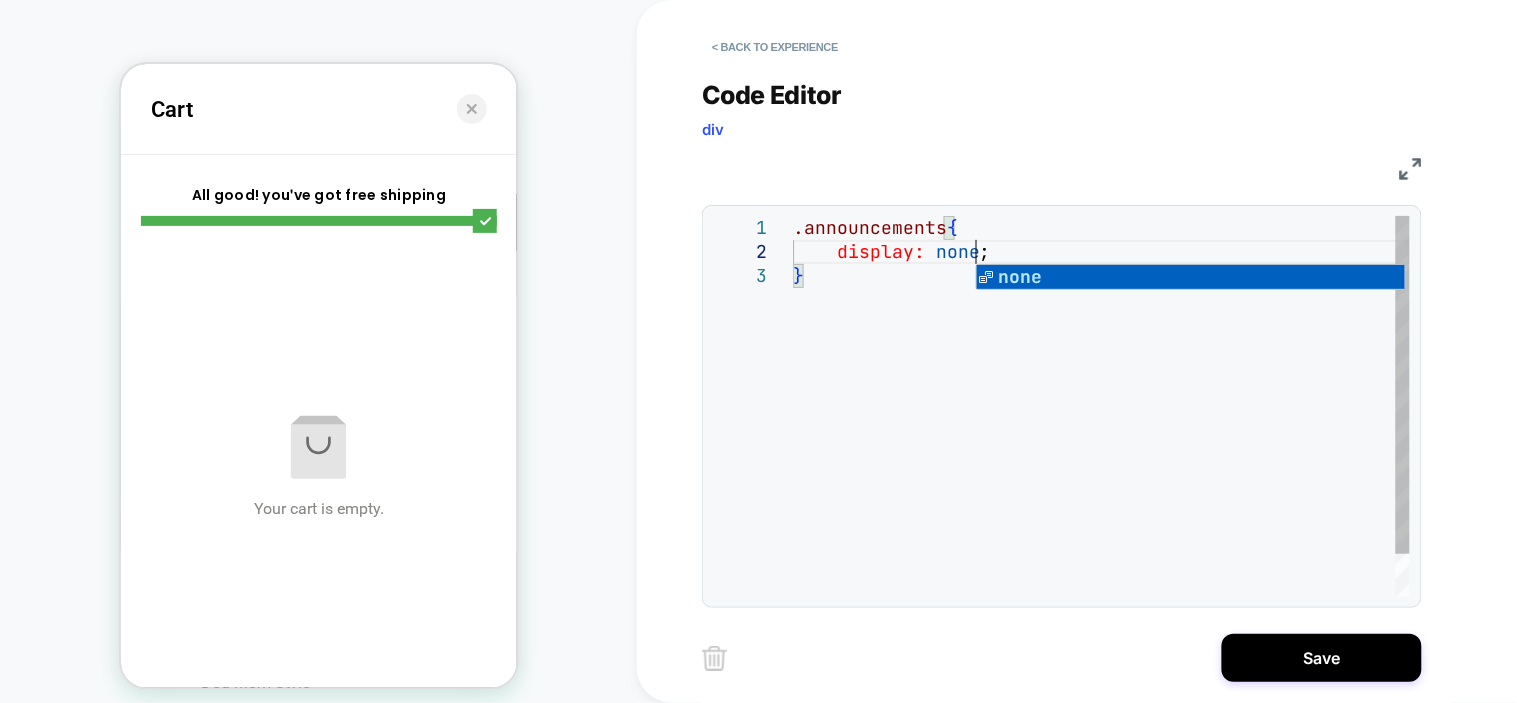 scroll, scrollTop: 23, scrollLeft: 183, axis: both 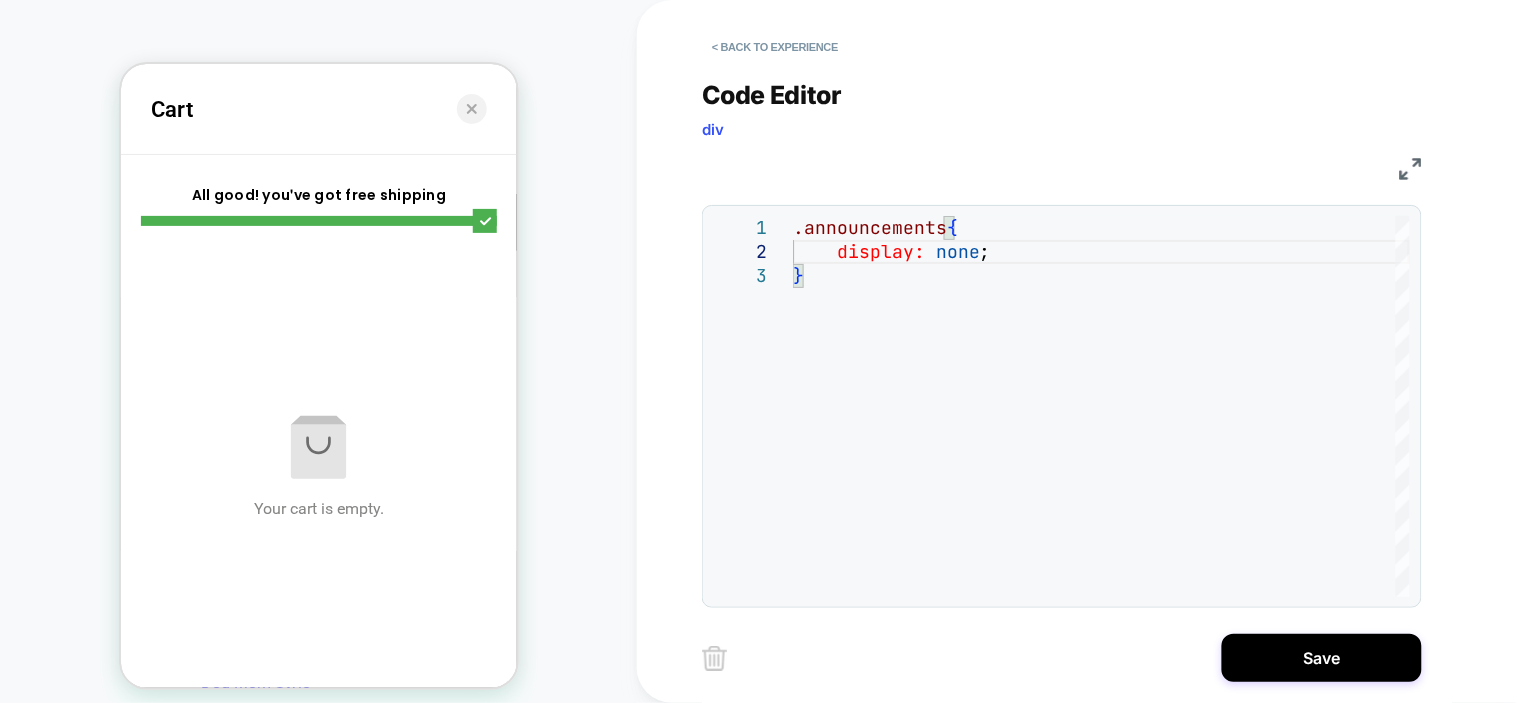 type on "**********" 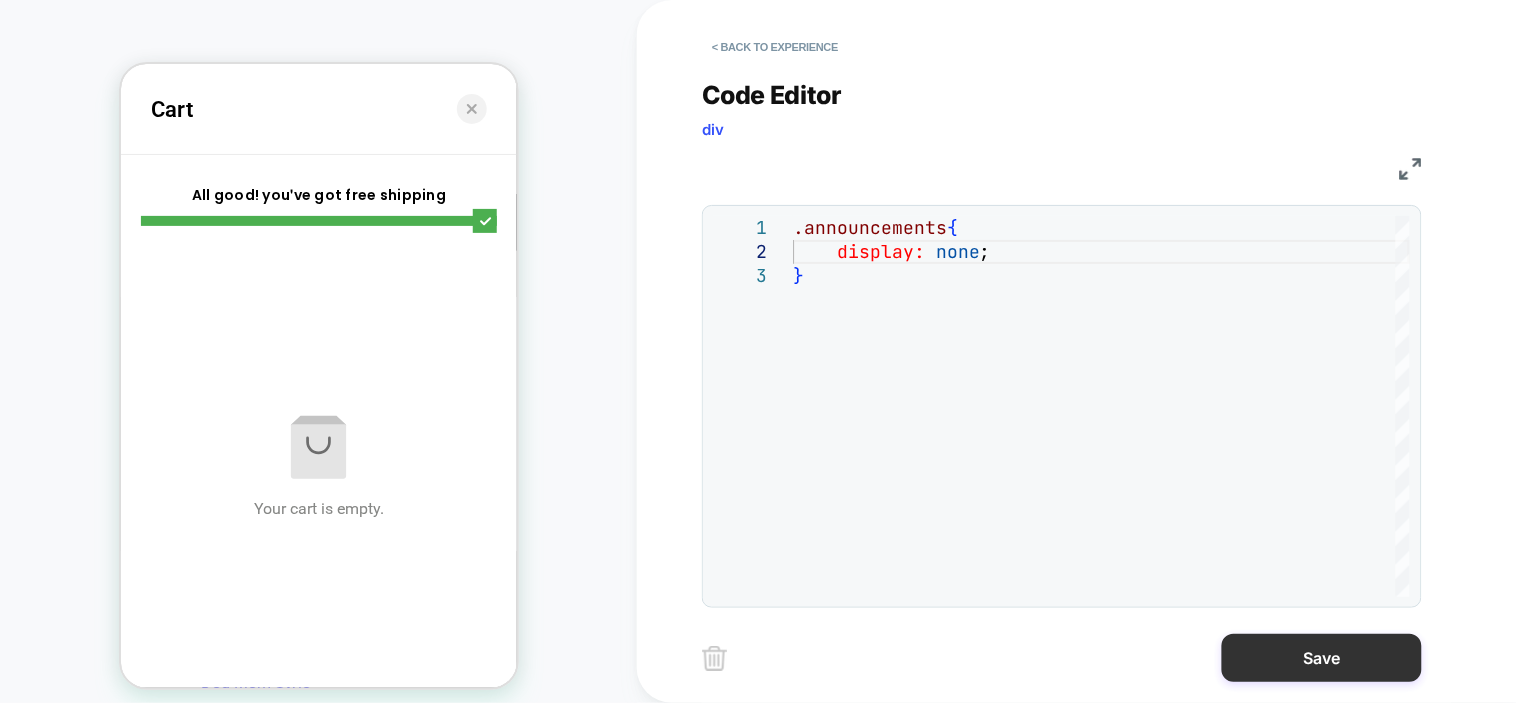 click on "Save" at bounding box center [1322, 658] 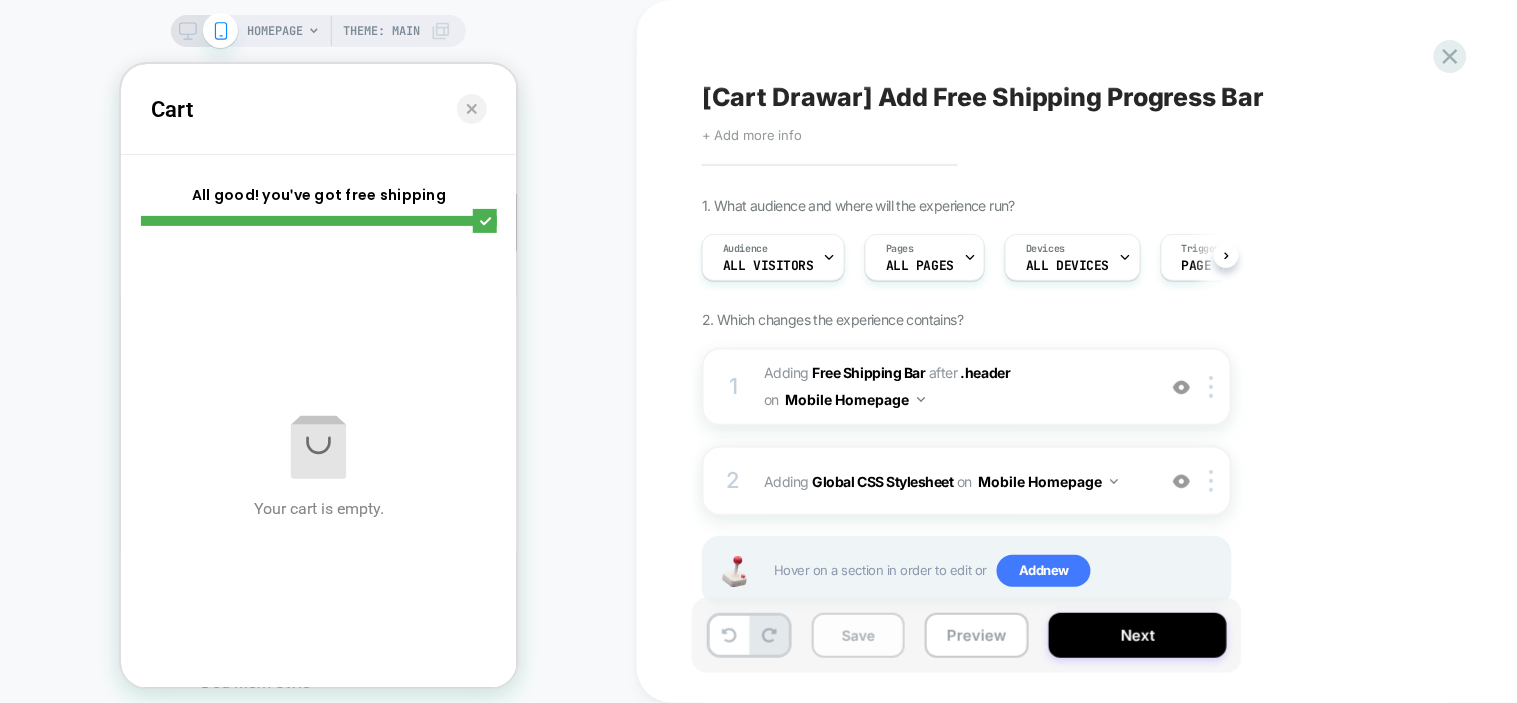 scroll, scrollTop: 0, scrollLeft: 1, axis: horizontal 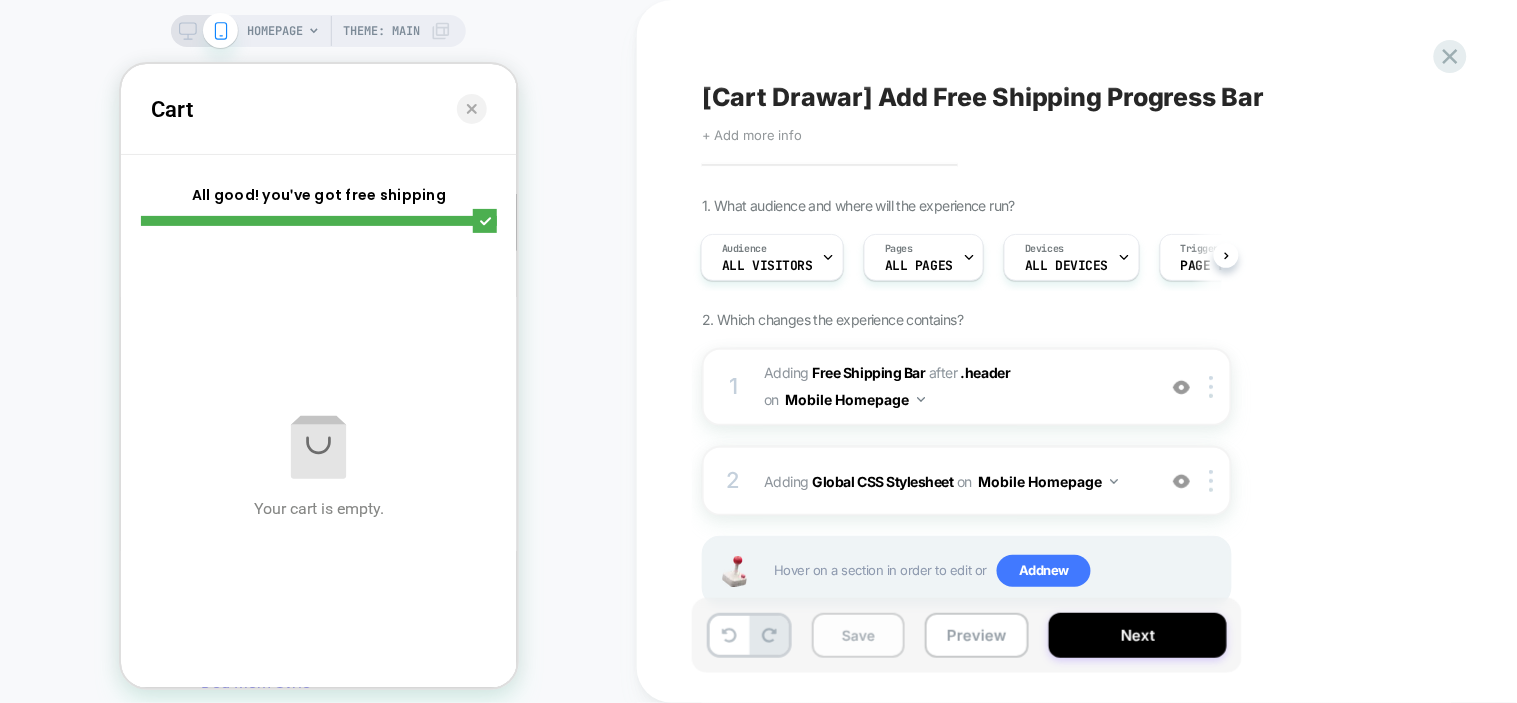 click on "Save" at bounding box center [858, 635] 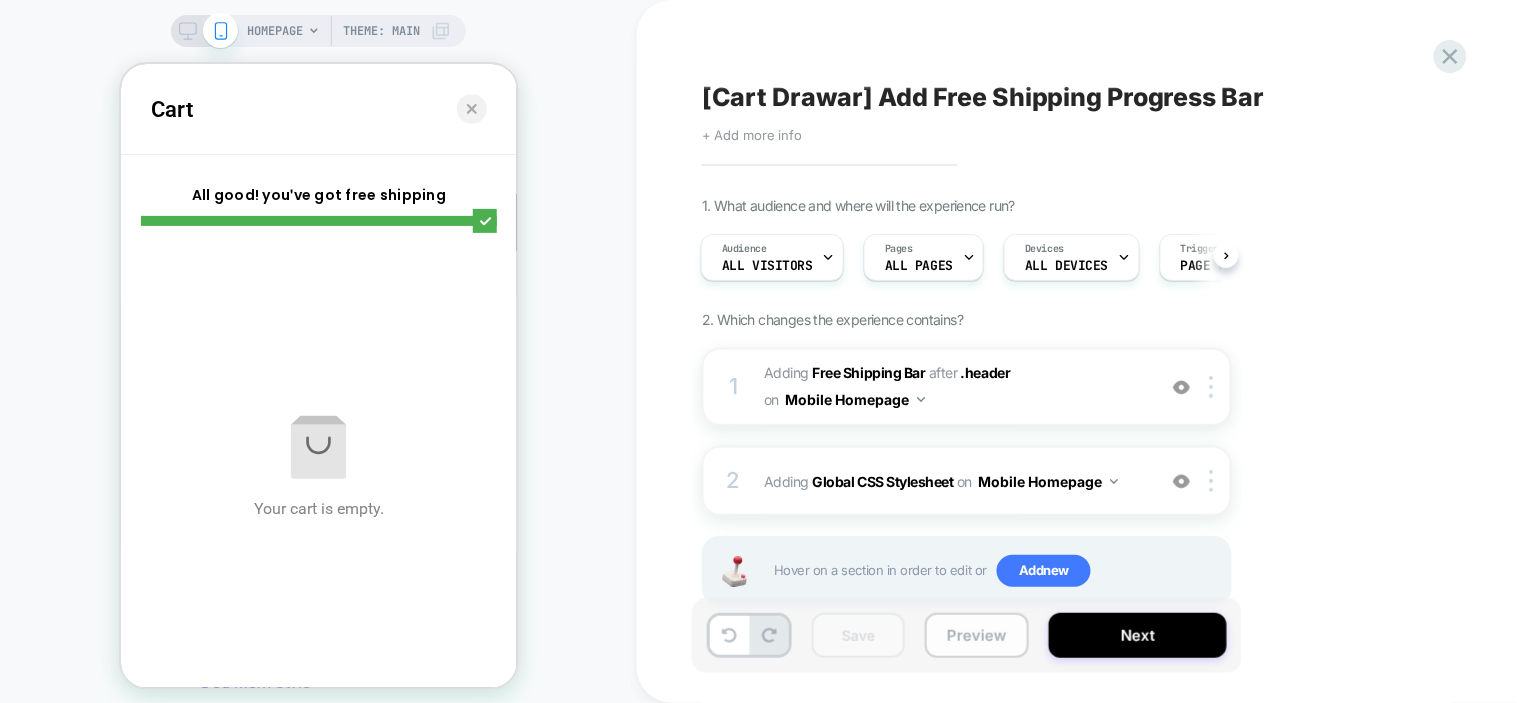 click on "Preview" at bounding box center [977, 635] 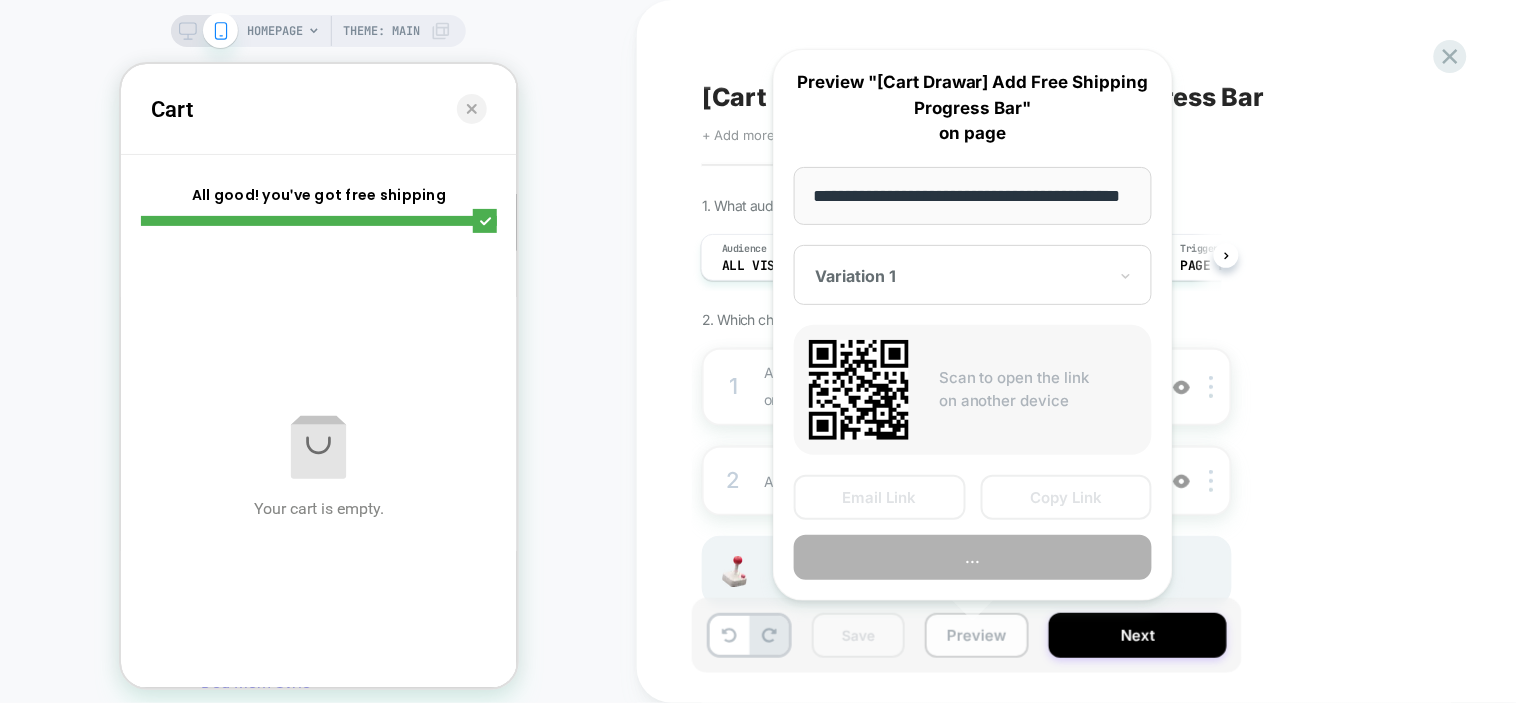 scroll, scrollTop: 0, scrollLeft: 72, axis: horizontal 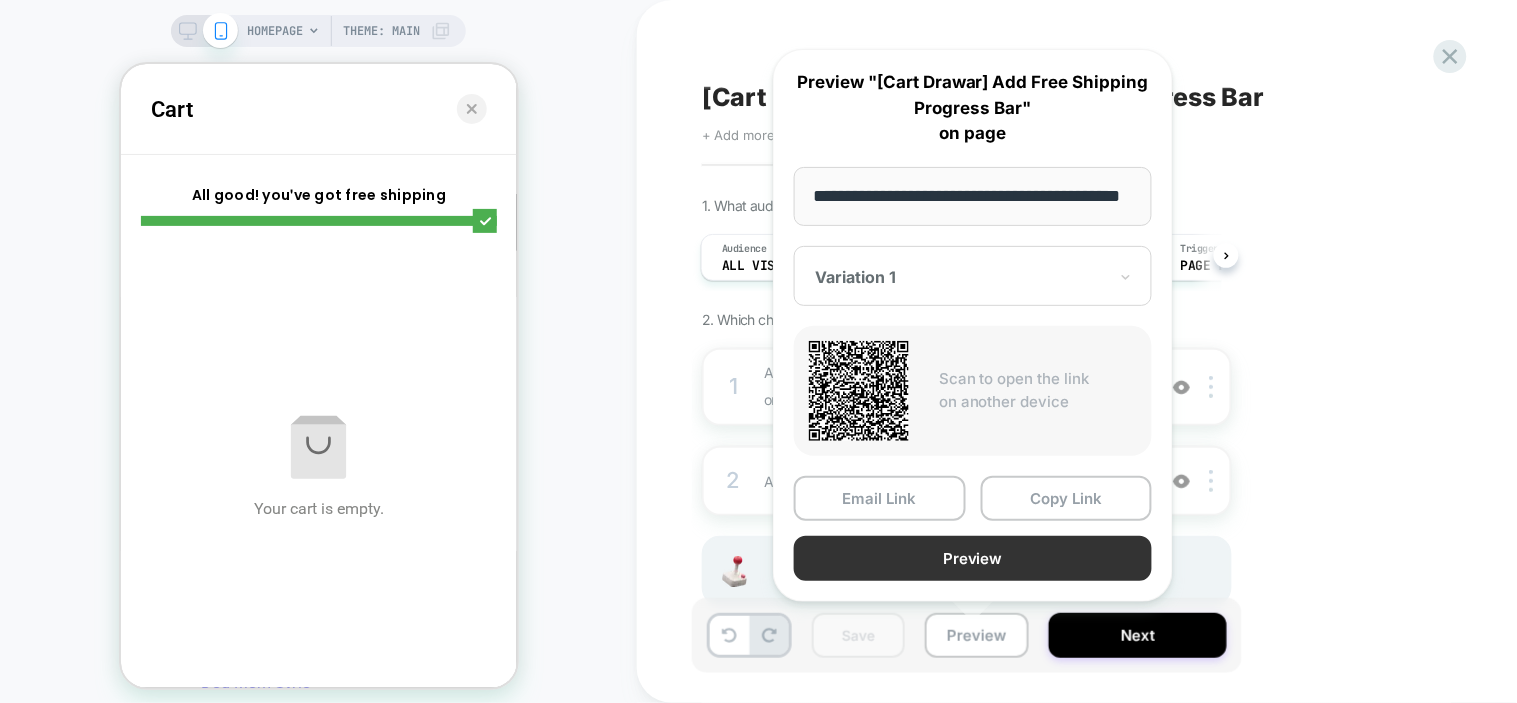 click on "Preview" at bounding box center [973, 558] 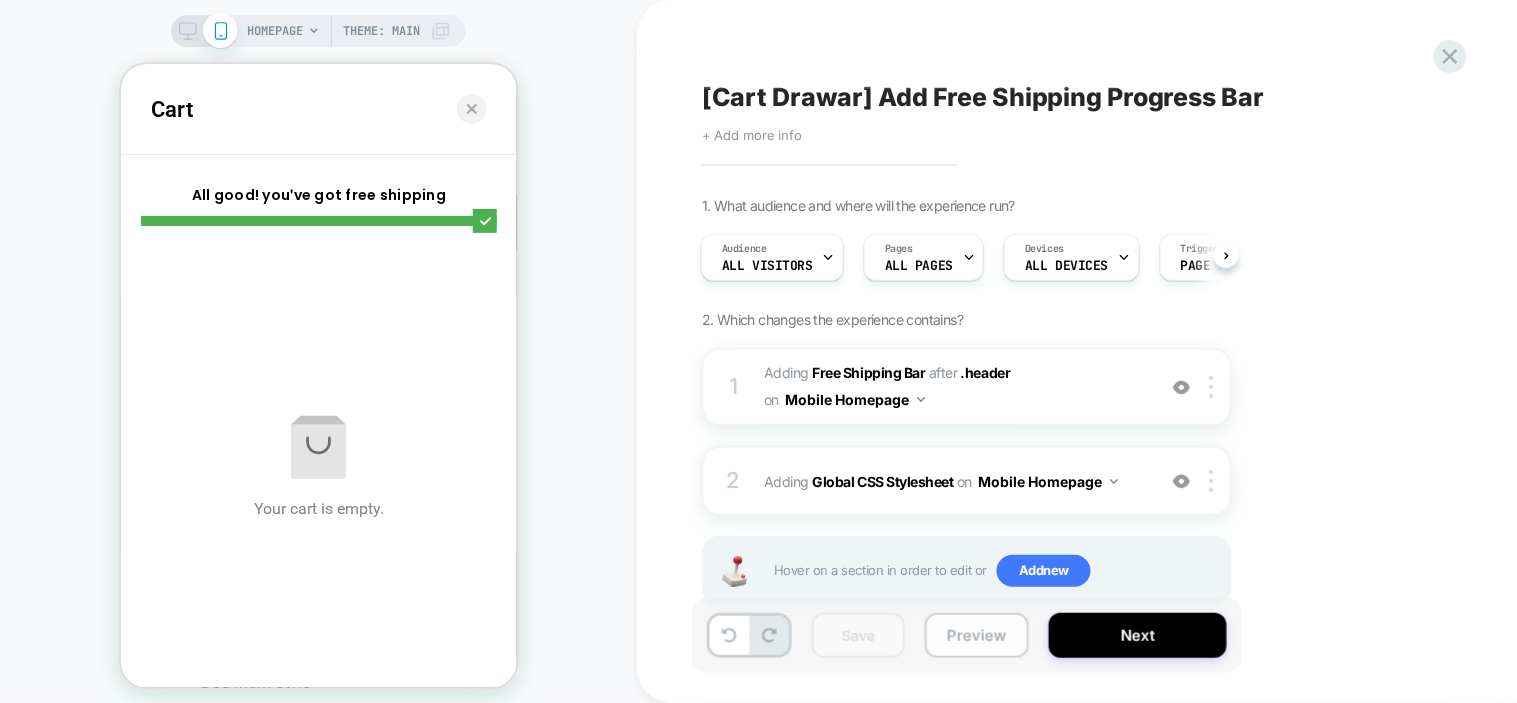 click on "Preview" at bounding box center [977, 635] 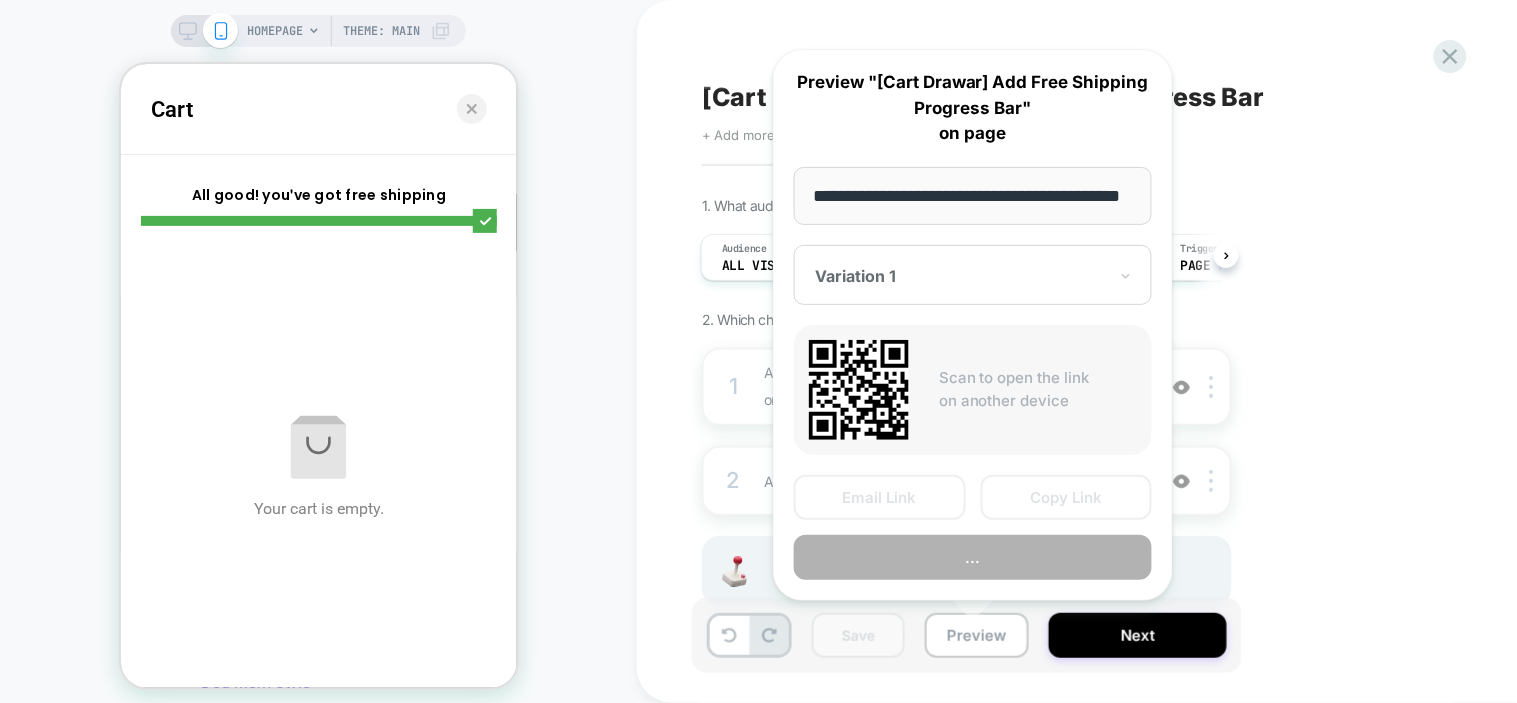 scroll, scrollTop: 0, scrollLeft: 72, axis: horizontal 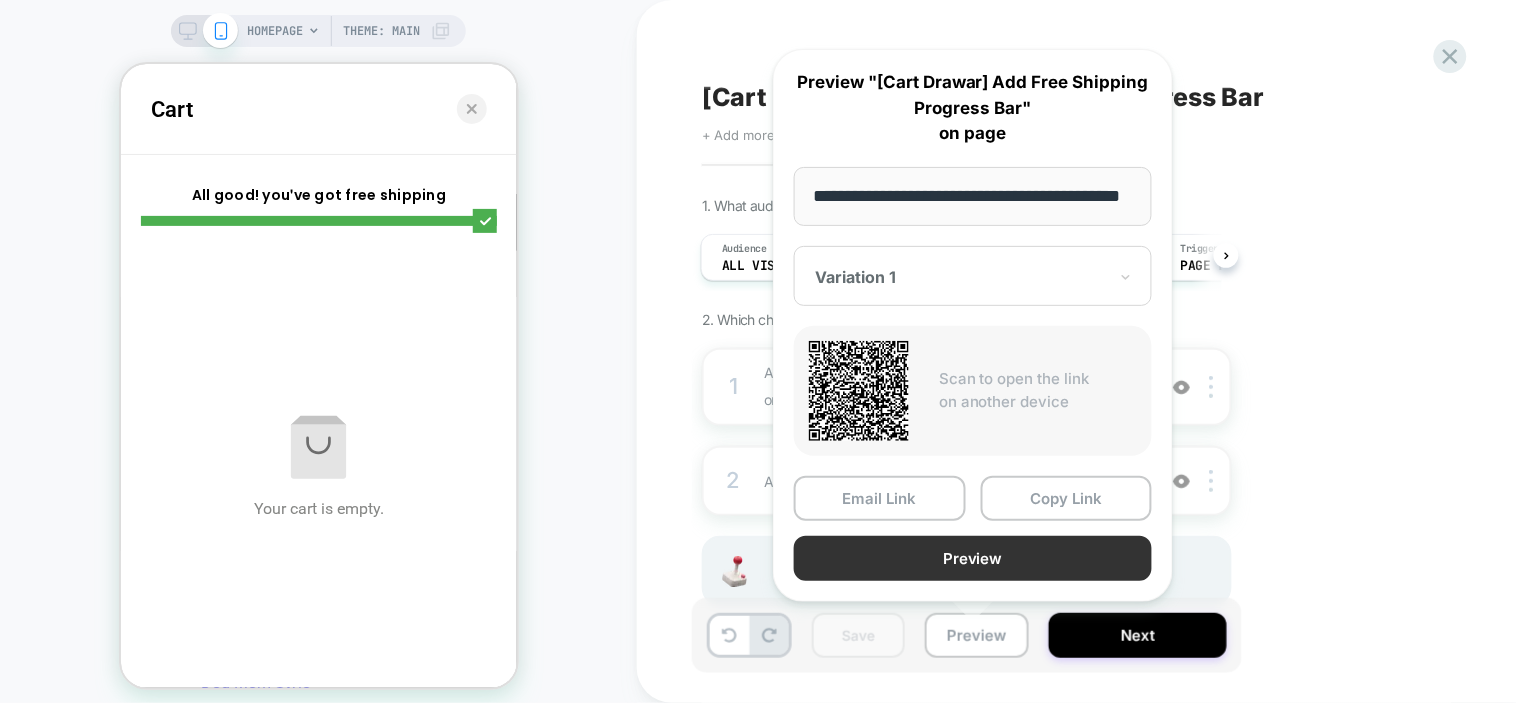 click on "Preview" at bounding box center (973, 558) 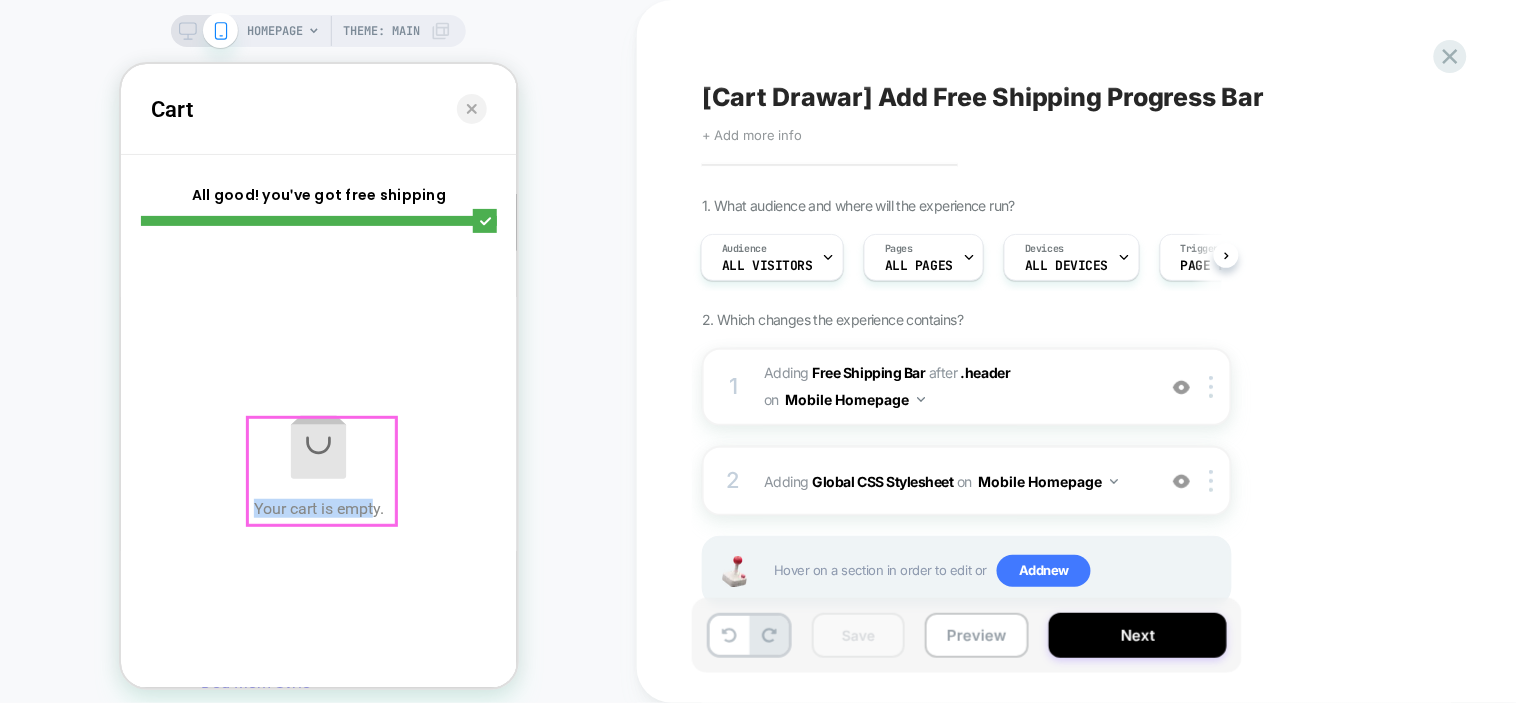 drag, startPoint x: 382, startPoint y: 509, endPoint x: 433, endPoint y: 393, distance: 126.71622 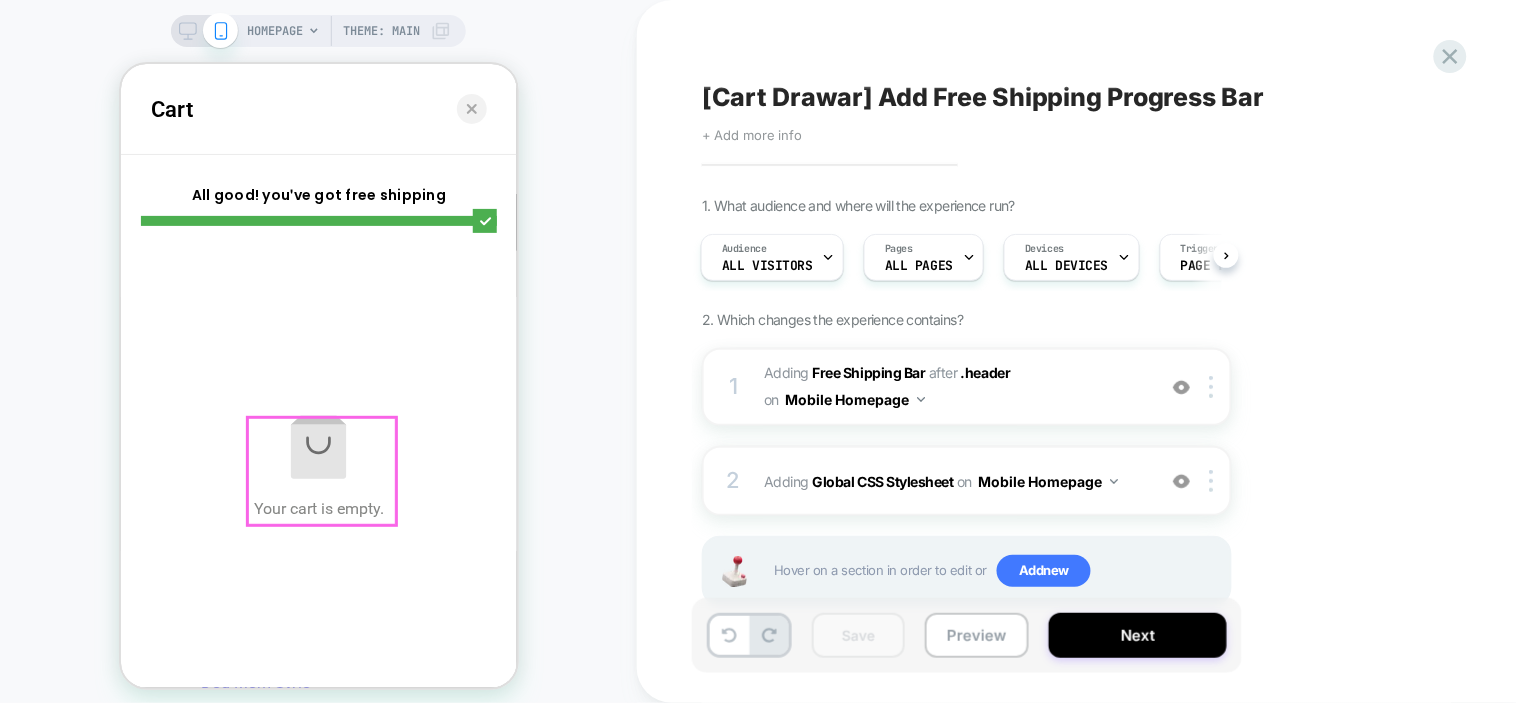 click on "Cart   Group 7 All good! you׳ve got free shipping
Your cart is empty." at bounding box center [318, 375] 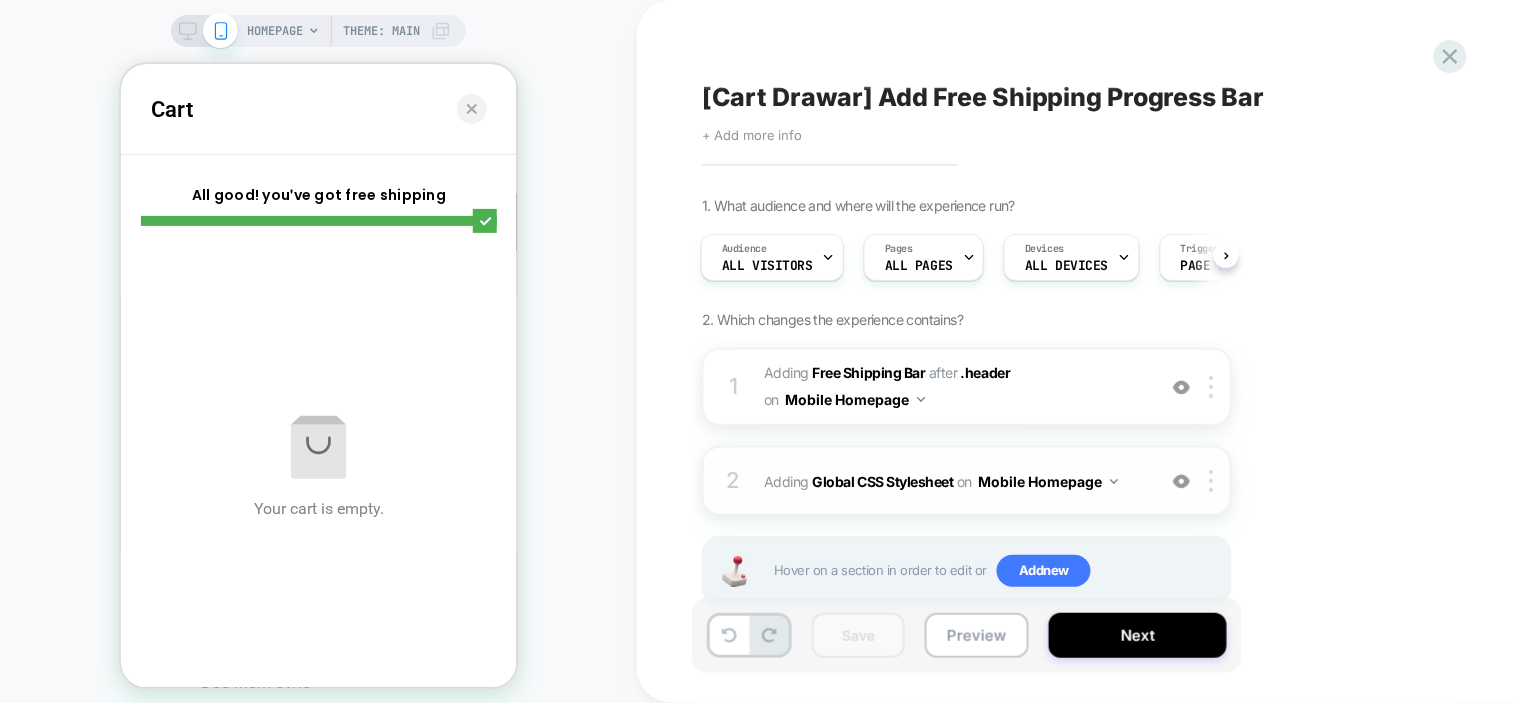click at bounding box center (1181, 481) 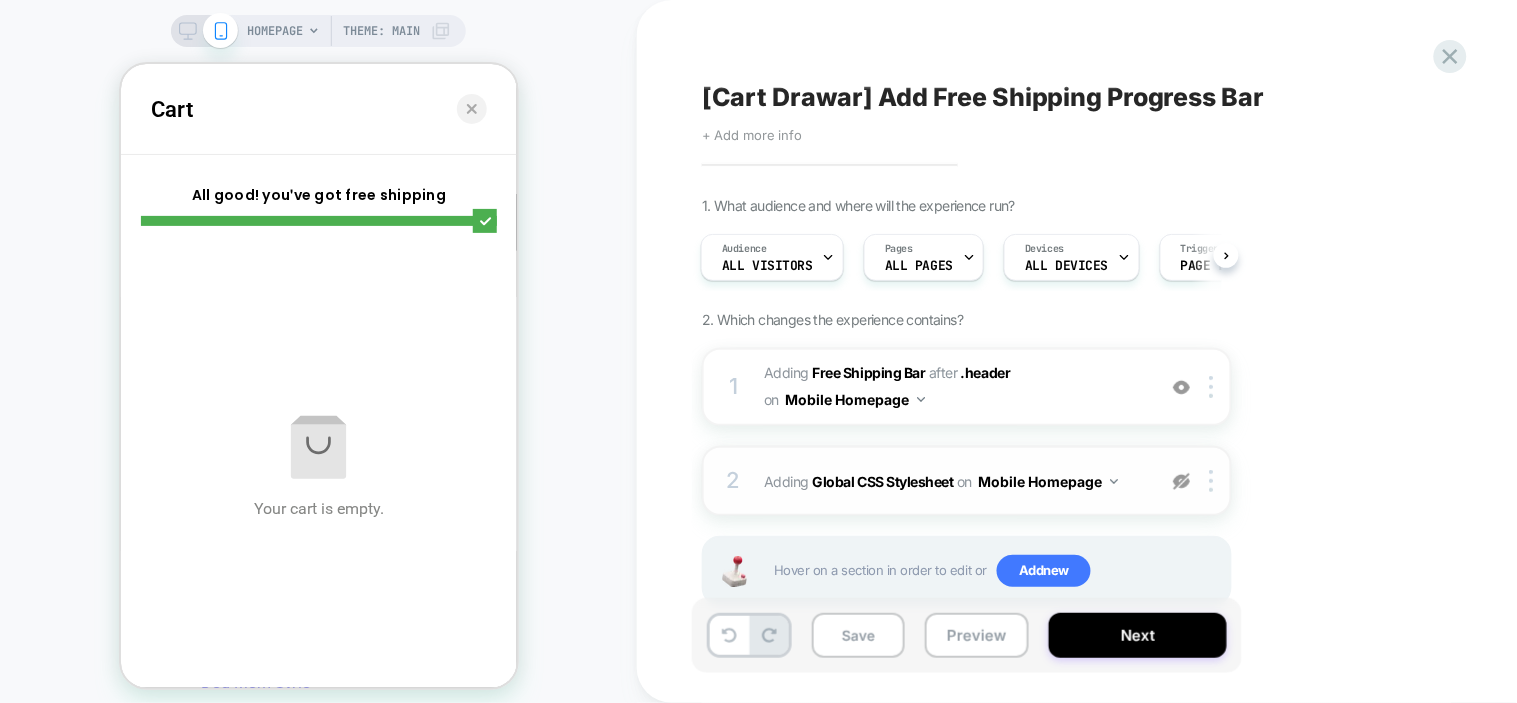 click at bounding box center [1181, 481] 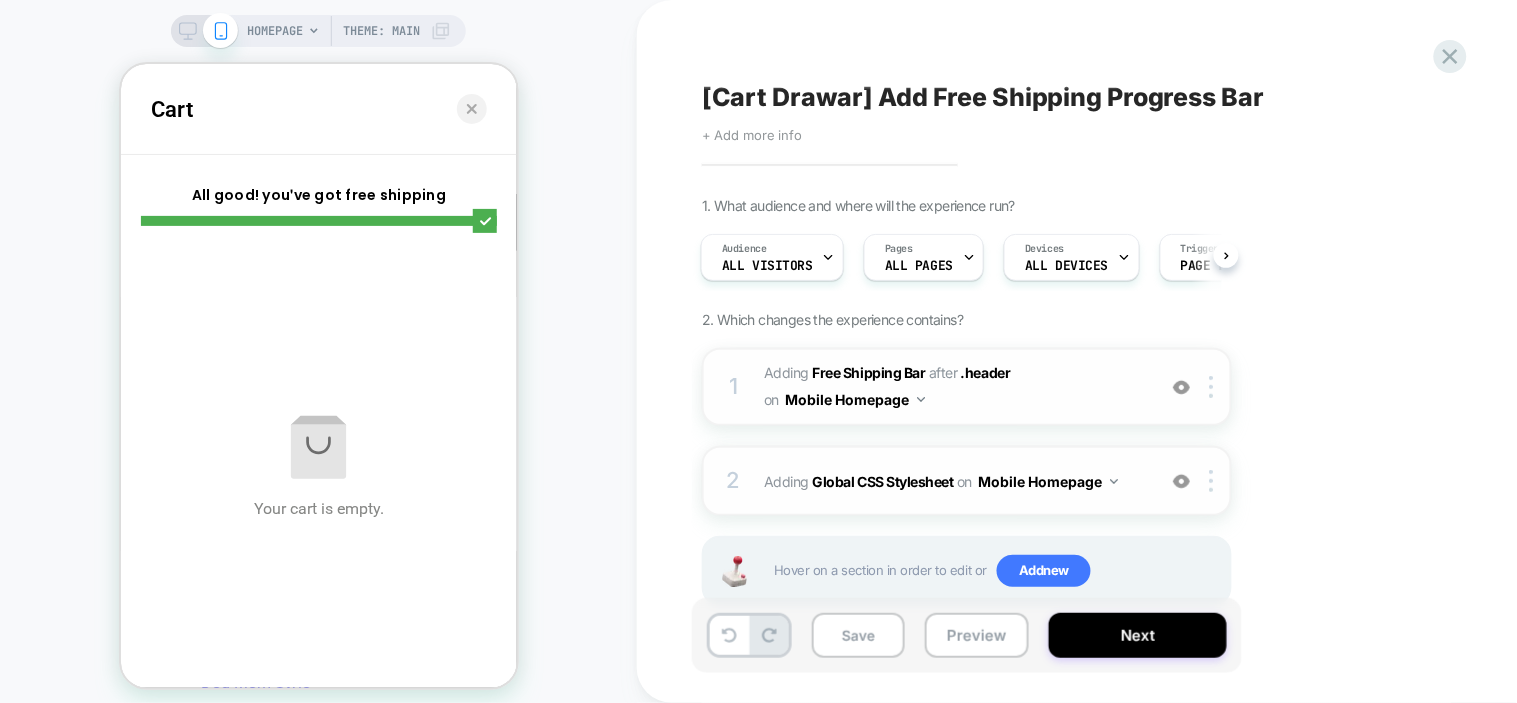 click at bounding box center [1181, 387] 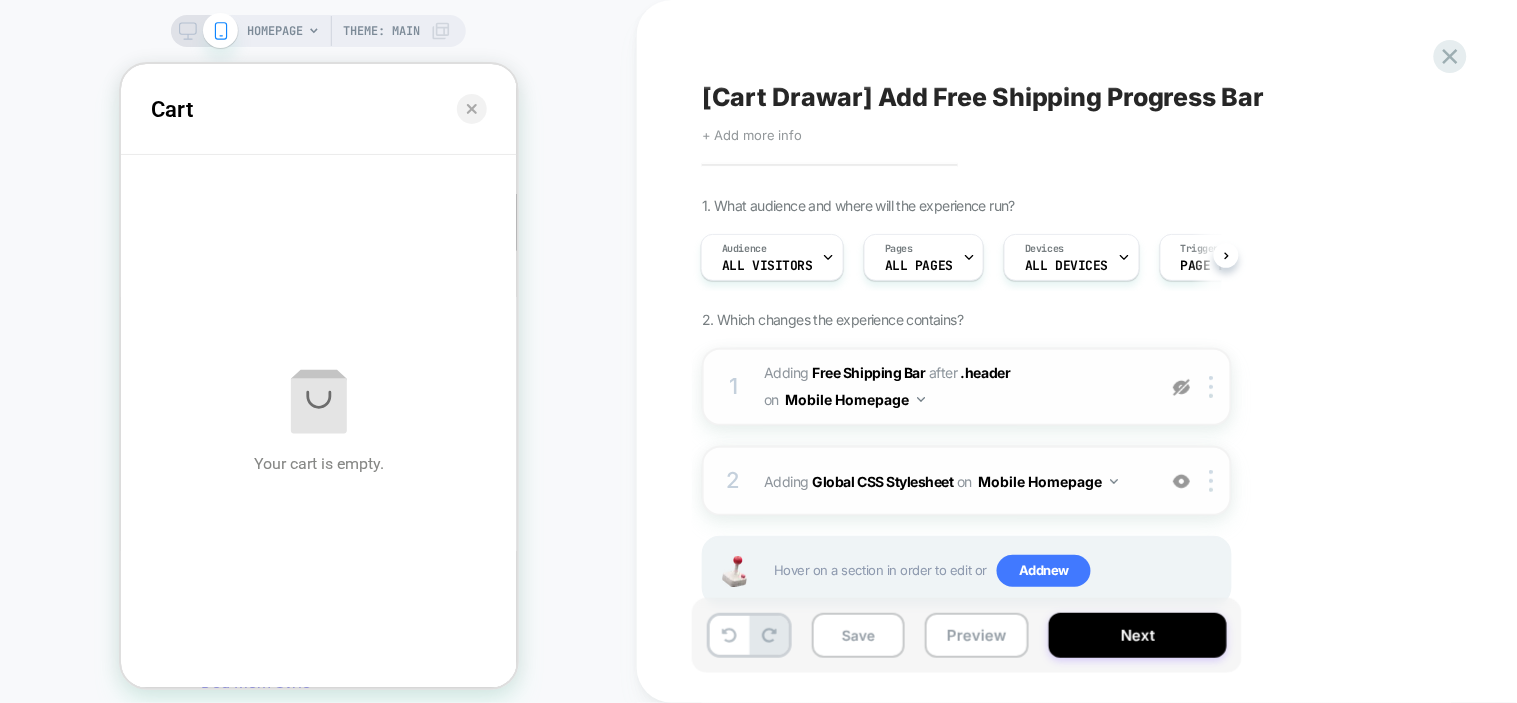 click at bounding box center (1181, 387) 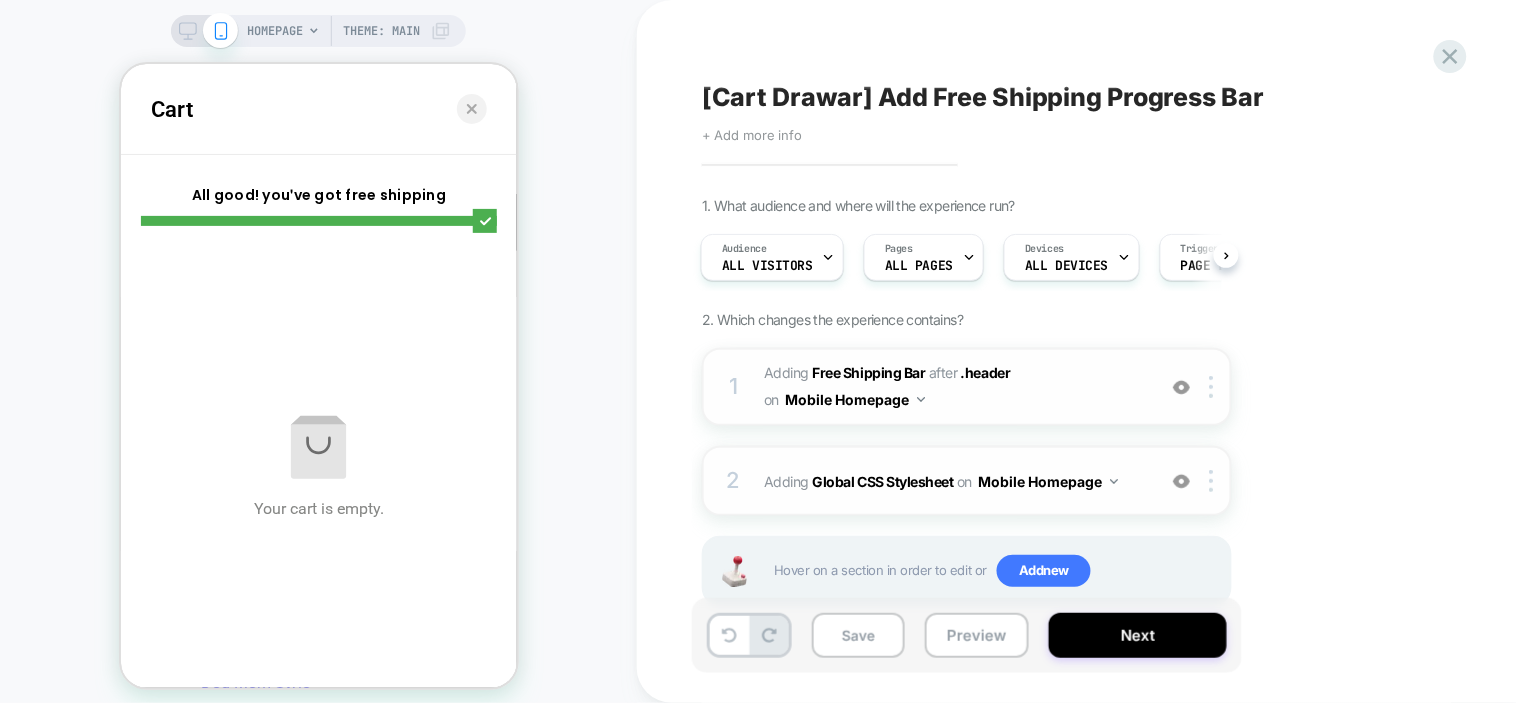 click at bounding box center [1181, 387] 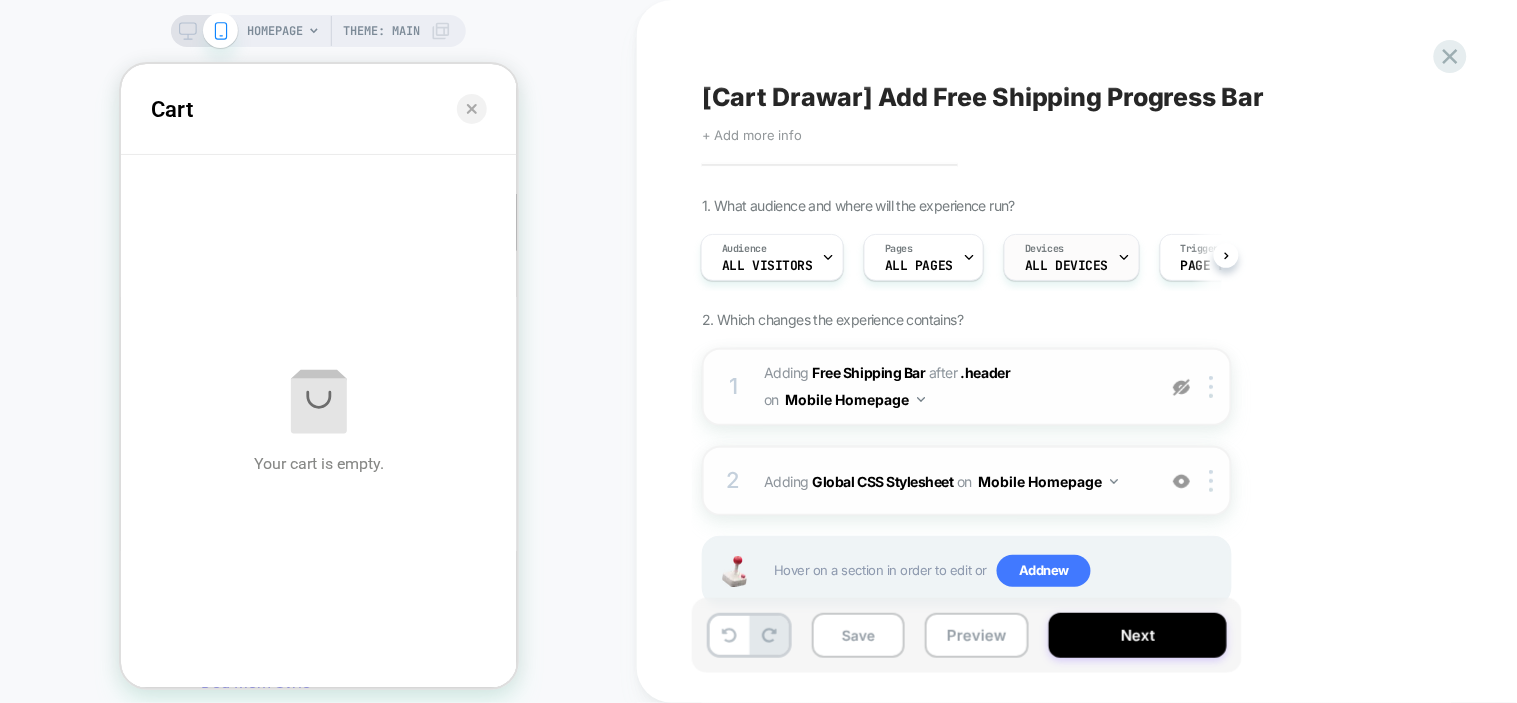 click on "ALL DEVICES" at bounding box center (1066, 266) 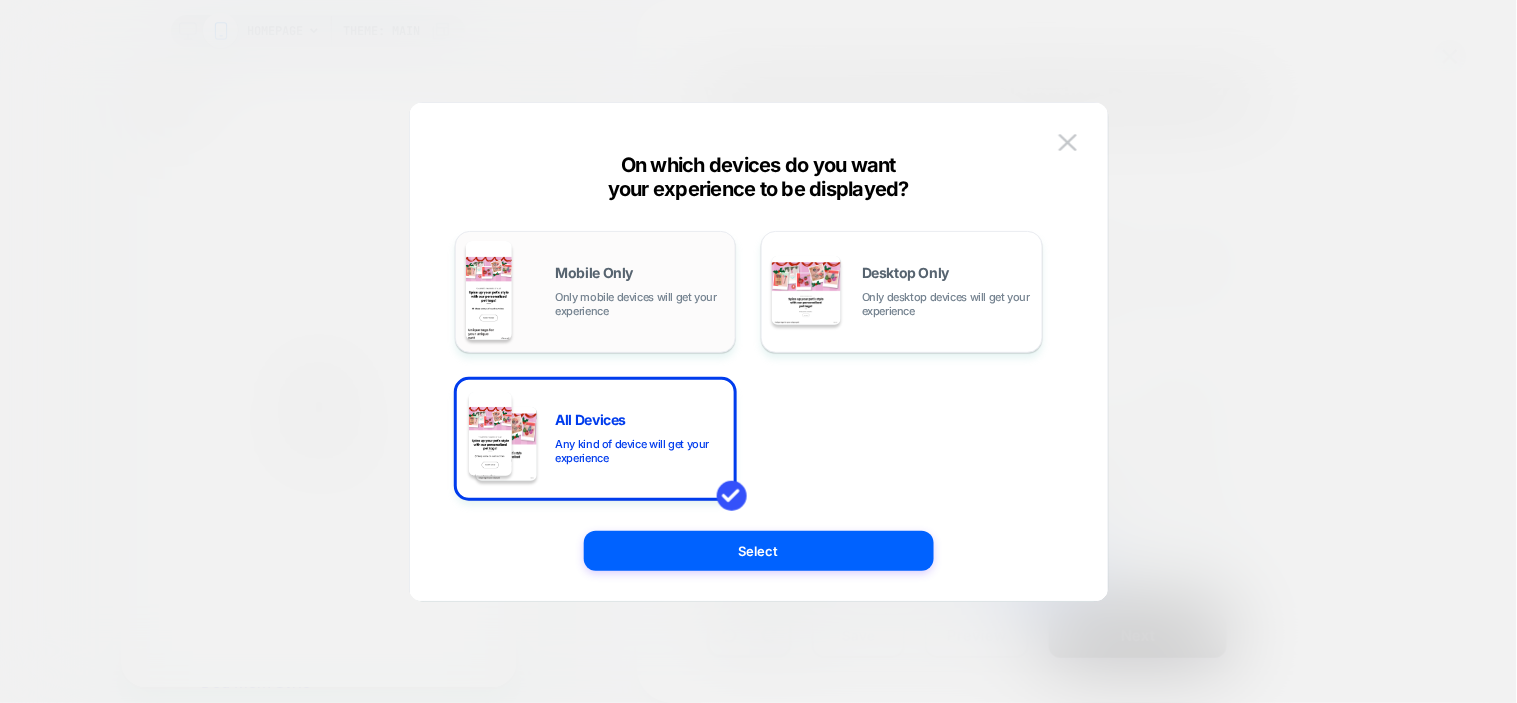 click on "Only mobile devices will get your experience" at bounding box center (641, 304) 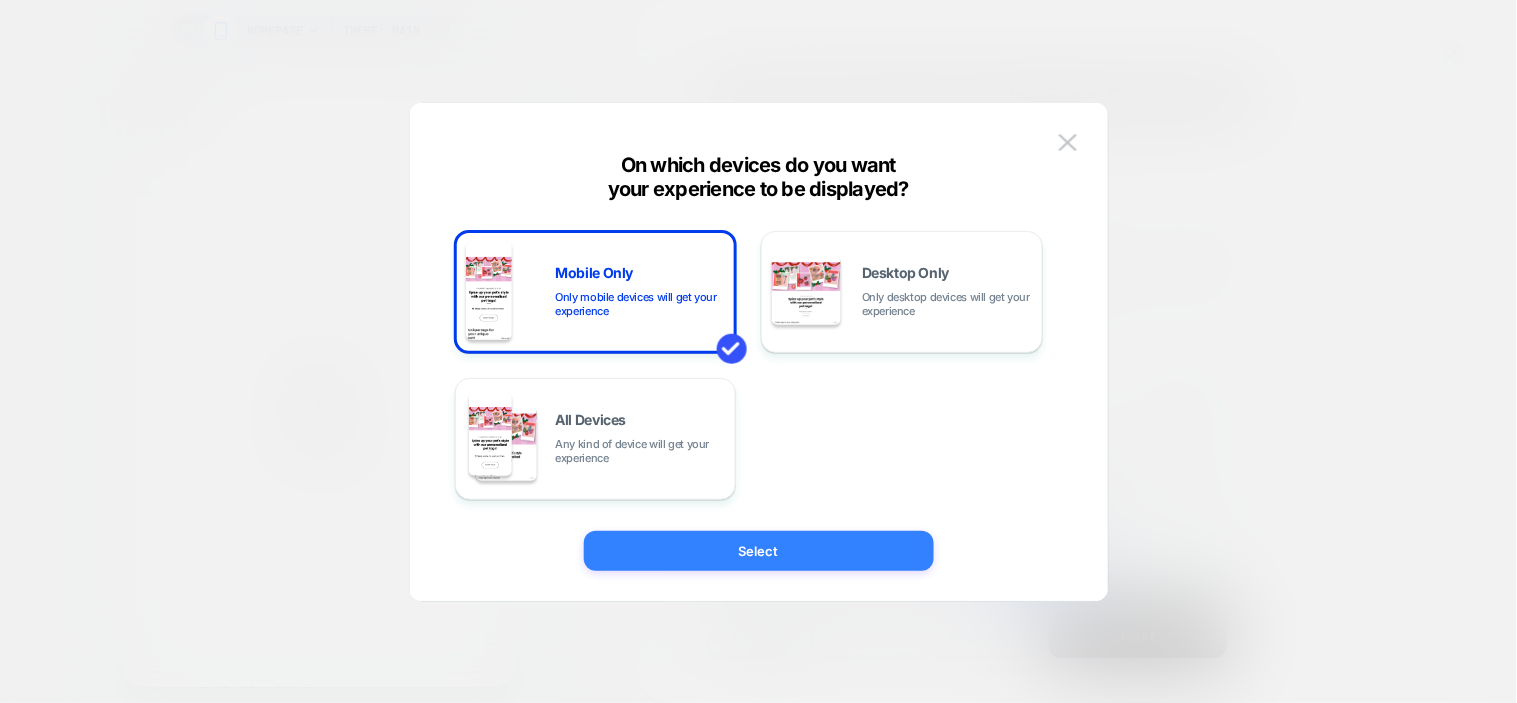 click on "Select" at bounding box center [759, 551] 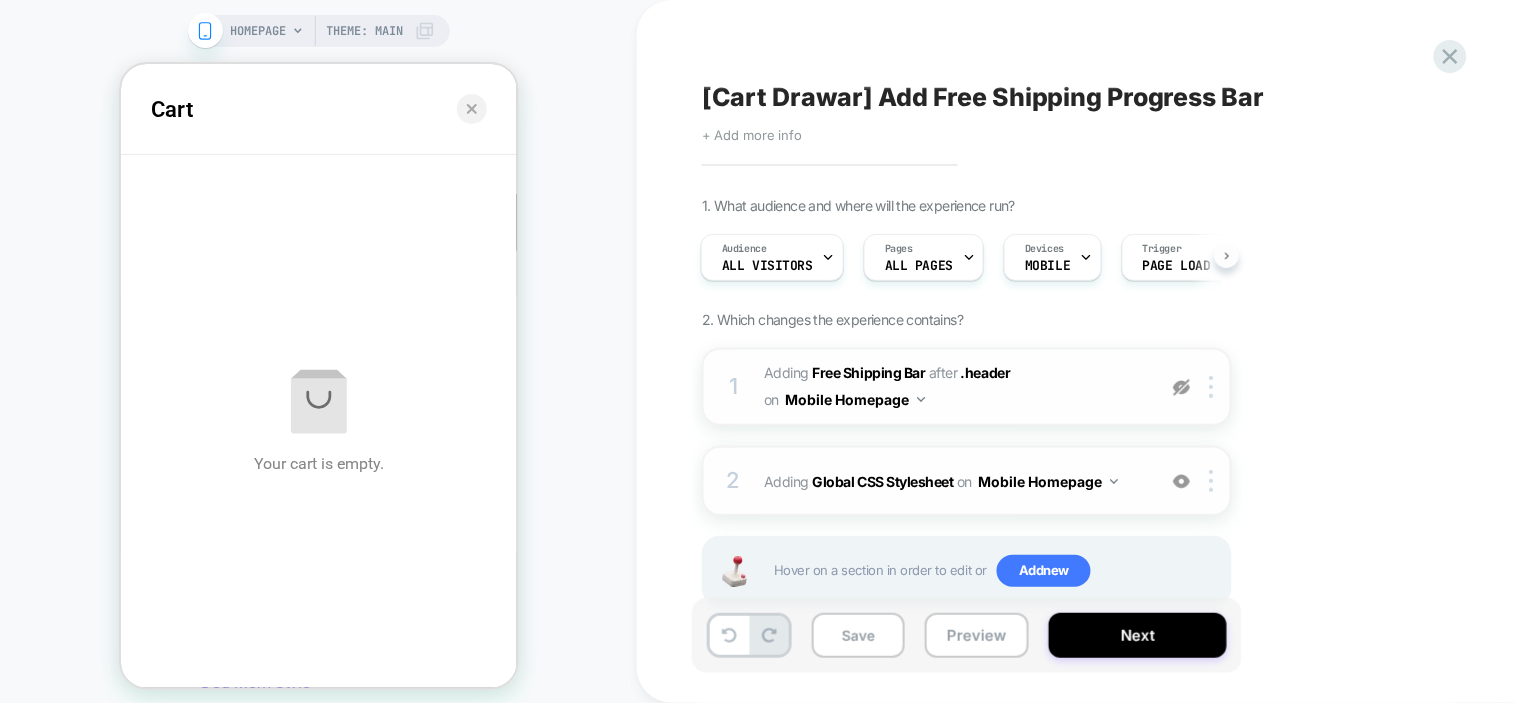 click at bounding box center [1226, 255] 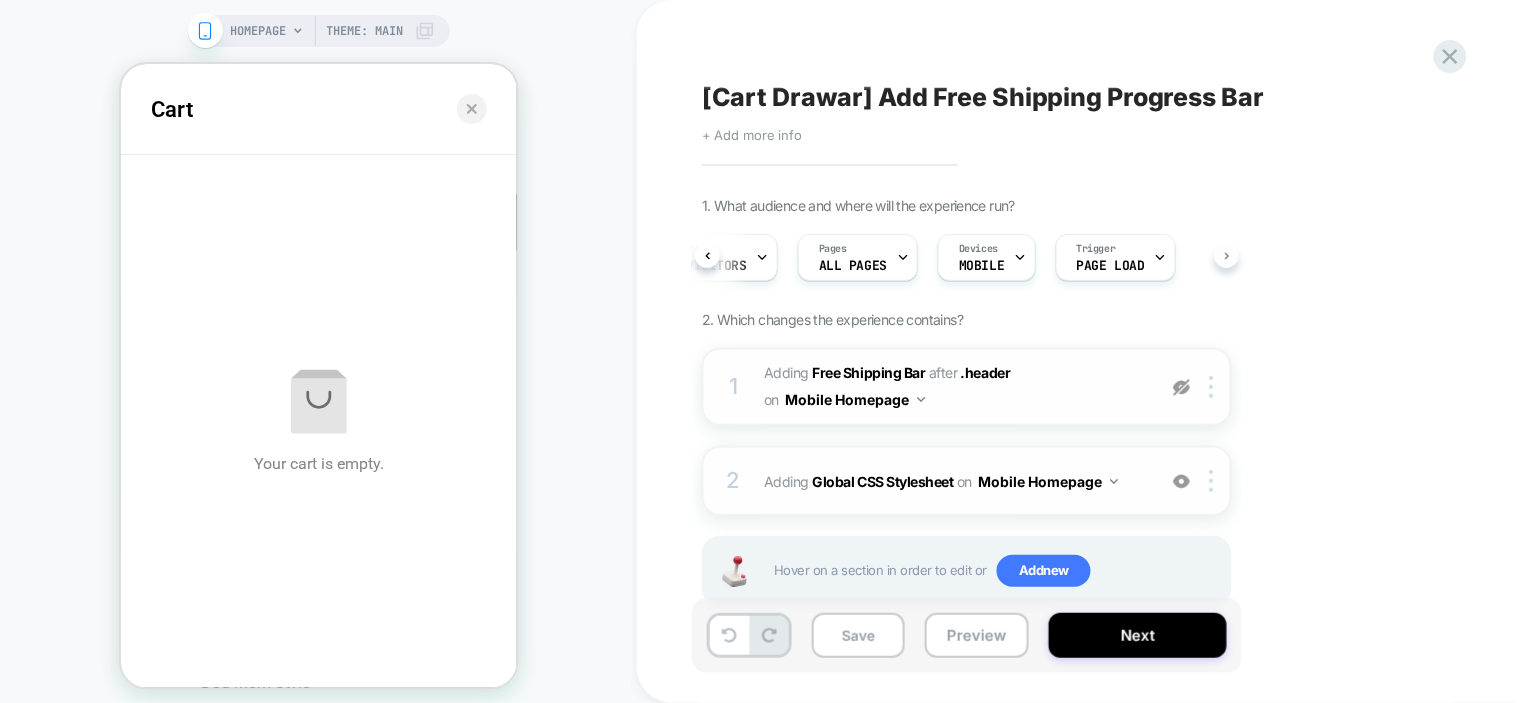 scroll, scrollTop: 0, scrollLeft: 67, axis: horizontal 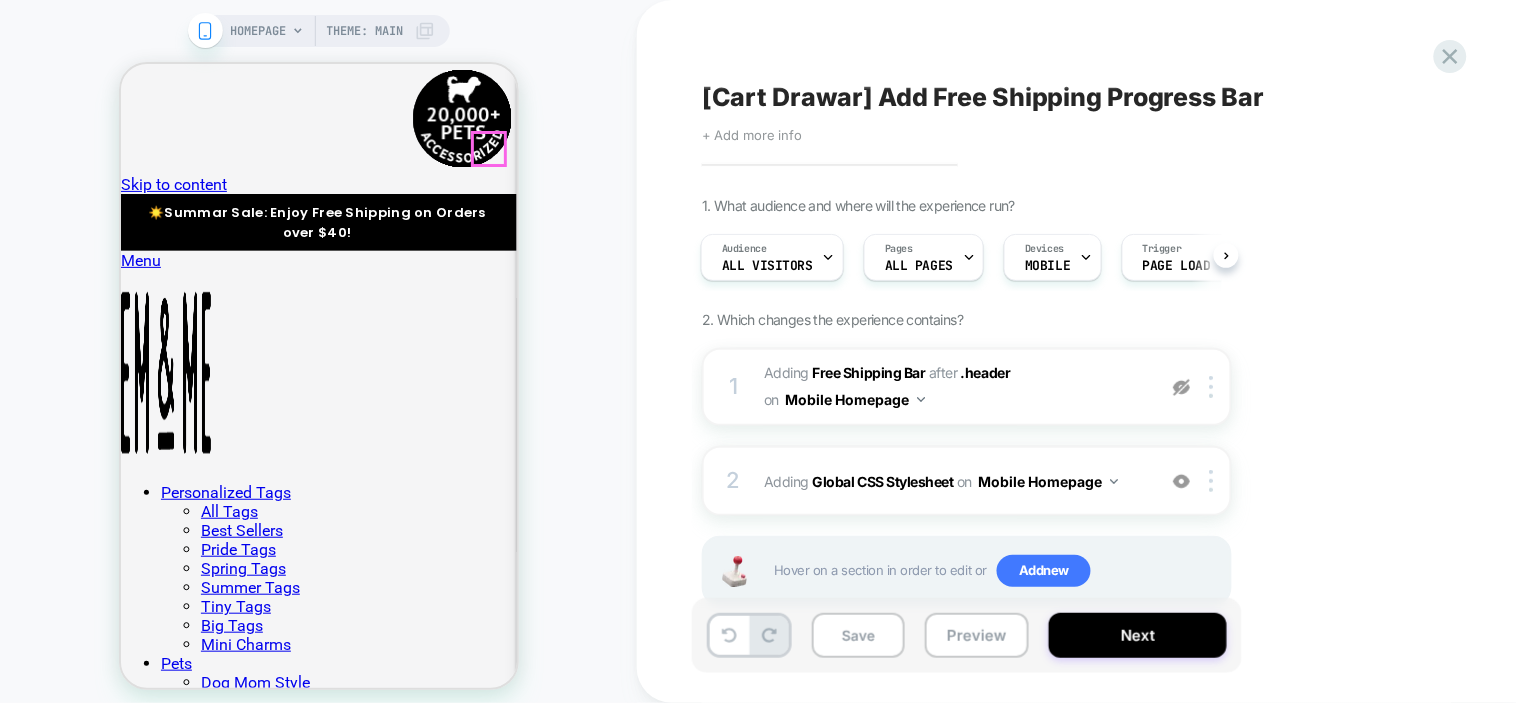 click 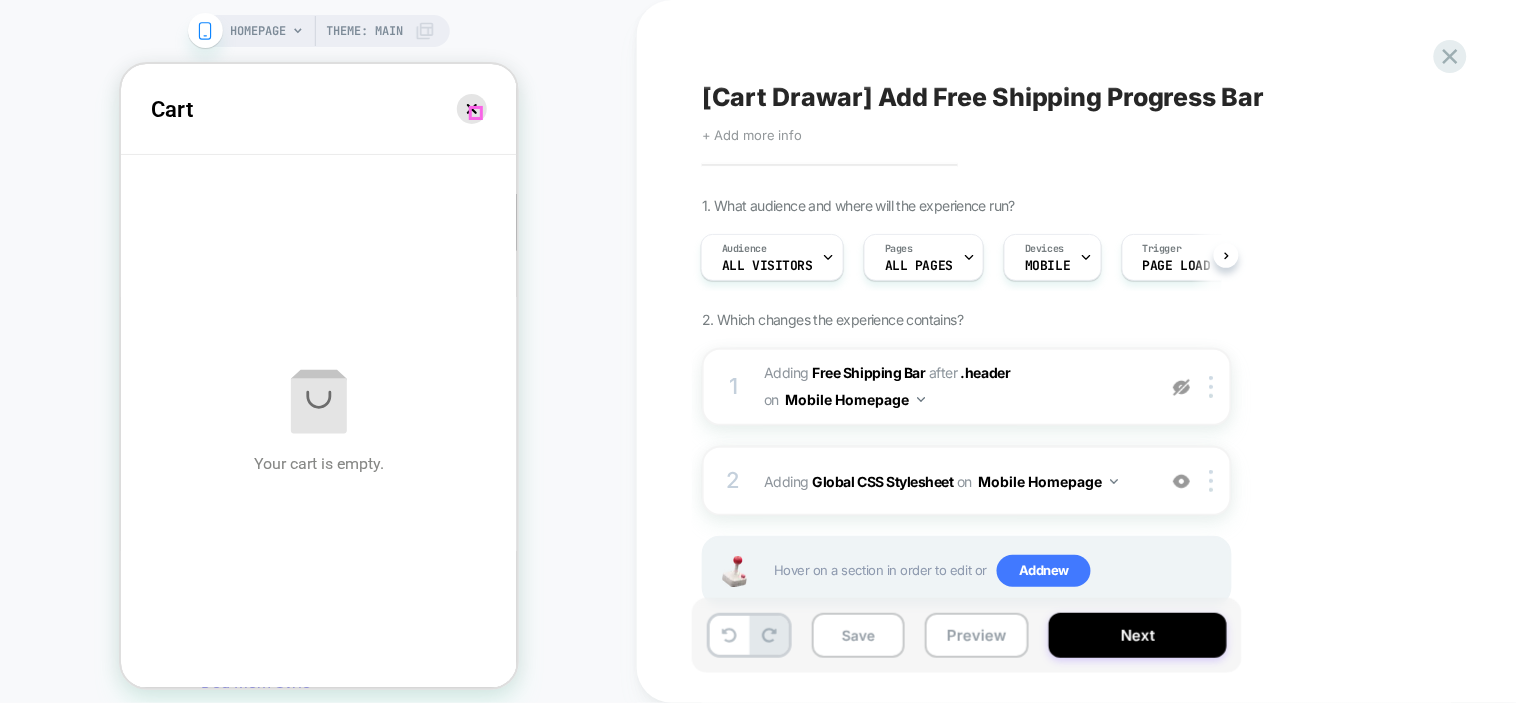 click at bounding box center [471, 108] 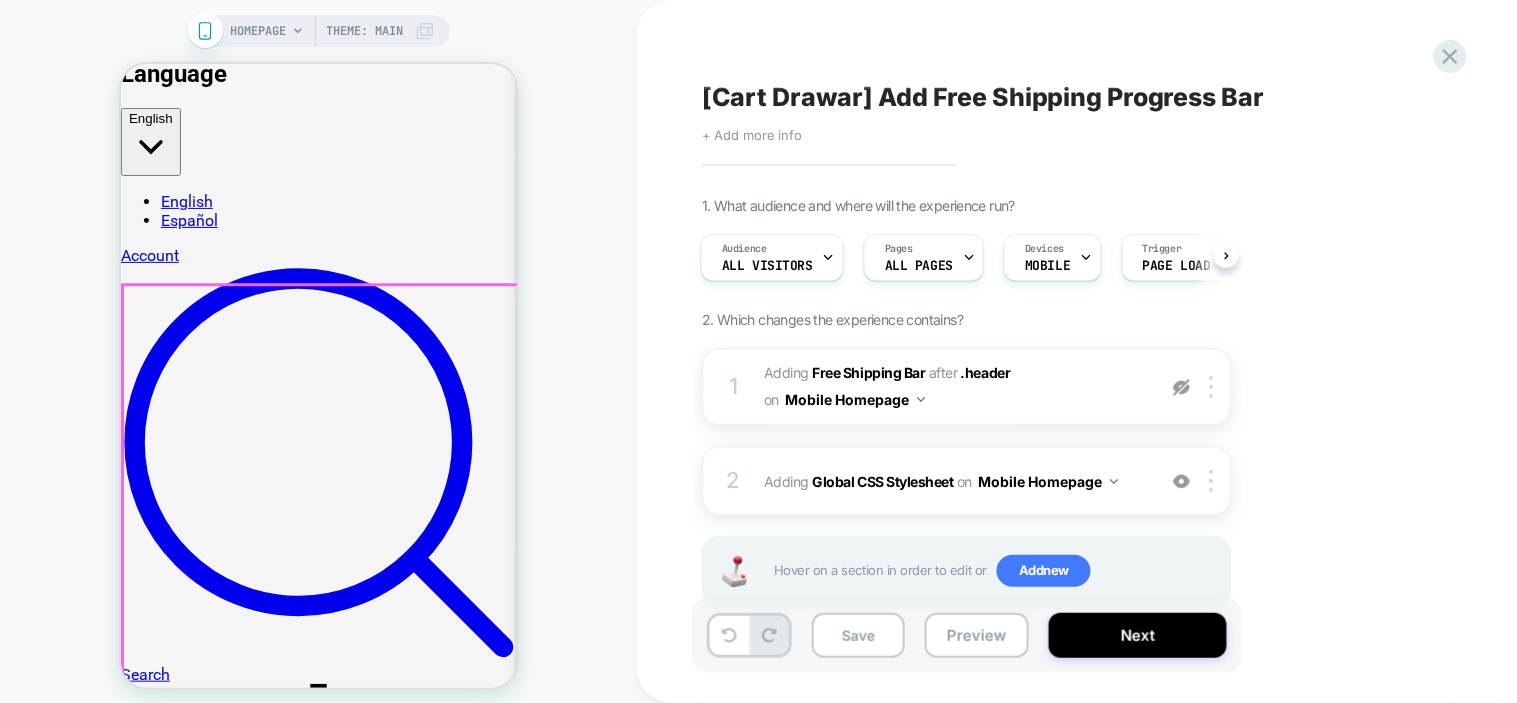 scroll, scrollTop: 1555, scrollLeft: 0, axis: vertical 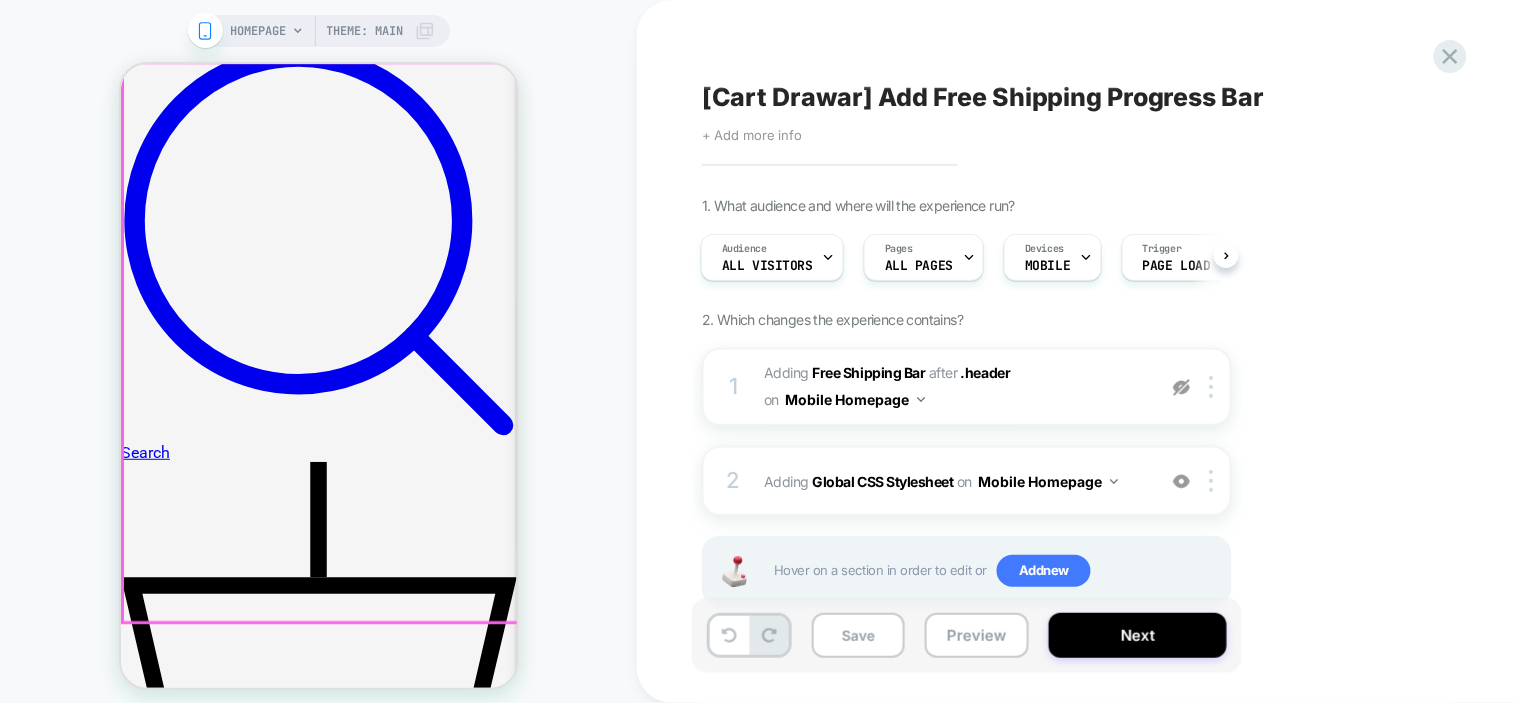 click on "Add to cart 🌸" at bounding box center [182, 3527] 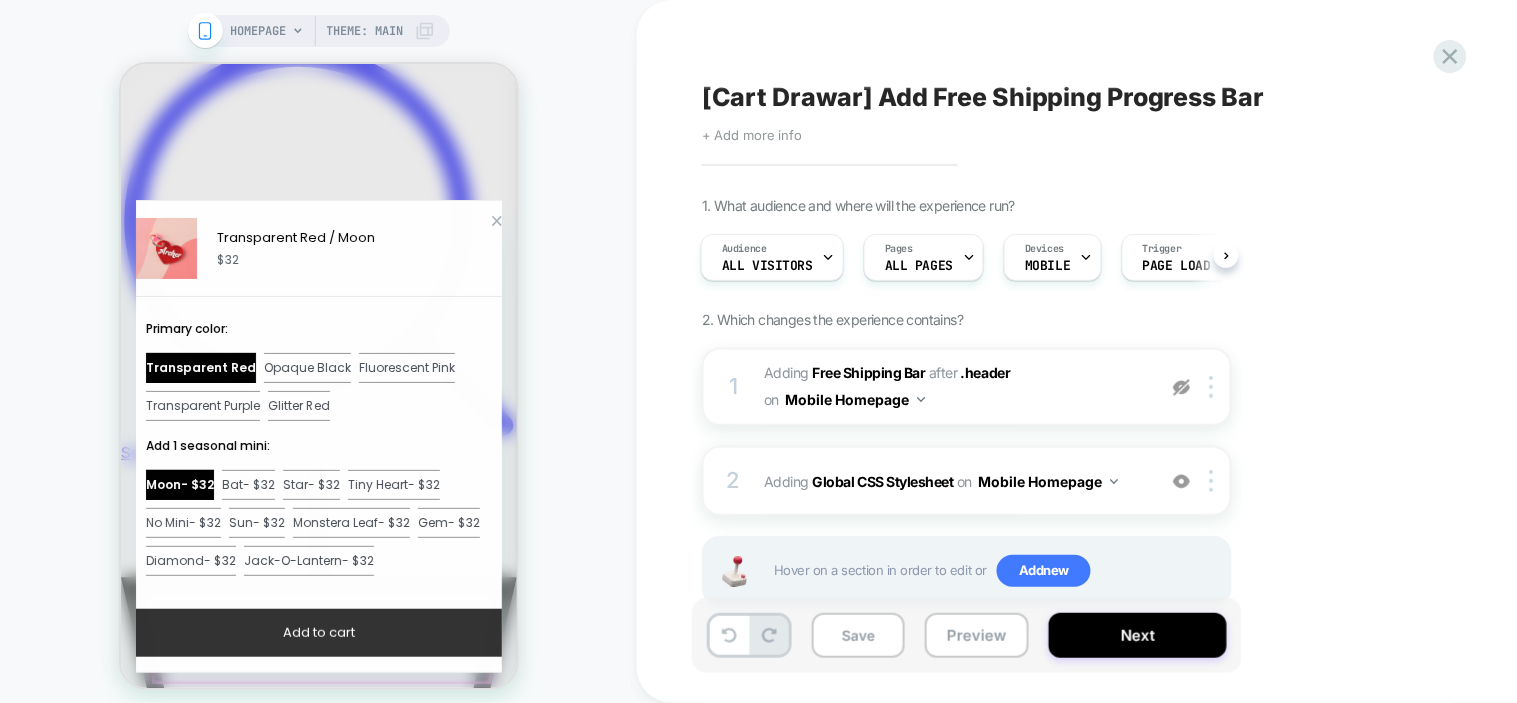 click on "Add to cart" at bounding box center (318, 632) 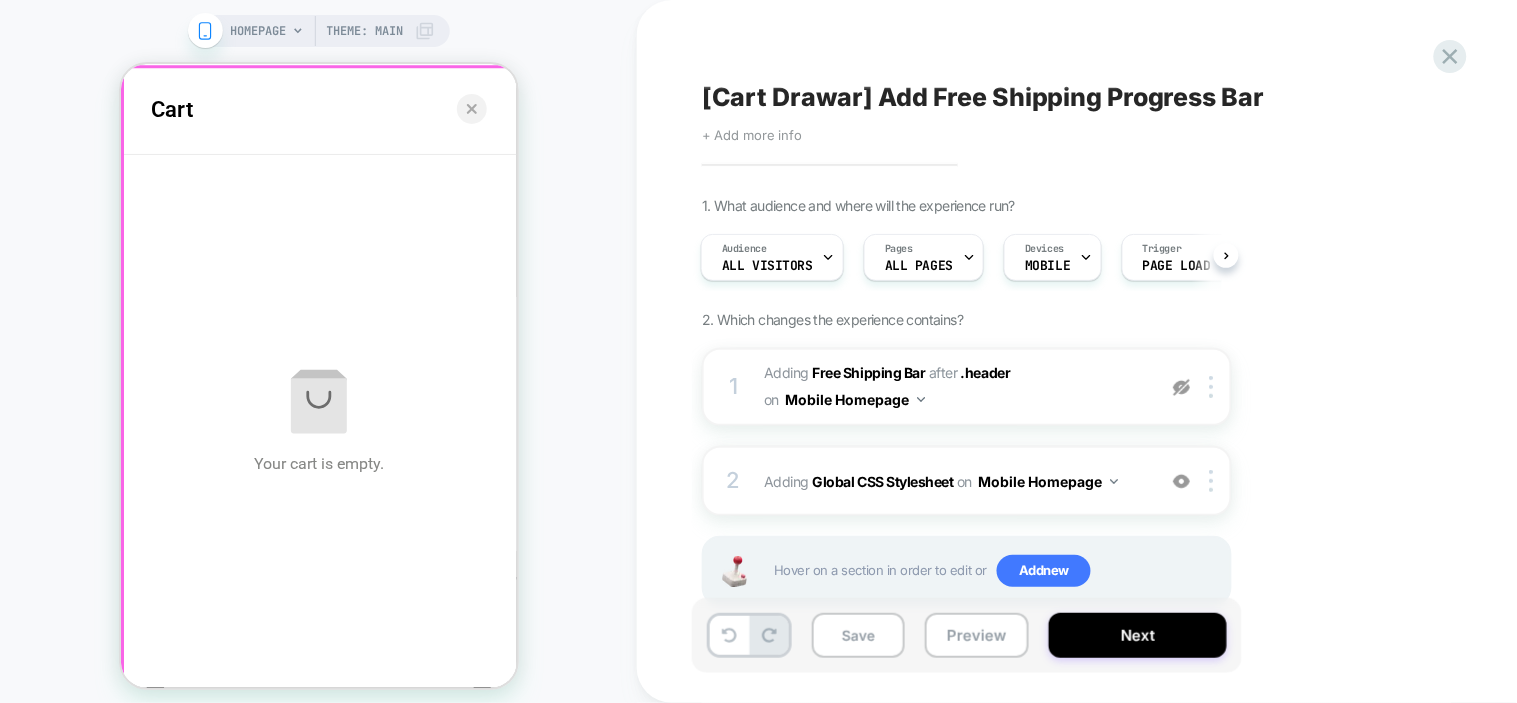 click at bounding box center (321, 379) 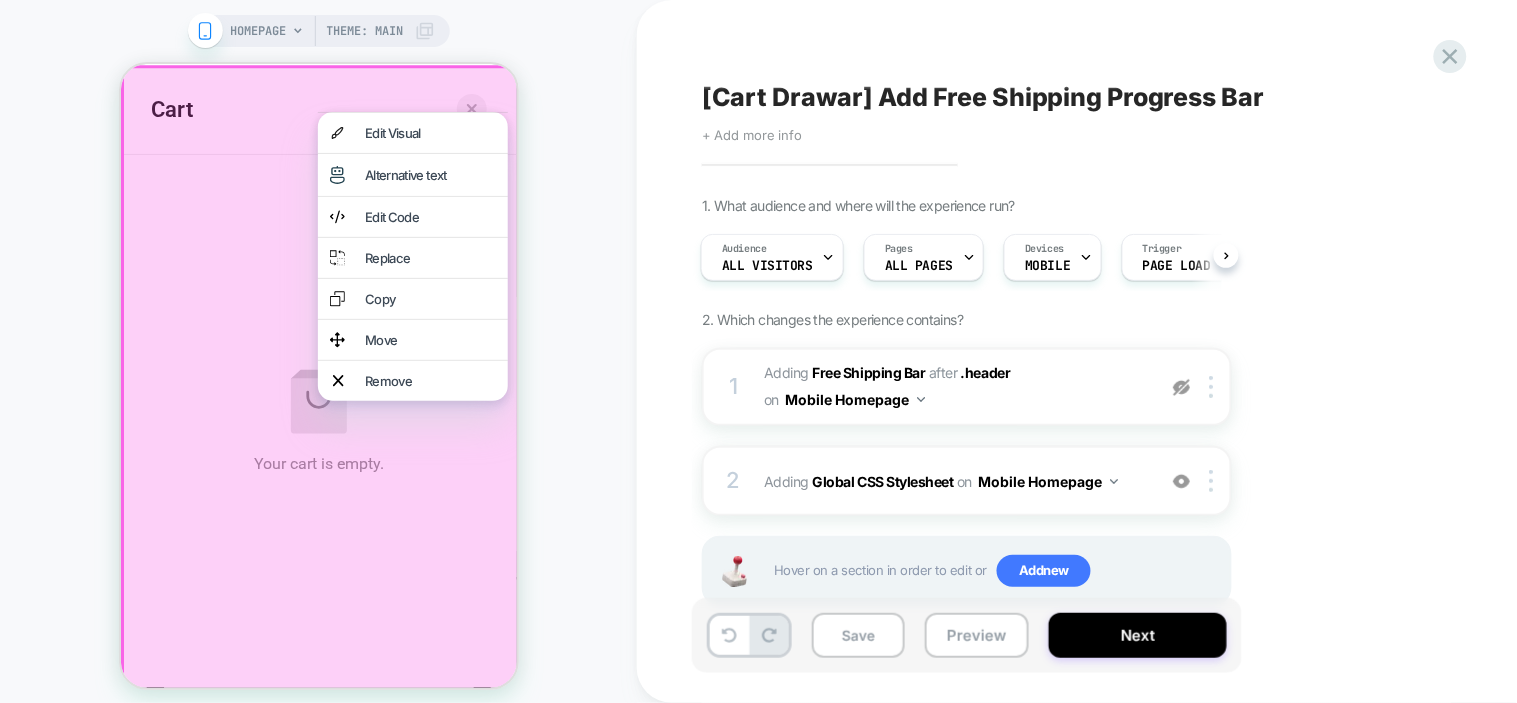 click on "HOMEPAGE Theme: MAIN" at bounding box center (318, 360) 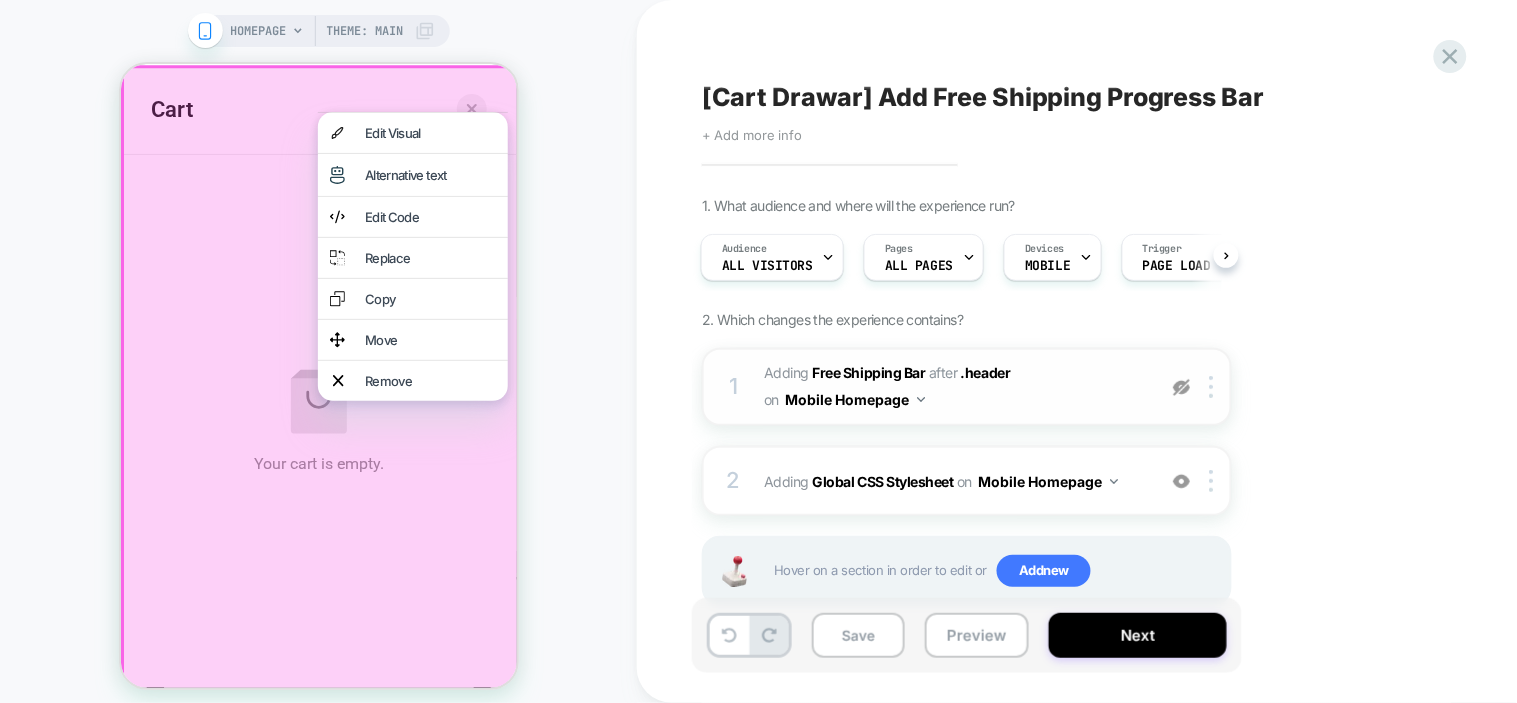 click at bounding box center [1181, 387] 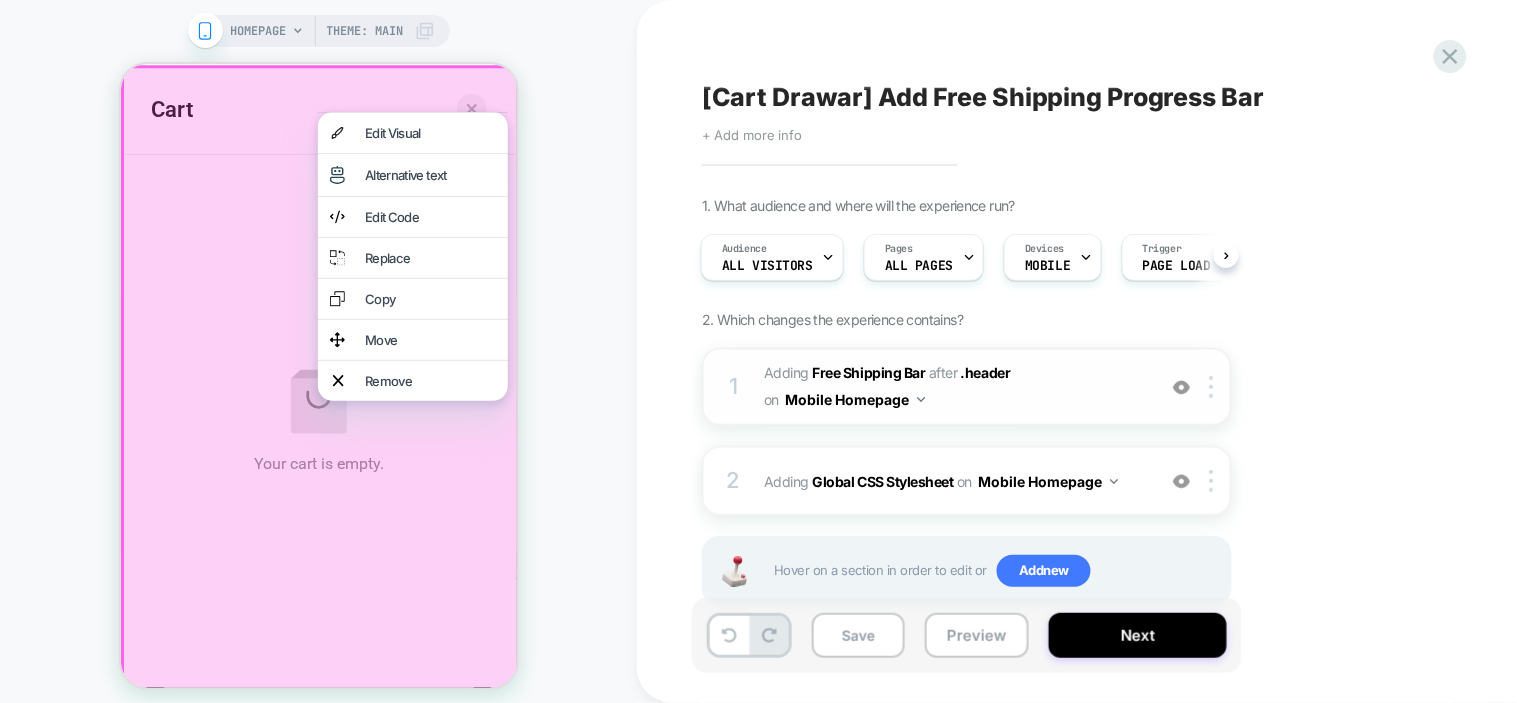 click at bounding box center [1181, 387] 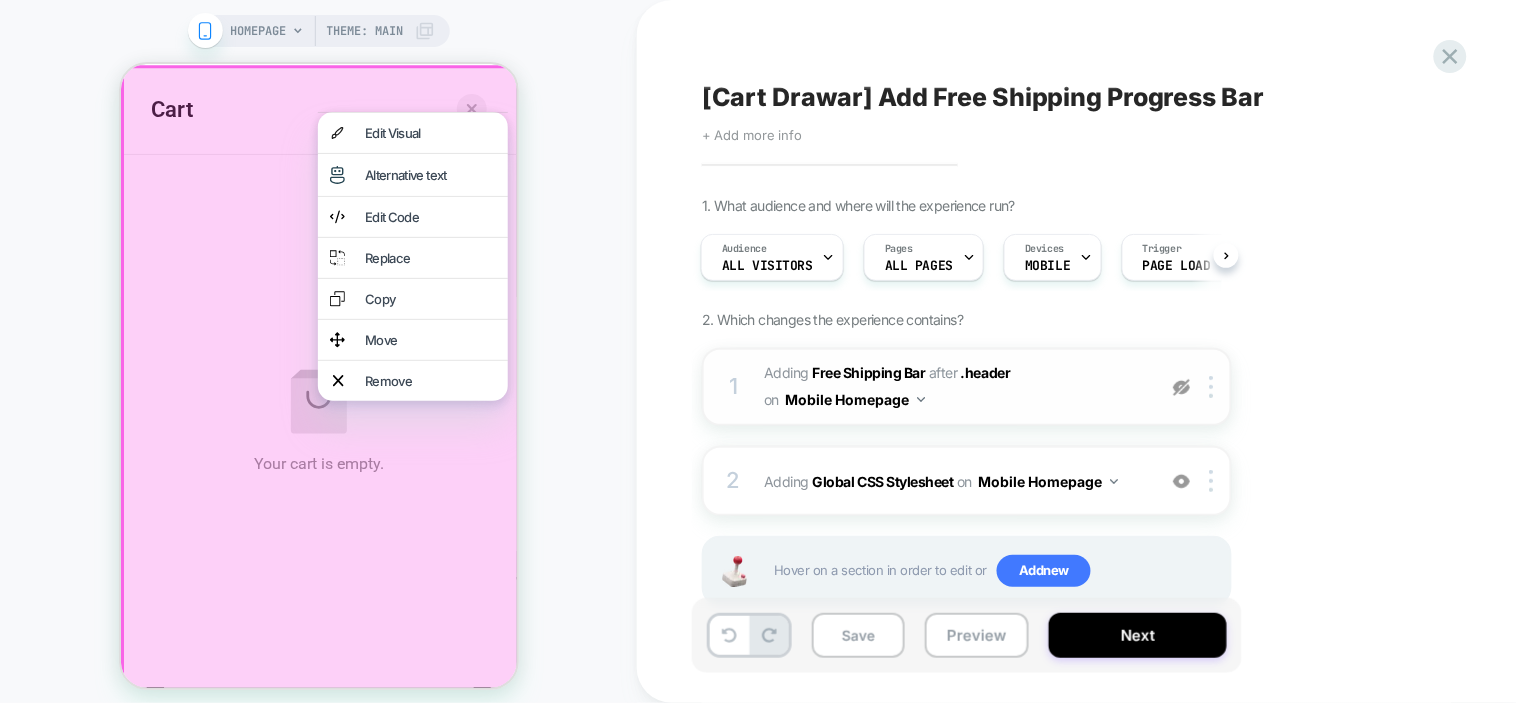 click at bounding box center [1181, 387] 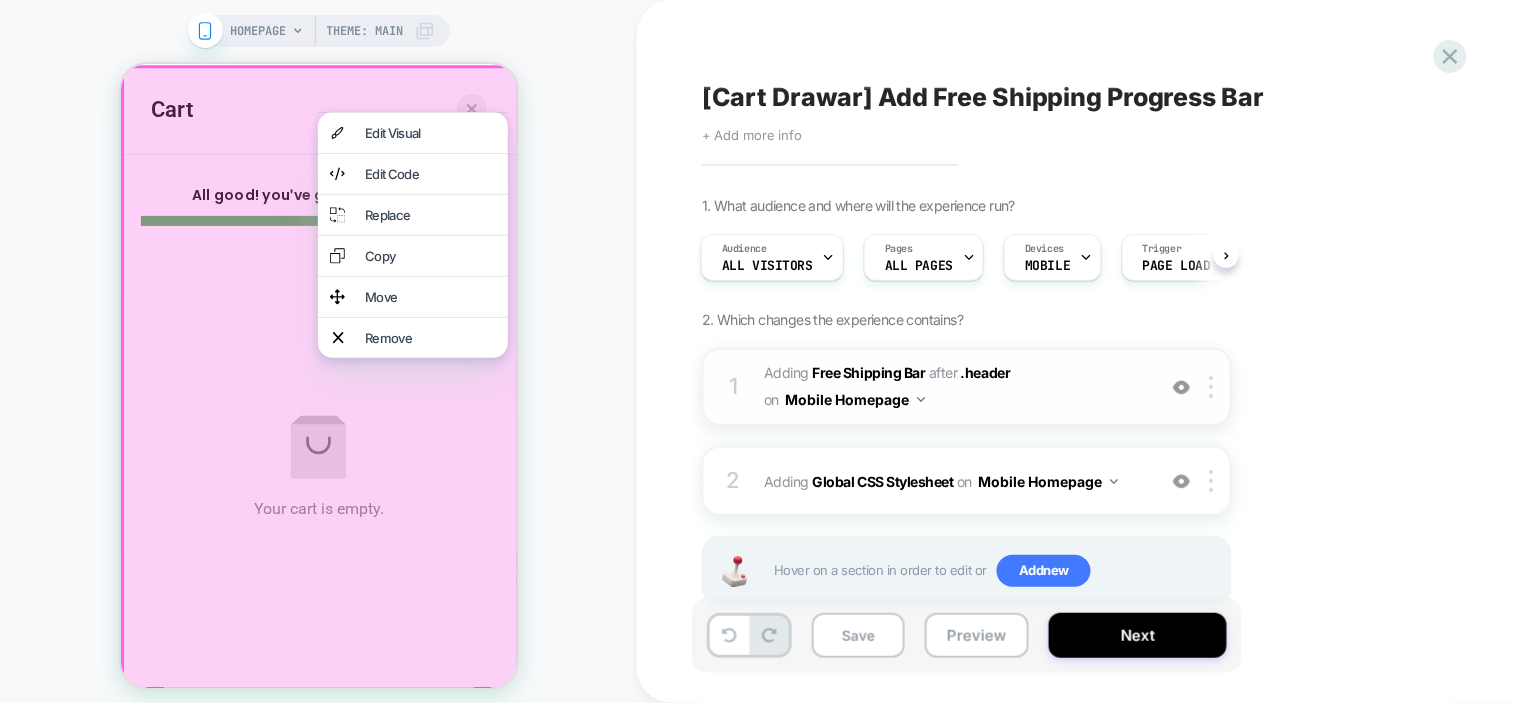 click on "HOMEPAGE Theme: MAIN" at bounding box center [318, 360] 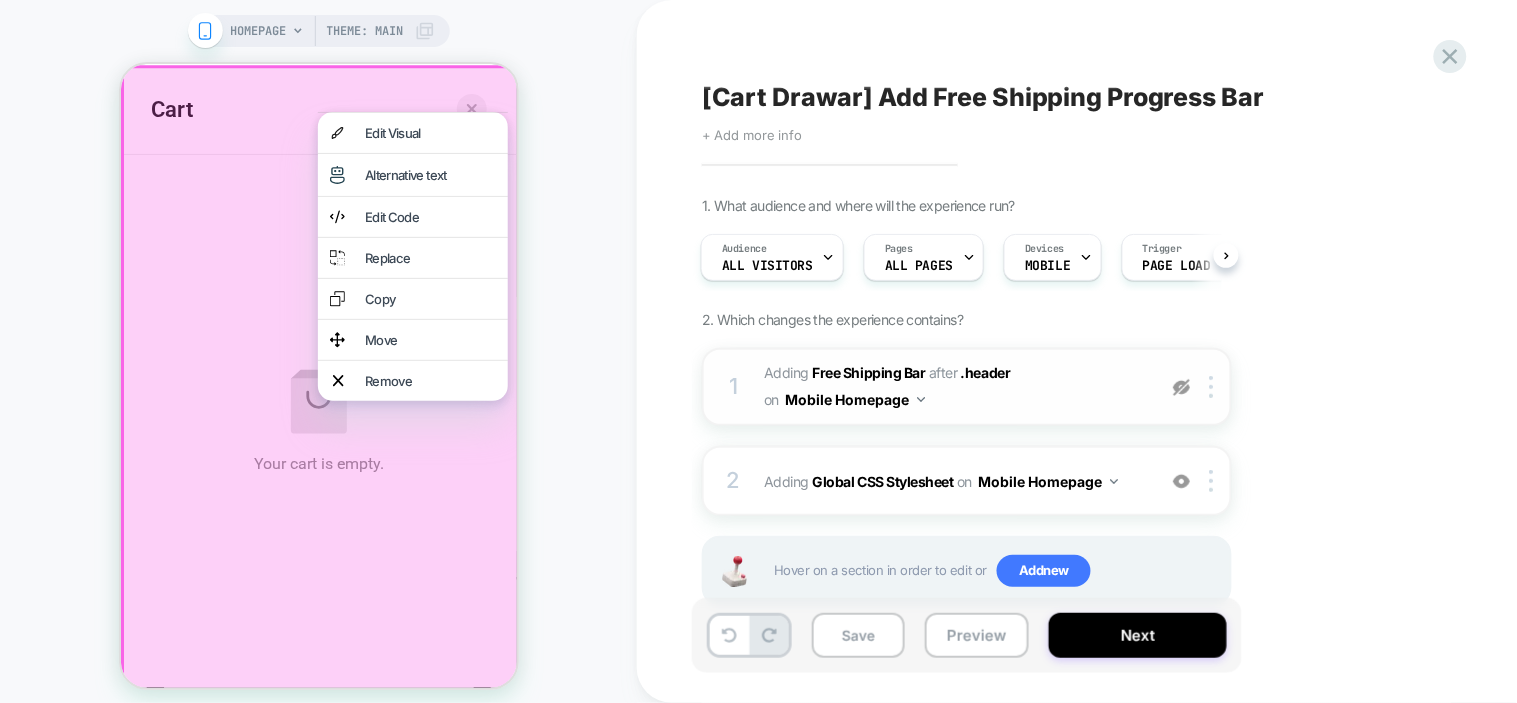 drag, startPoint x: 1176, startPoint y: 392, endPoint x: 1105, endPoint y: 386, distance: 71.25307 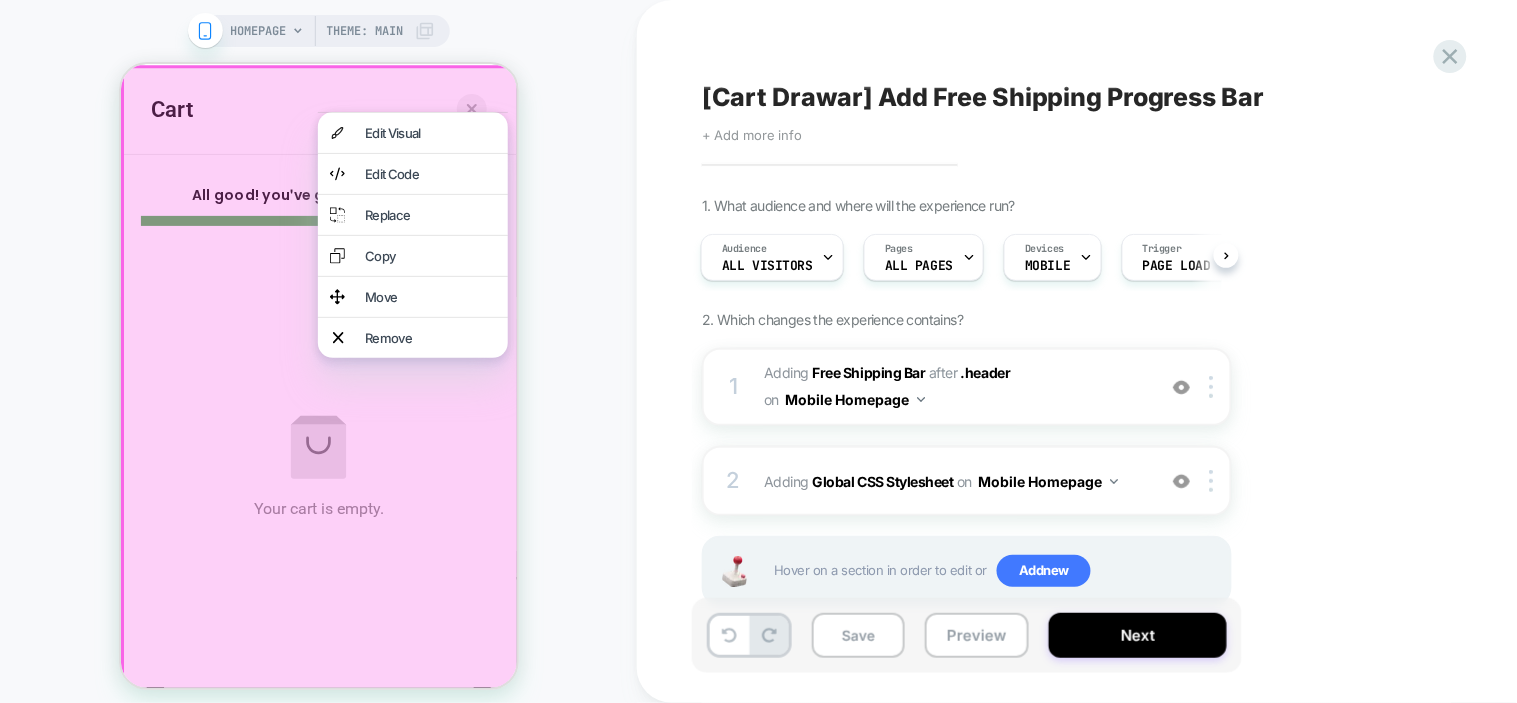 click at bounding box center [322, 380] 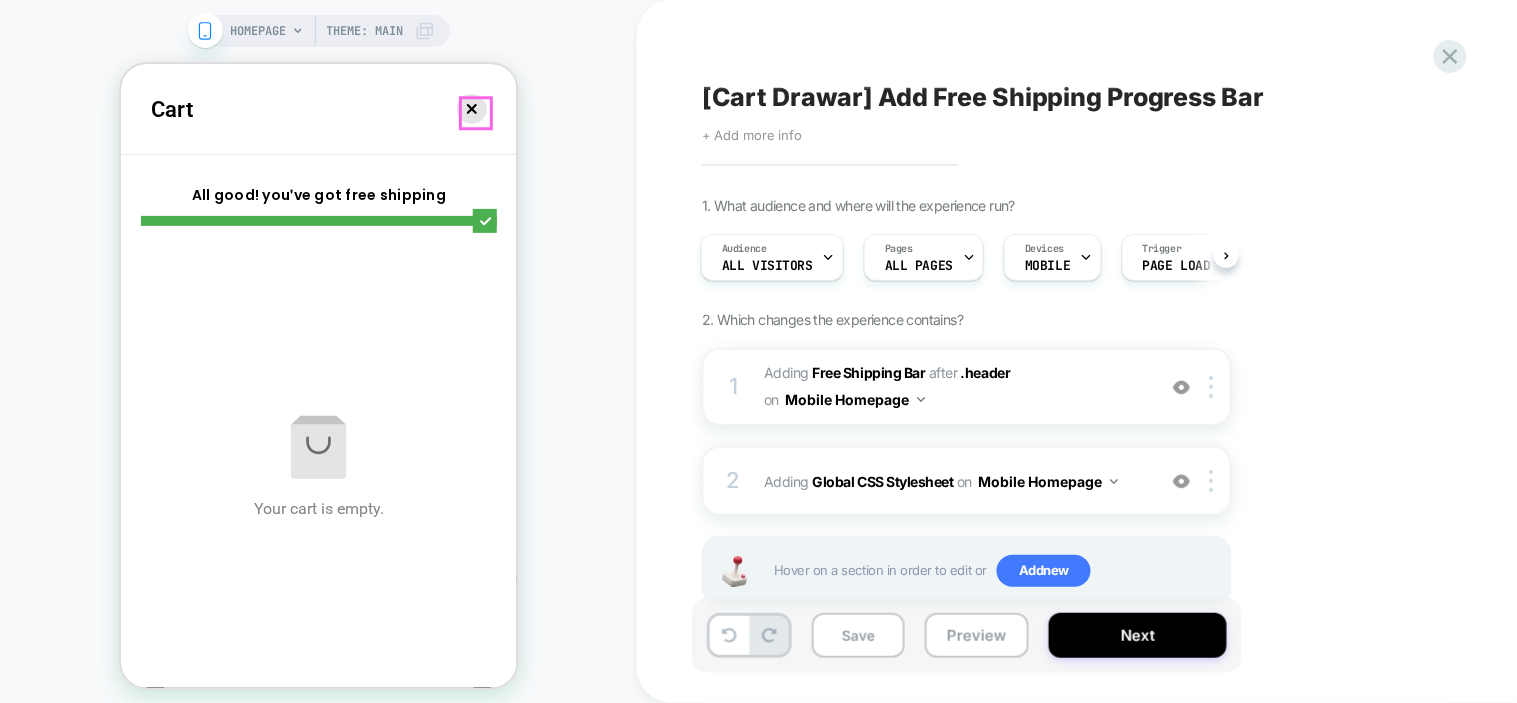 click at bounding box center (471, 108) 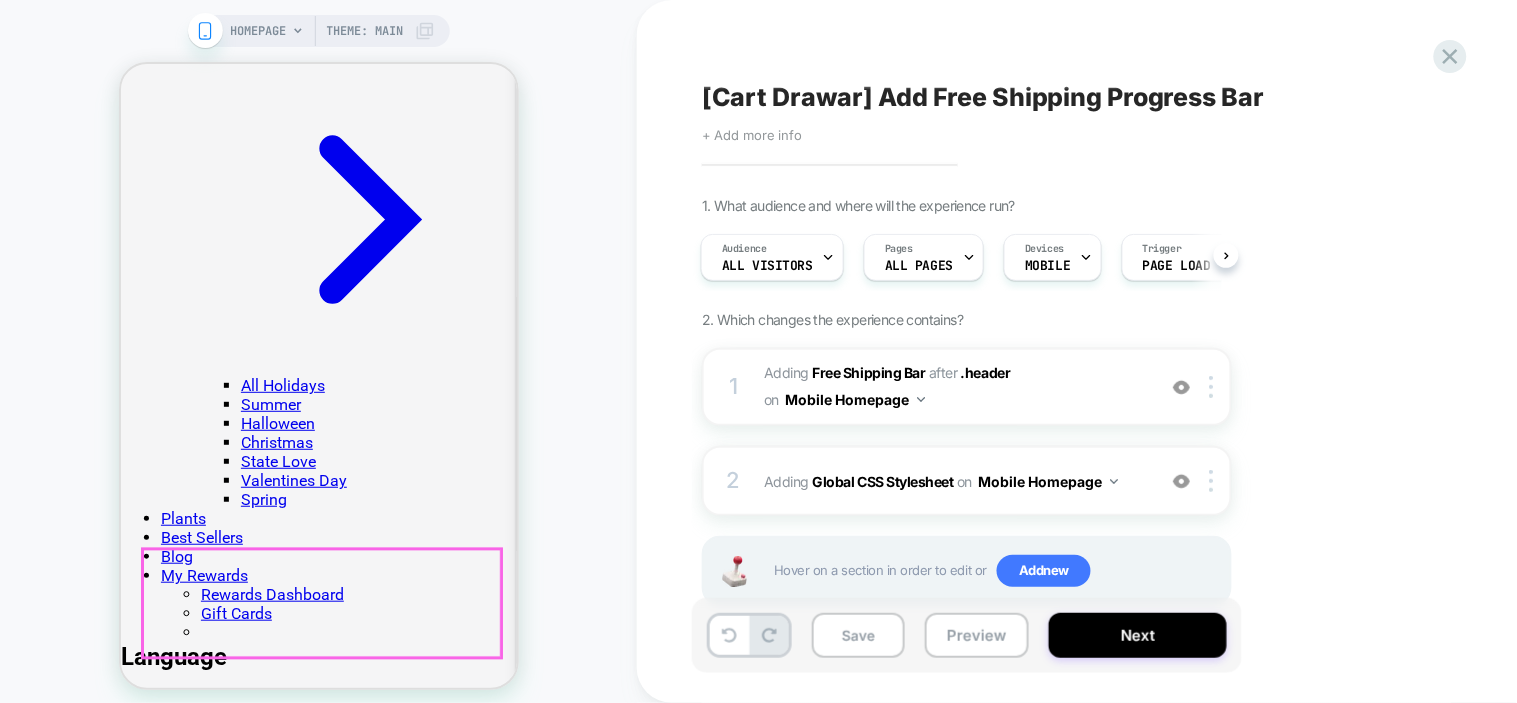 scroll, scrollTop: 666, scrollLeft: 0, axis: vertical 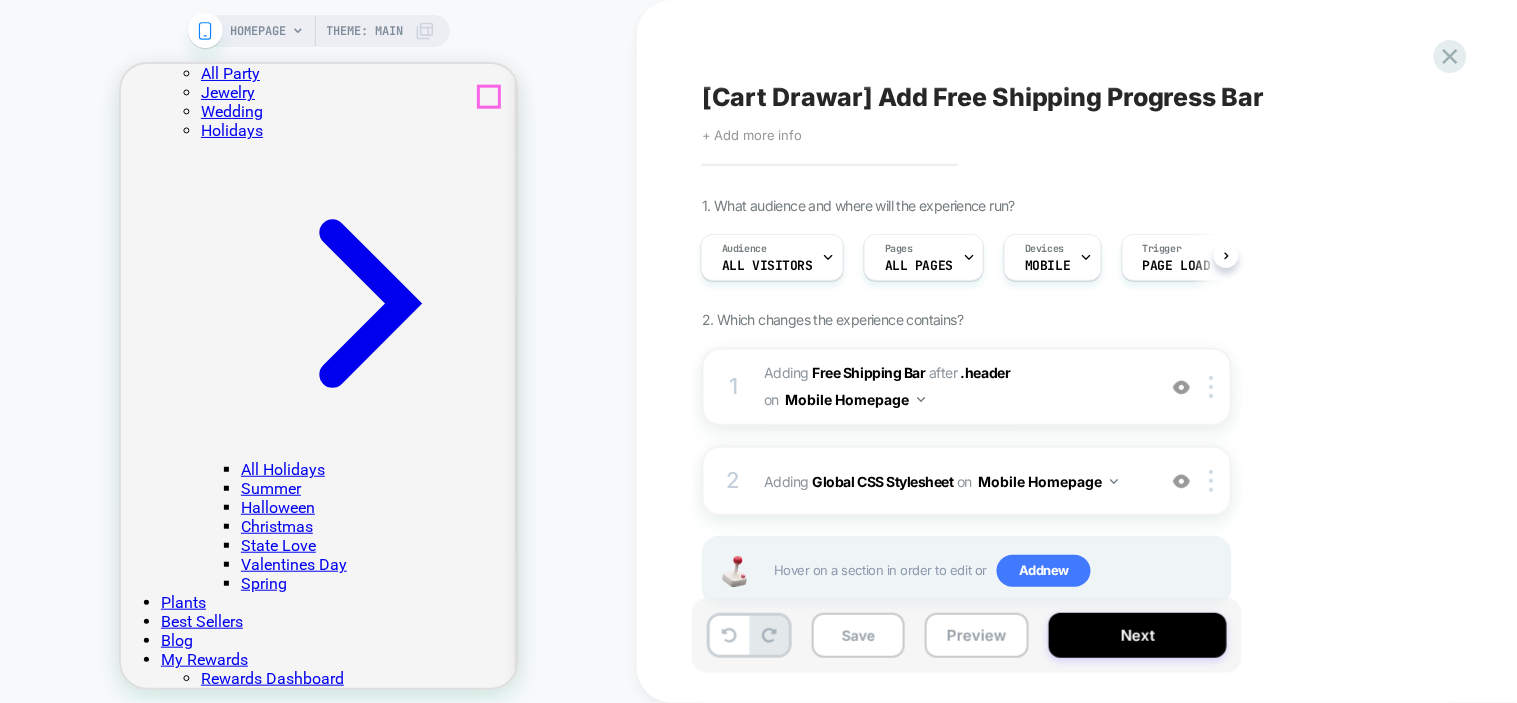 click on "Cart" 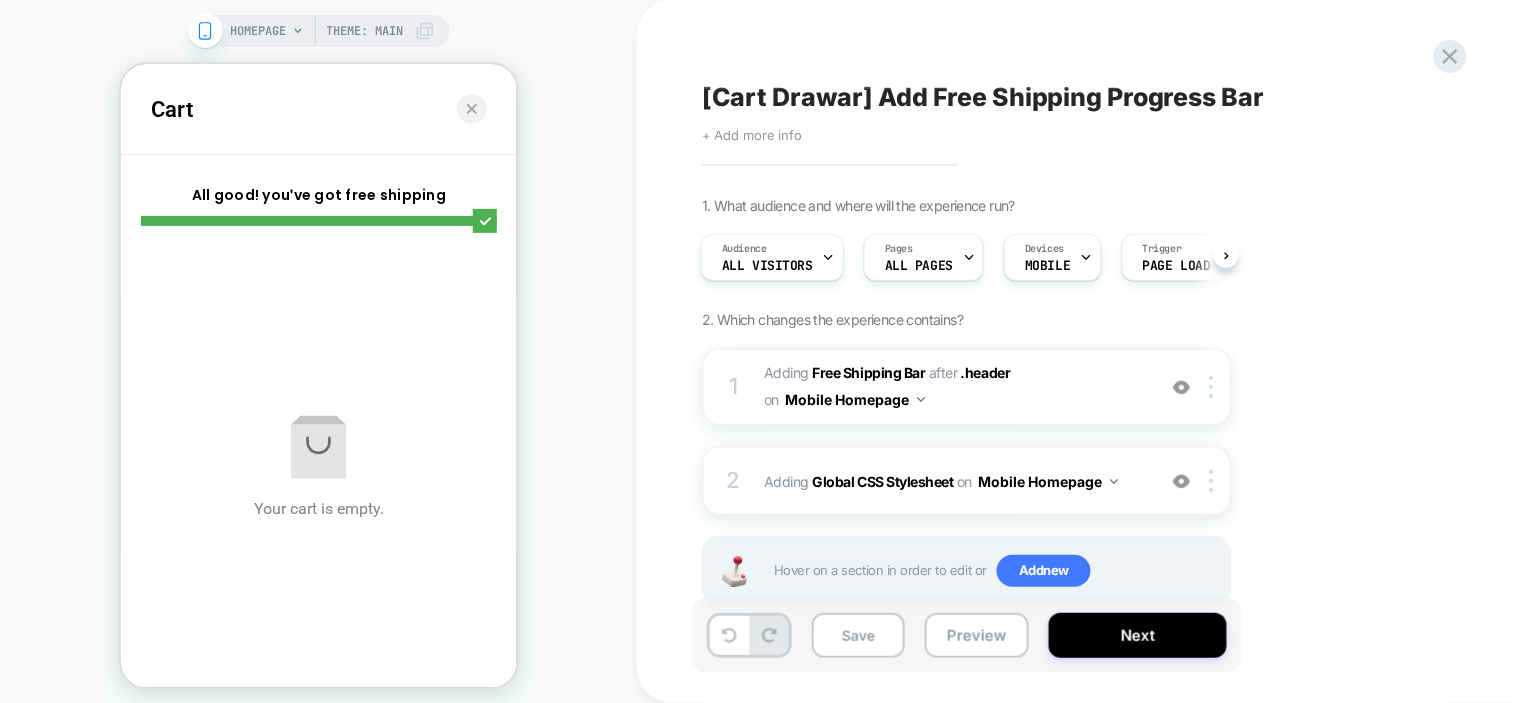 click at bounding box center [1181, 481] 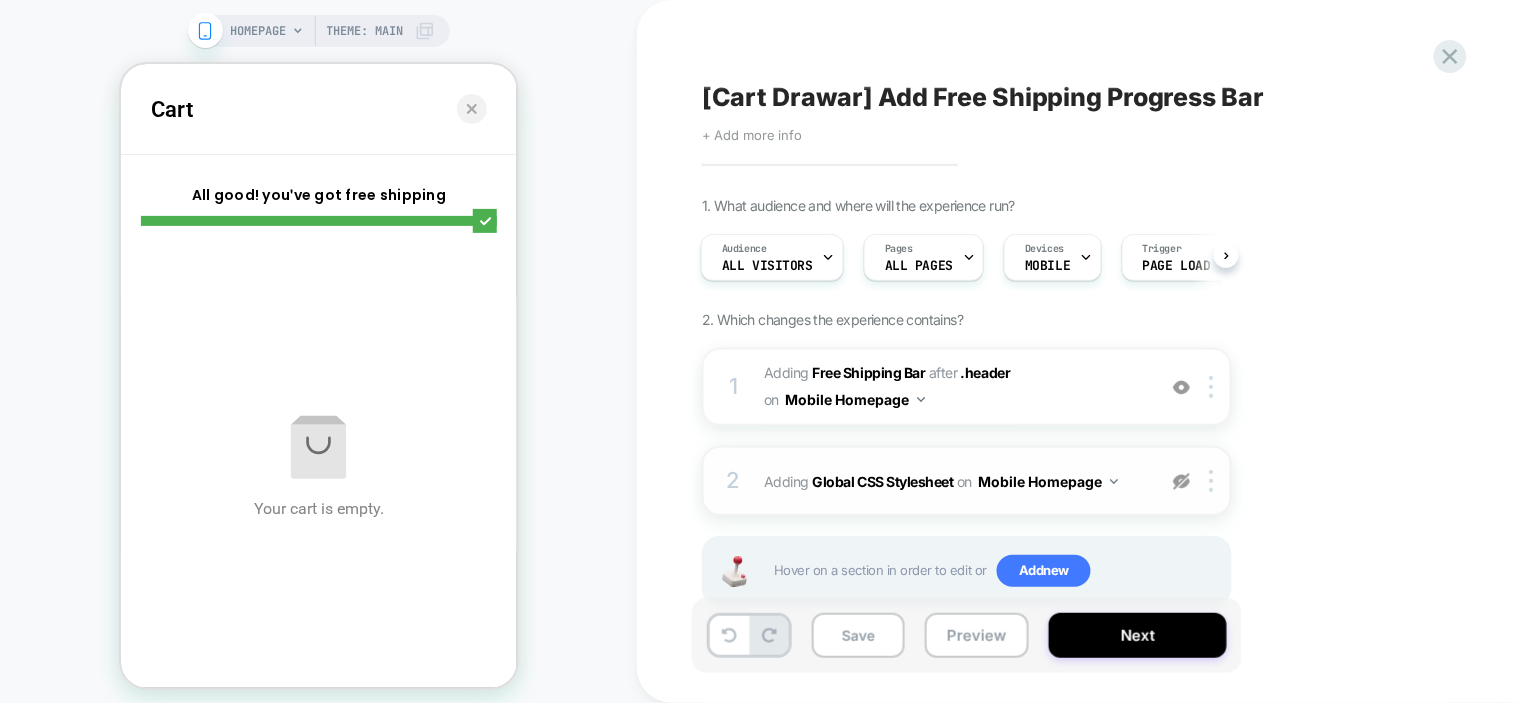 click at bounding box center (1181, 481) 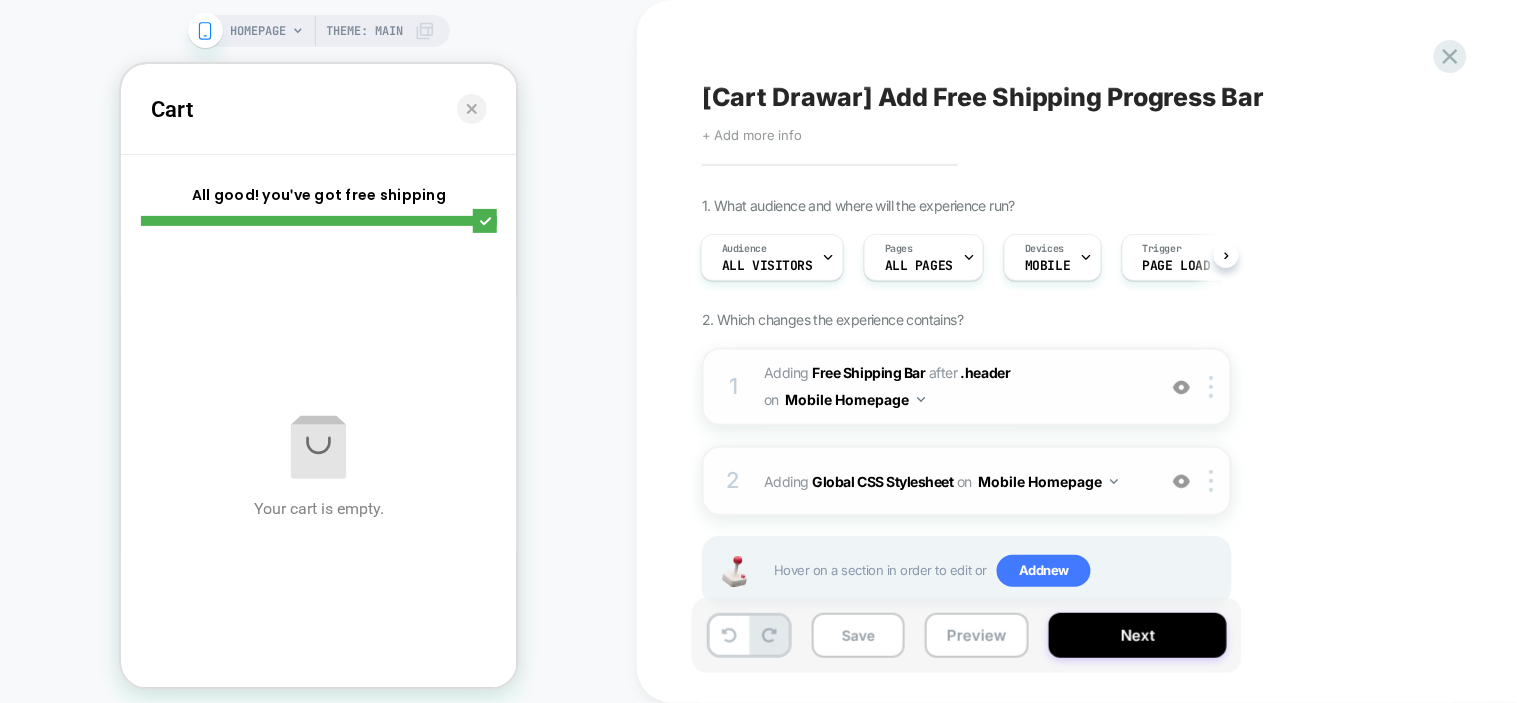 click on "1 #_loomi_addon_1752234642055 Adding   Free Shipping Bar   AFTER .header .header   on Mobile Homepage Add Before Add After Duplicate Replace Position Copy CSS Selector Copy Widget Id Rename Copy to   Desktop Target   All Devices Delete" at bounding box center [967, 387] 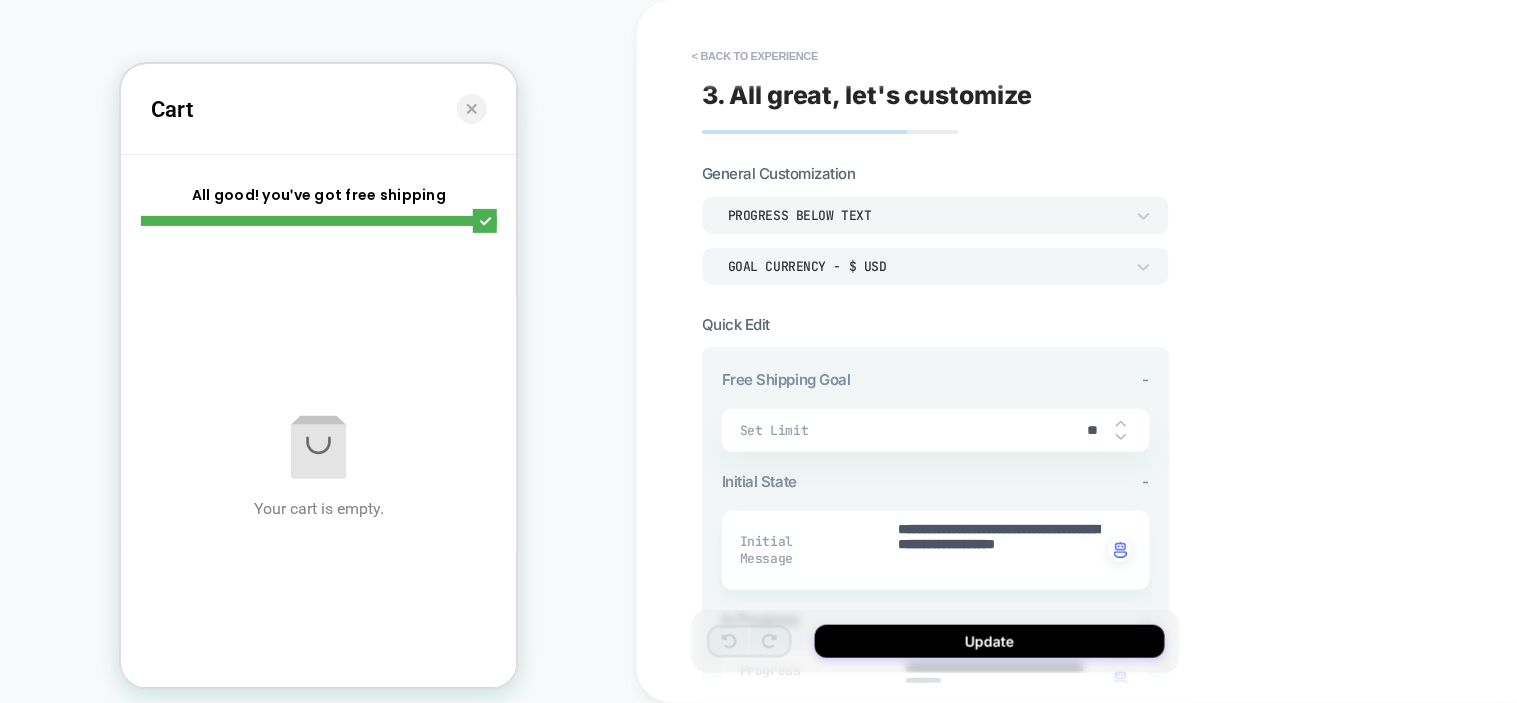 type on "*" 